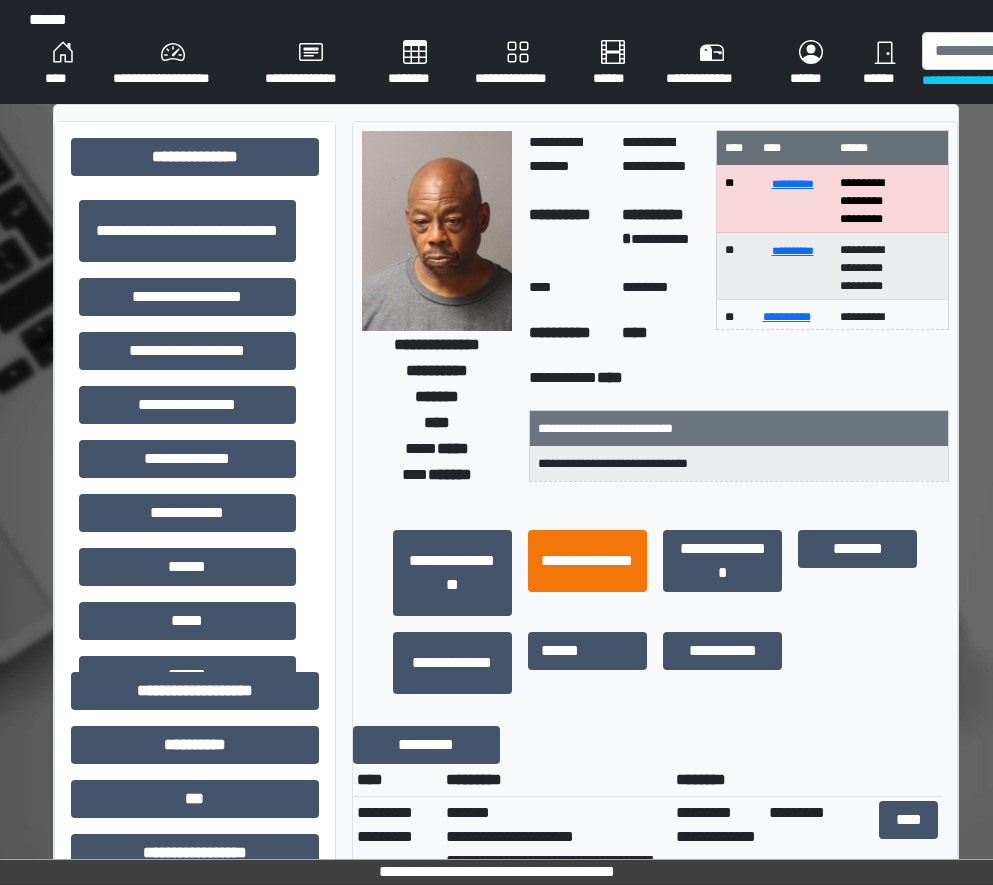 scroll, scrollTop: 0, scrollLeft: 25, axis: horizontal 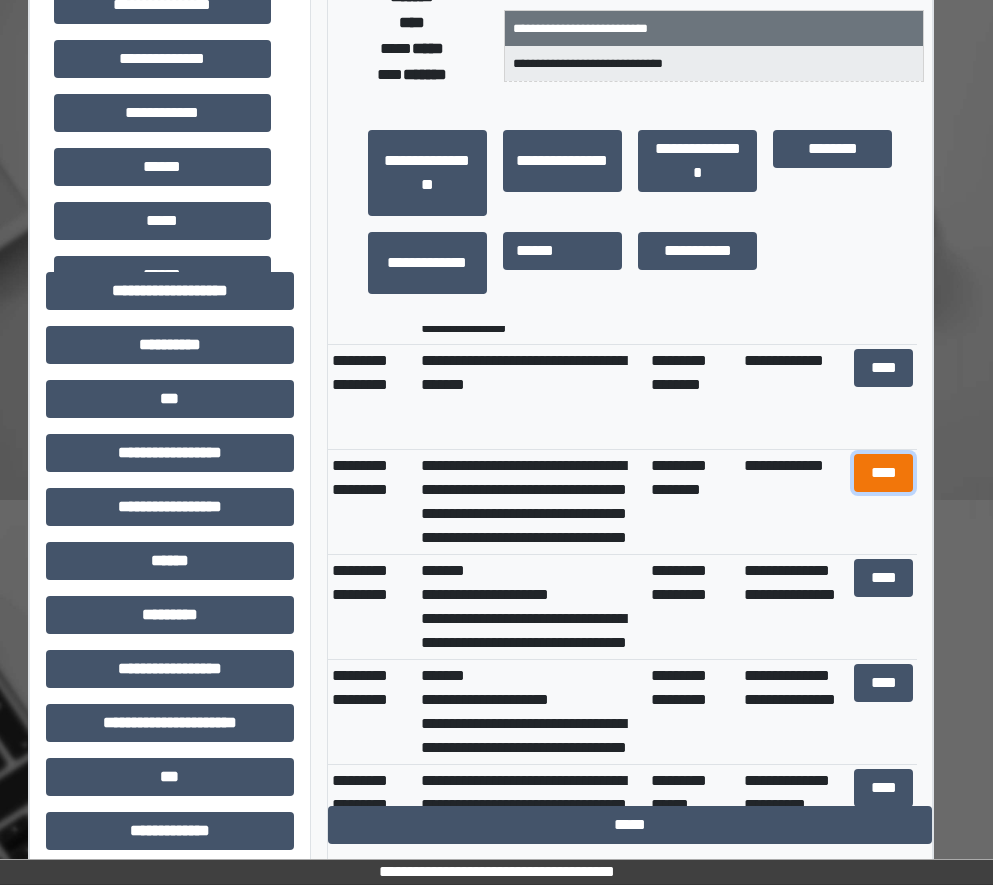 click on "****" at bounding box center (884, 473) 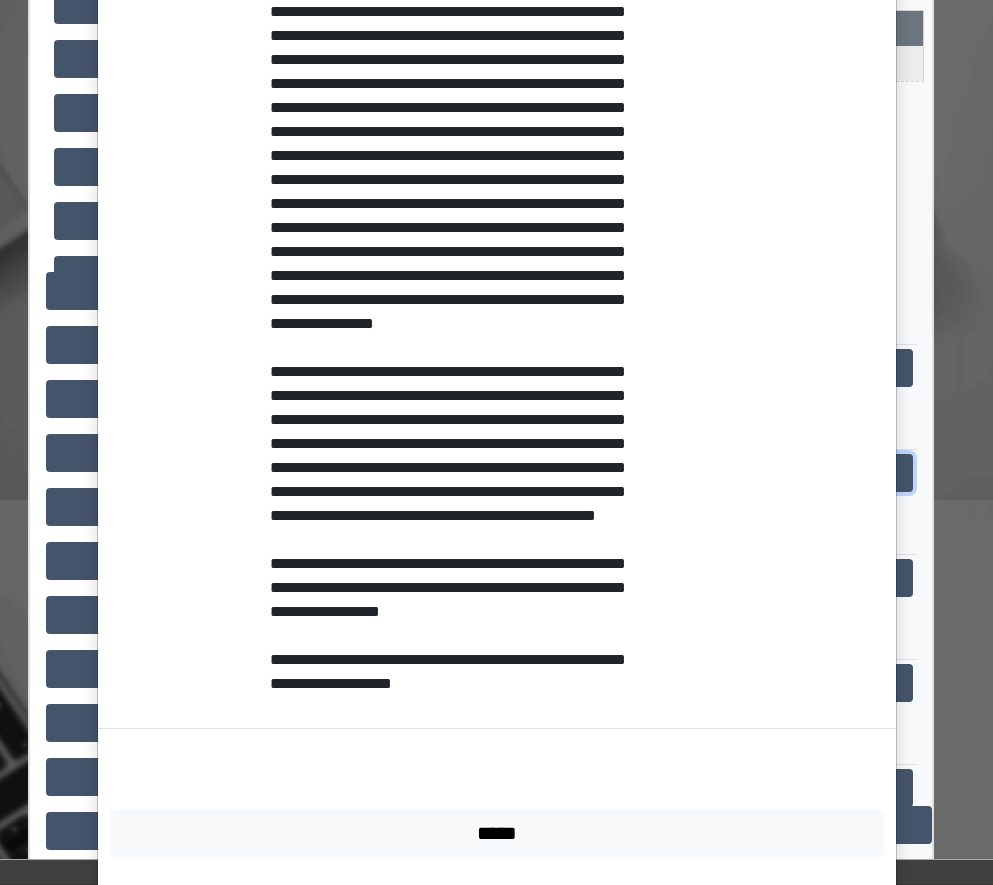 scroll, scrollTop: 3187, scrollLeft: 0, axis: vertical 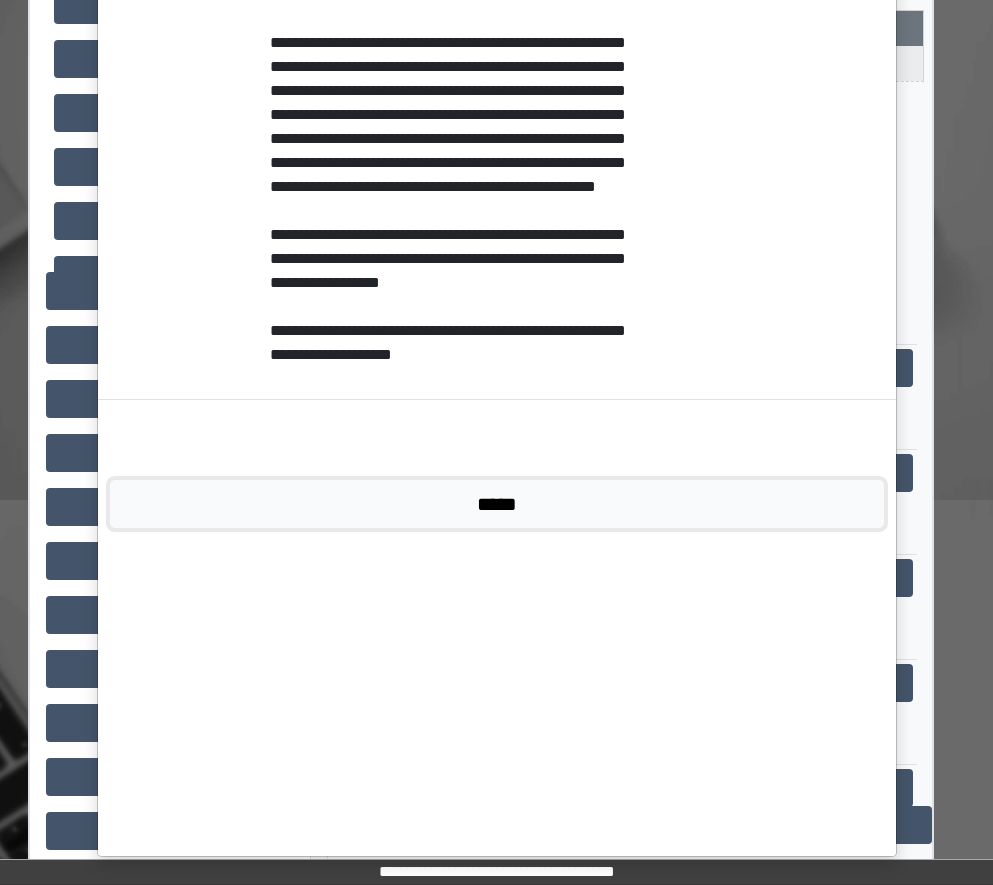 click on "*****" at bounding box center (497, 504) 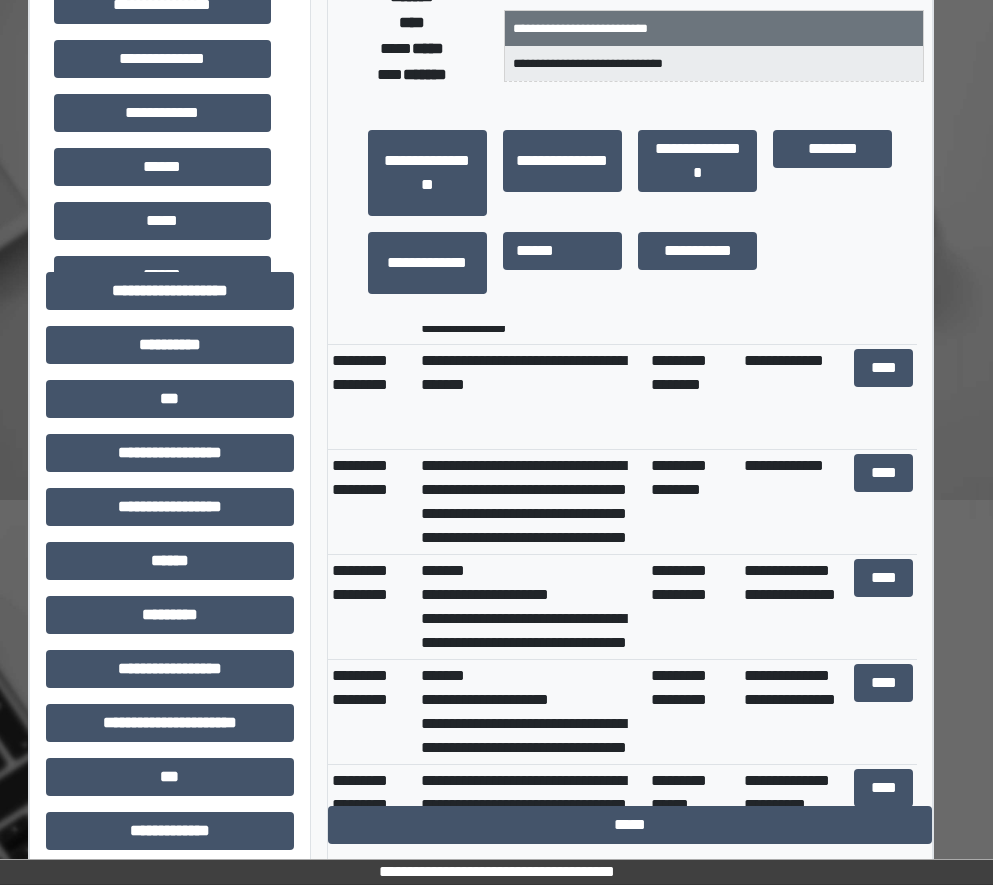 scroll, scrollTop: 0, scrollLeft: 0, axis: both 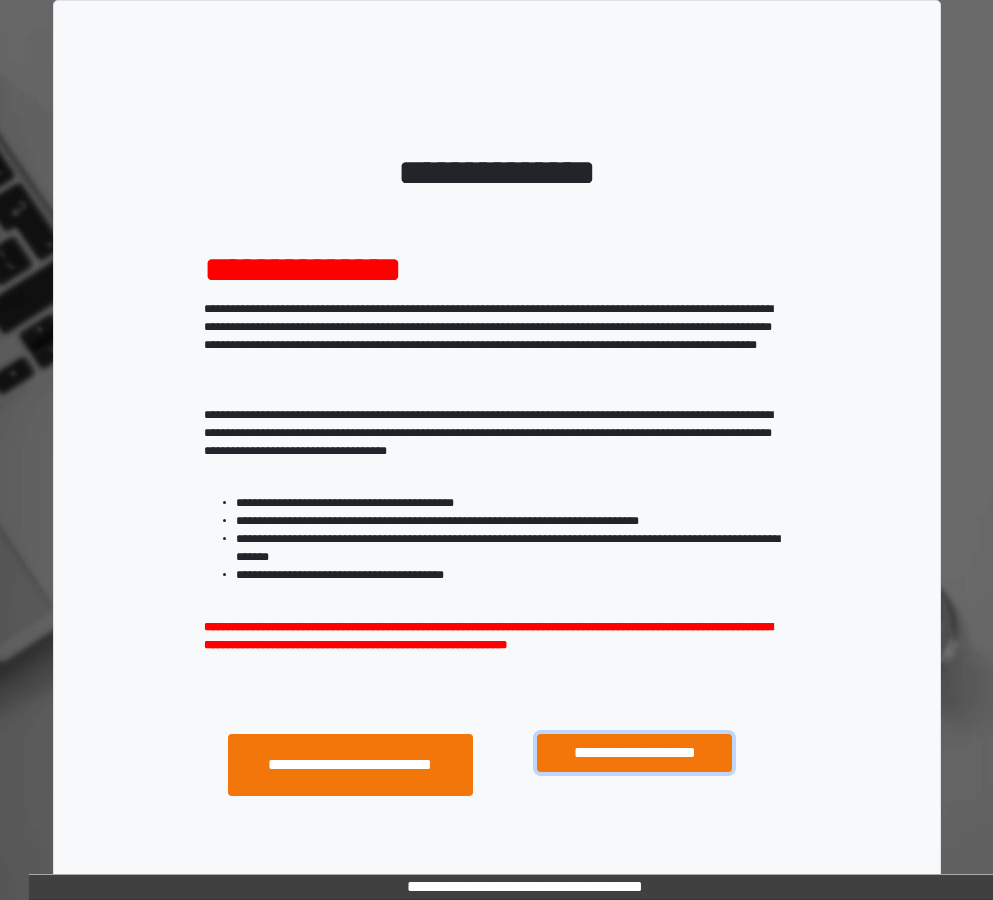 click on "**********" at bounding box center (634, 753) 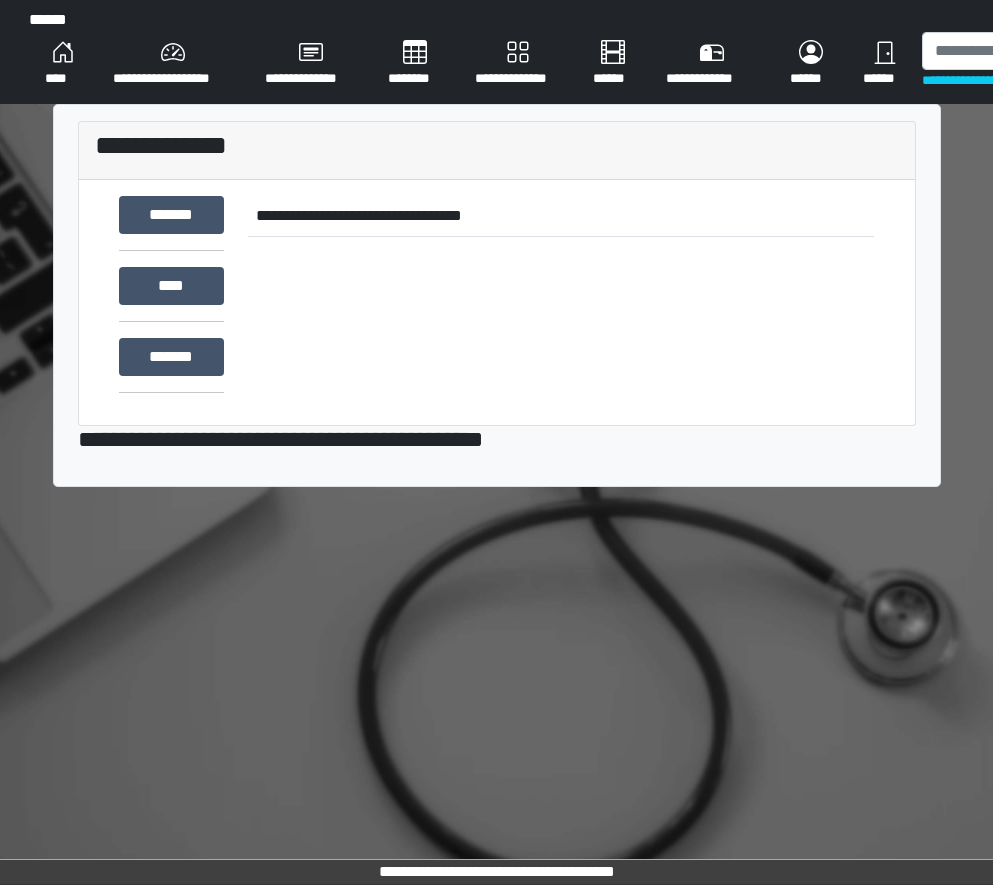 scroll, scrollTop: 0, scrollLeft: 0, axis: both 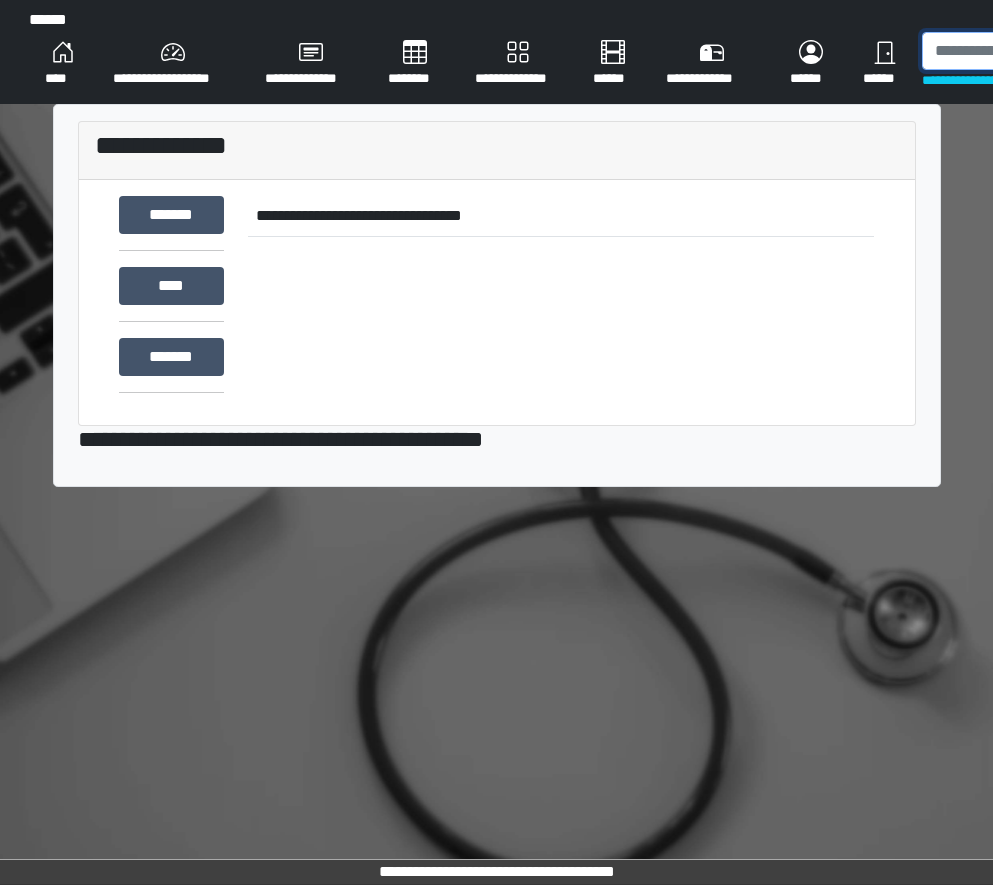 click at bounding box center [1025, 51] 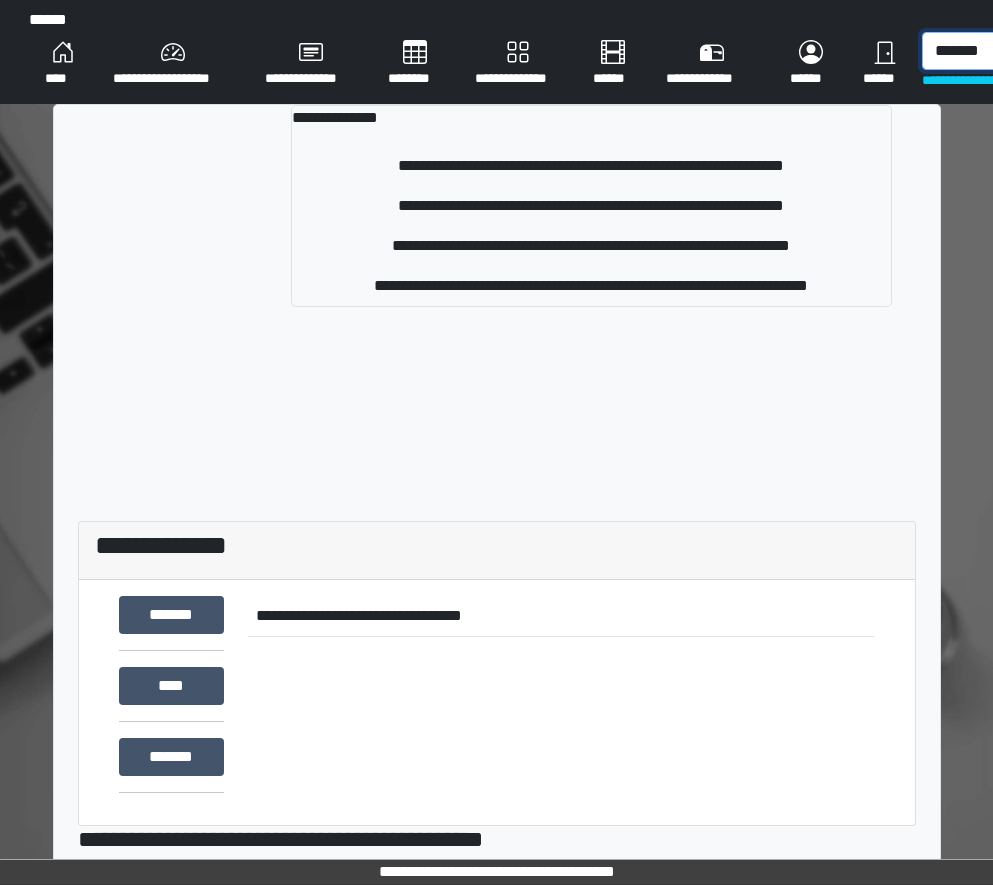 scroll, scrollTop: 0, scrollLeft: 4, axis: horizontal 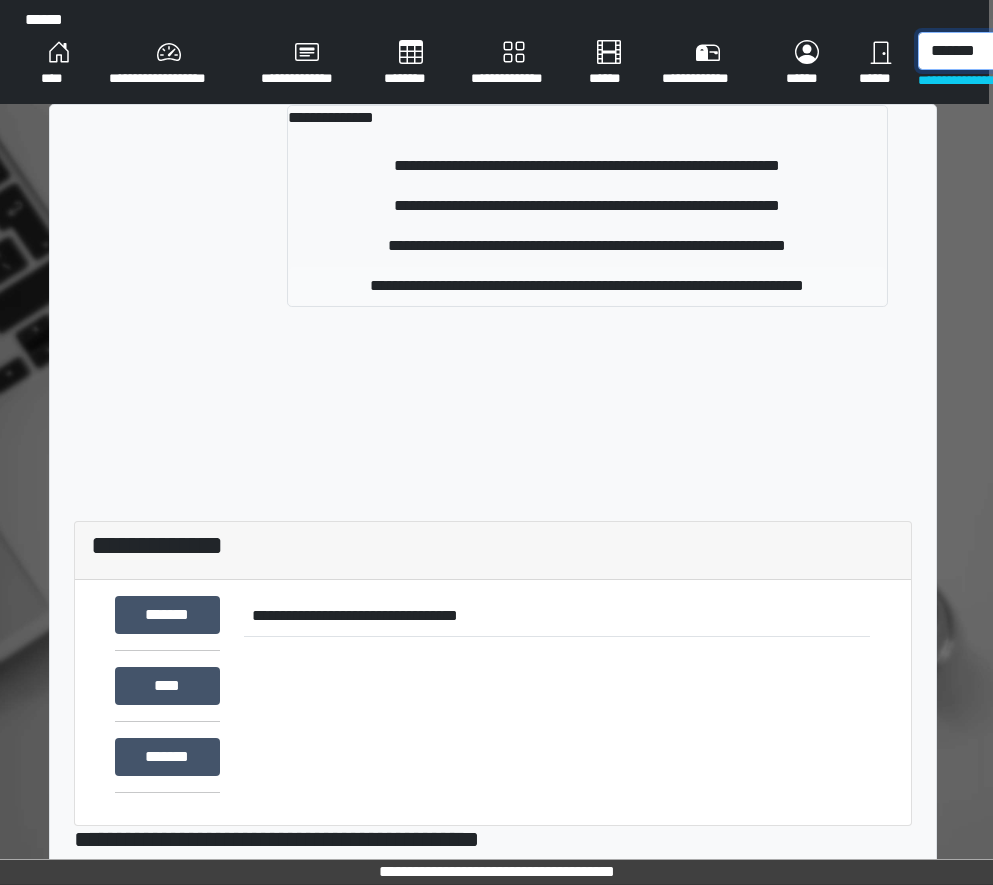 type on "*******" 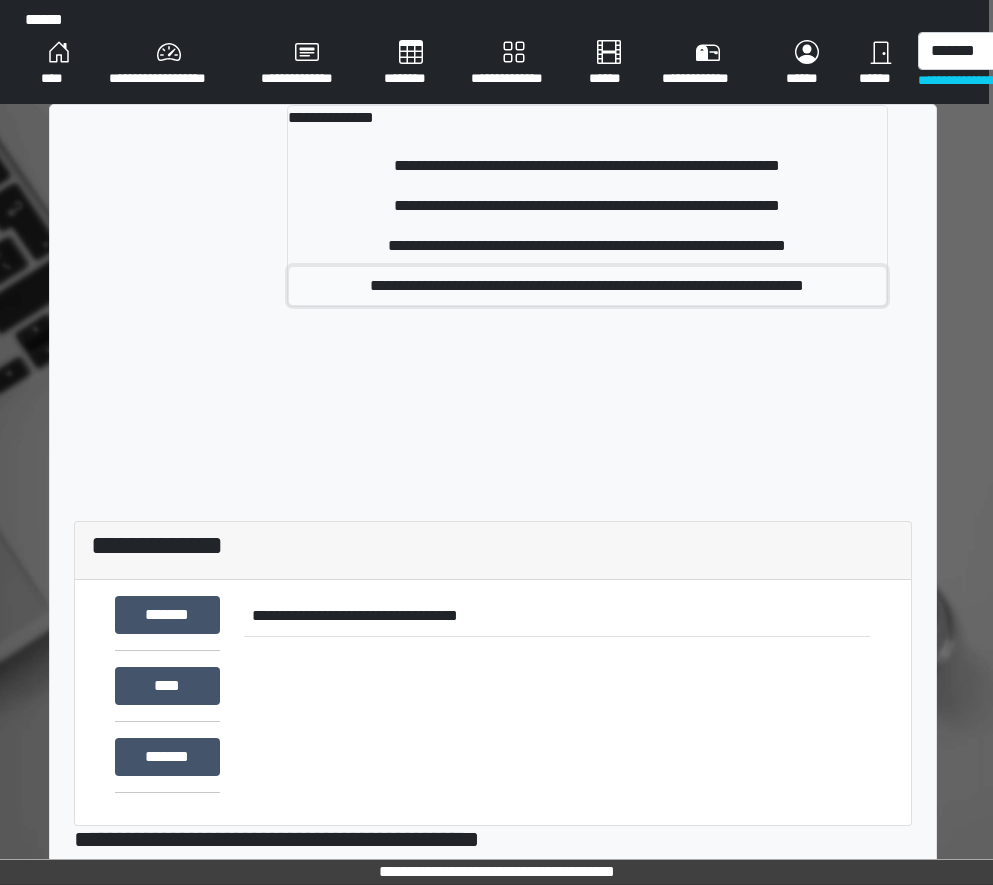 click on "**********" at bounding box center [587, 286] 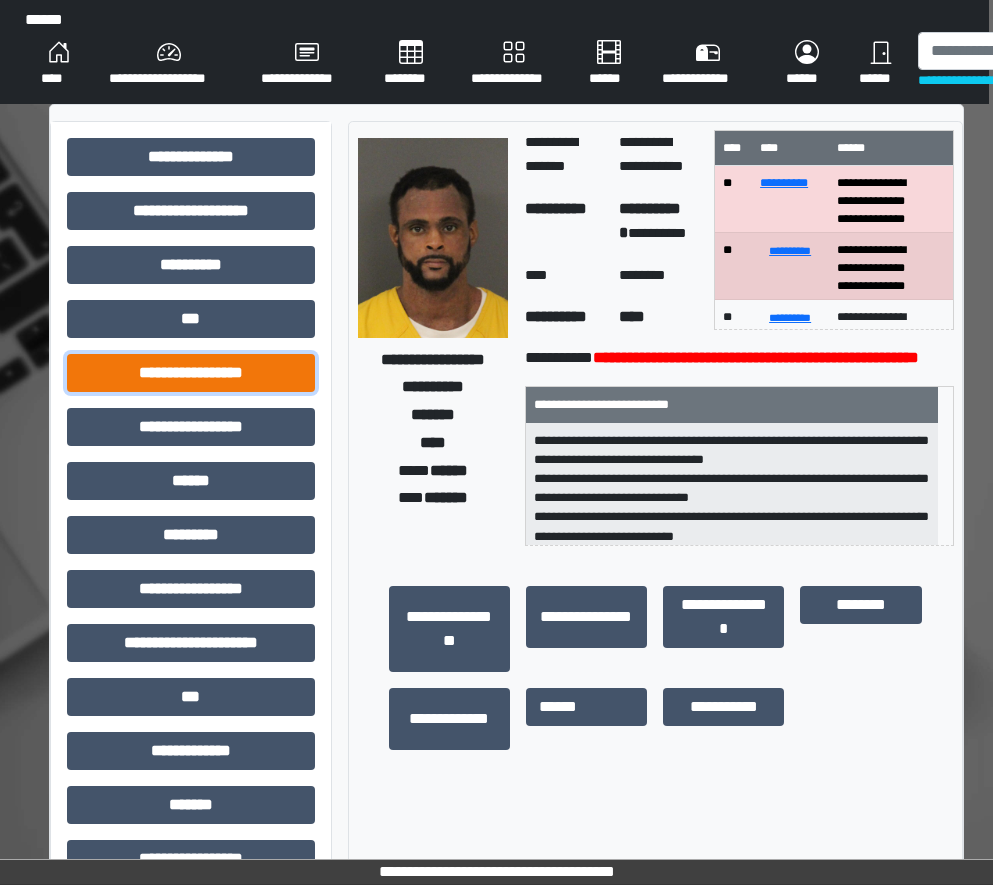 click on "**********" at bounding box center (191, 373) 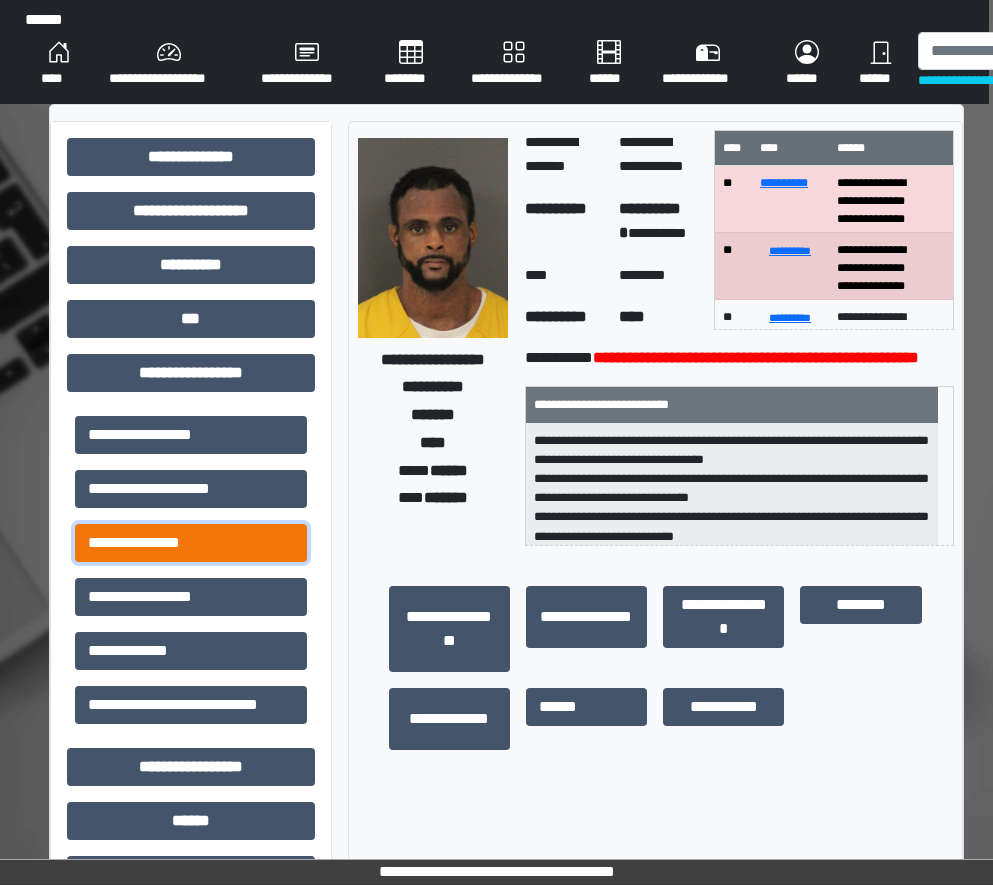 click on "**********" at bounding box center [191, 543] 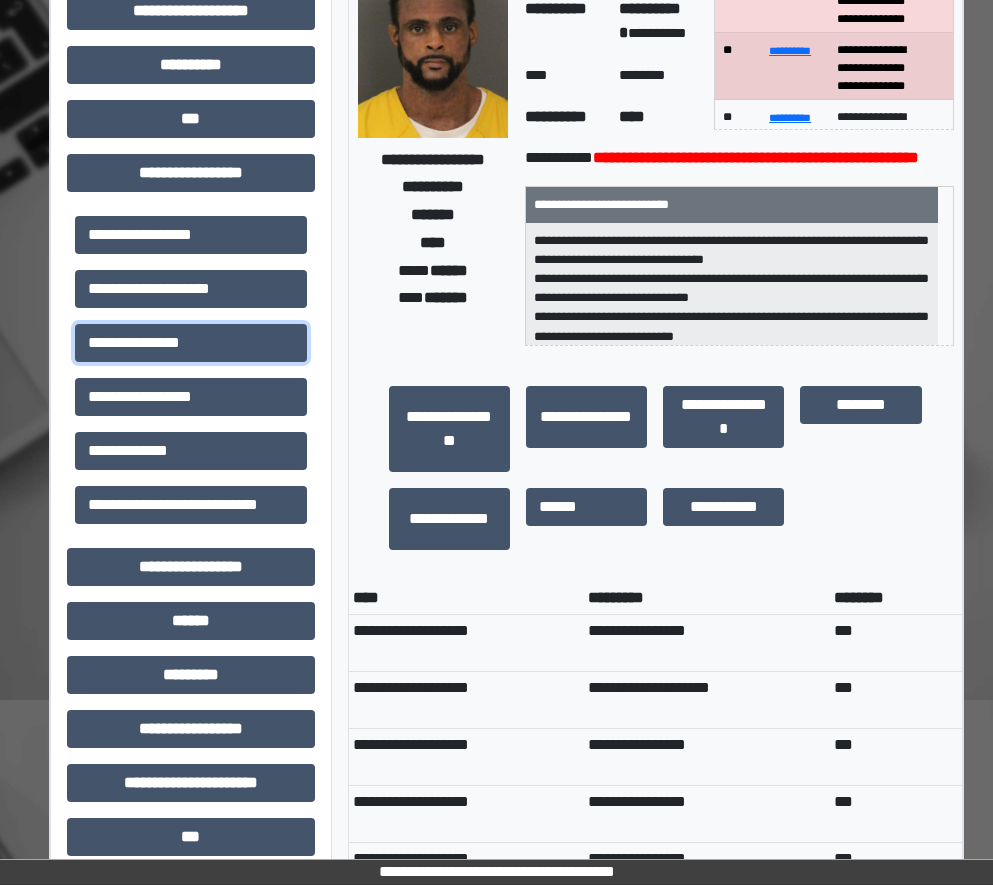 scroll, scrollTop: 0, scrollLeft: 4, axis: horizontal 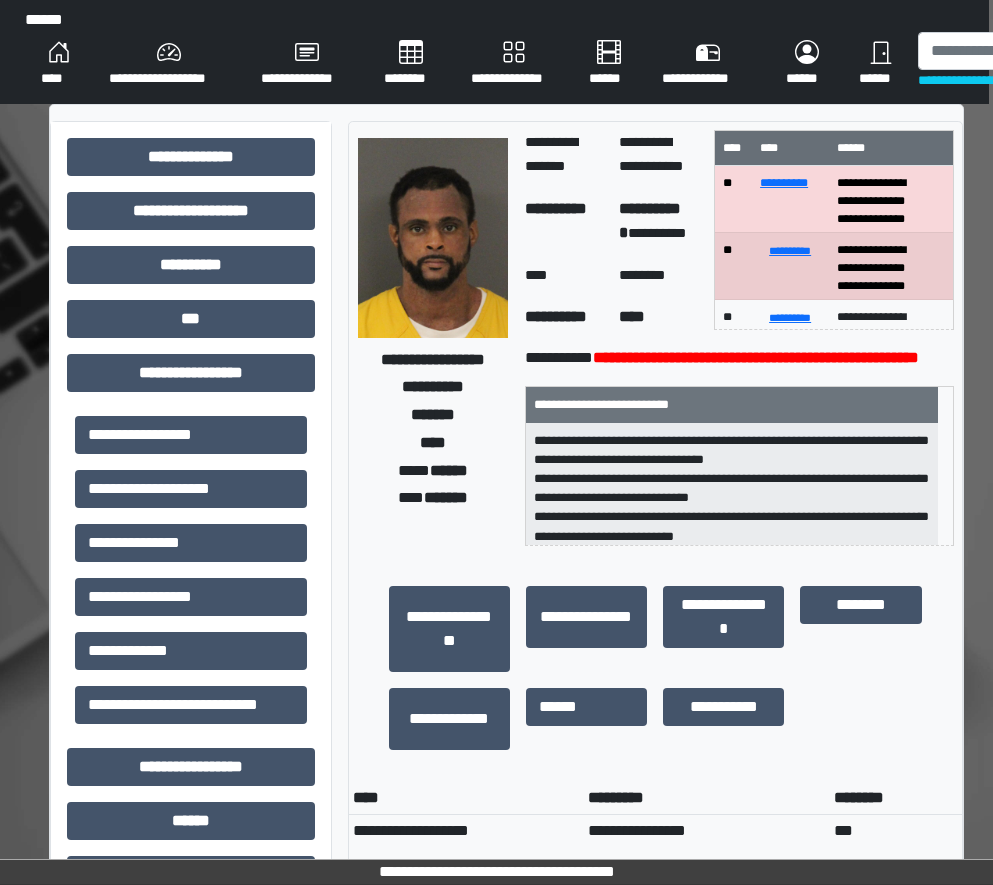 click on "****" at bounding box center (59, 64) 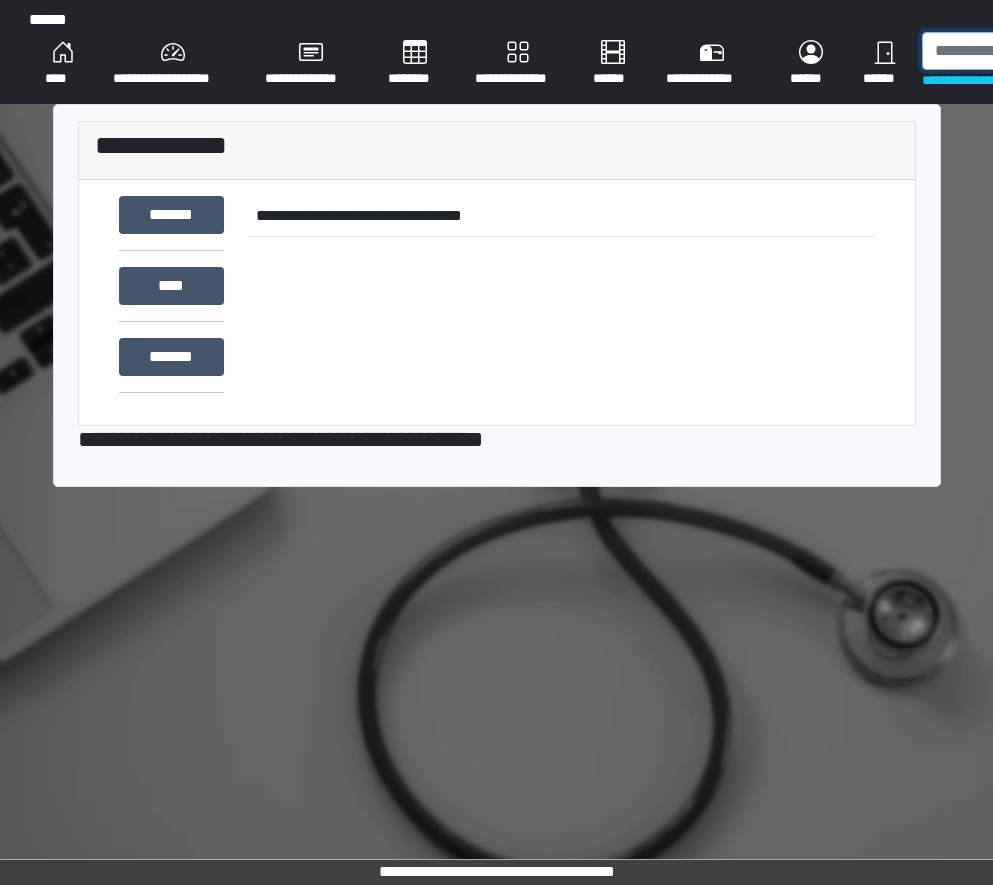 click at bounding box center [1025, 51] 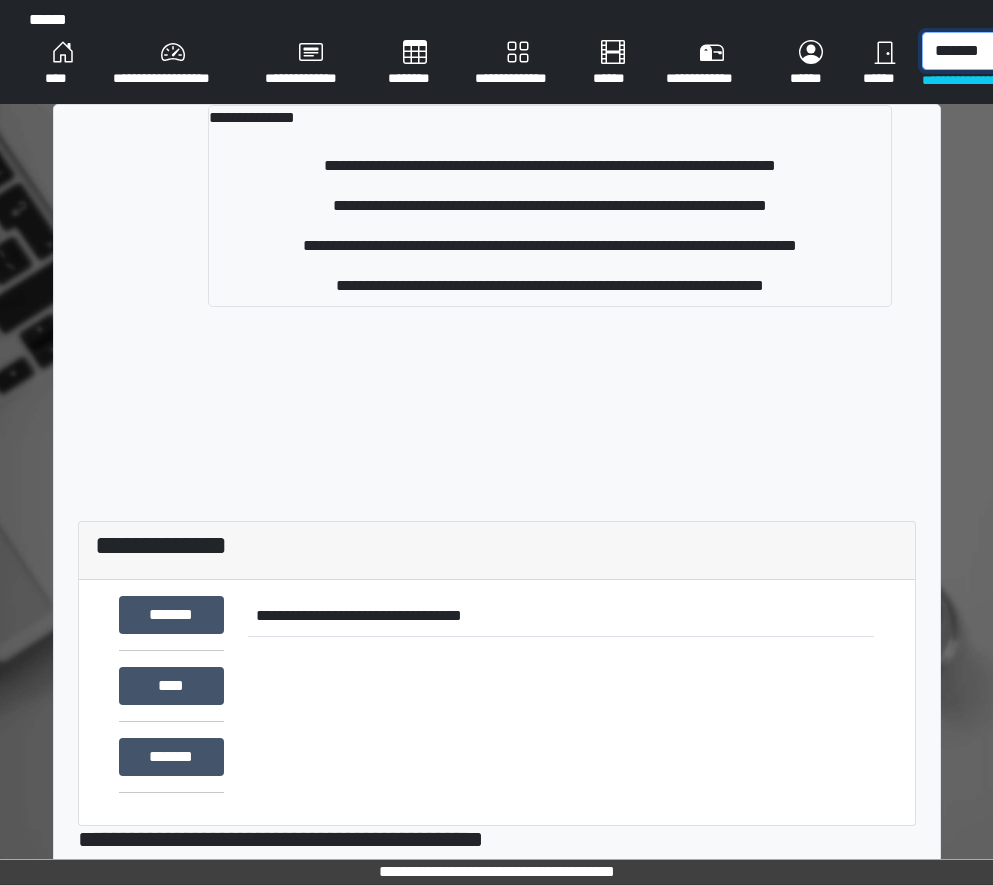 scroll, scrollTop: 0, scrollLeft: 4, axis: horizontal 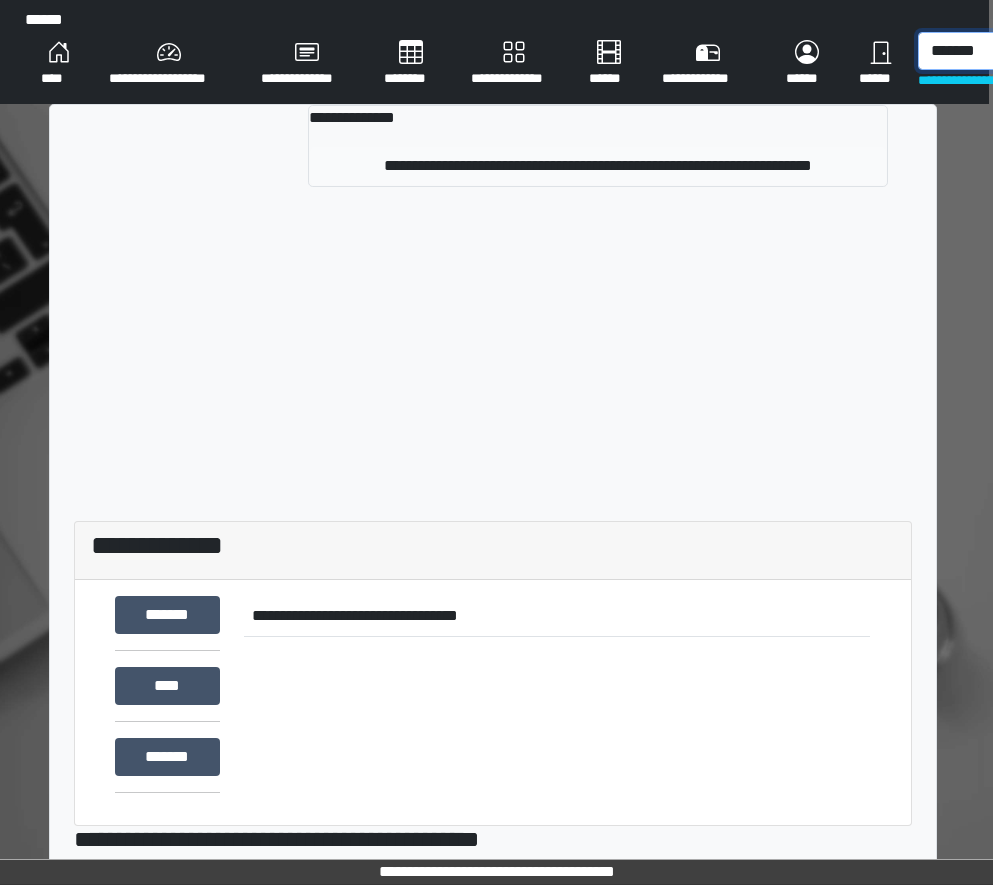 type on "*******" 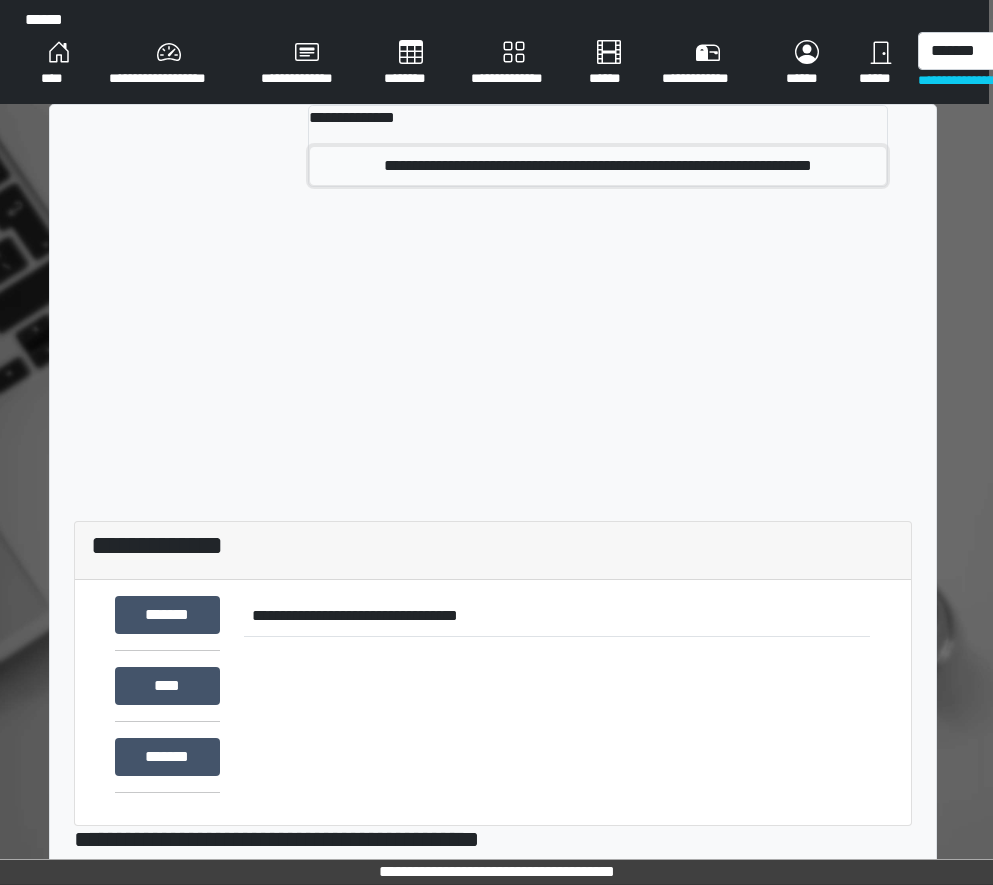 click on "**********" at bounding box center (597, 166) 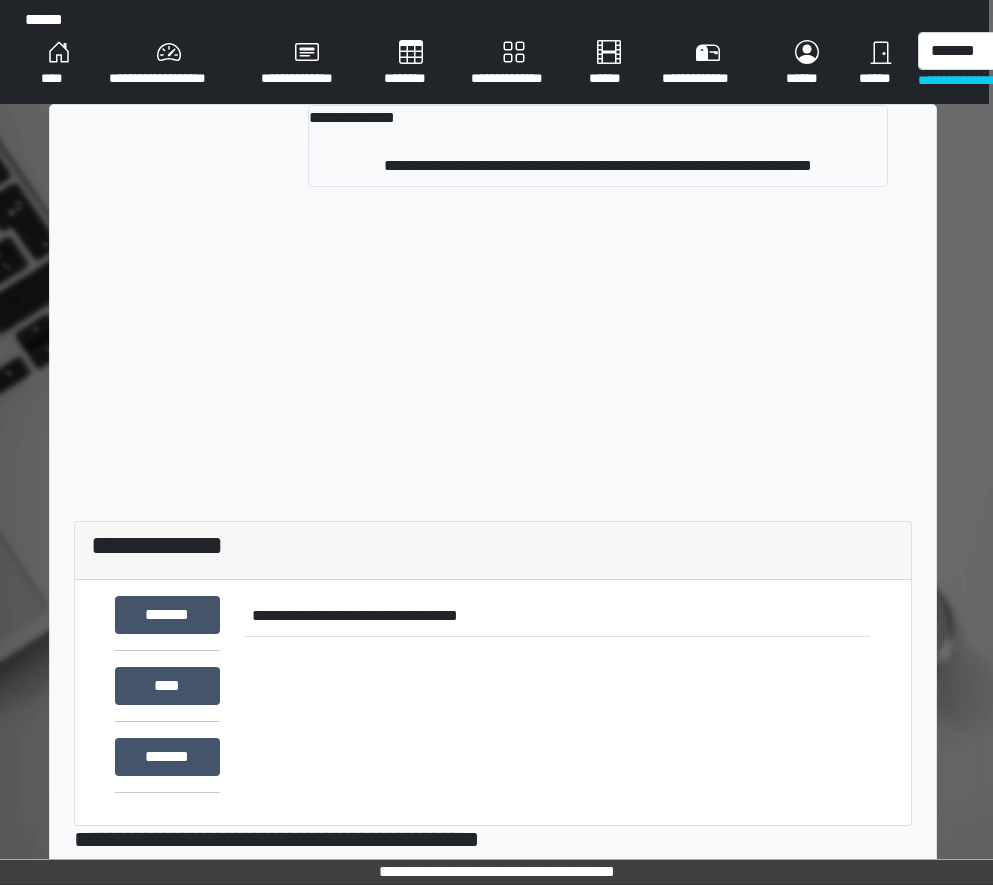 type 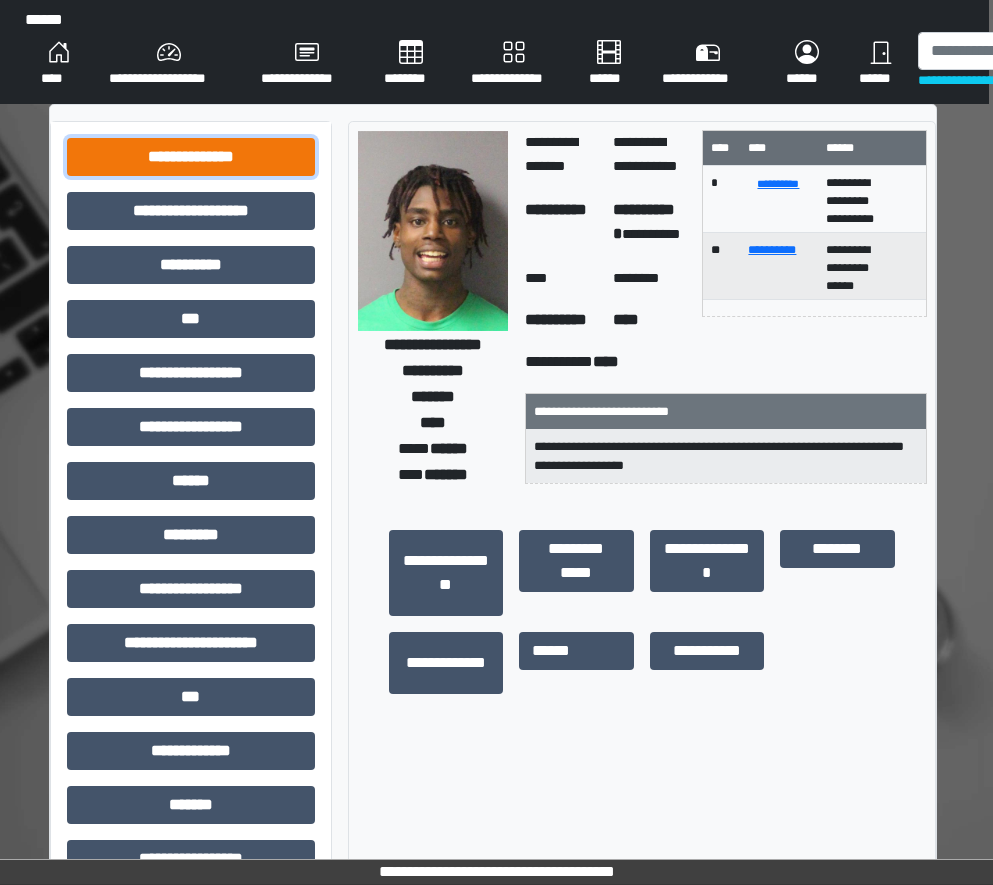 click on "**********" at bounding box center [191, 157] 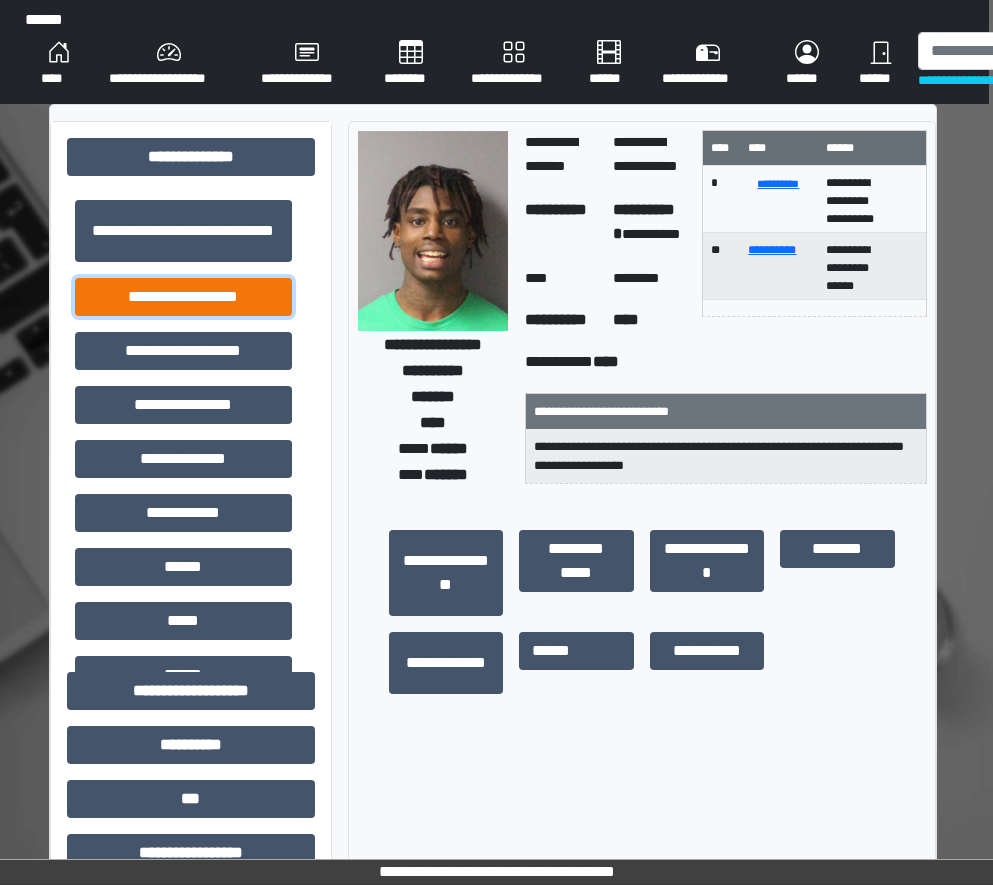 click on "**********" at bounding box center [183, 297] 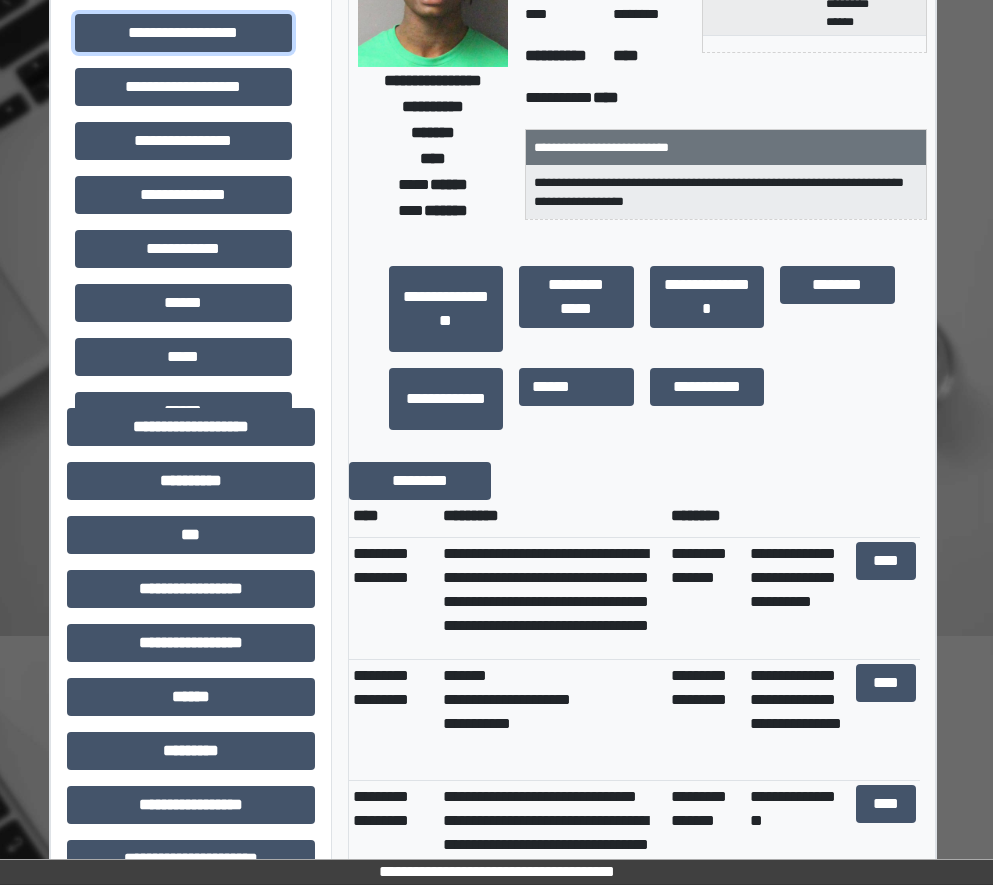scroll, scrollTop: 300, scrollLeft: 4, axis: both 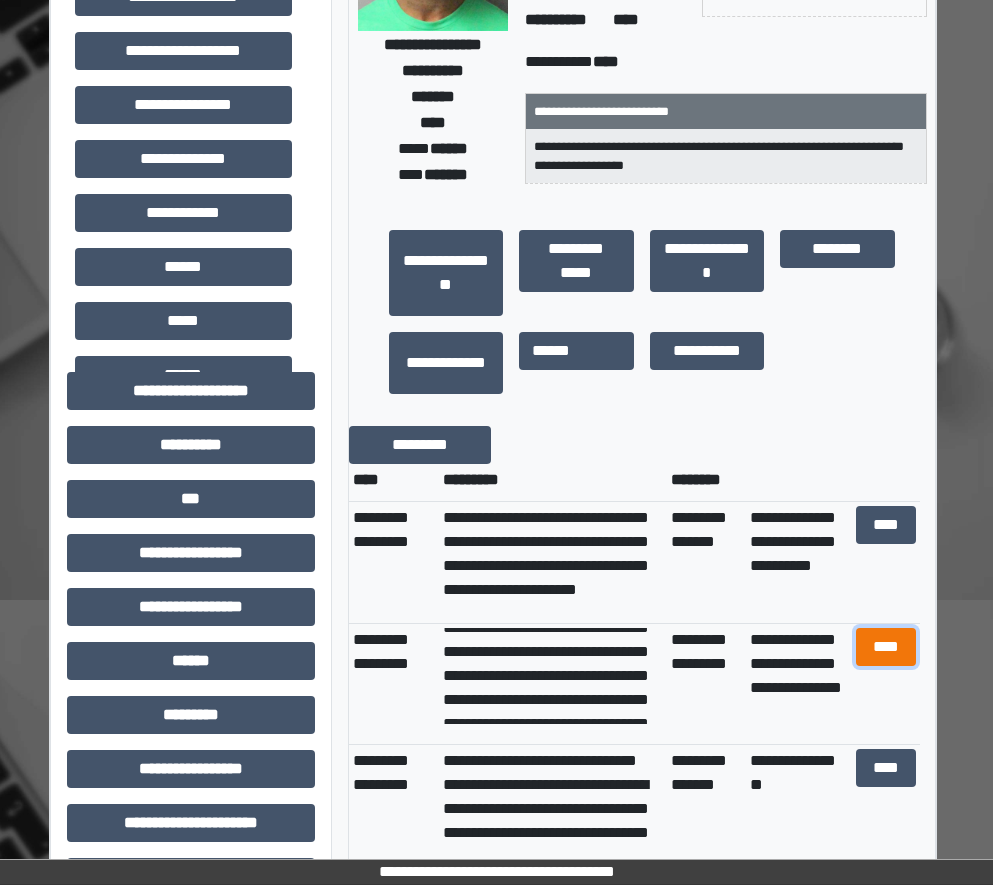 click on "****" at bounding box center [886, 647] 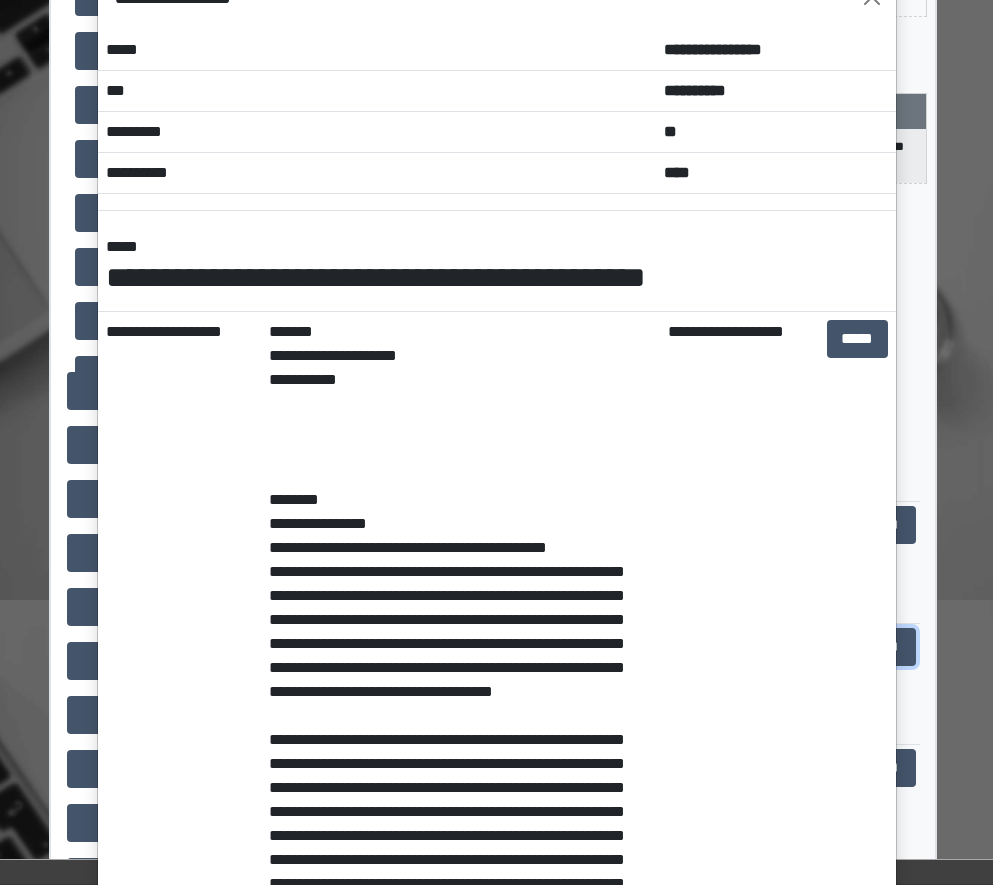 scroll, scrollTop: 100, scrollLeft: 0, axis: vertical 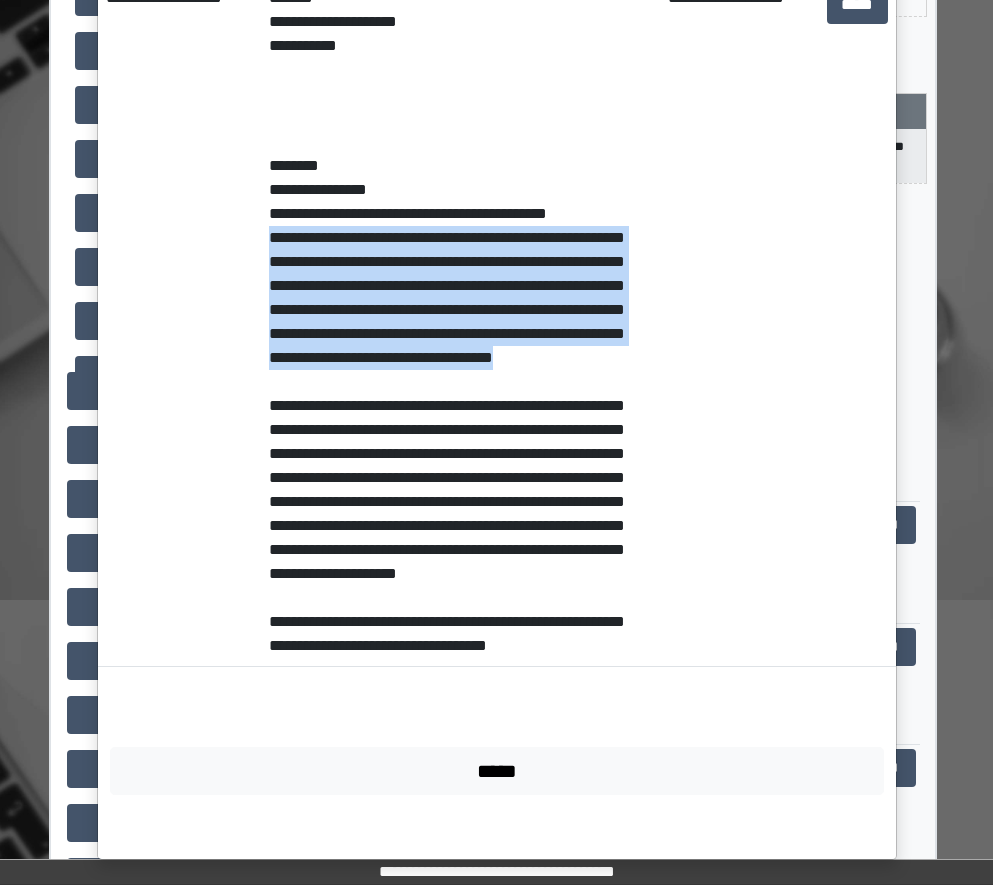 drag, startPoint x: 259, startPoint y: 537, endPoint x: 534, endPoint y: 375, distance: 319.16922 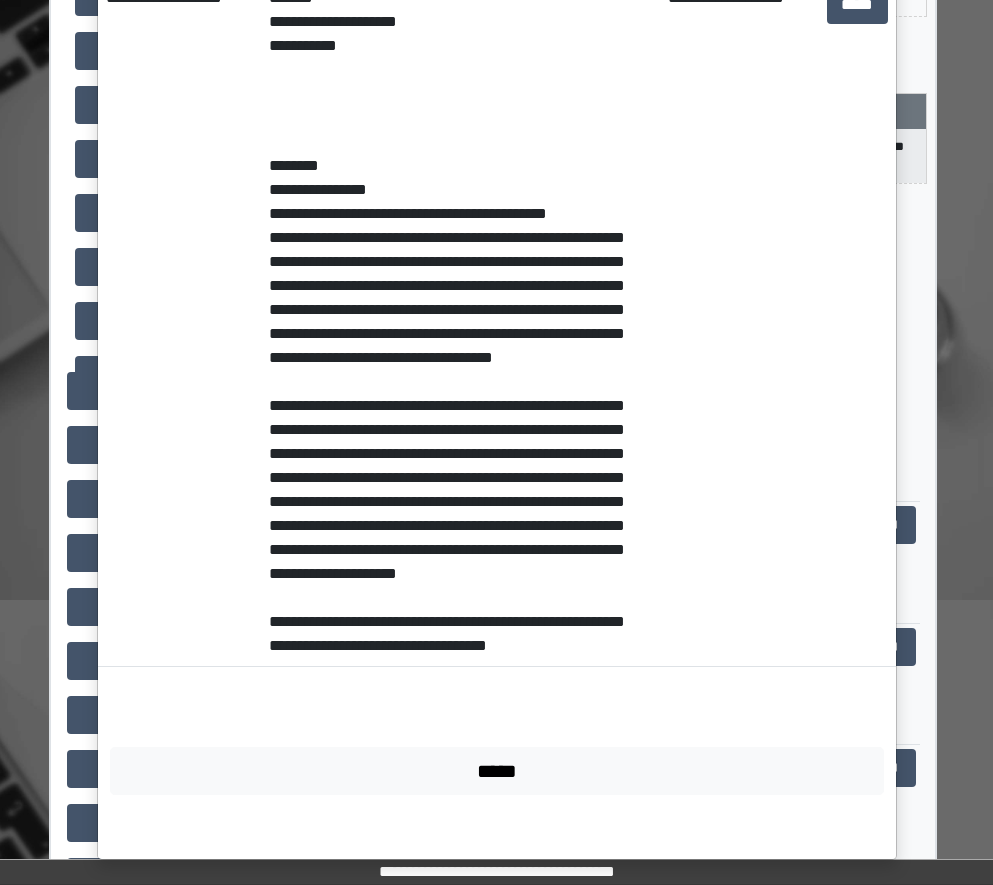 click on "**********" at bounding box center [739, 322] 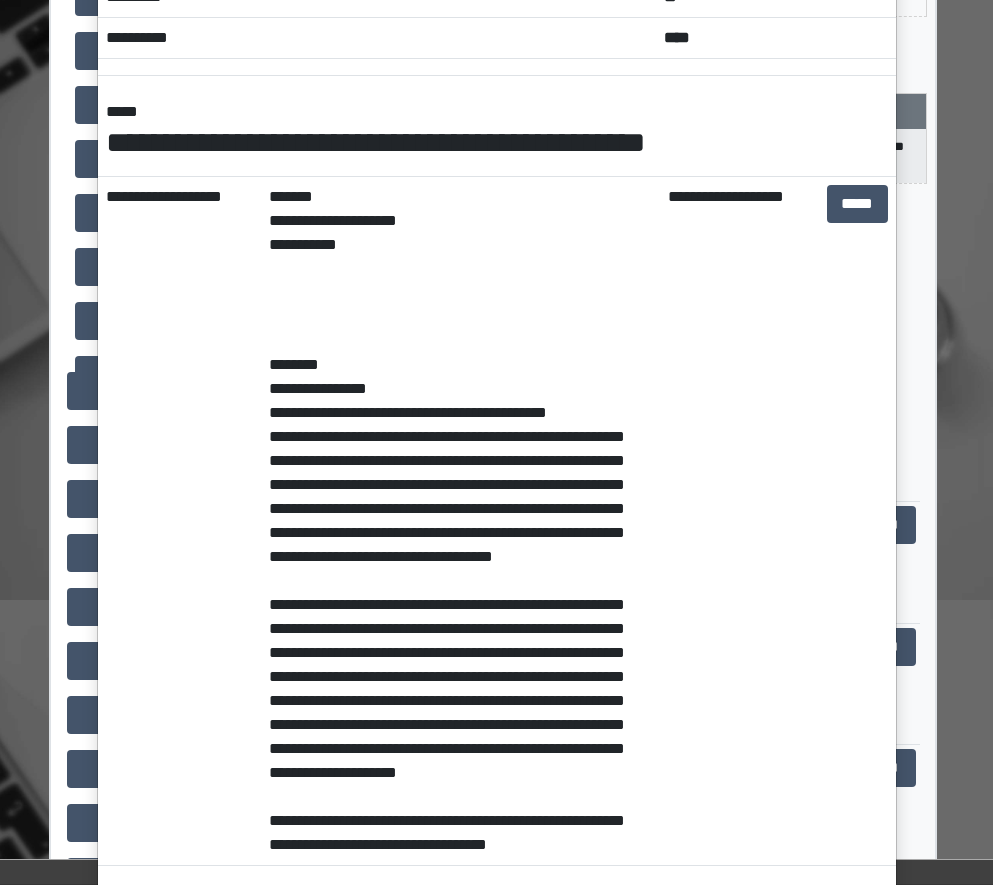 scroll, scrollTop: 0, scrollLeft: 0, axis: both 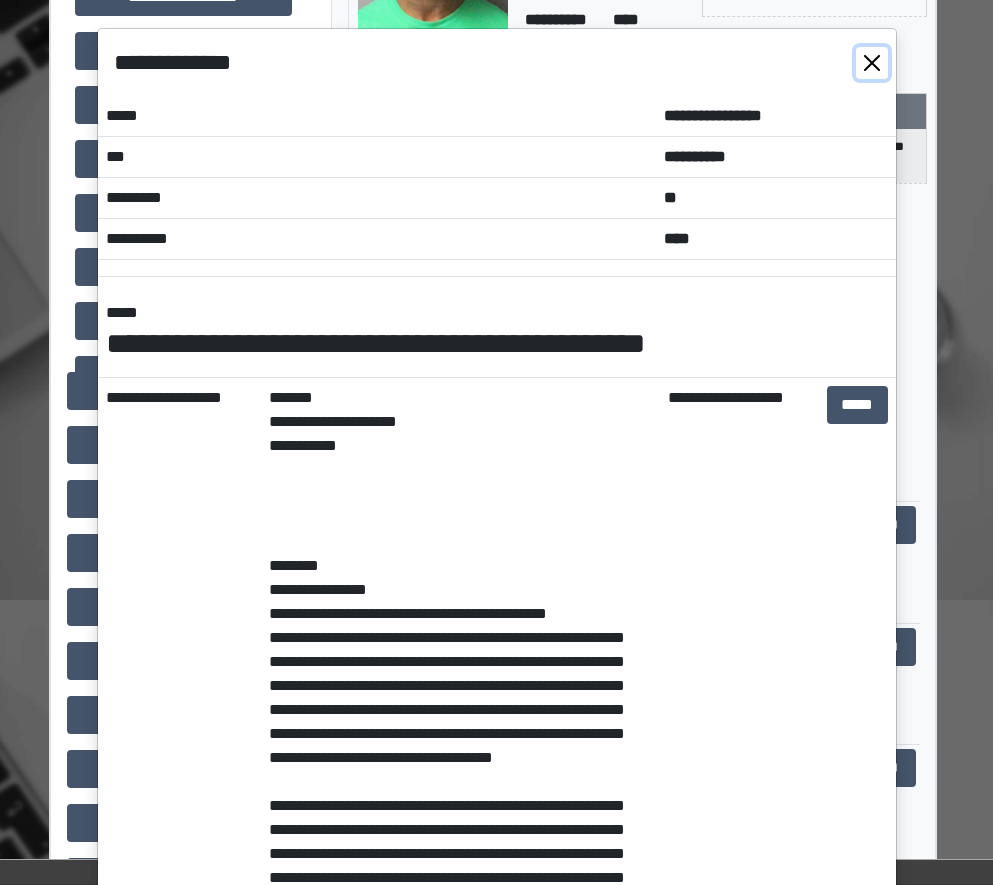 click at bounding box center [872, 63] 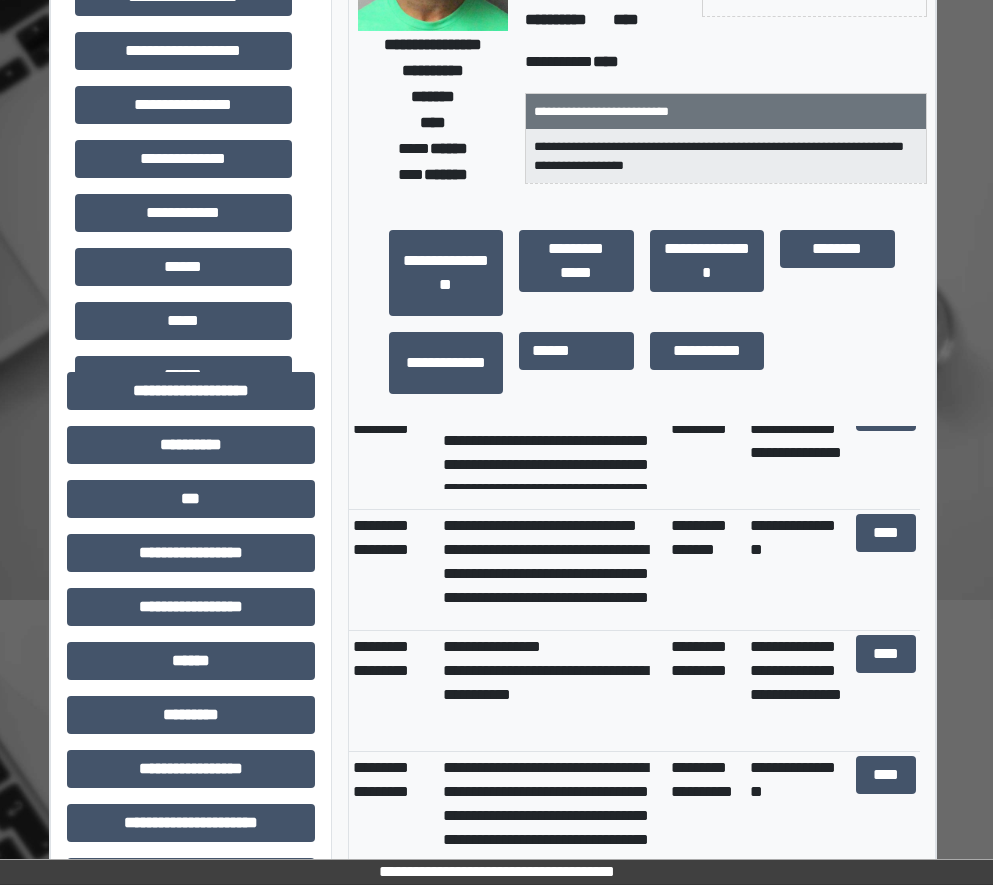 scroll, scrollTop: 300, scrollLeft: 0, axis: vertical 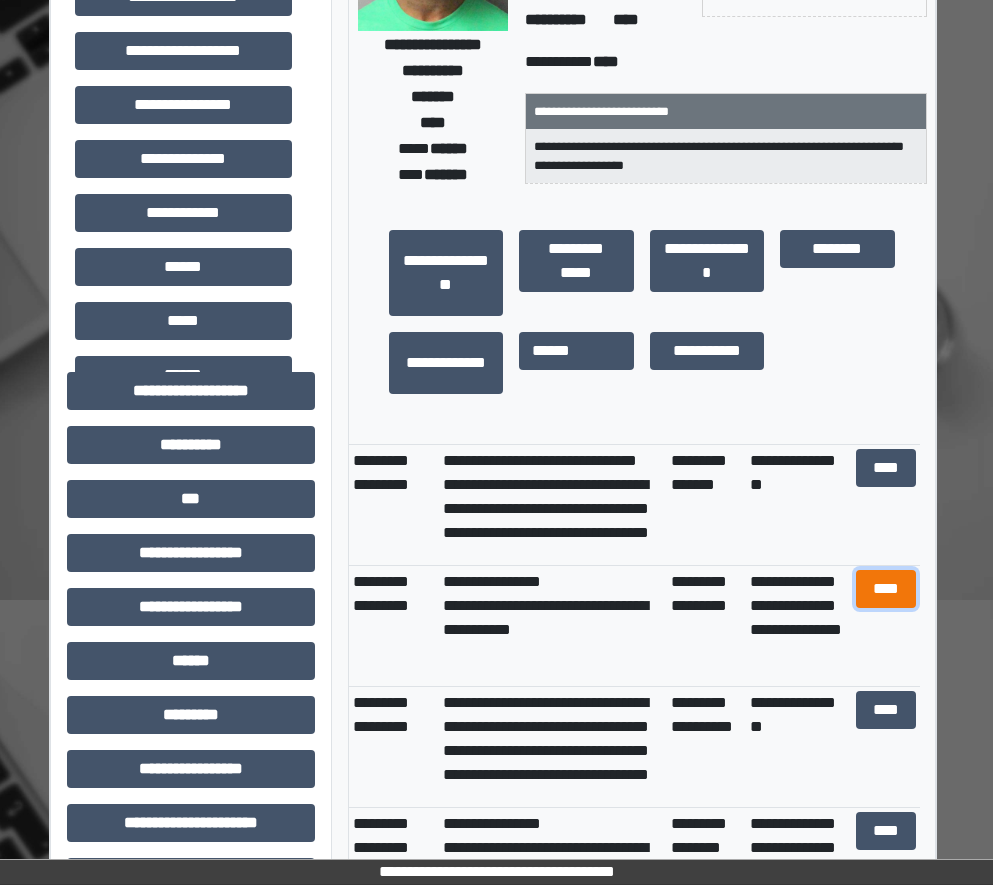 click on "****" at bounding box center [886, 589] 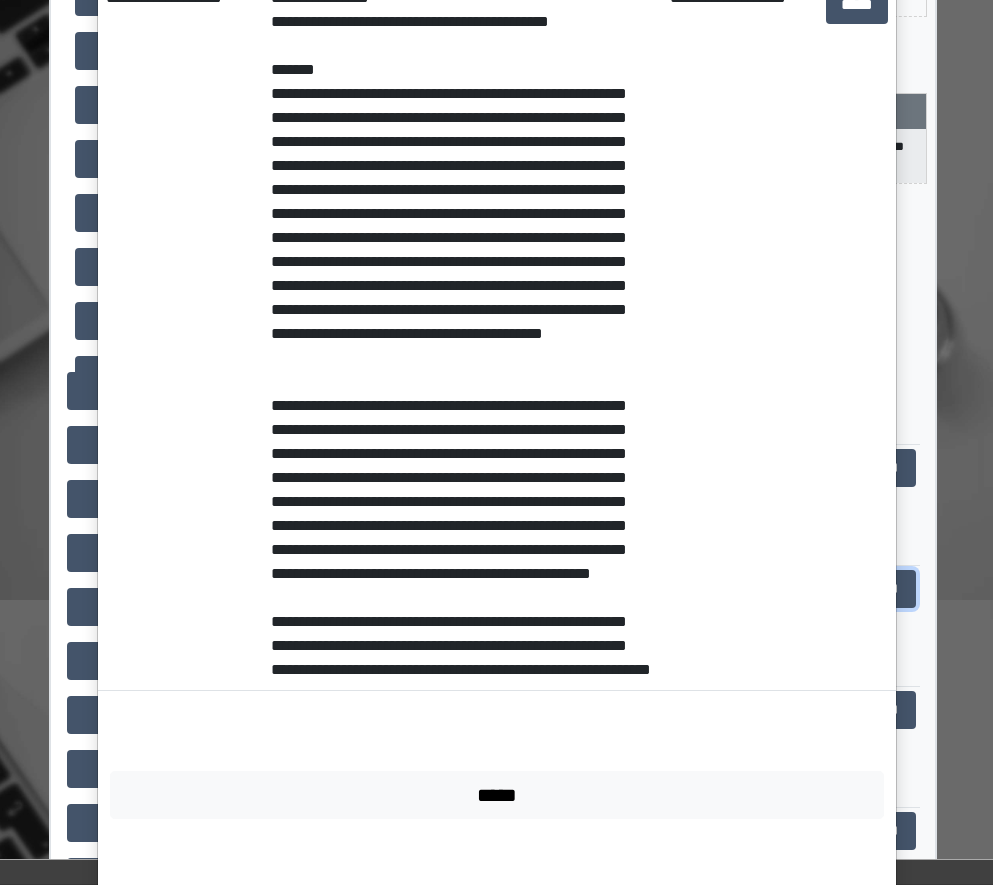 scroll, scrollTop: 0, scrollLeft: 0, axis: both 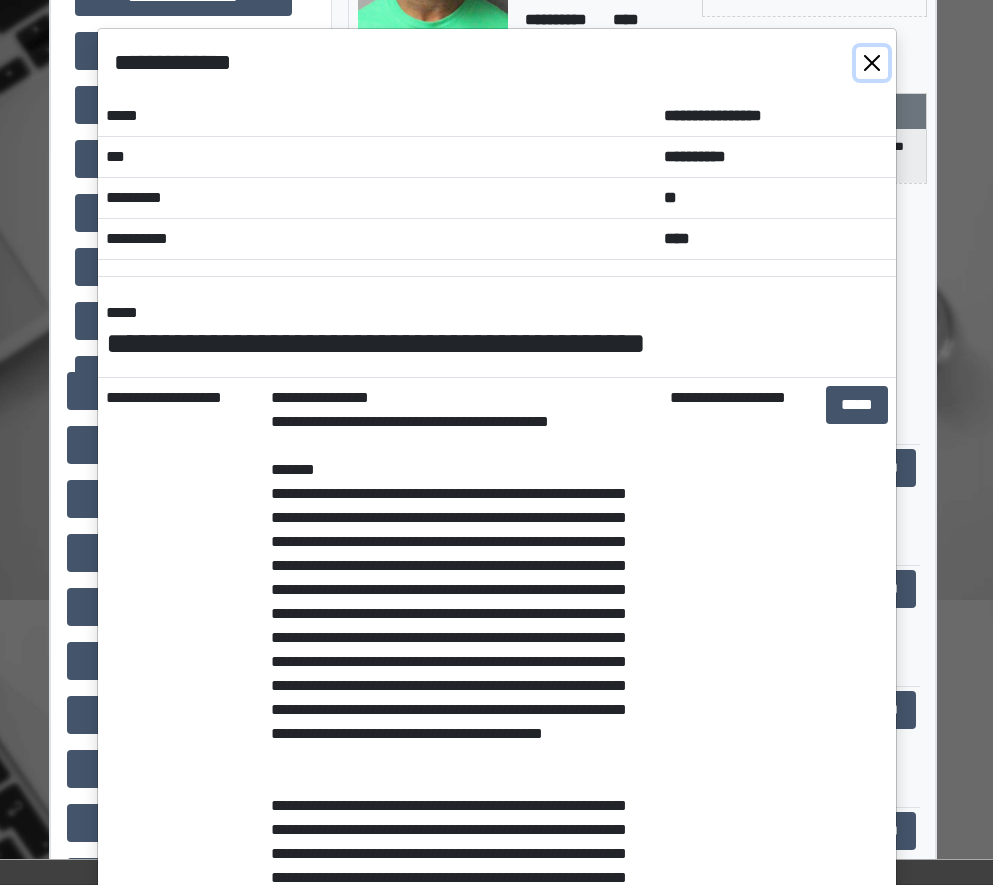 click at bounding box center [872, 63] 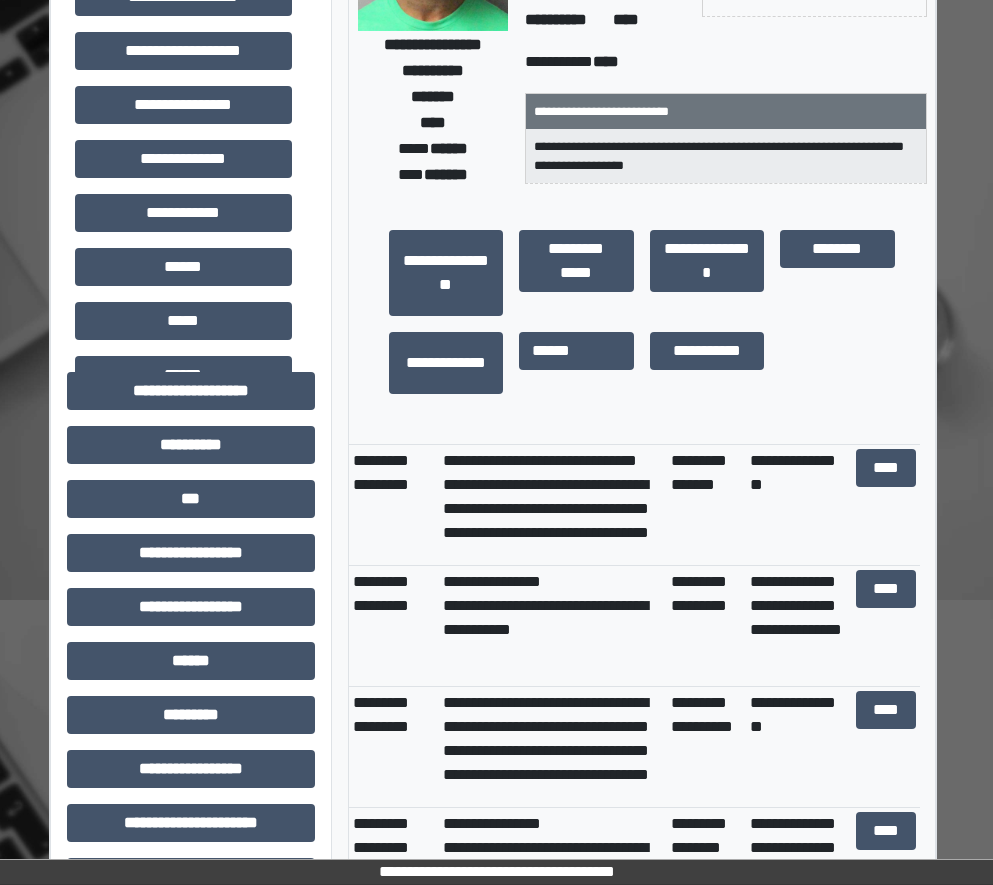 scroll, scrollTop: 0, scrollLeft: 4, axis: horizontal 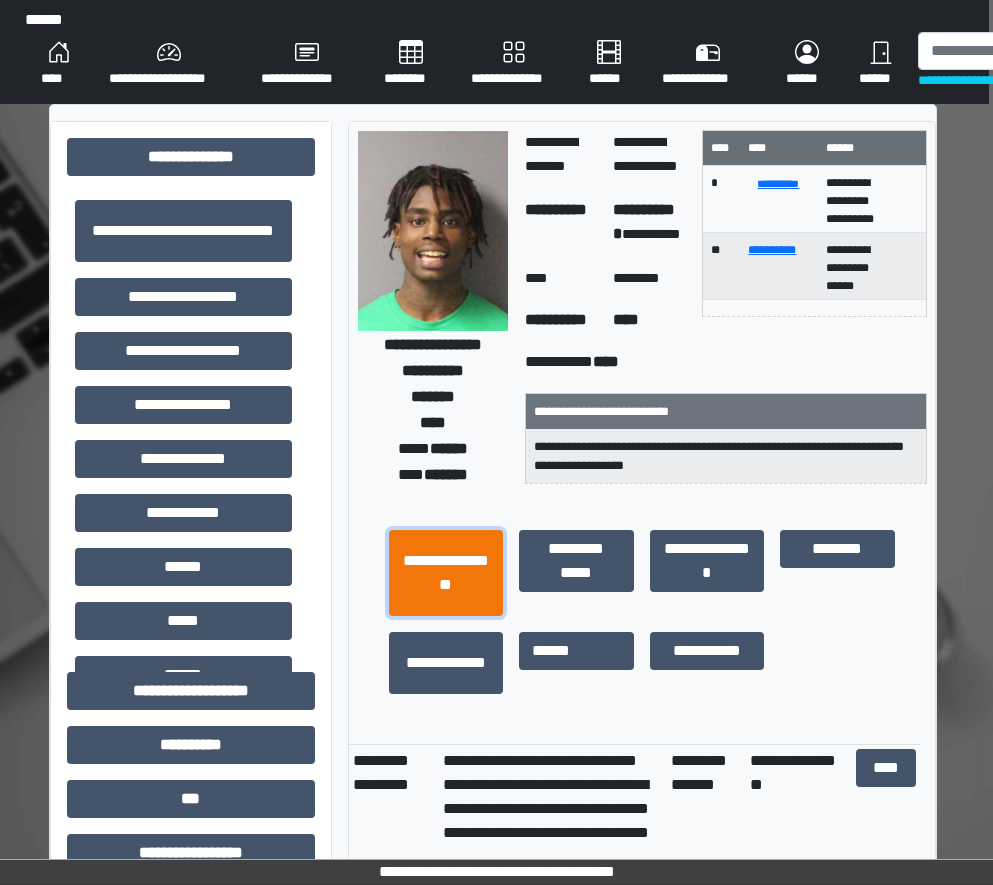 click on "**********" at bounding box center [446, 573] 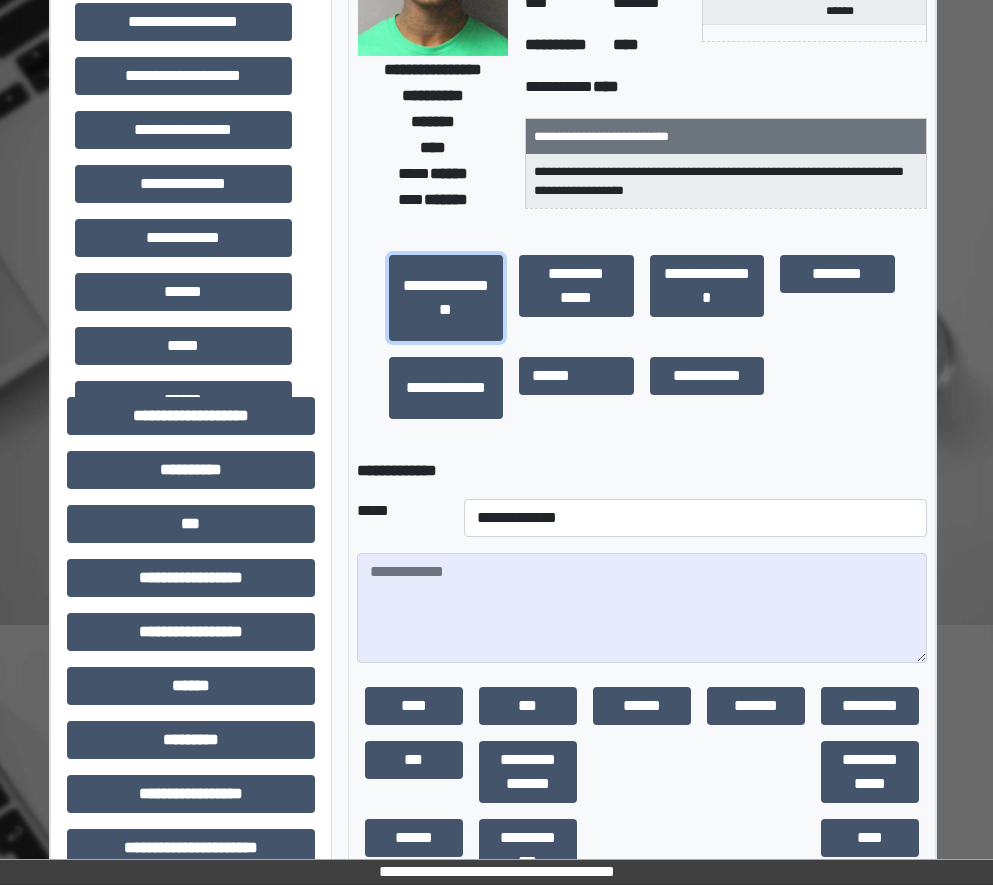 scroll, scrollTop: 300, scrollLeft: 4, axis: both 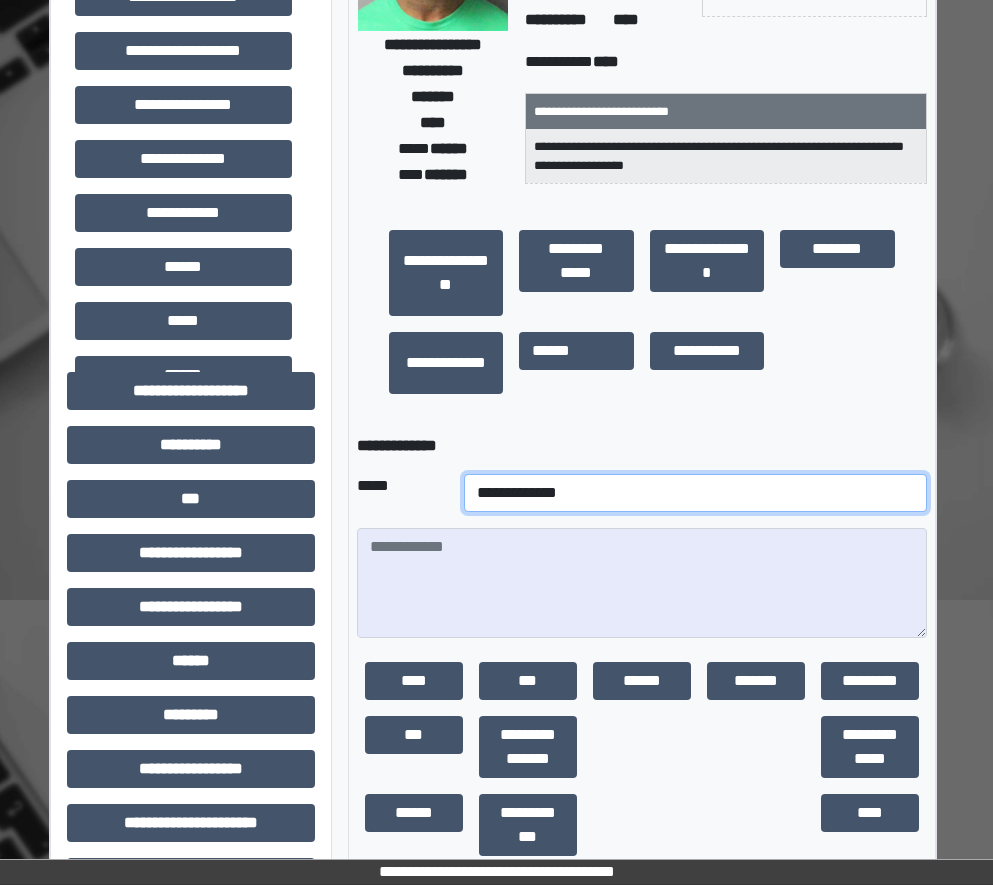 click on "**********" at bounding box center [695, 493] 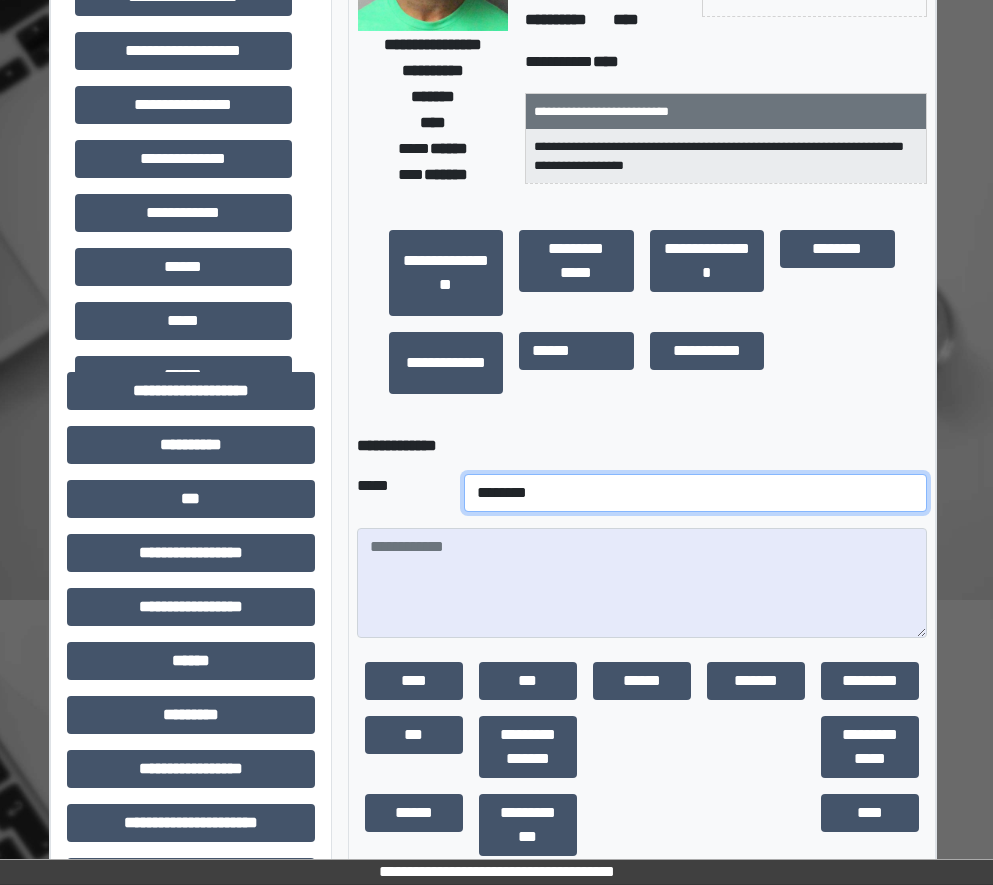 click on "**********" at bounding box center (695, 493) 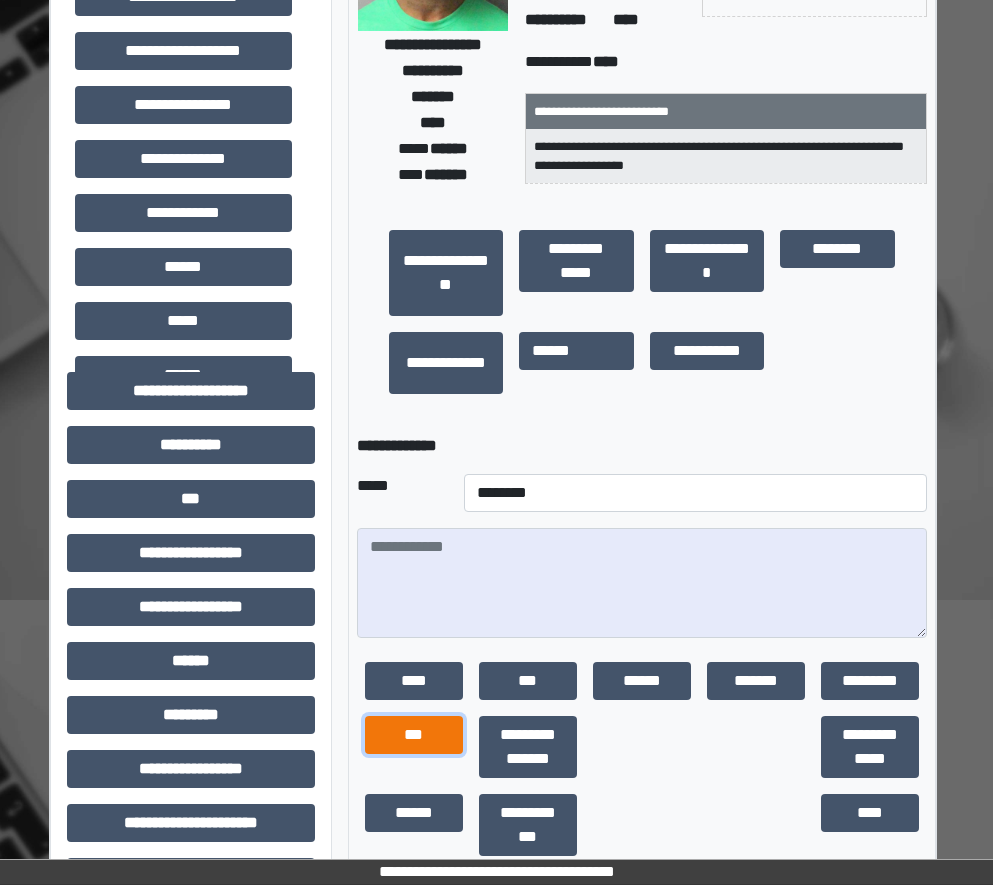 click on "***" at bounding box center (414, 735) 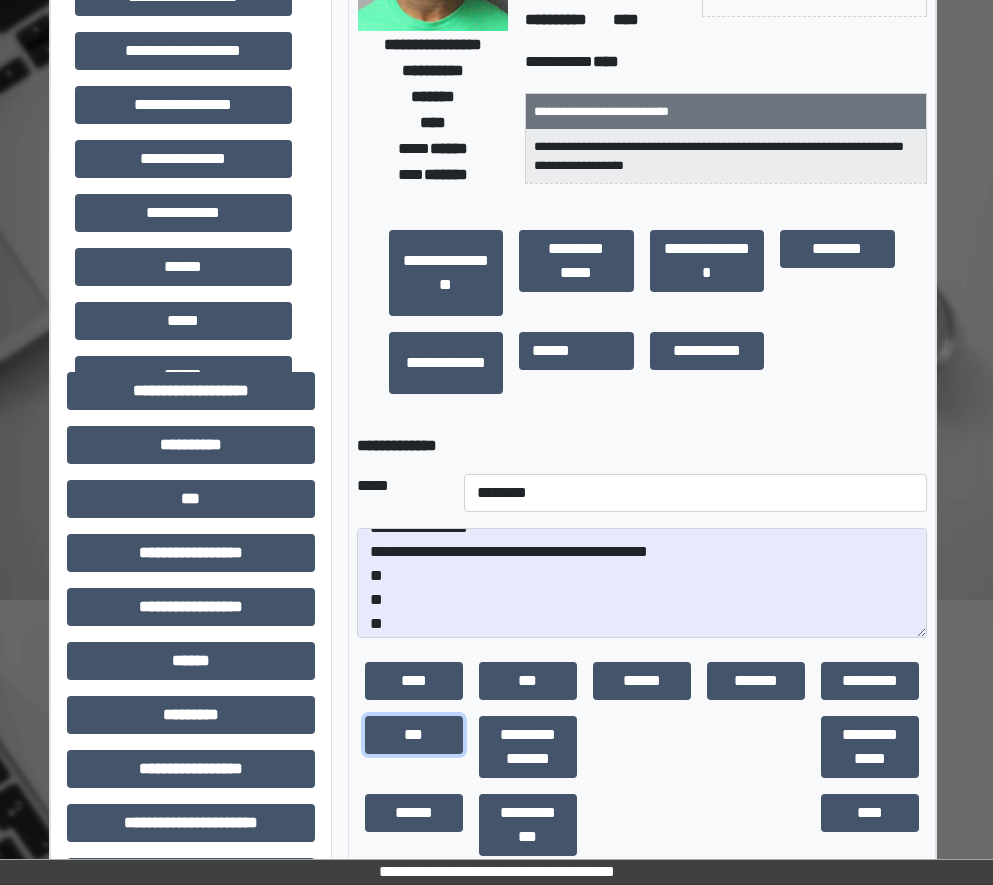 scroll, scrollTop: 24, scrollLeft: 0, axis: vertical 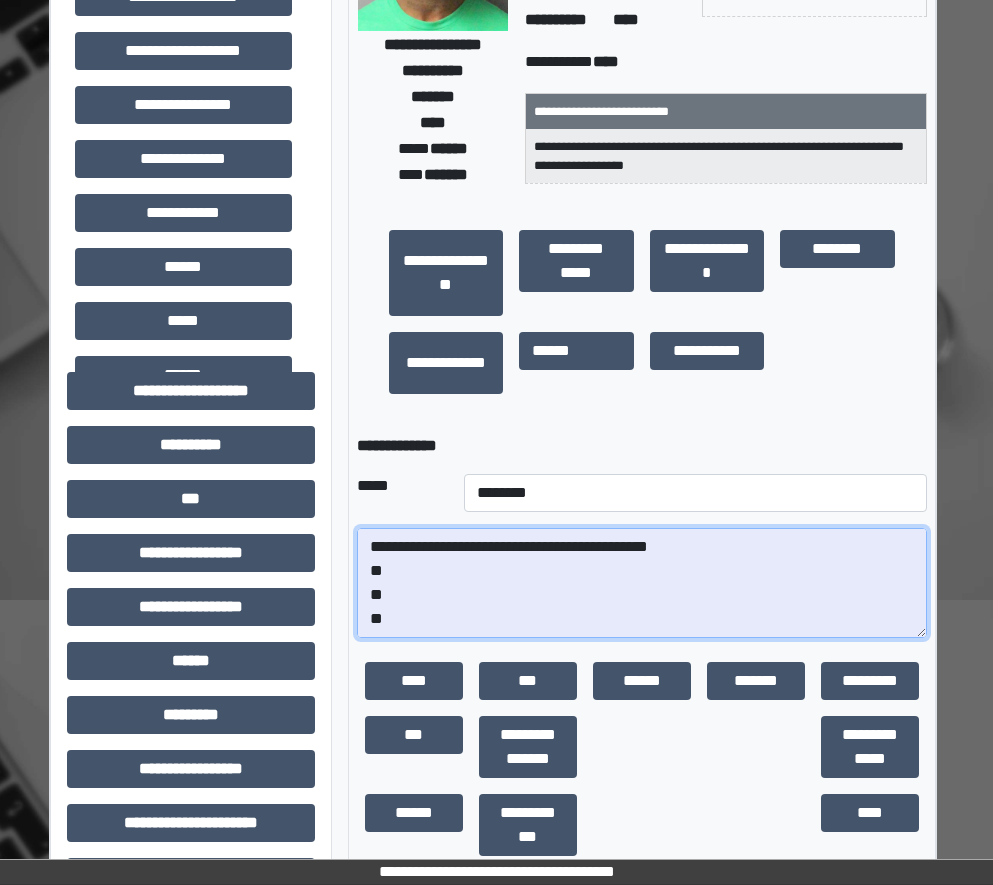 click on "**********" at bounding box center (642, 583) 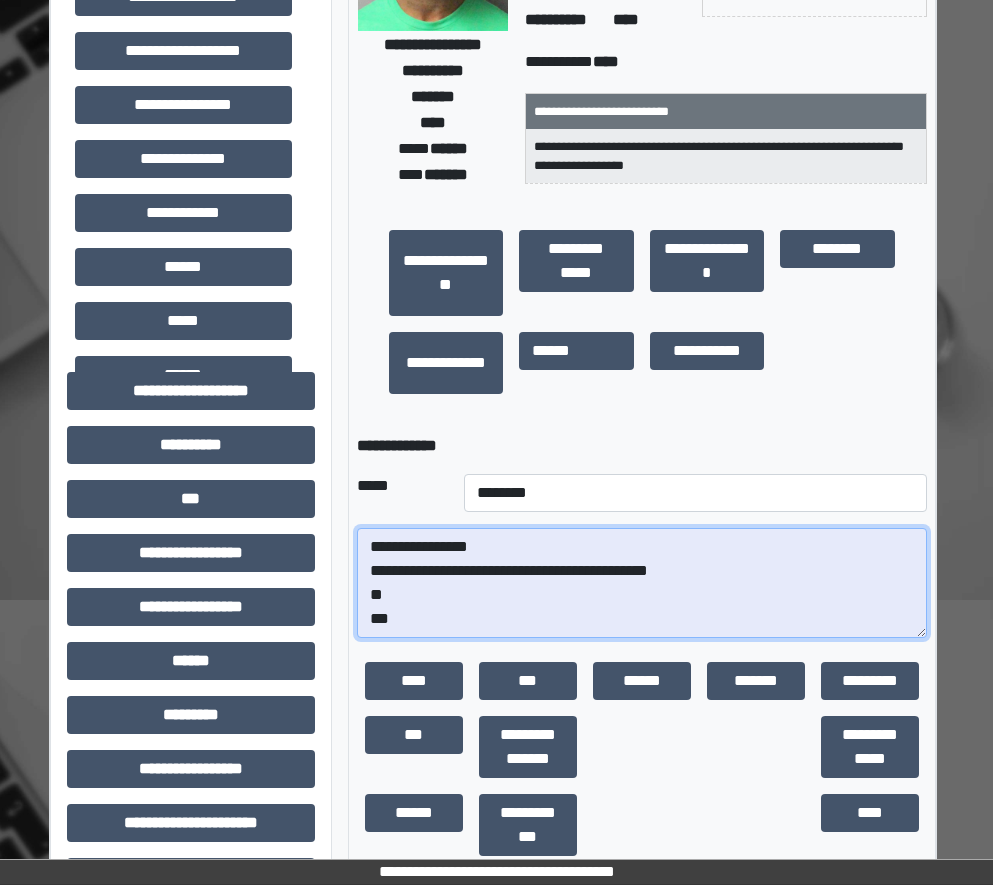 scroll, scrollTop: 0, scrollLeft: 0, axis: both 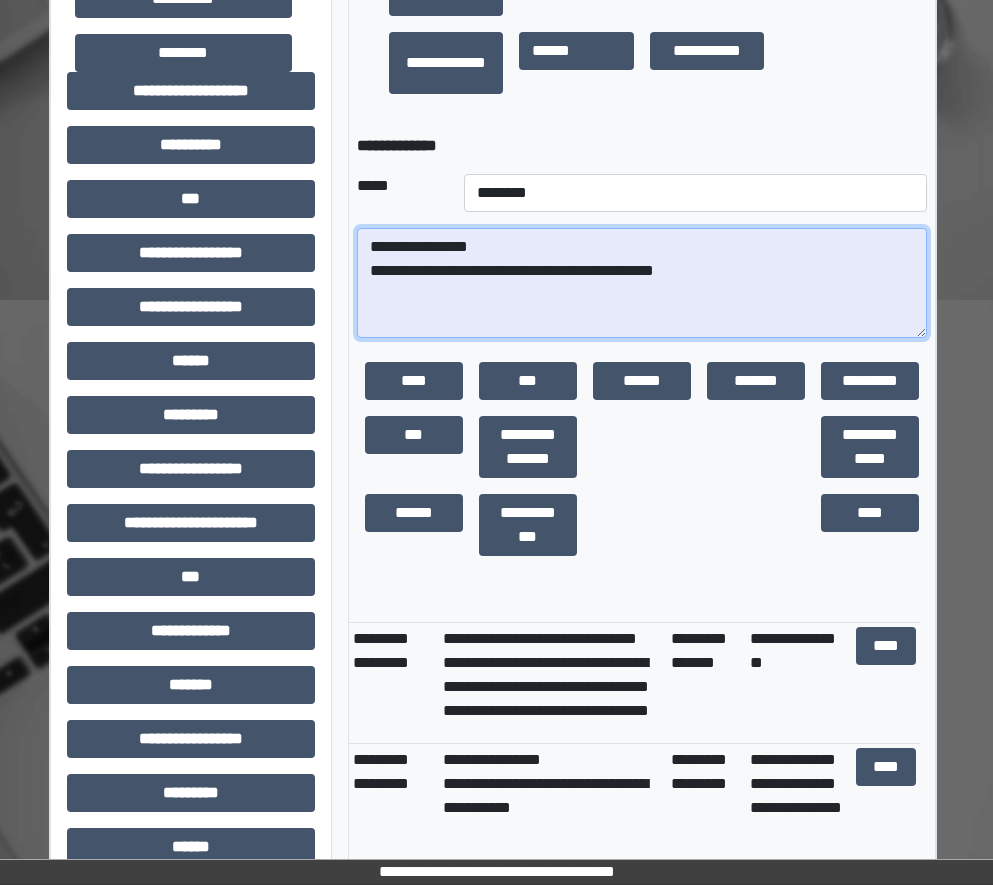 drag, startPoint x: 407, startPoint y: 304, endPoint x: 384, endPoint y: 322, distance: 29.206163 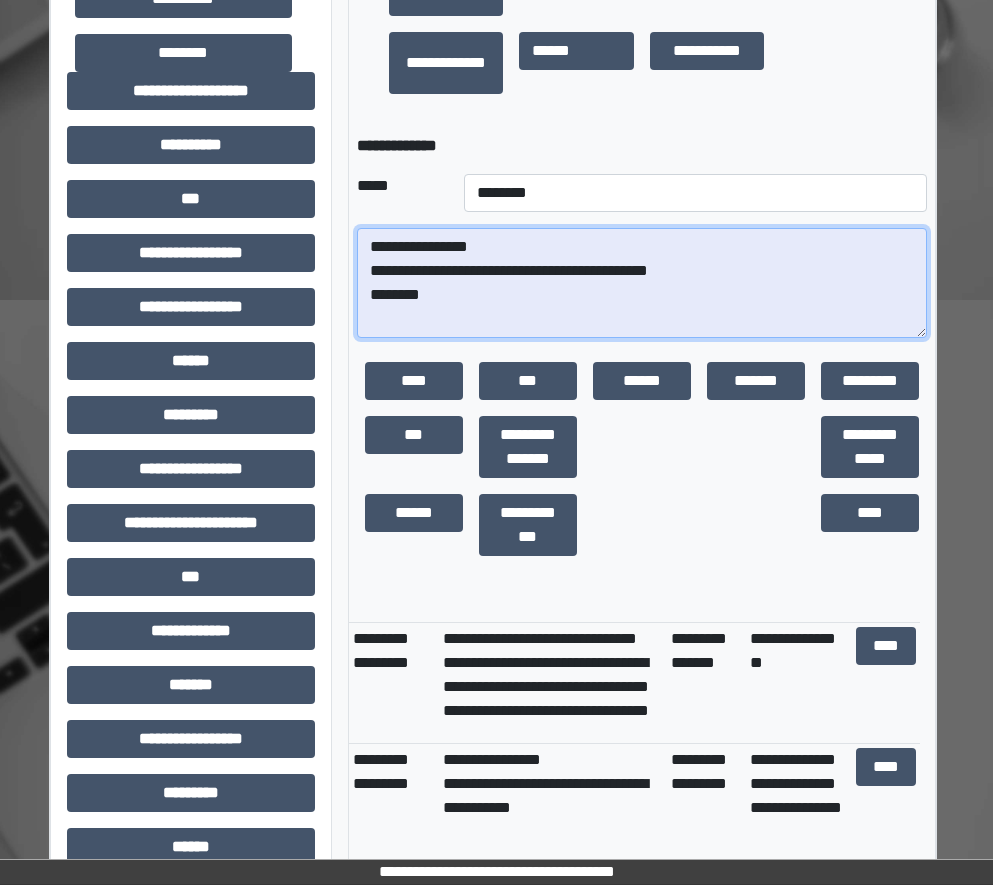 paste on "**********" 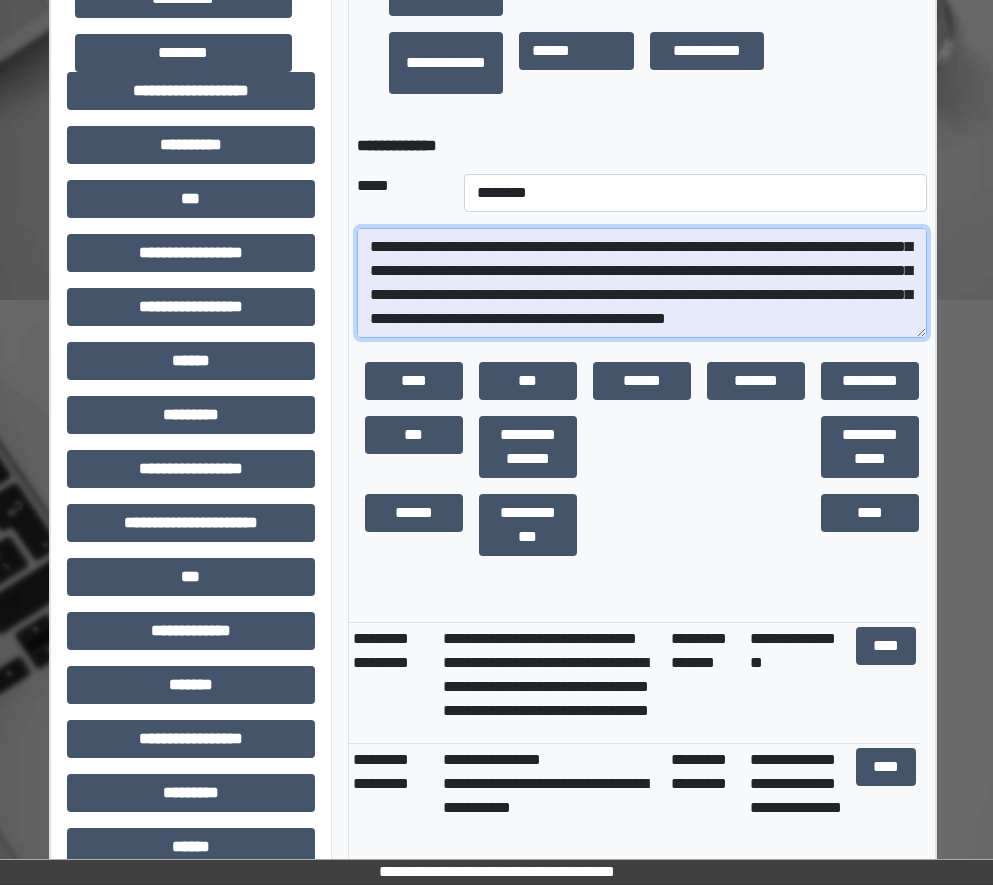 scroll, scrollTop: 631, scrollLeft: 0, axis: vertical 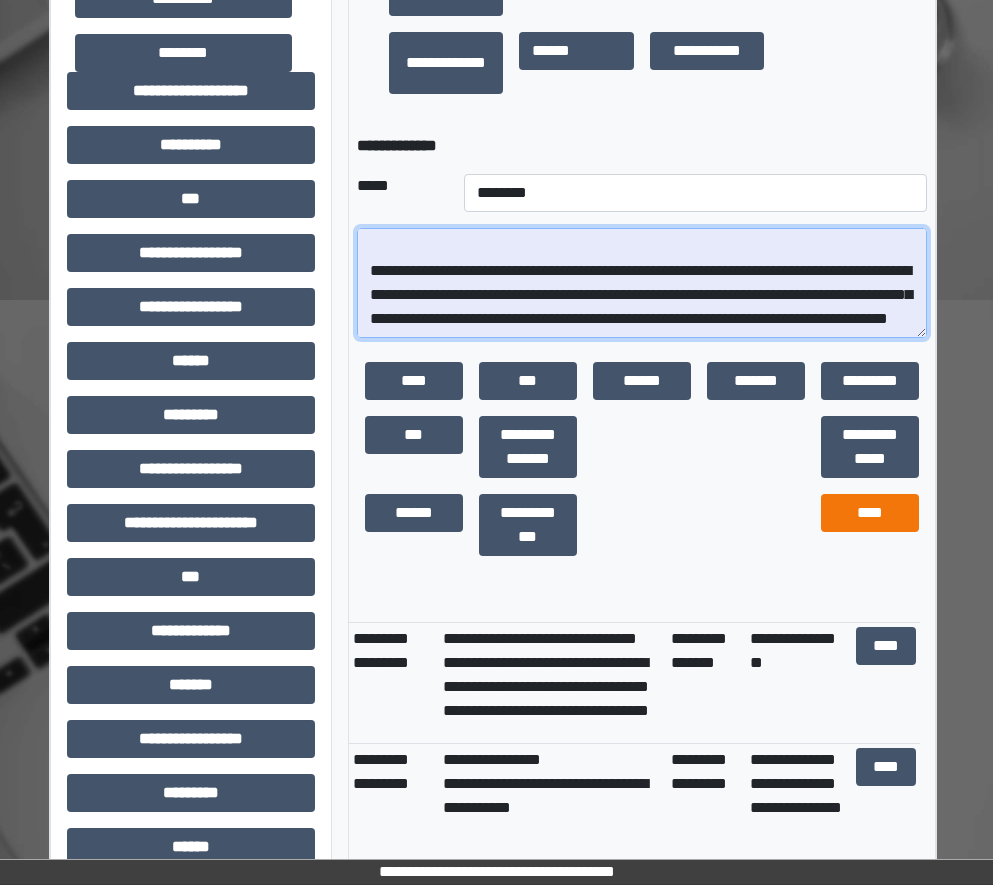 type on "**********" 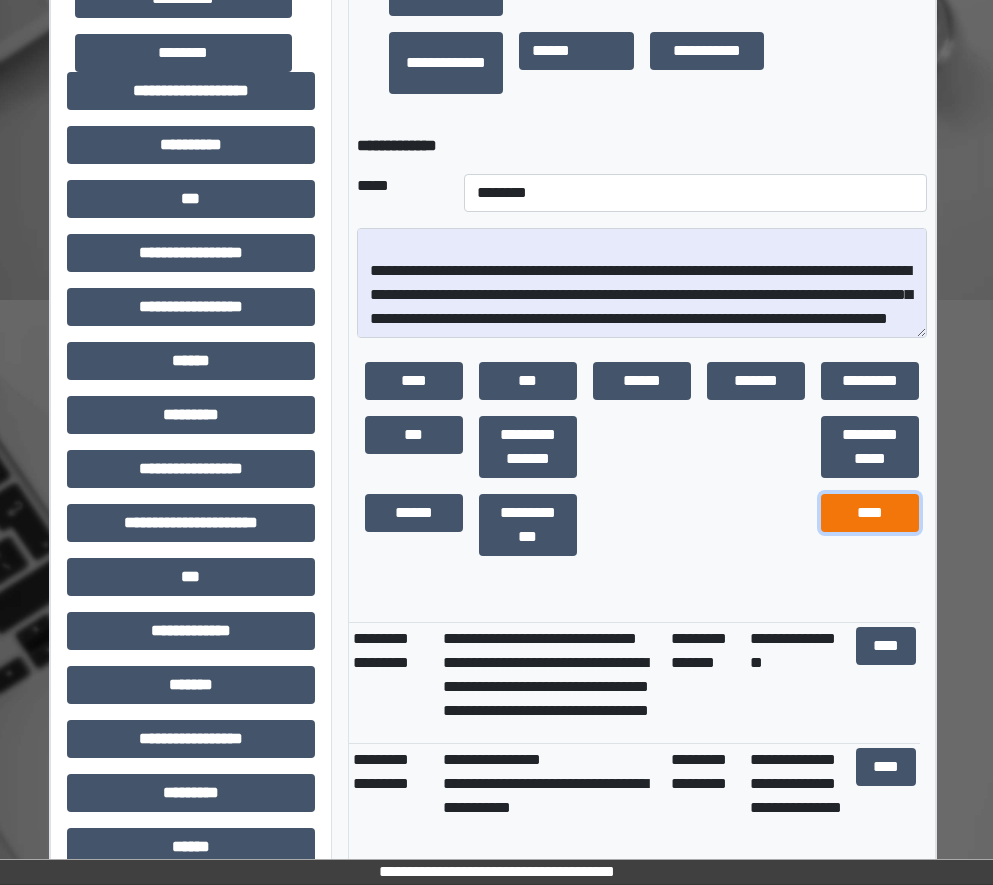 click on "****" at bounding box center [870, 513] 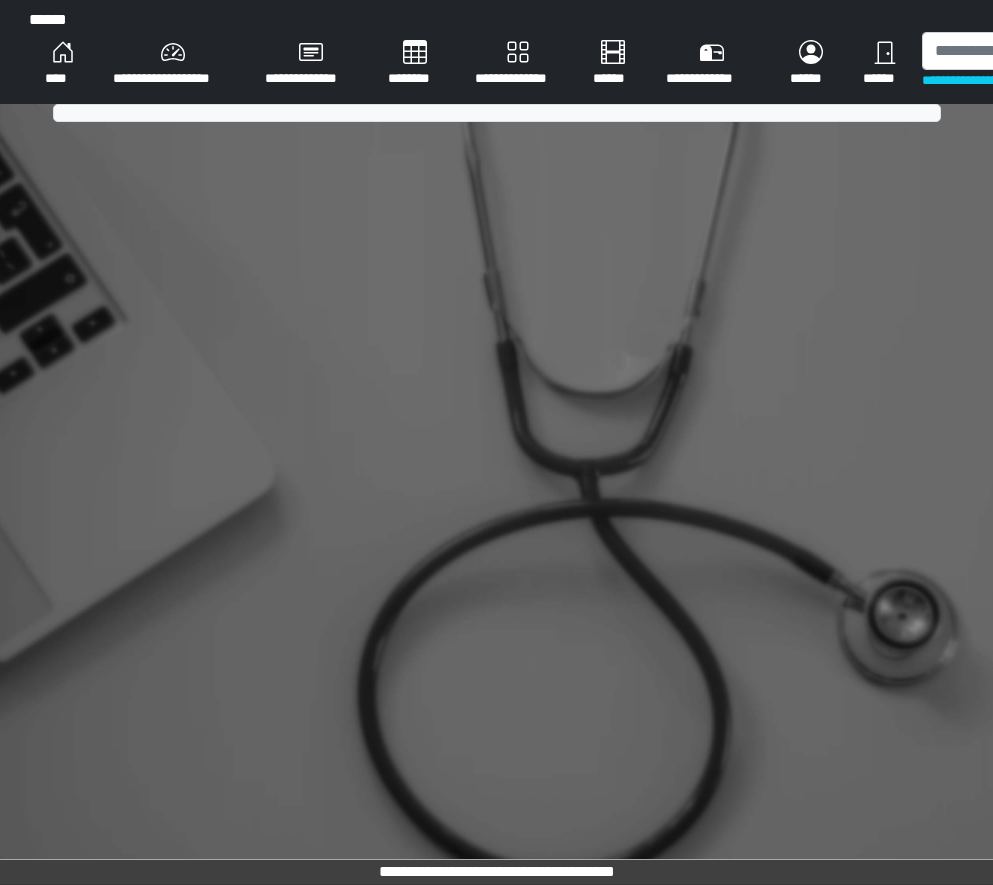 scroll, scrollTop: 0, scrollLeft: 0, axis: both 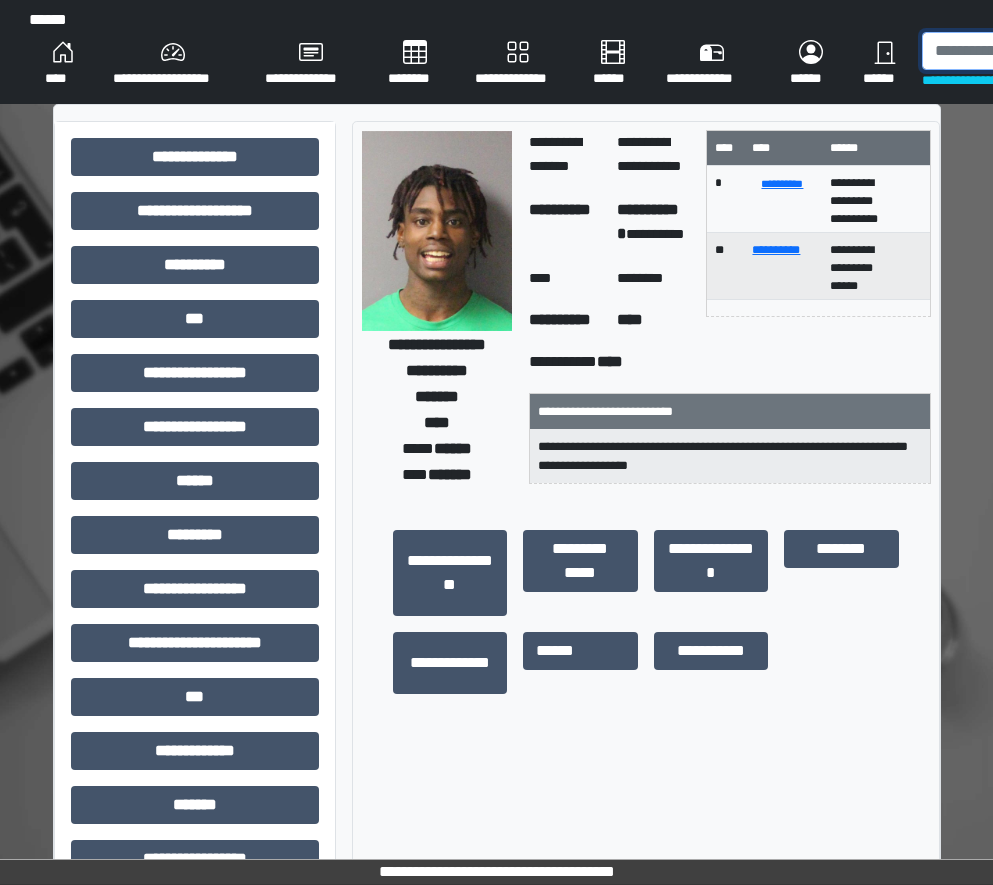 click at bounding box center (1025, 51) 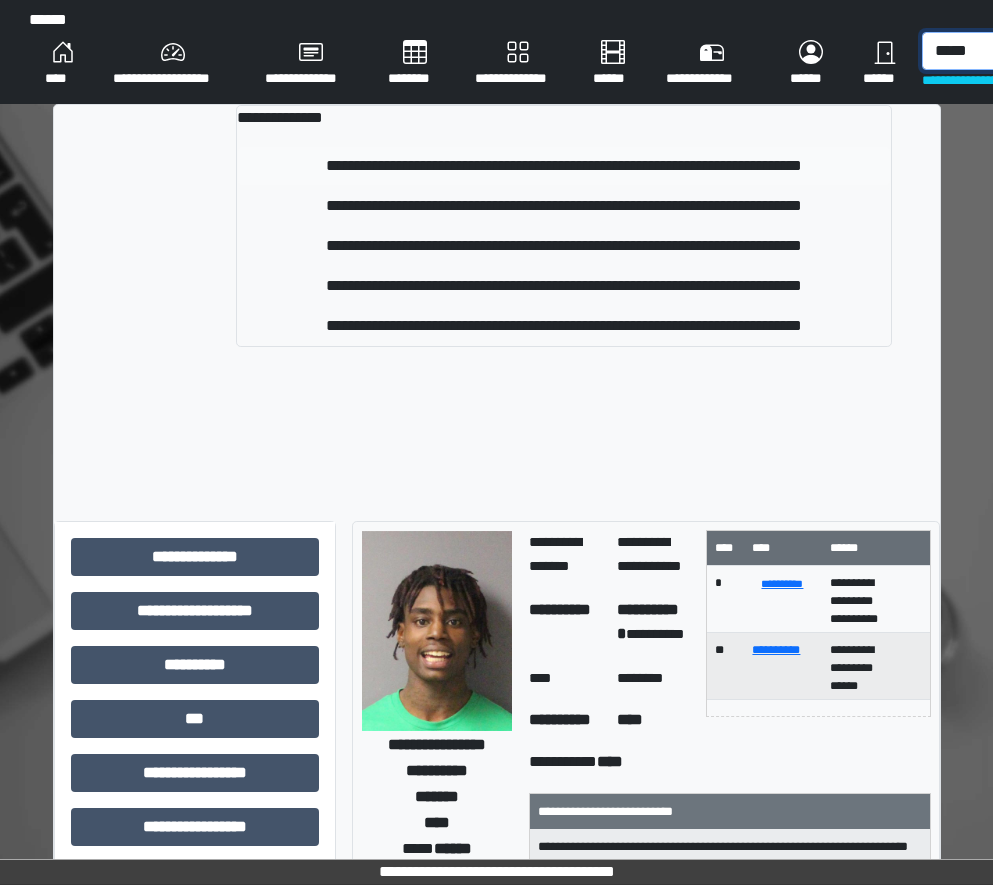 type on "*****" 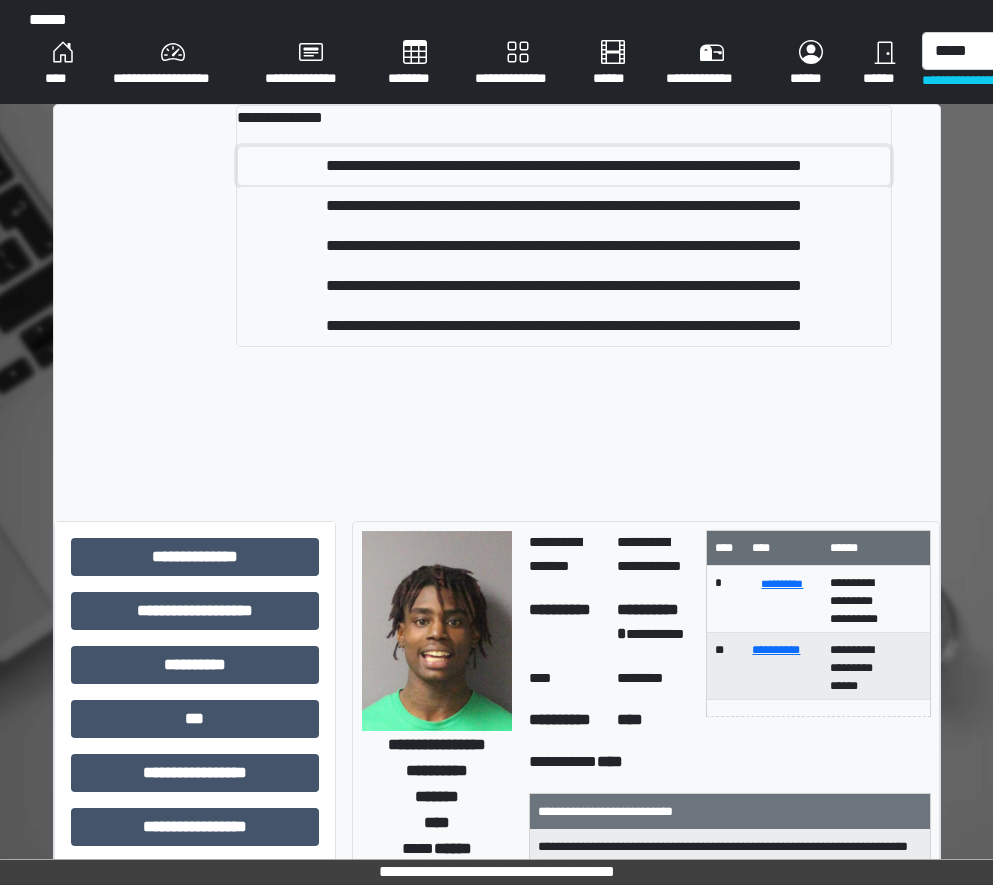 click on "**********" at bounding box center (564, 166) 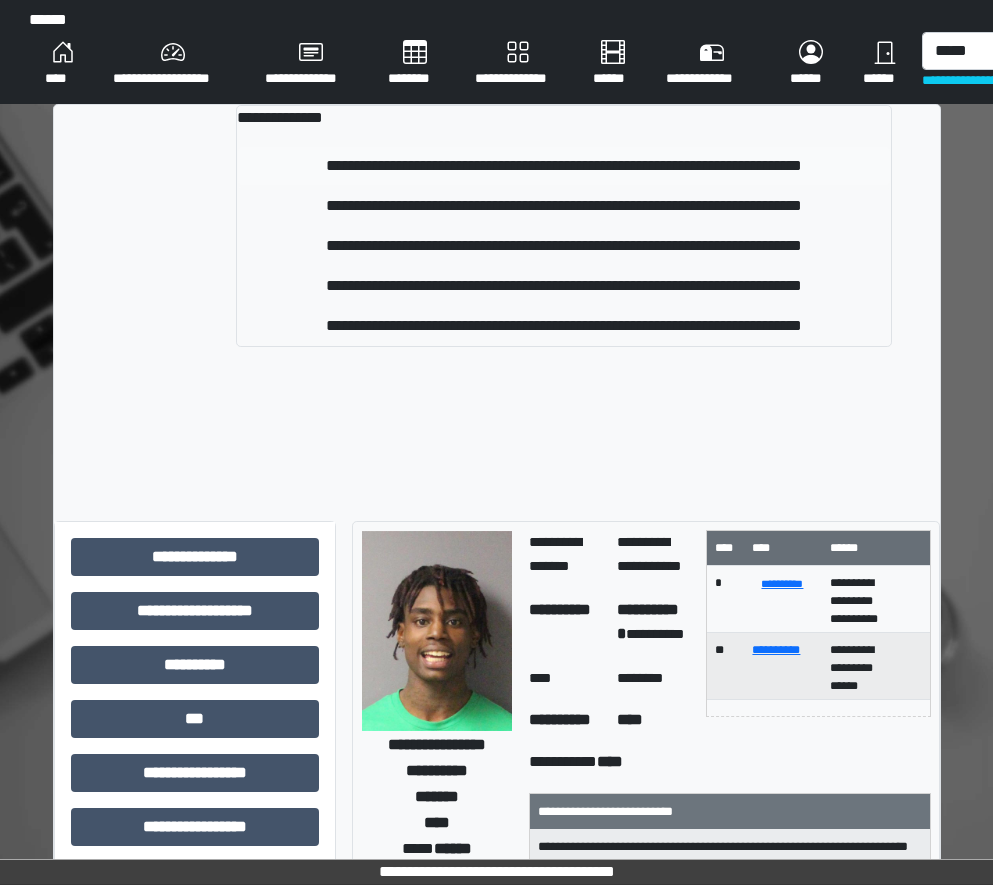 type 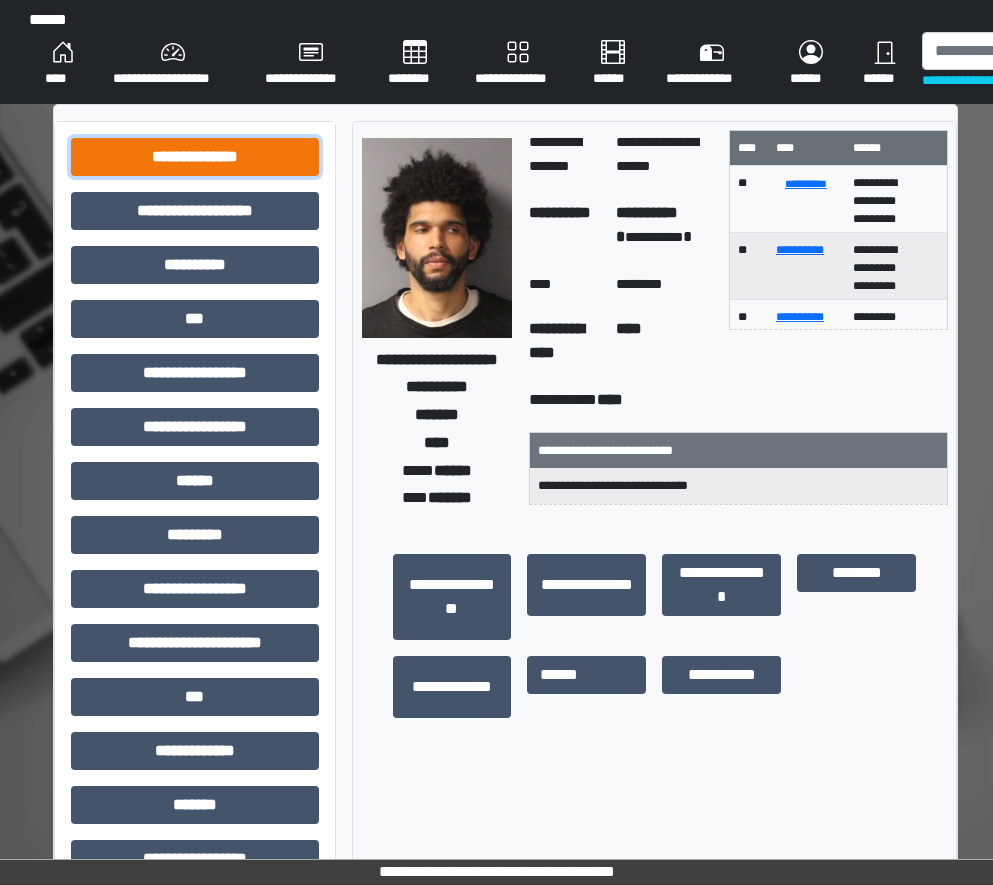 click on "**********" at bounding box center (195, 157) 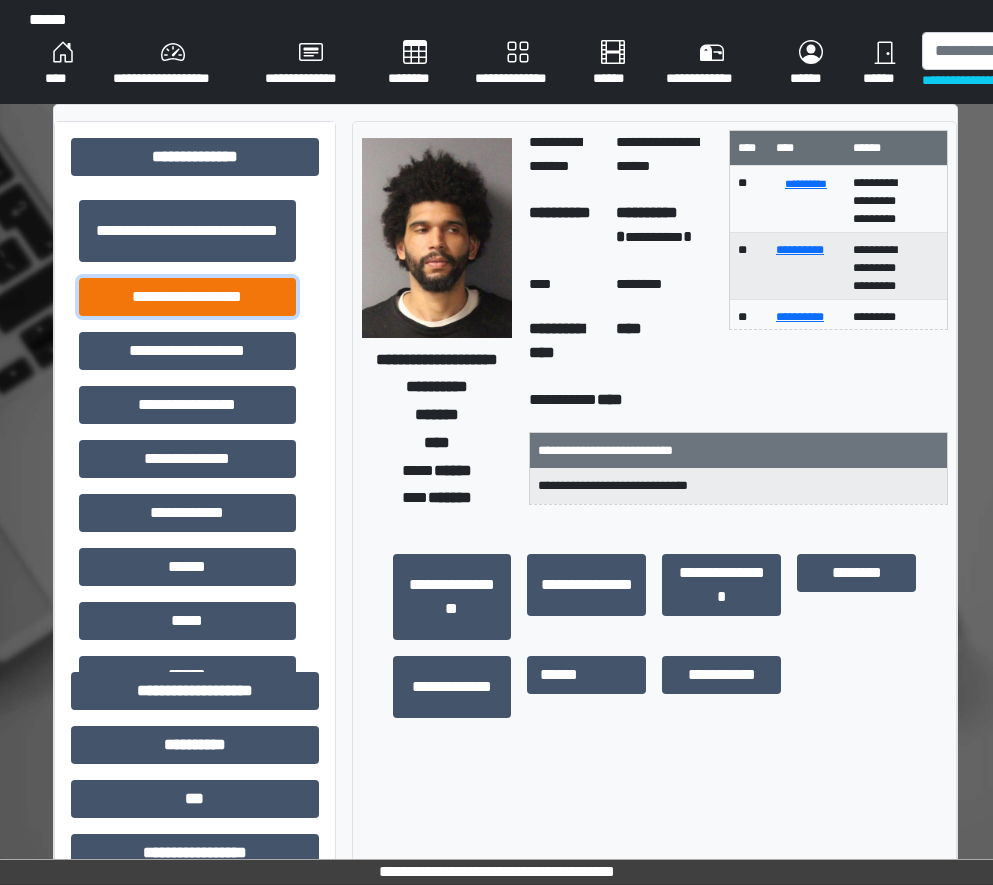 click on "**********" at bounding box center (187, 297) 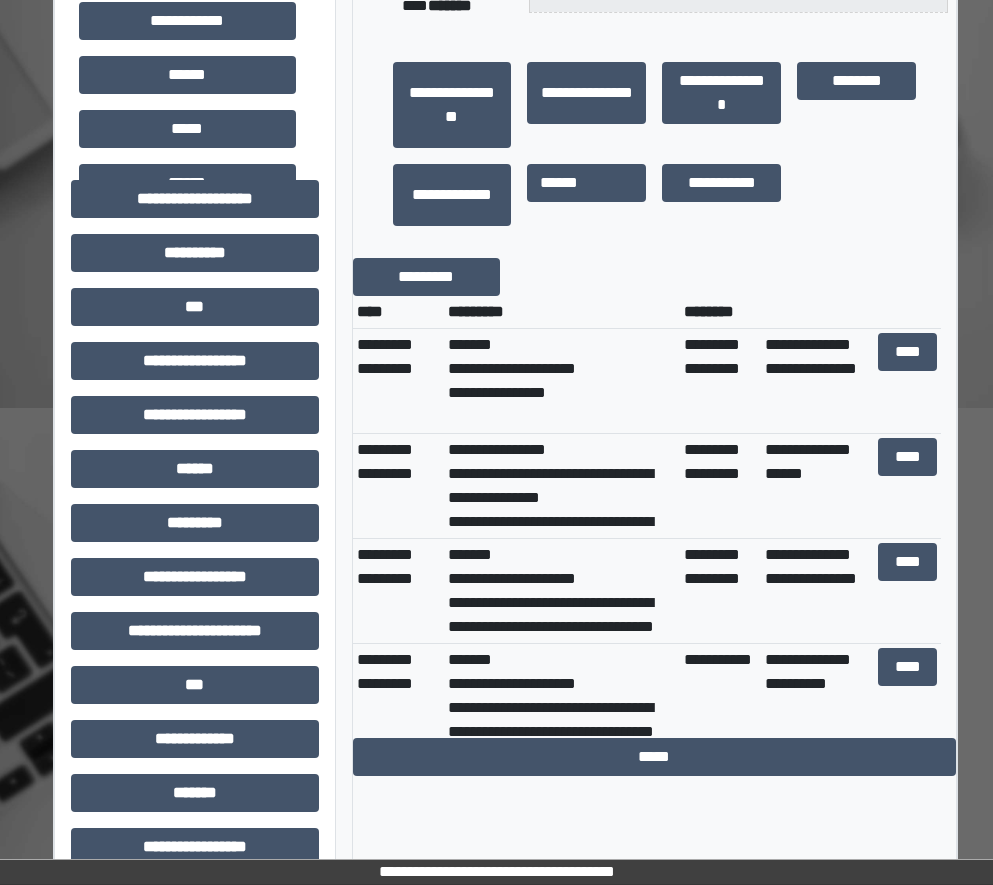 scroll, scrollTop: 500, scrollLeft: 0, axis: vertical 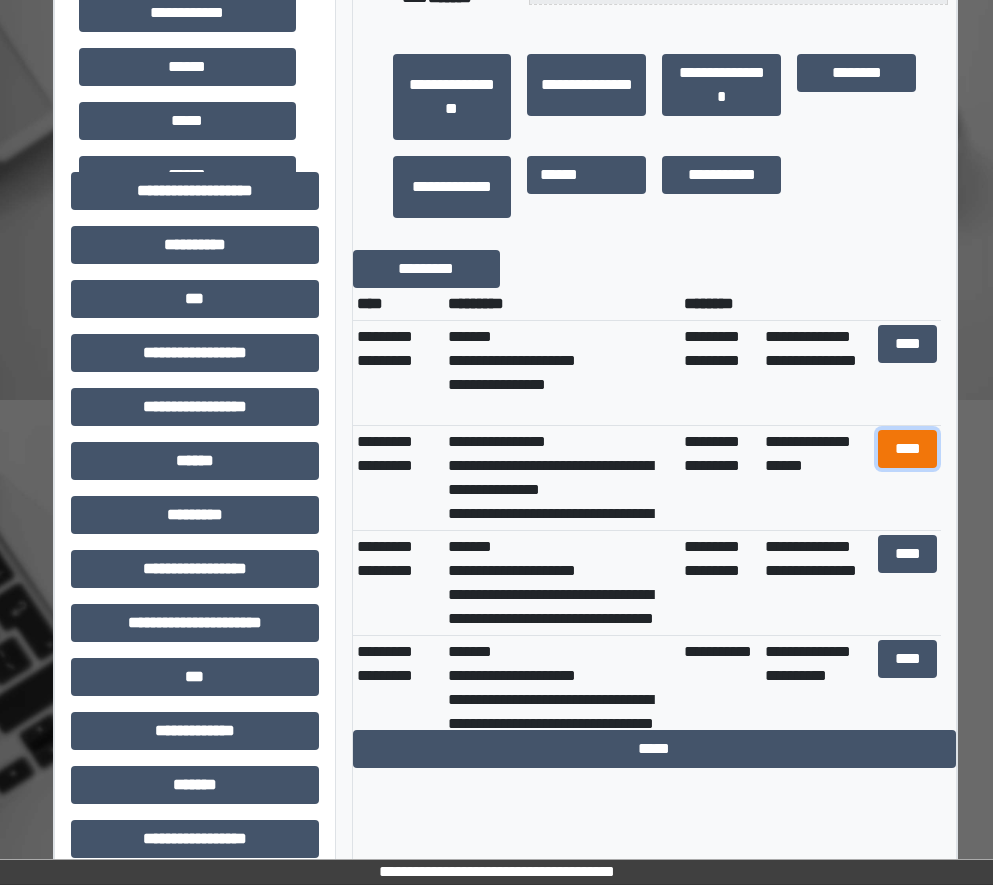 click on "****" at bounding box center (908, 449) 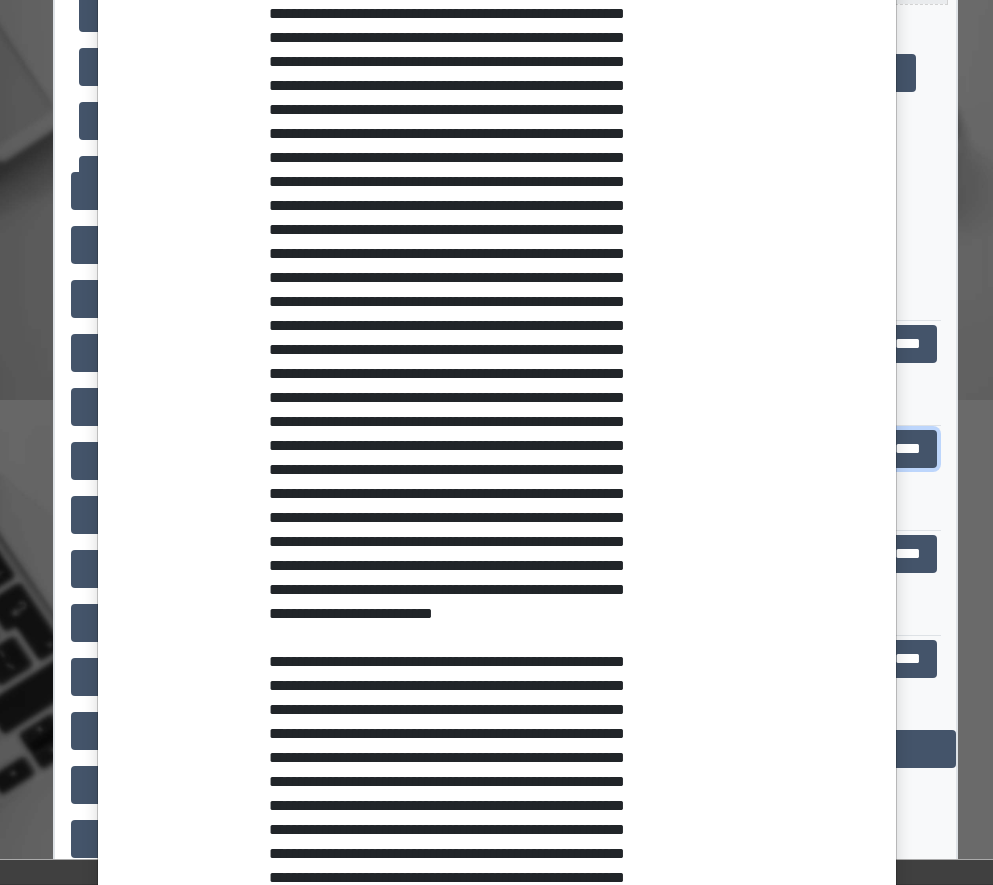 scroll, scrollTop: 0, scrollLeft: 0, axis: both 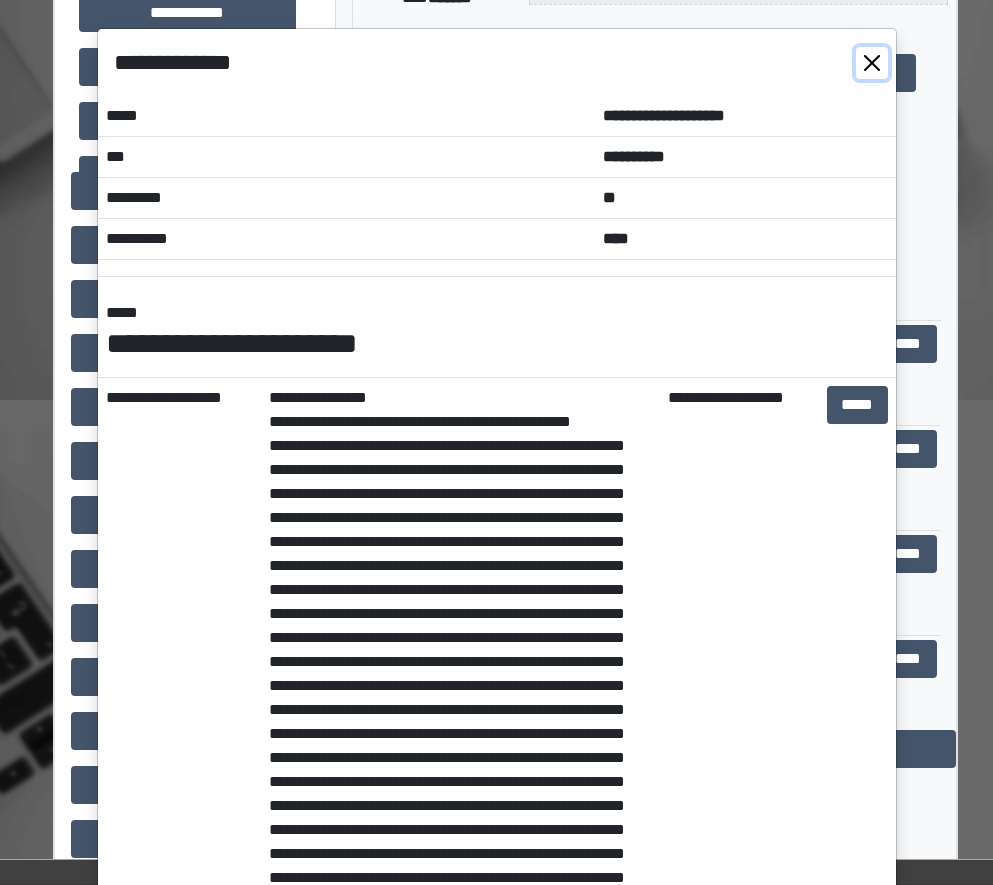 click at bounding box center (872, 63) 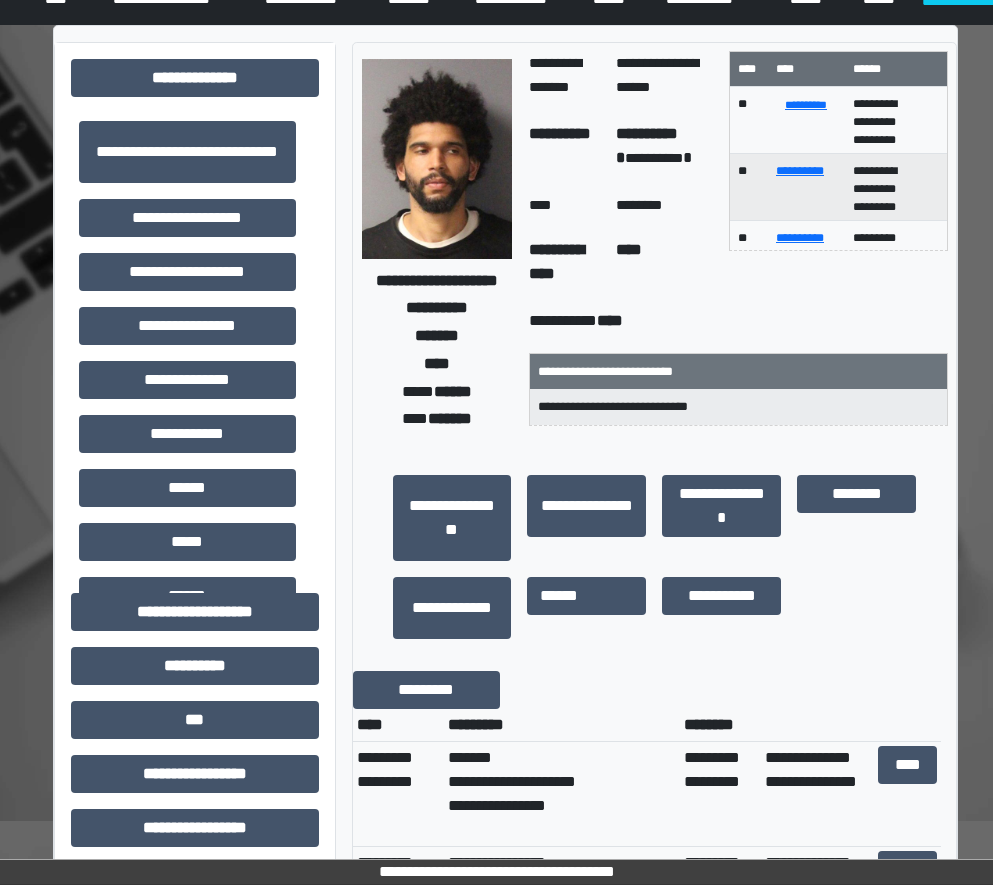 scroll, scrollTop: 0, scrollLeft: 0, axis: both 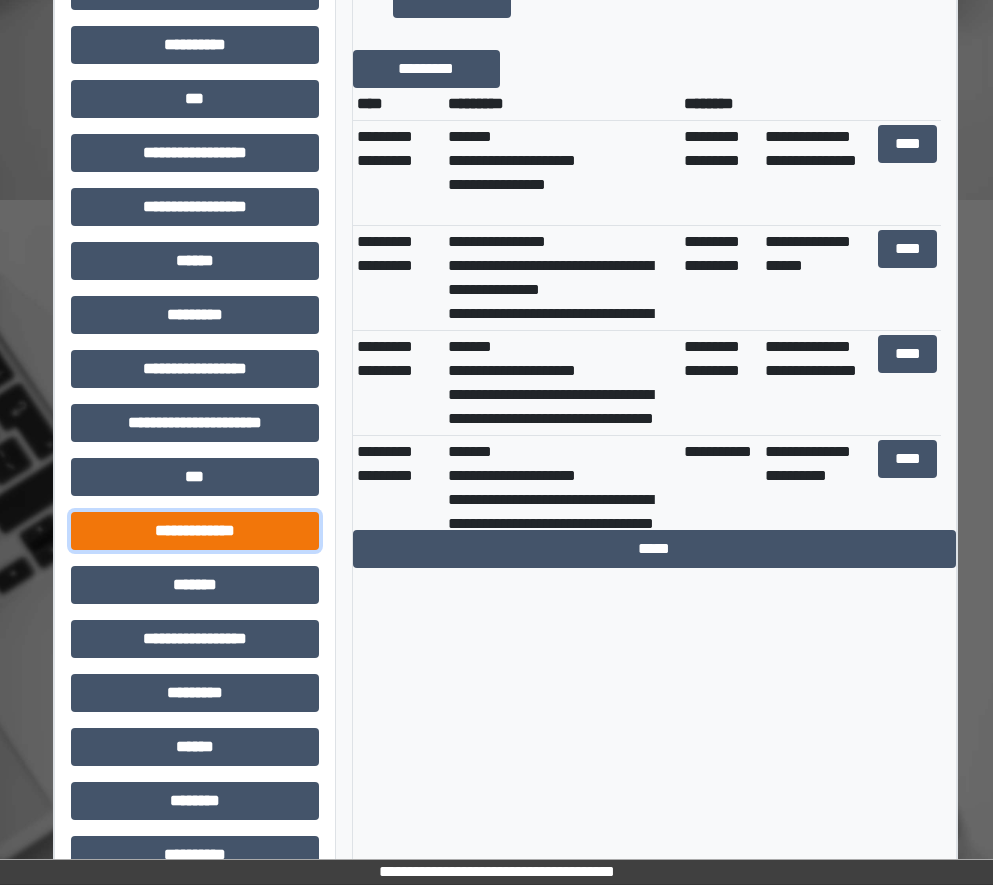 click on "**********" at bounding box center [195, 531] 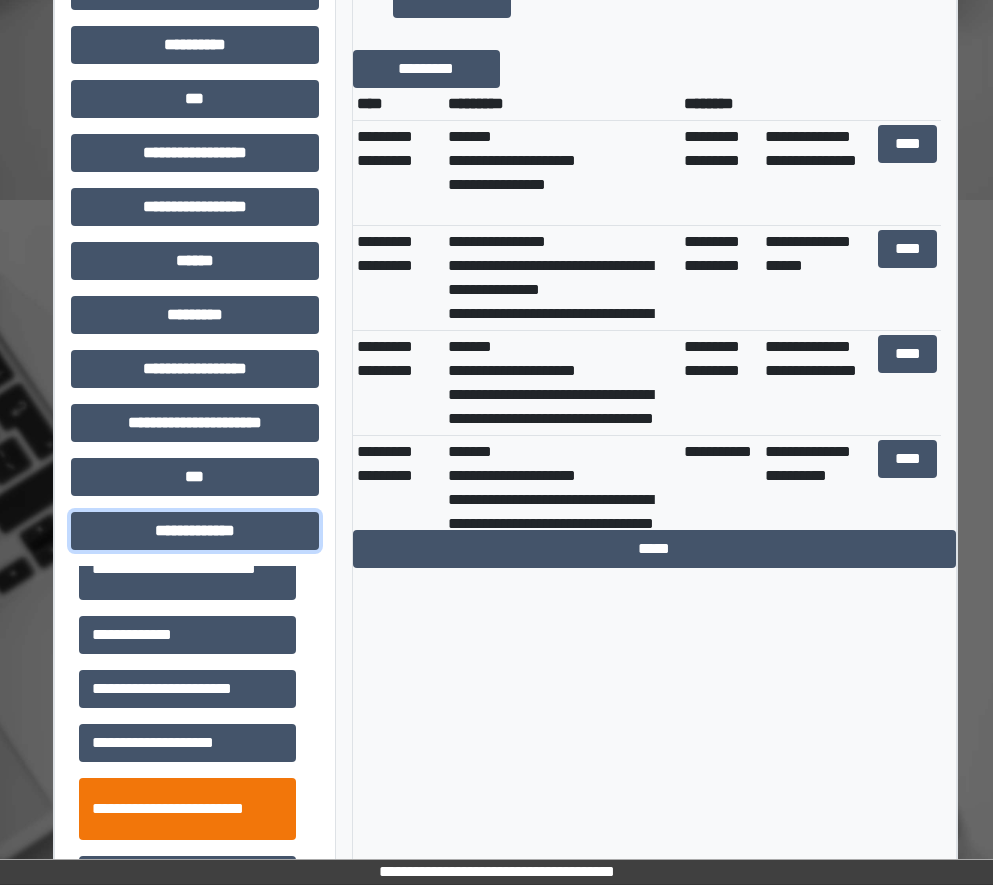 scroll, scrollTop: 400, scrollLeft: 0, axis: vertical 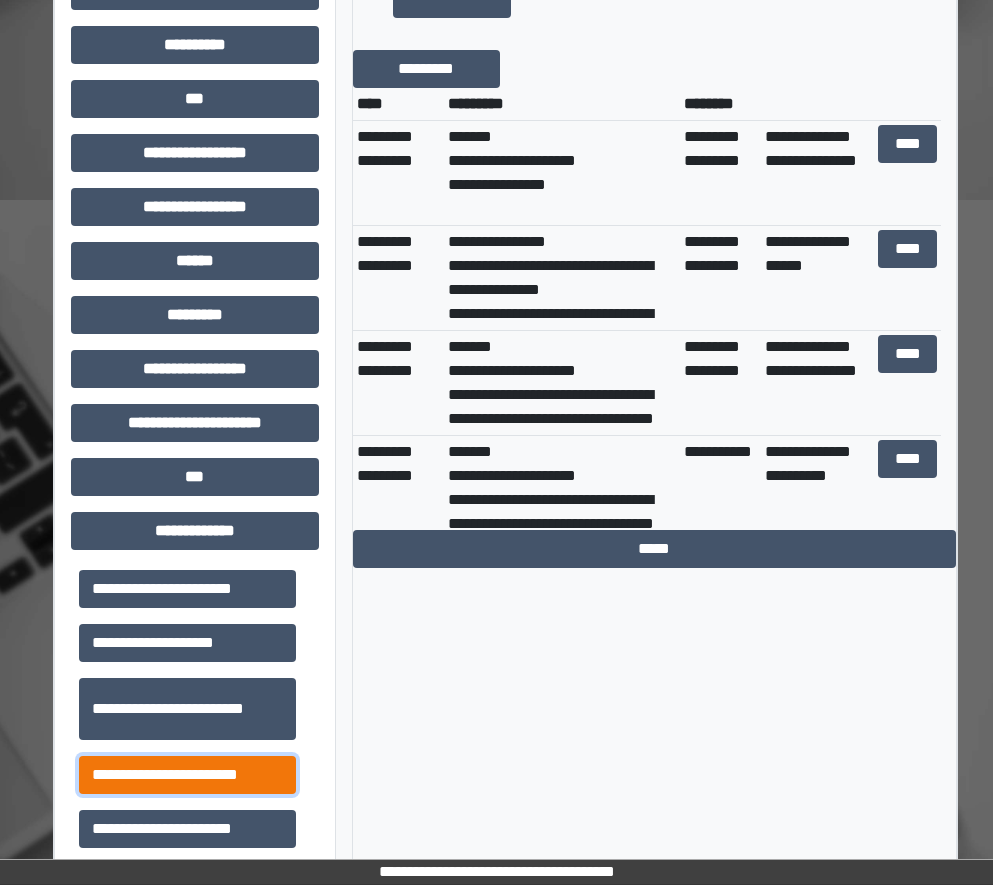 click on "**********" at bounding box center (187, 775) 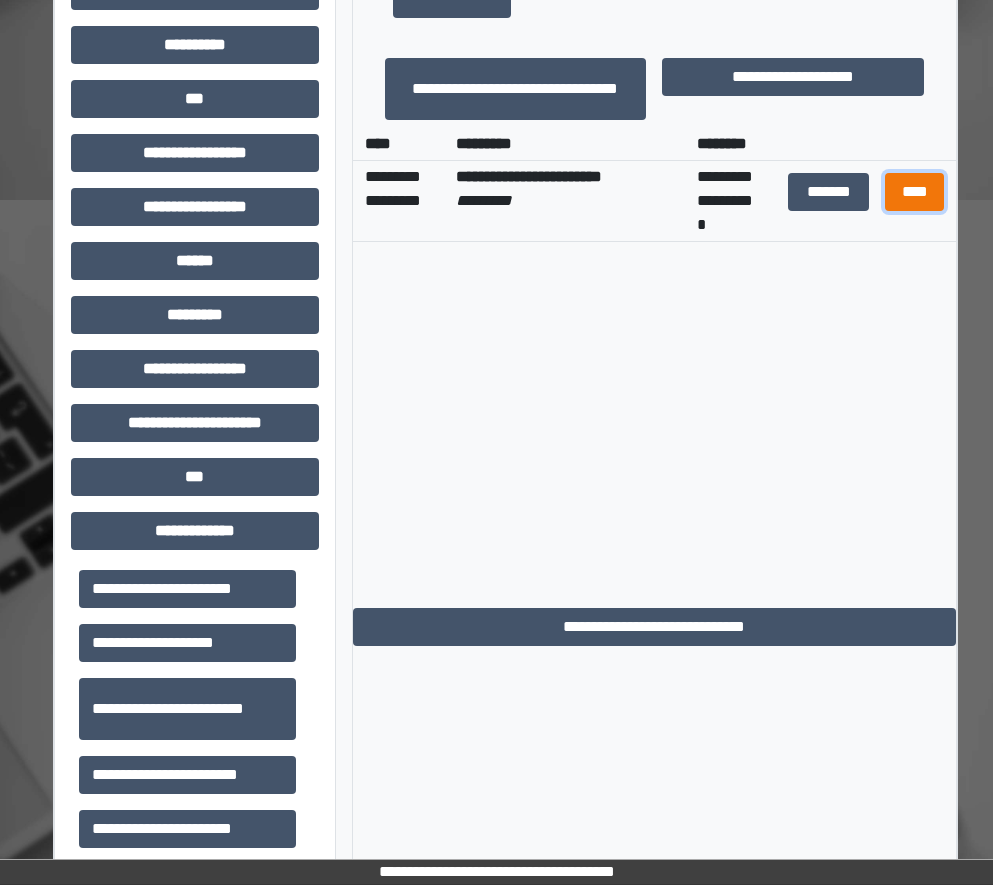 click on "****" at bounding box center (915, 192) 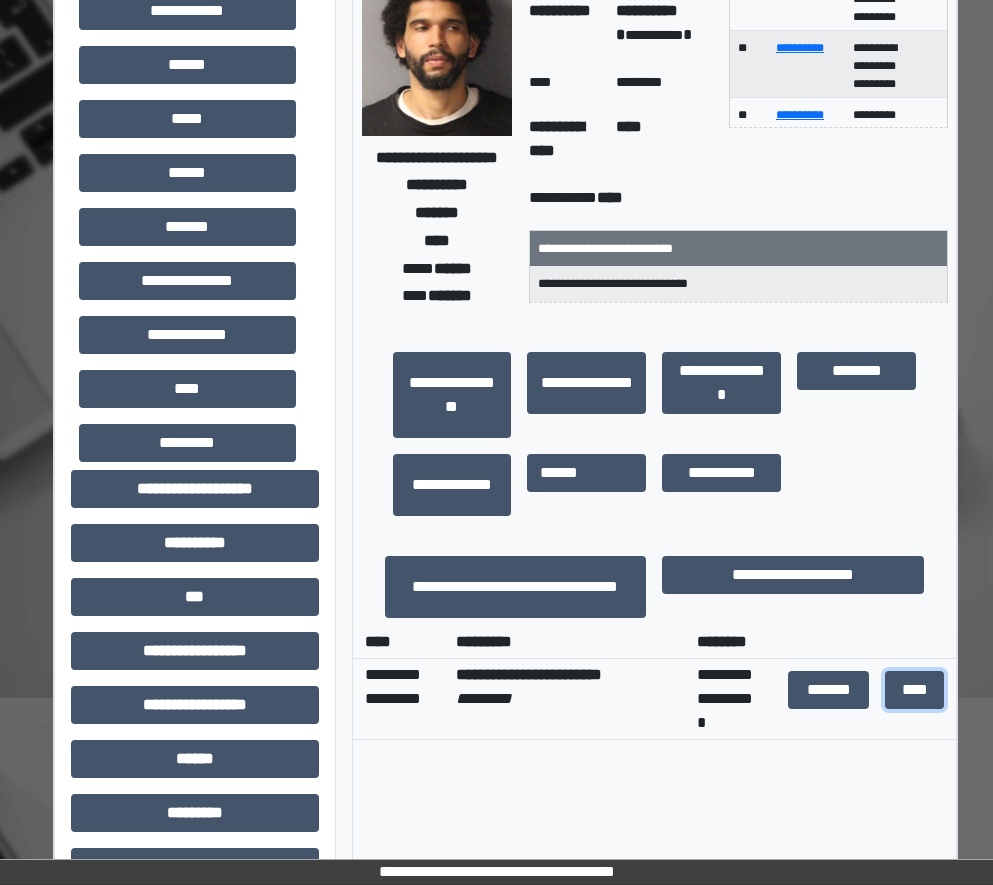 scroll, scrollTop: 0, scrollLeft: 0, axis: both 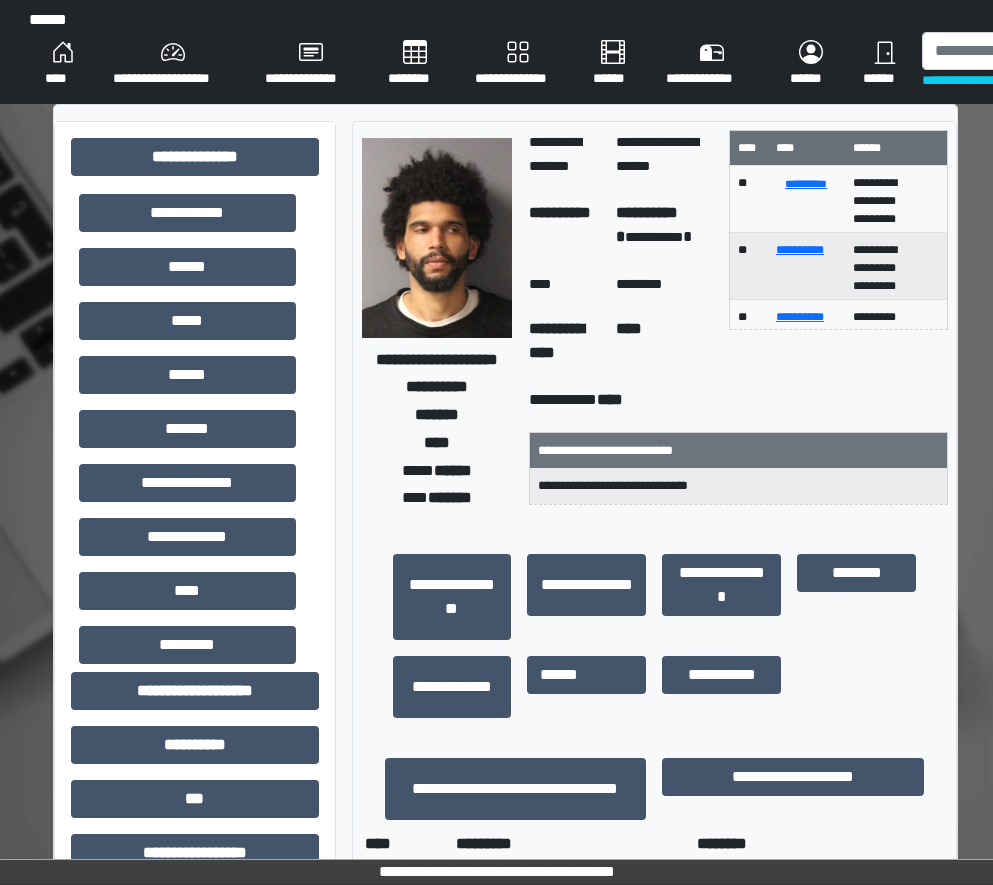 click on "****" at bounding box center (437, 443) 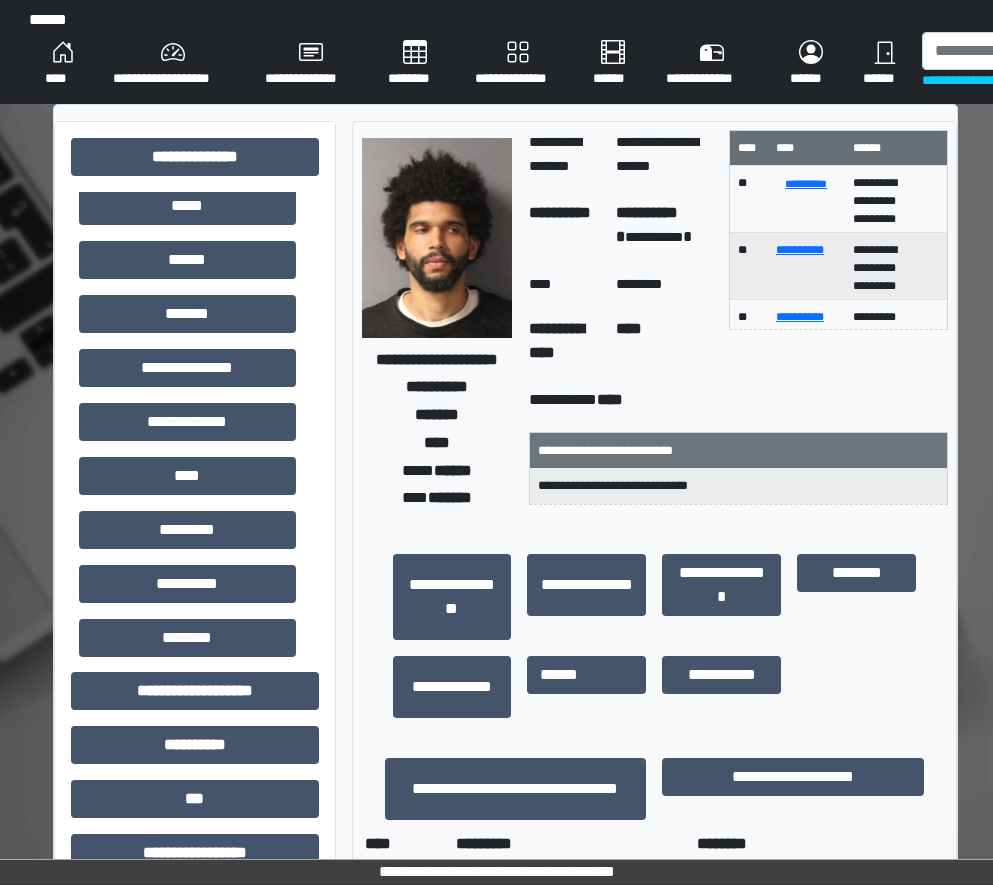 scroll, scrollTop: 580, scrollLeft: 0, axis: vertical 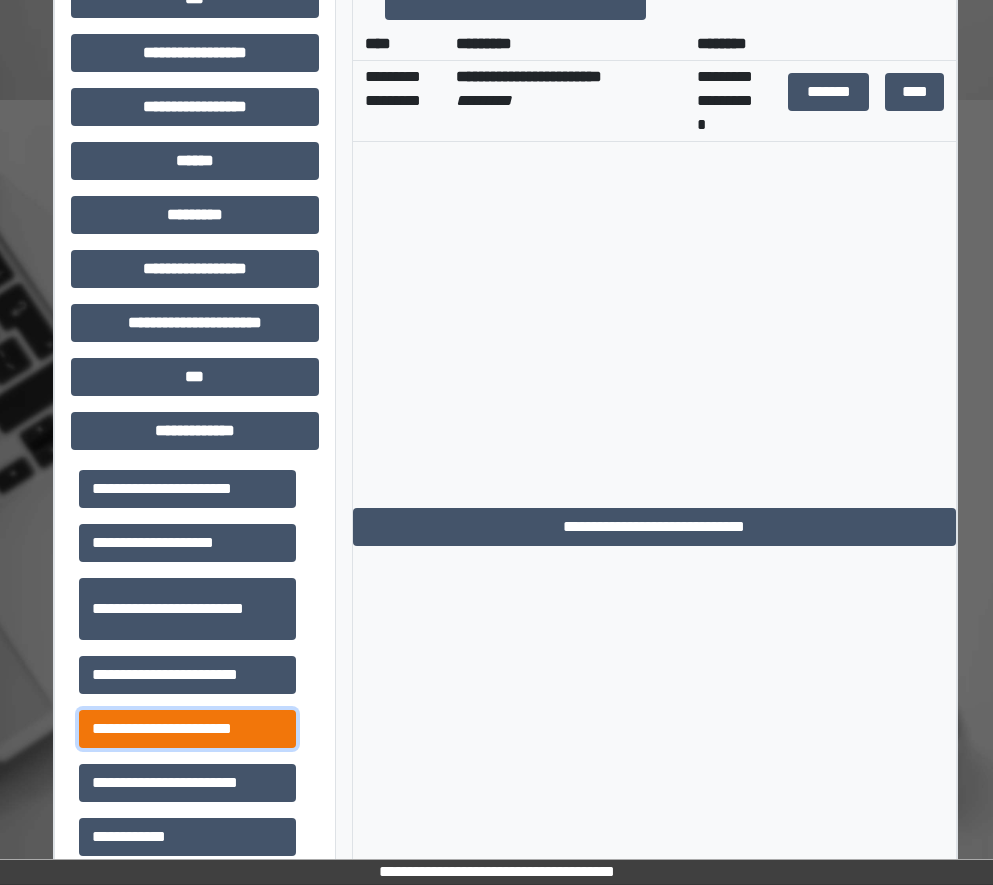 click on "**********" at bounding box center (187, 729) 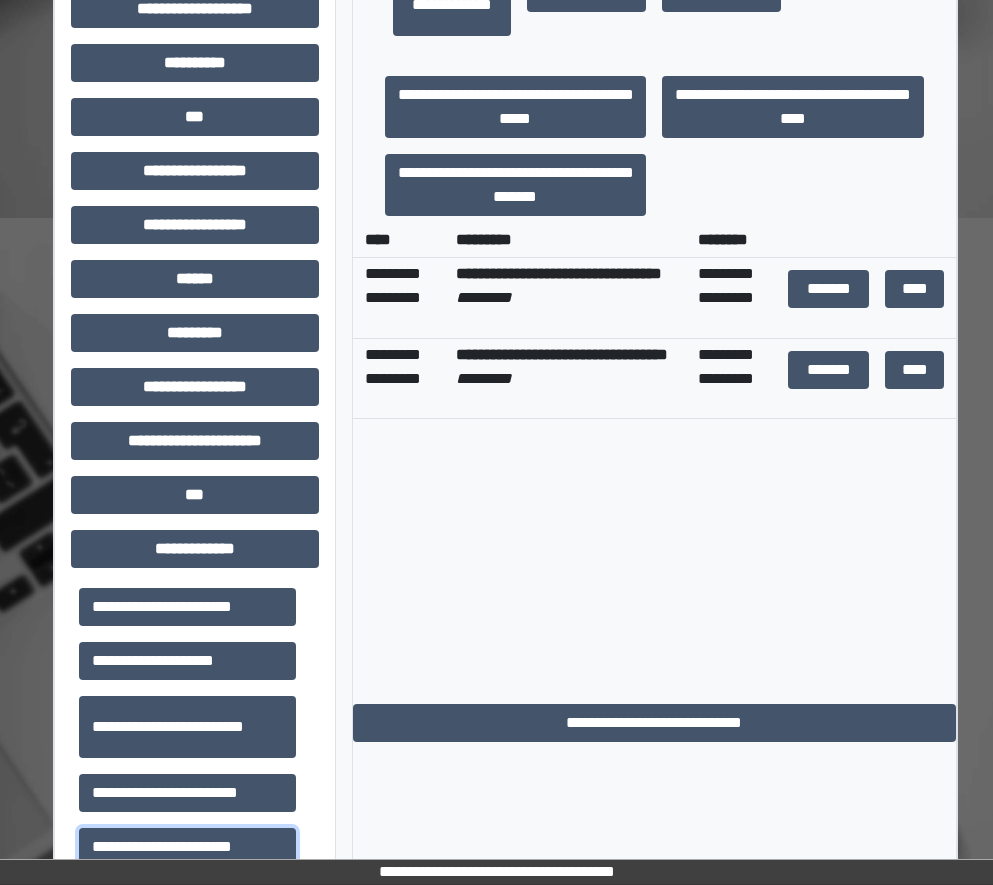 scroll, scrollTop: 600, scrollLeft: 0, axis: vertical 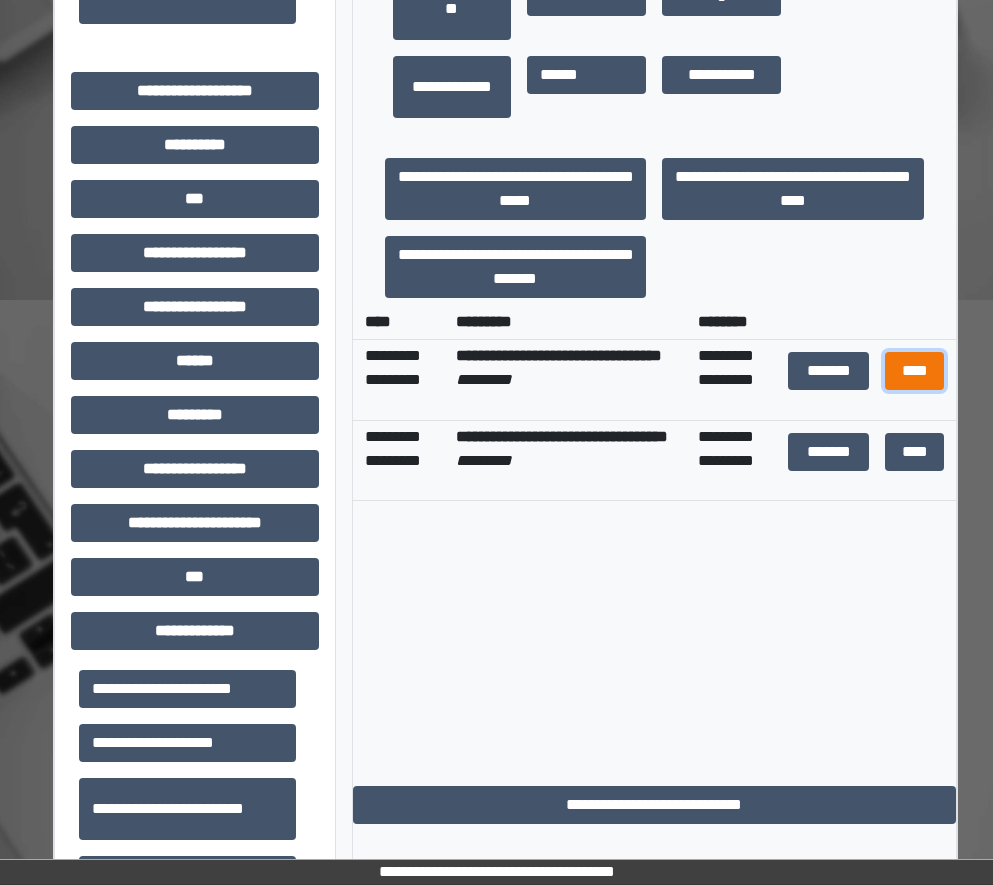 click on "****" at bounding box center (915, 371) 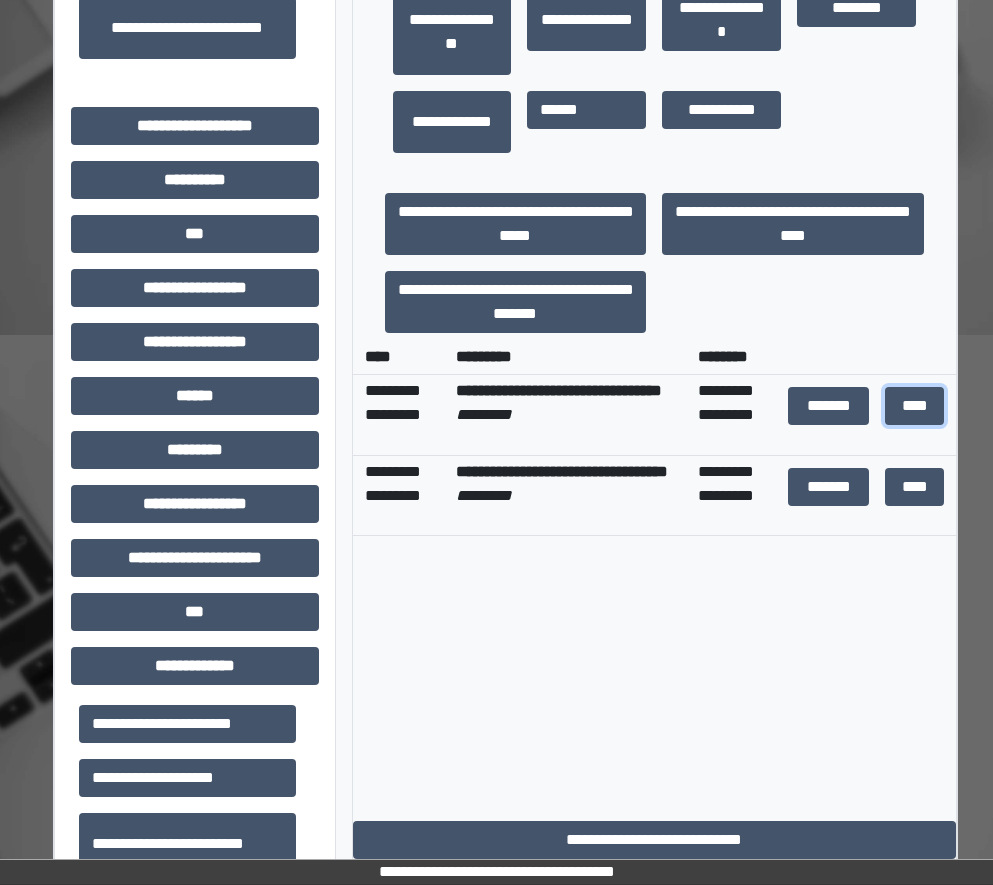 scroll, scrollTop: 600, scrollLeft: 0, axis: vertical 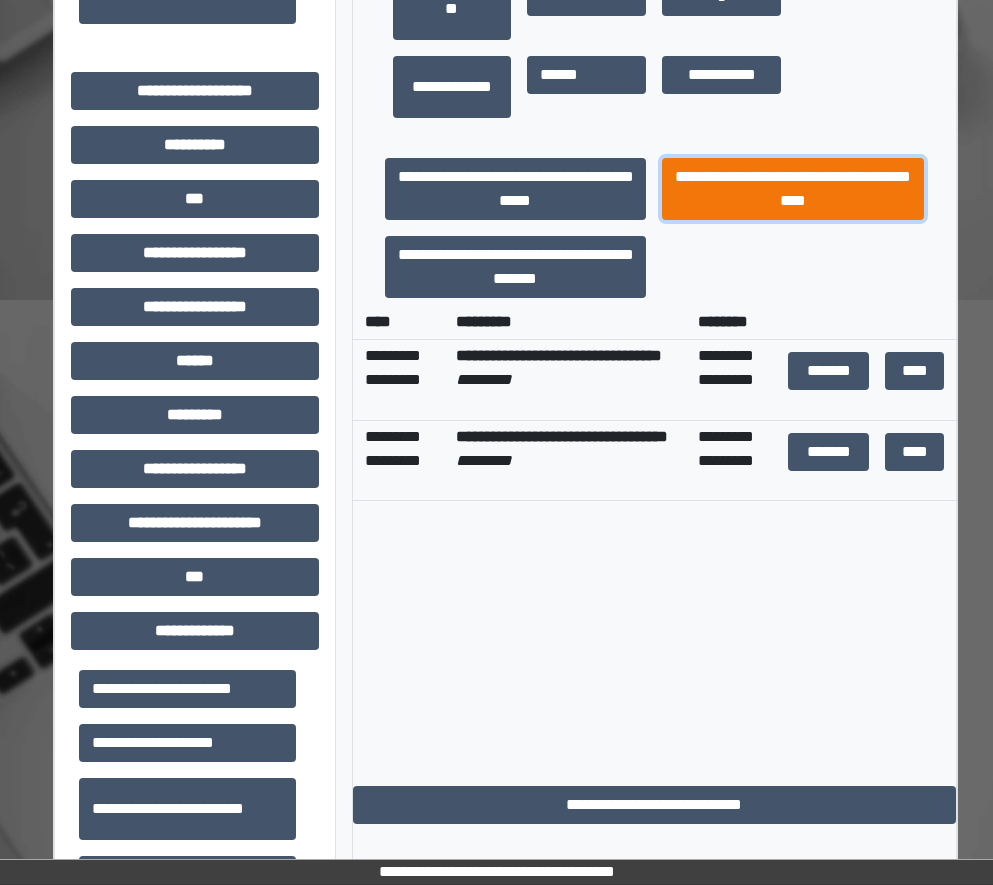 click on "**********" at bounding box center (793, 189) 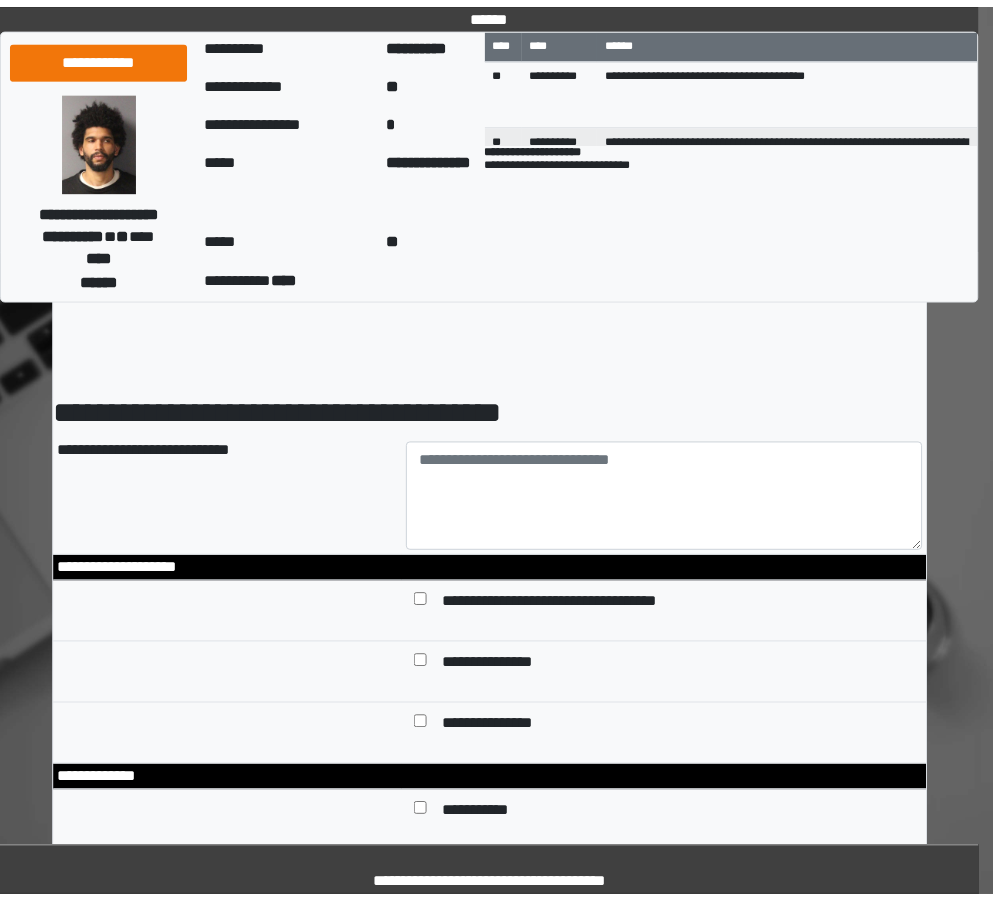 scroll, scrollTop: 0, scrollLeft: 0, axis: both 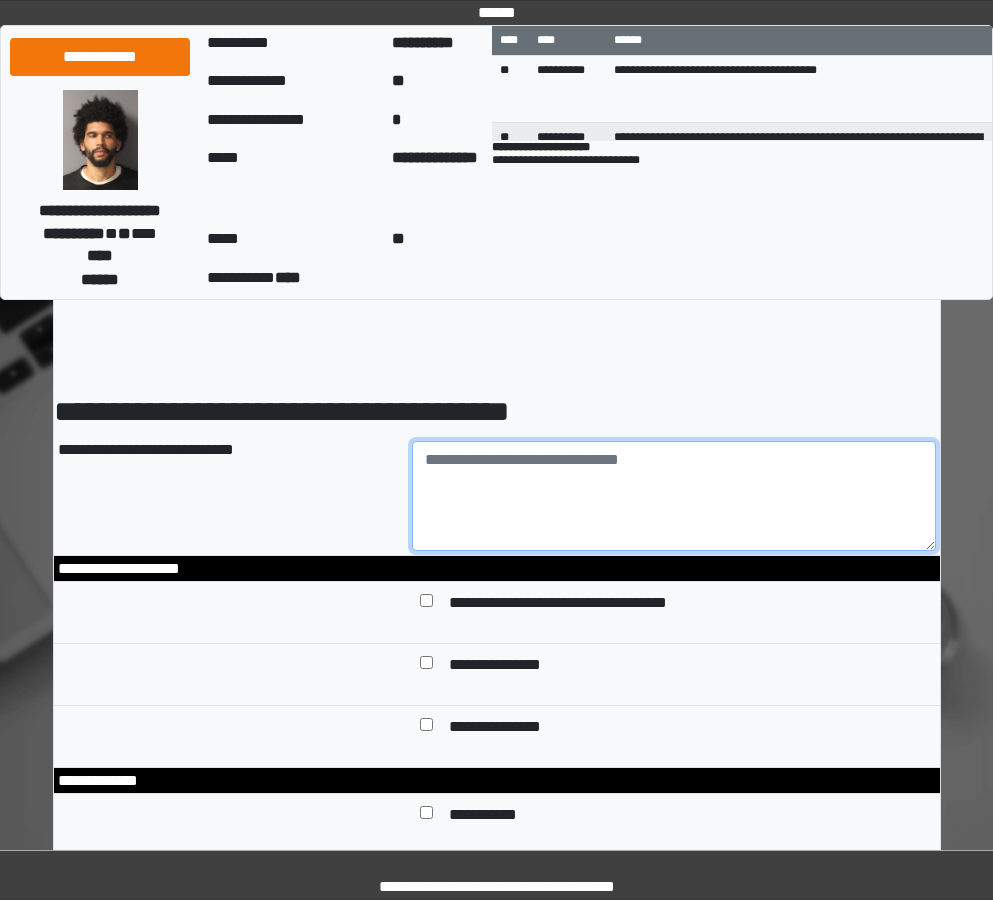 paste on "****
*******" 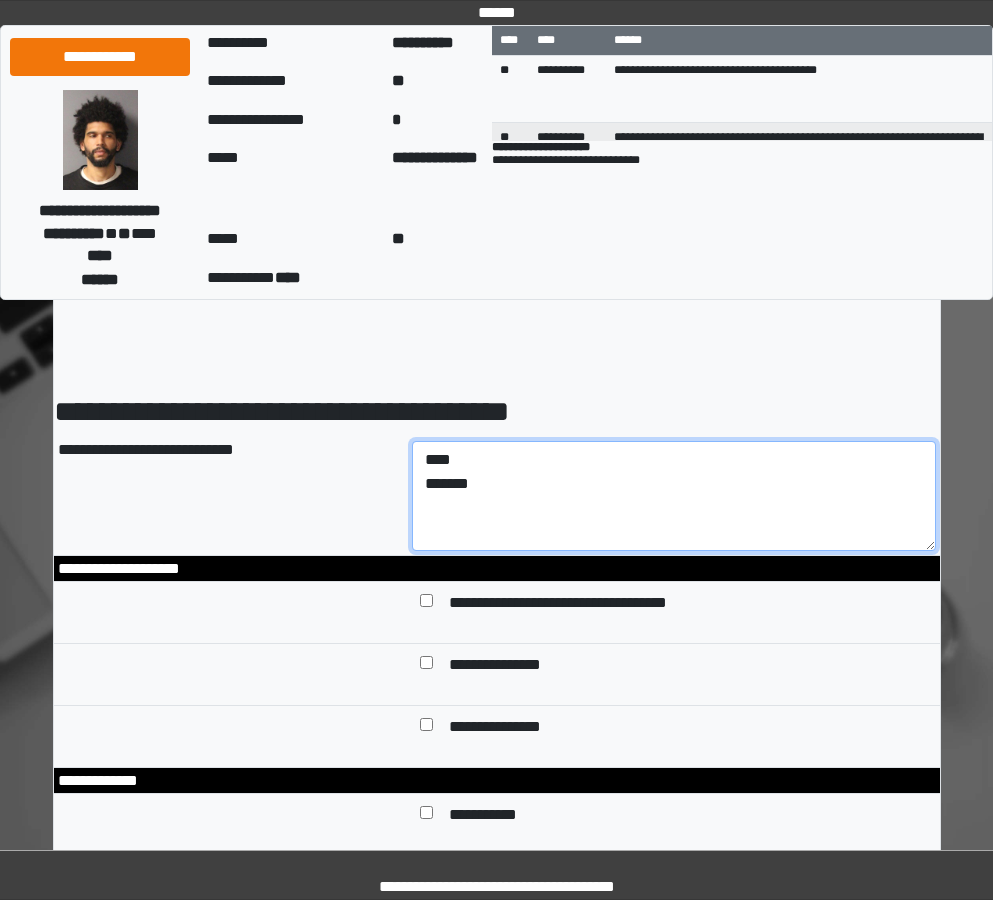 type on "****
*******" 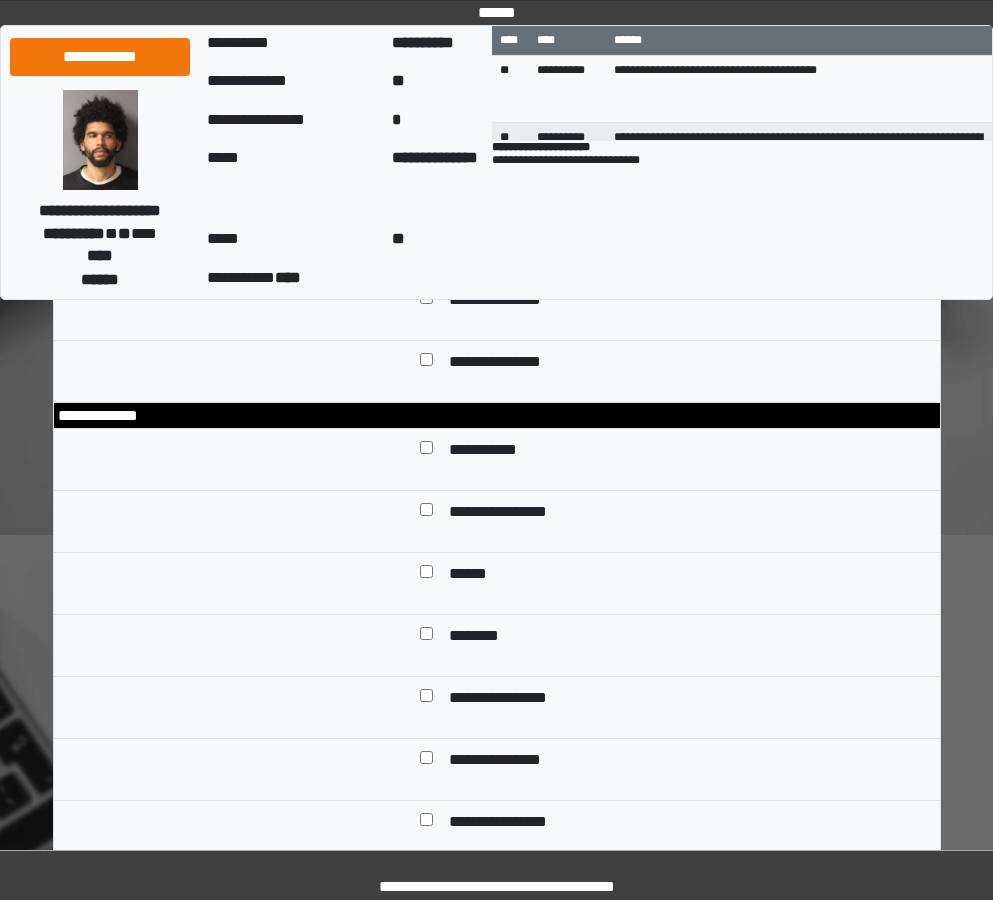 scroll, scrollTop: 400, scrollLeft: 0, axis: vertical 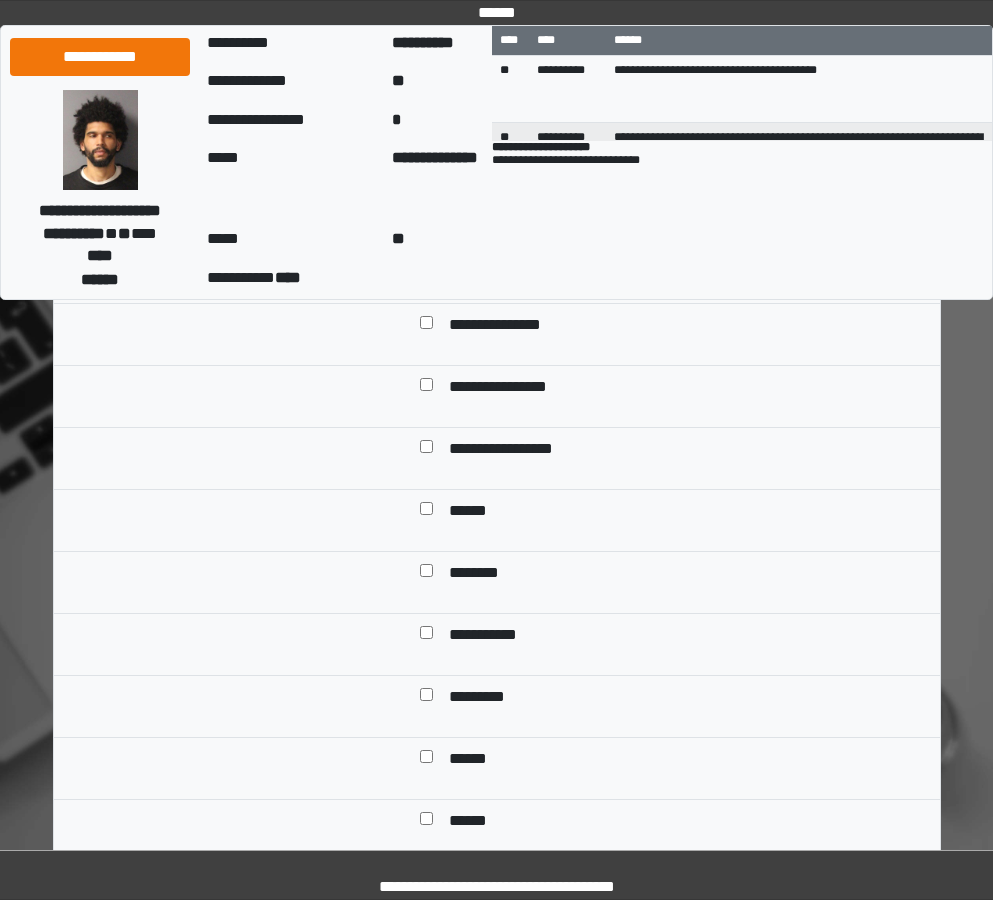 click at bounding box center [426, 698] 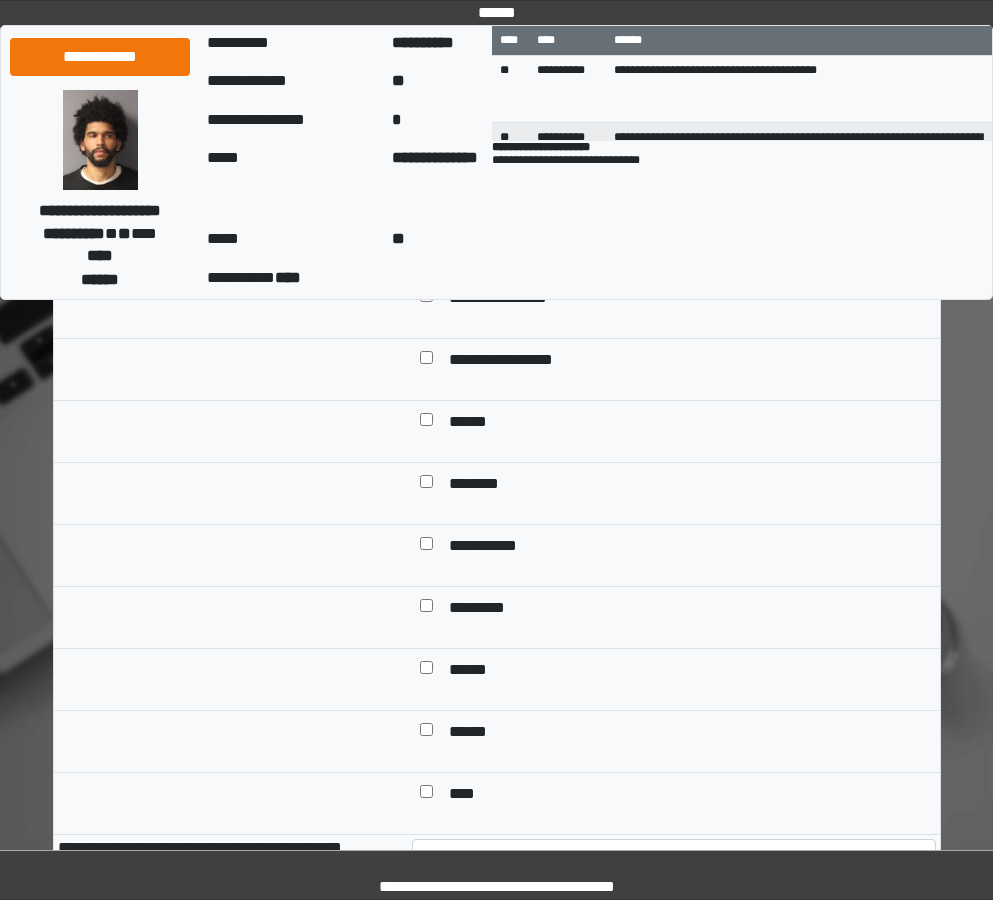 scroll, scrollTop: 1000, scrollLeft: 0, axis: vertical 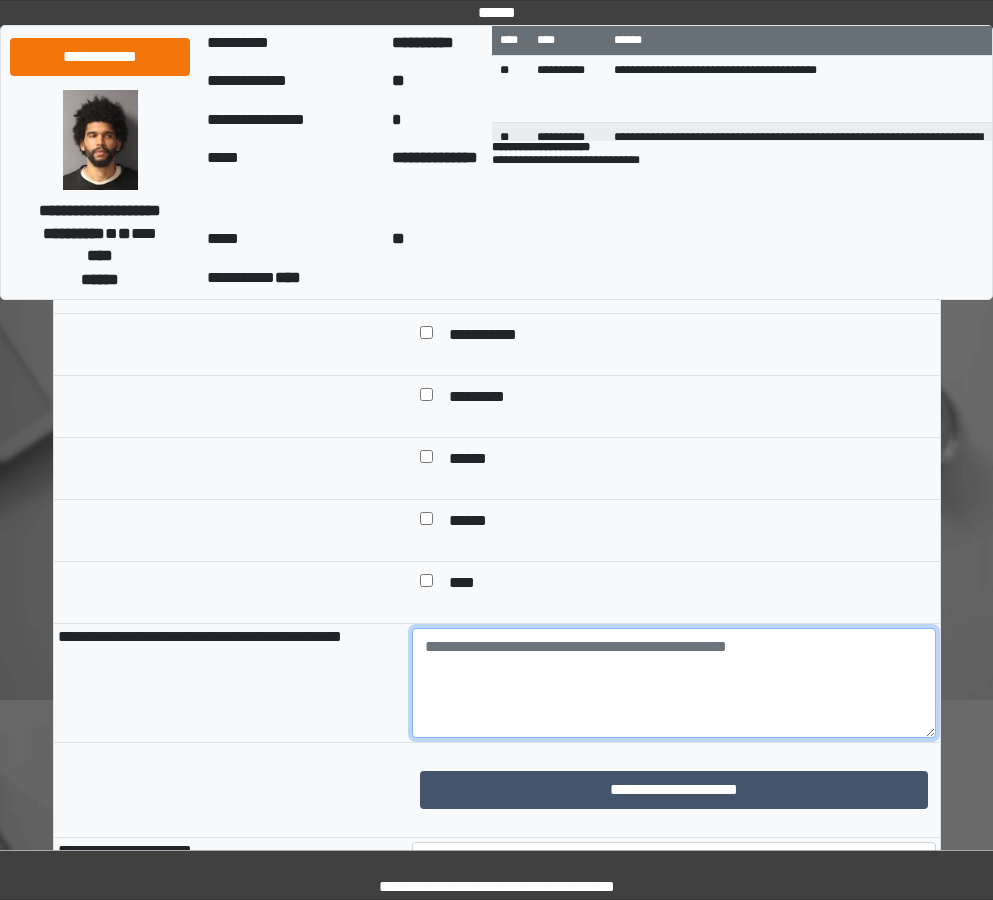 click at bounding box center (674, 683) 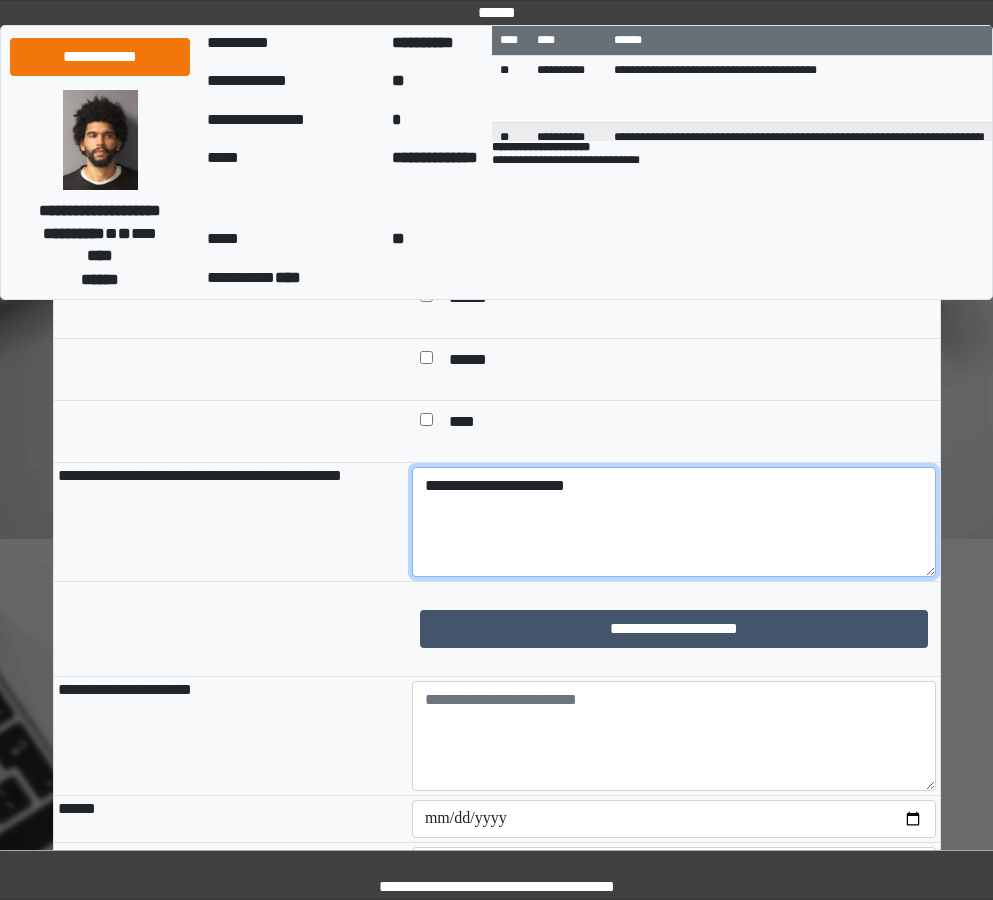 scroll, scrollTop: 1300, scrollLeft: 0, axis: vertical 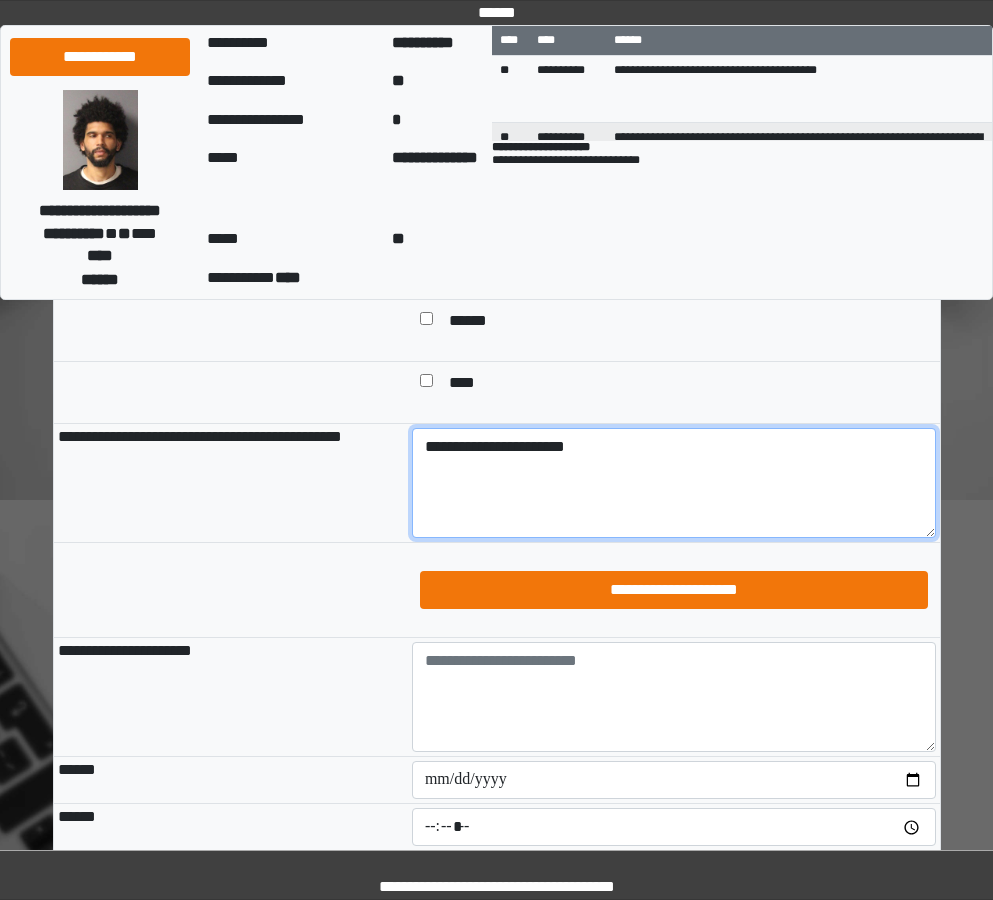 type on "**********" 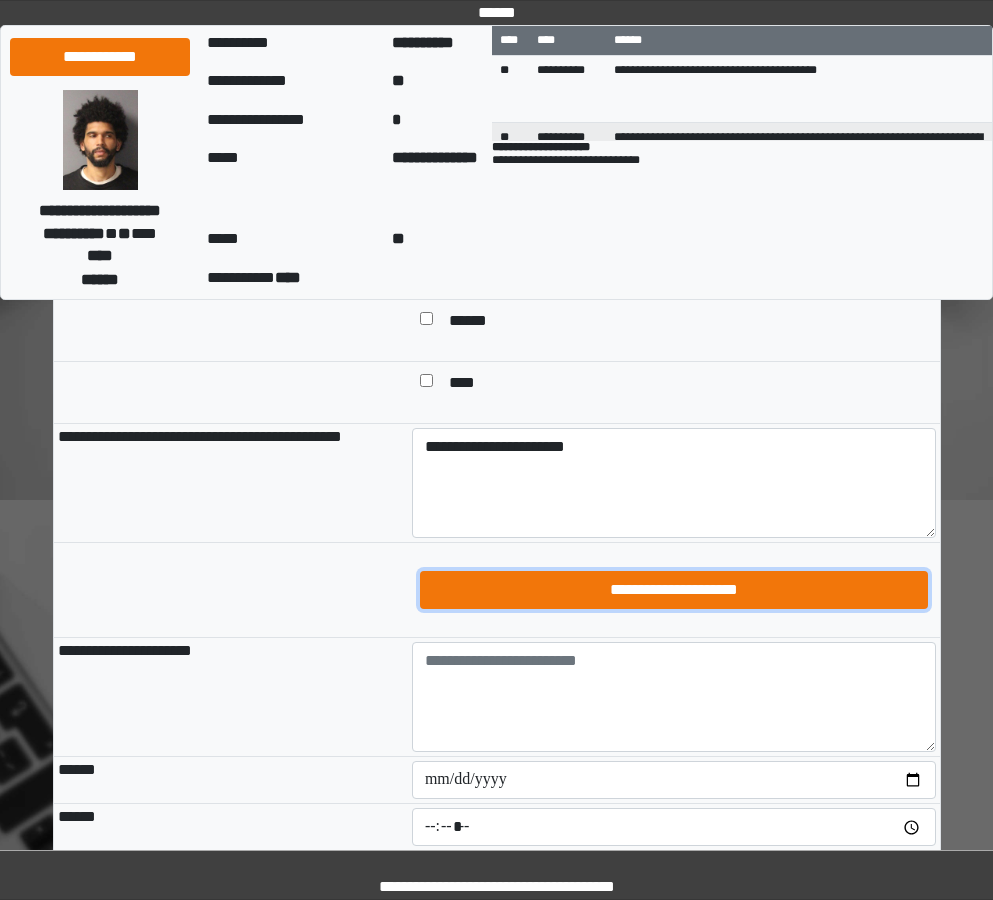 click on "**********" at bounding box center [674, 590] 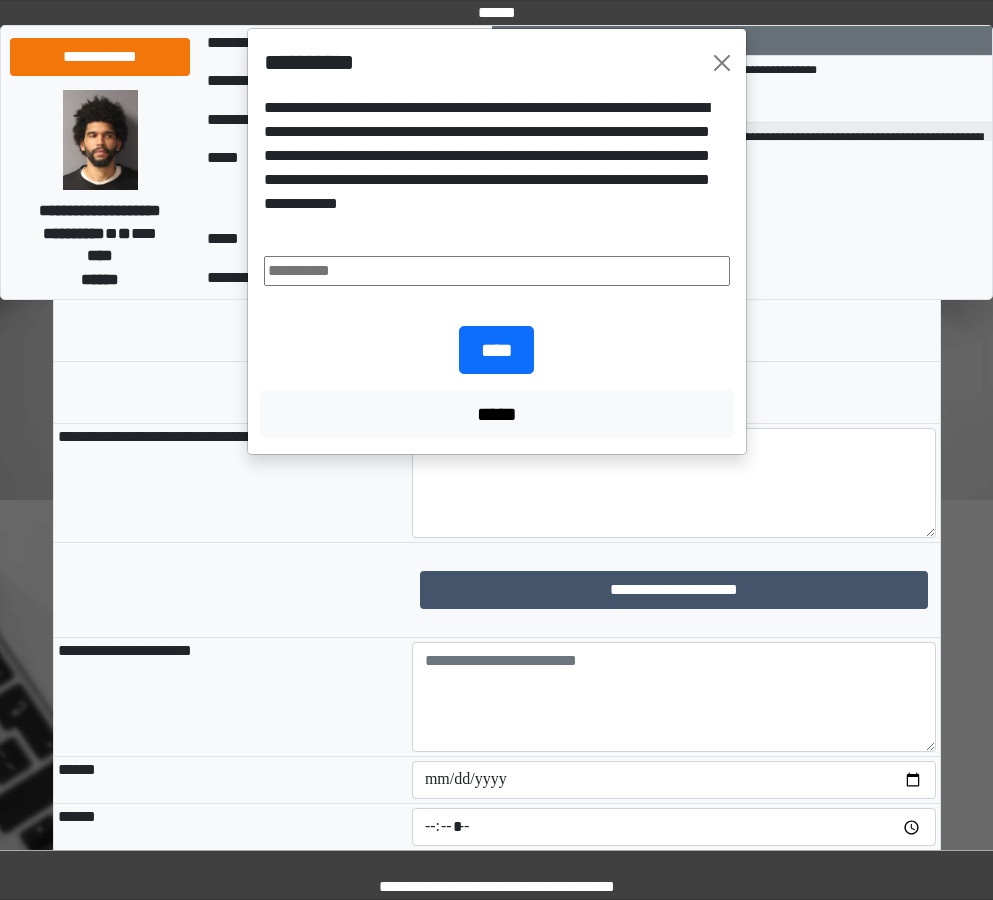 click at bounding box center (497, 271) 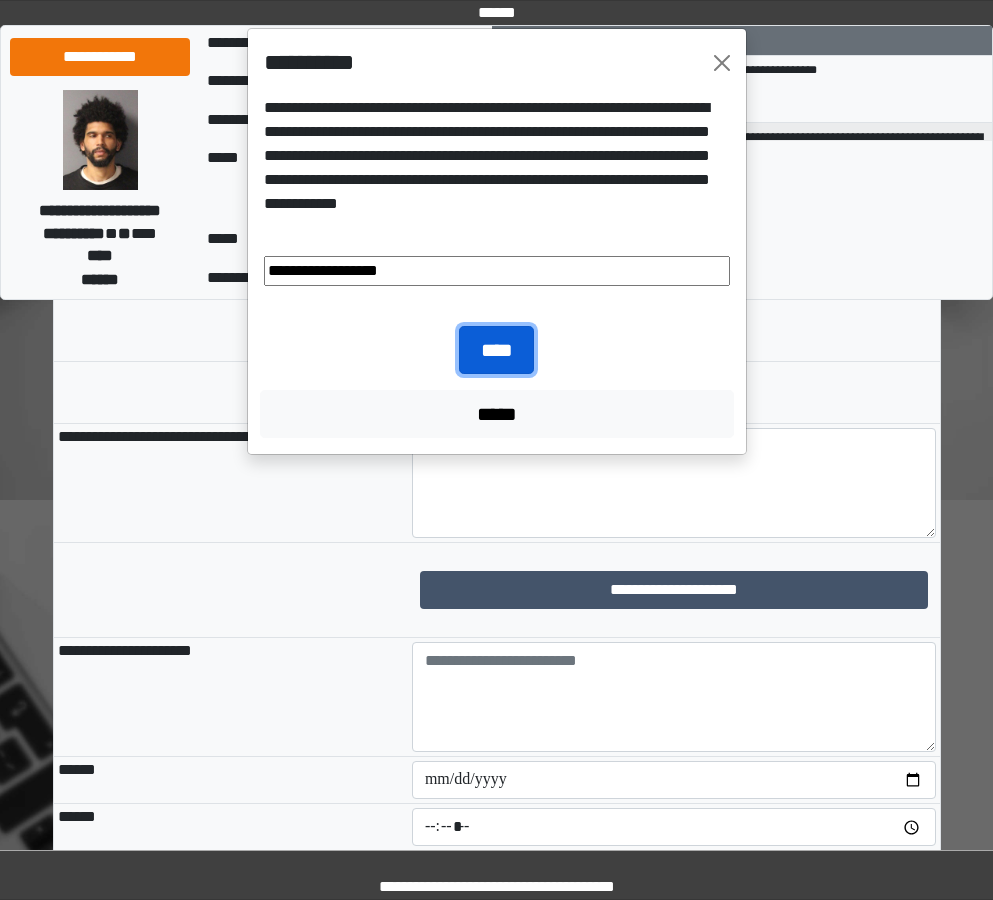 click on "****" at bounding box center (496, 350) 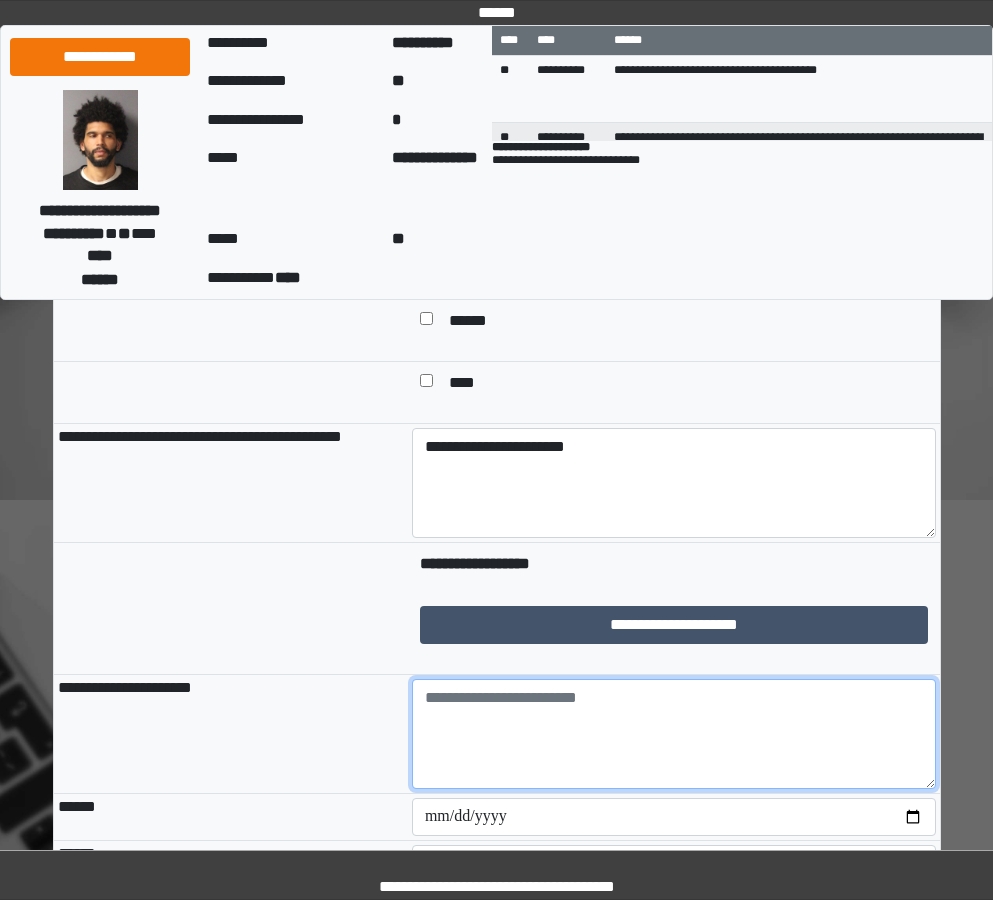 click at bounding box center (674, 734) 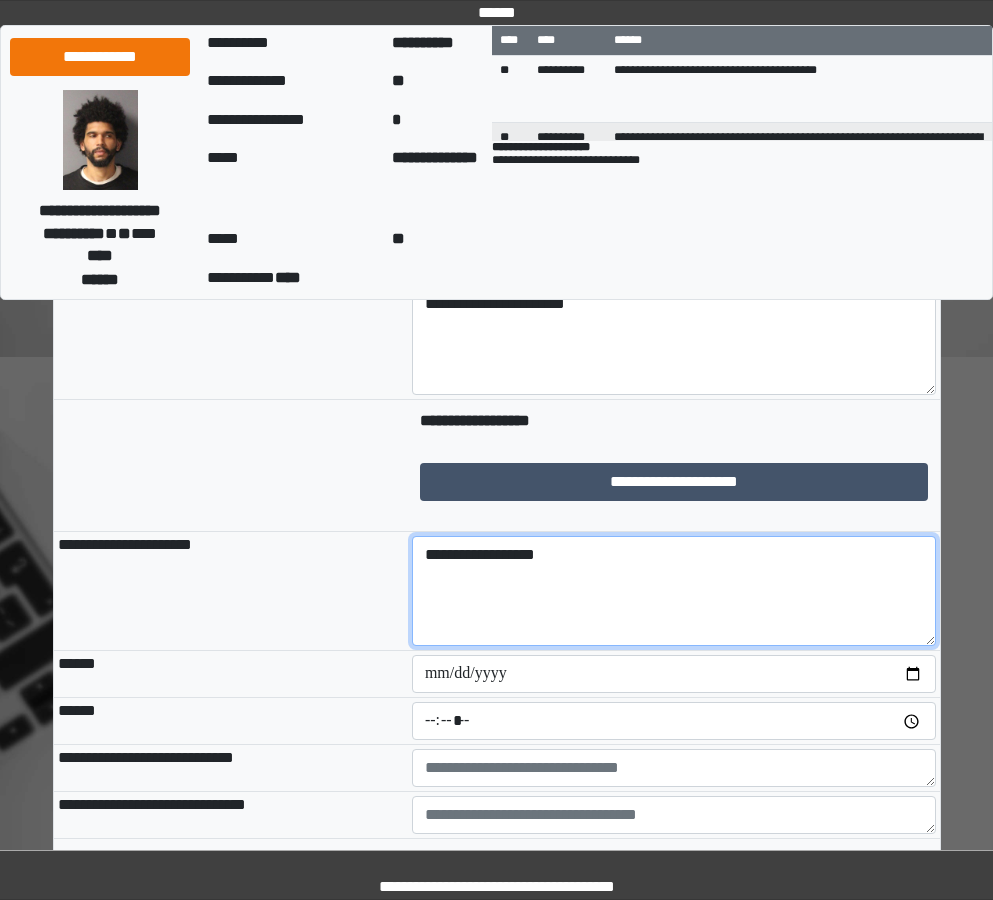 scroll, scrollTop: 1598, scrollLeft: 0, axis: vertical 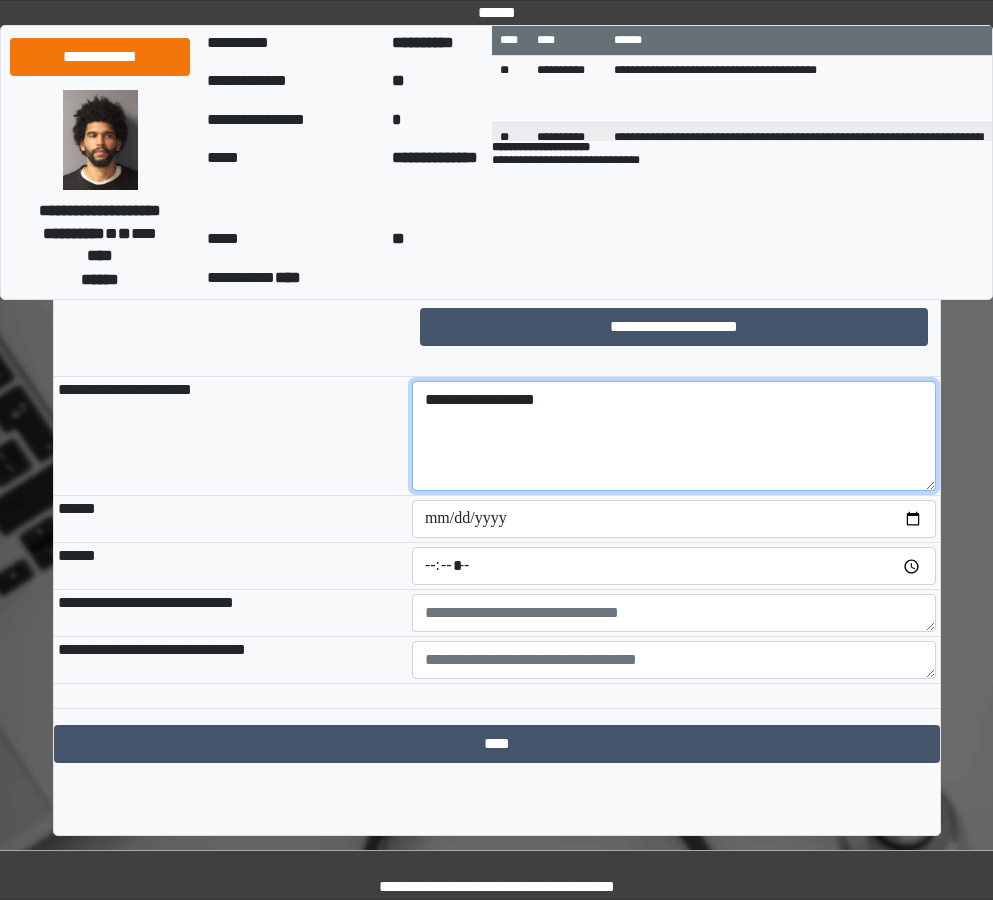 type on "**********" 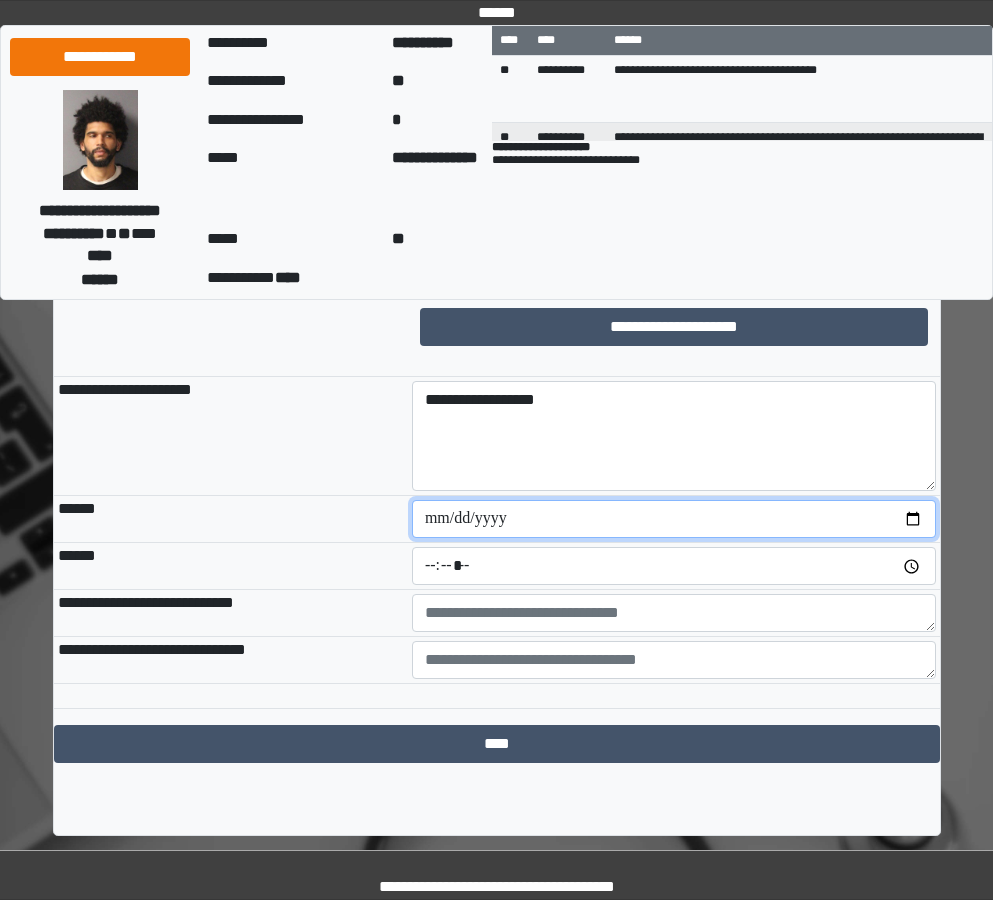 click at bounding box center (674, 519) 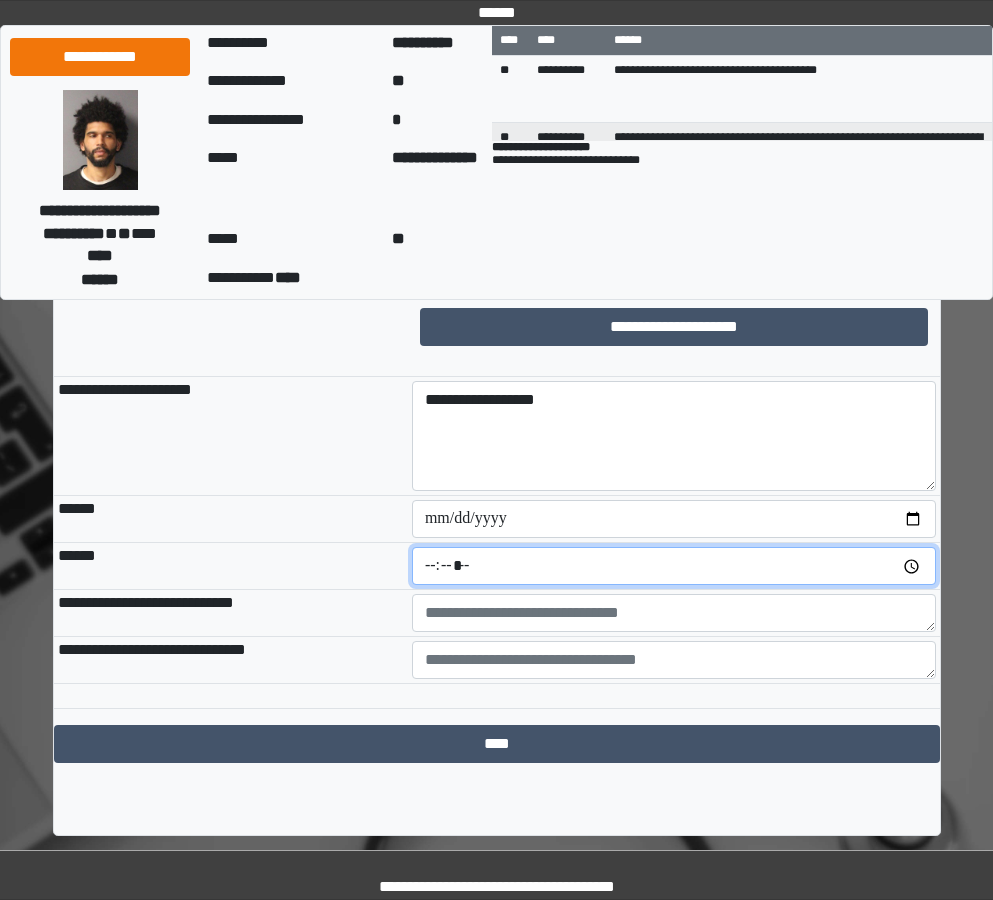 click at bounding box center [674, 566] 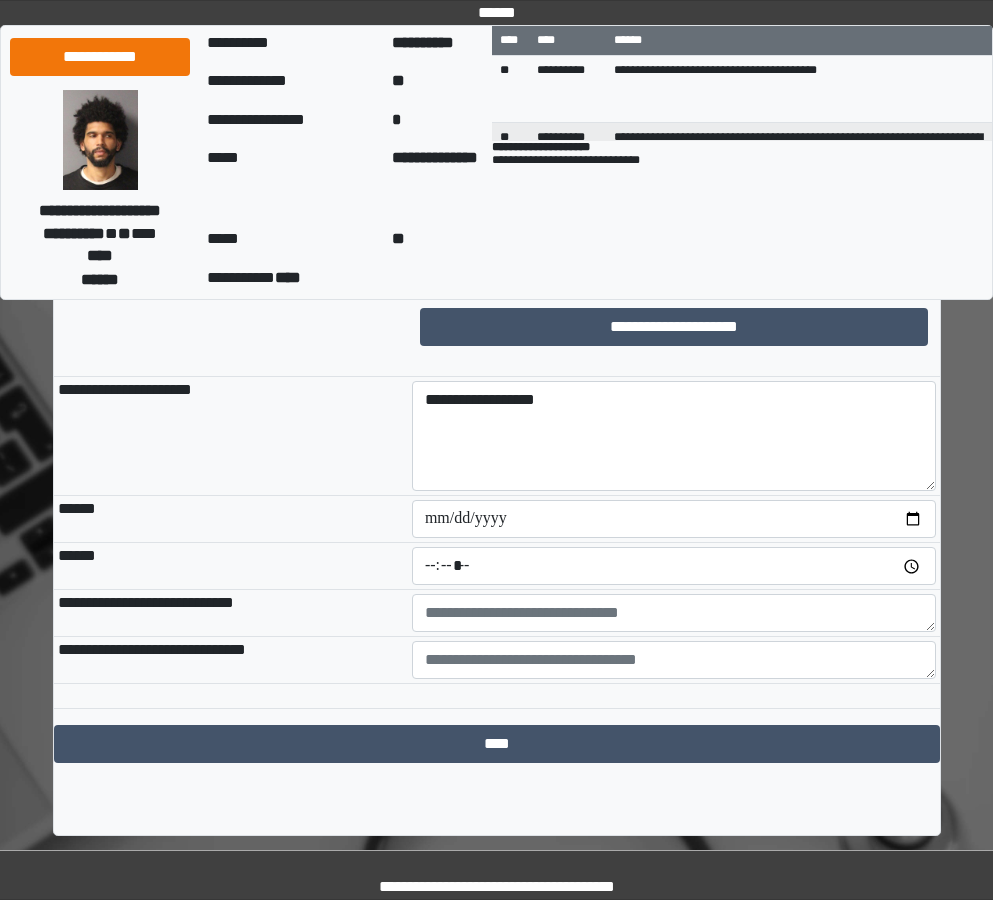click on "**********" at bounding box center (231, 436) 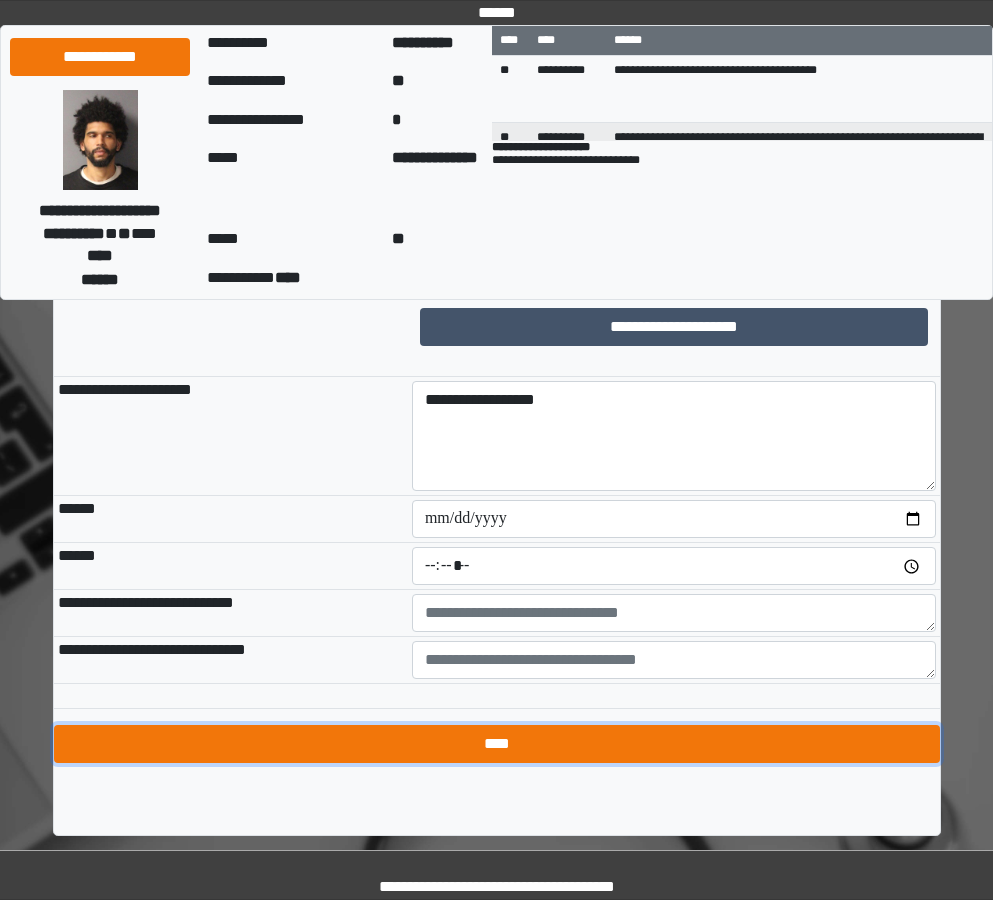 click on "****" at bounding box center (497, 744) 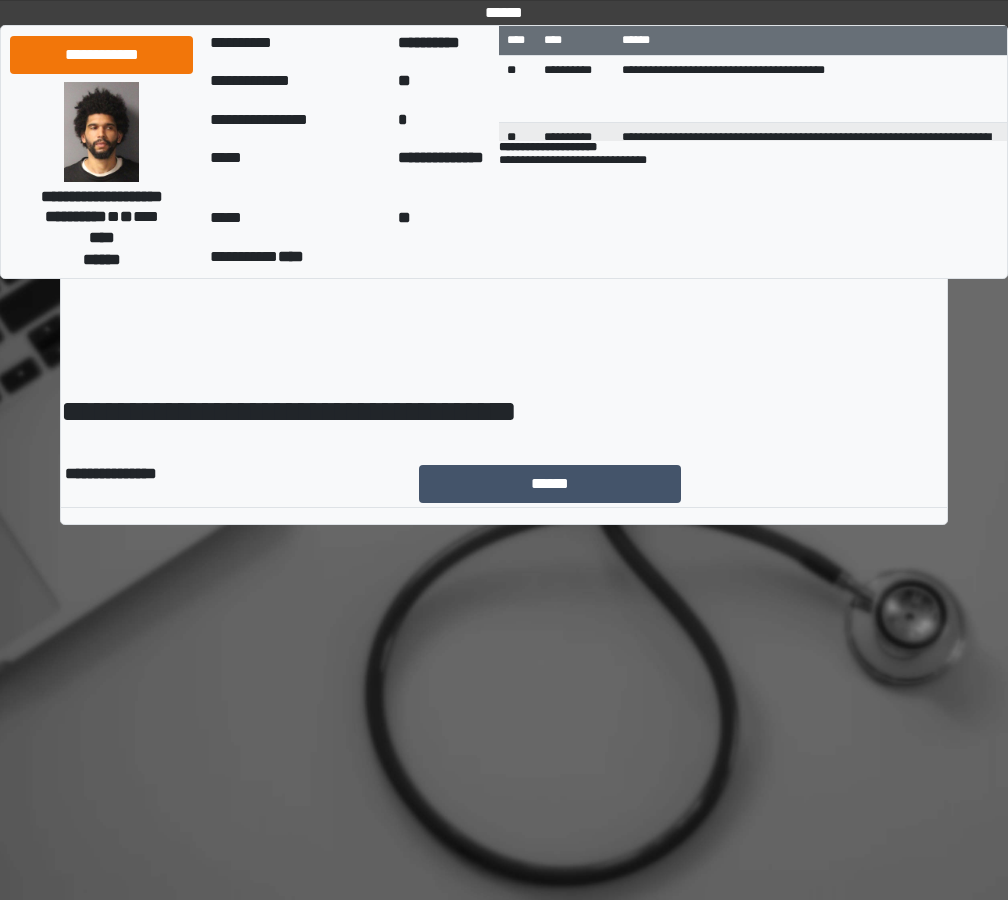 scroll, scrollTop: 0, scrollLeft: 0, axis: both 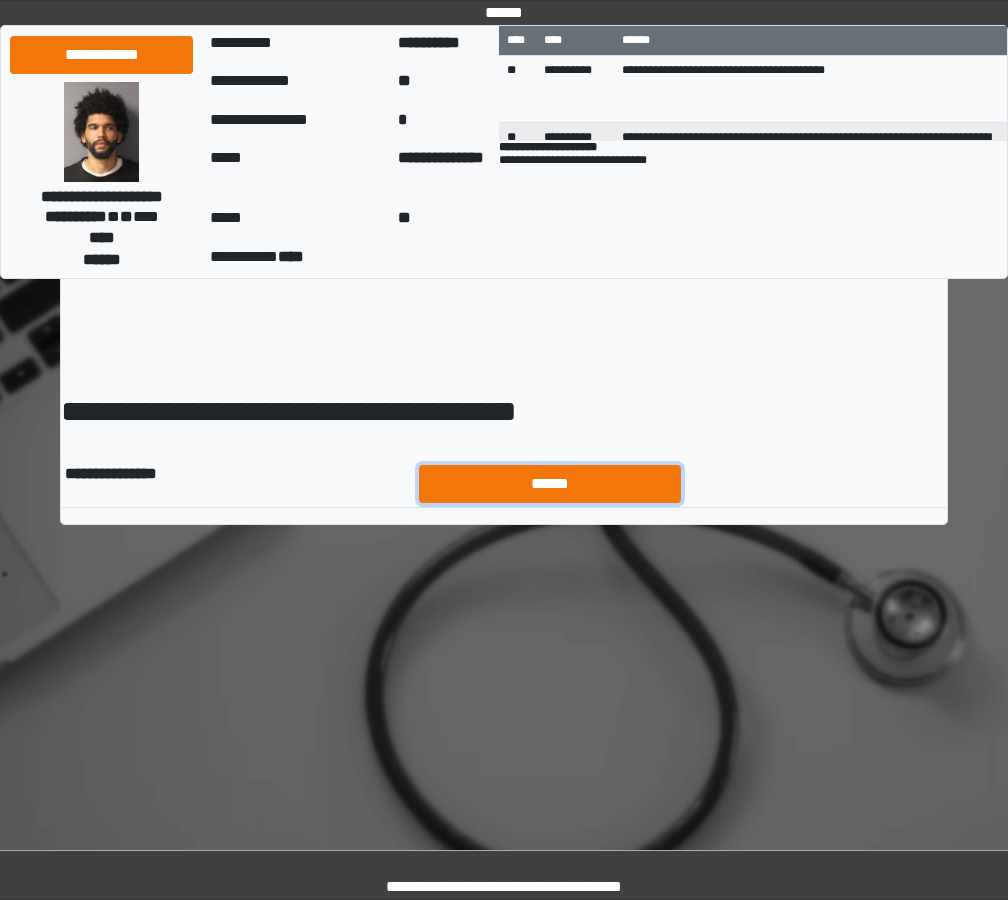 click on "******" at bounding box center [550, 484] 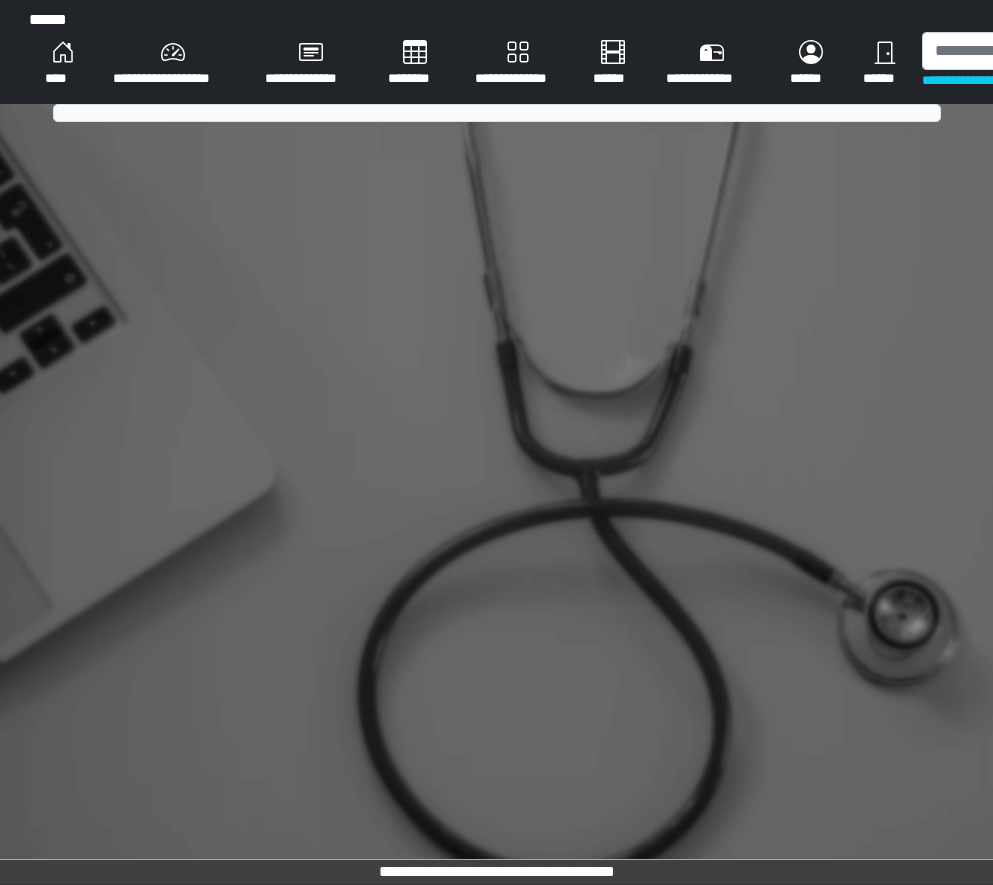 scroll, scrollTop: 0, scrollLeft: 0, axis: both 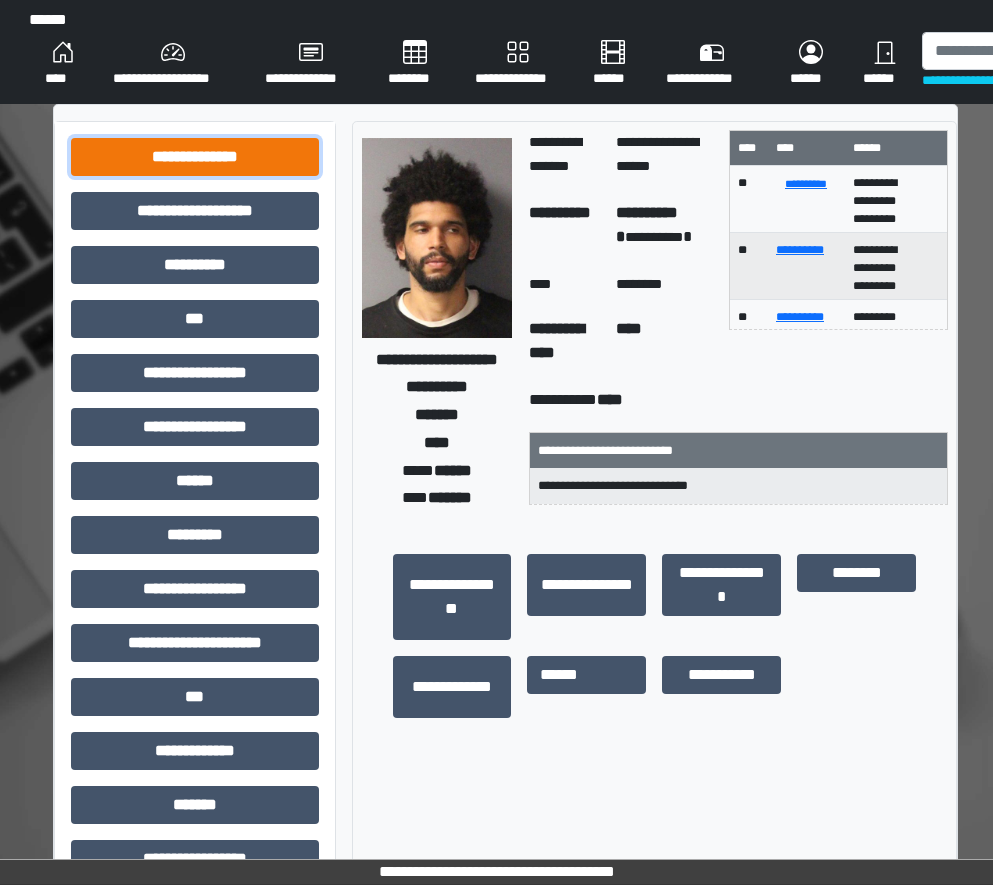 click on "**********" at bounding box center [195, 157] 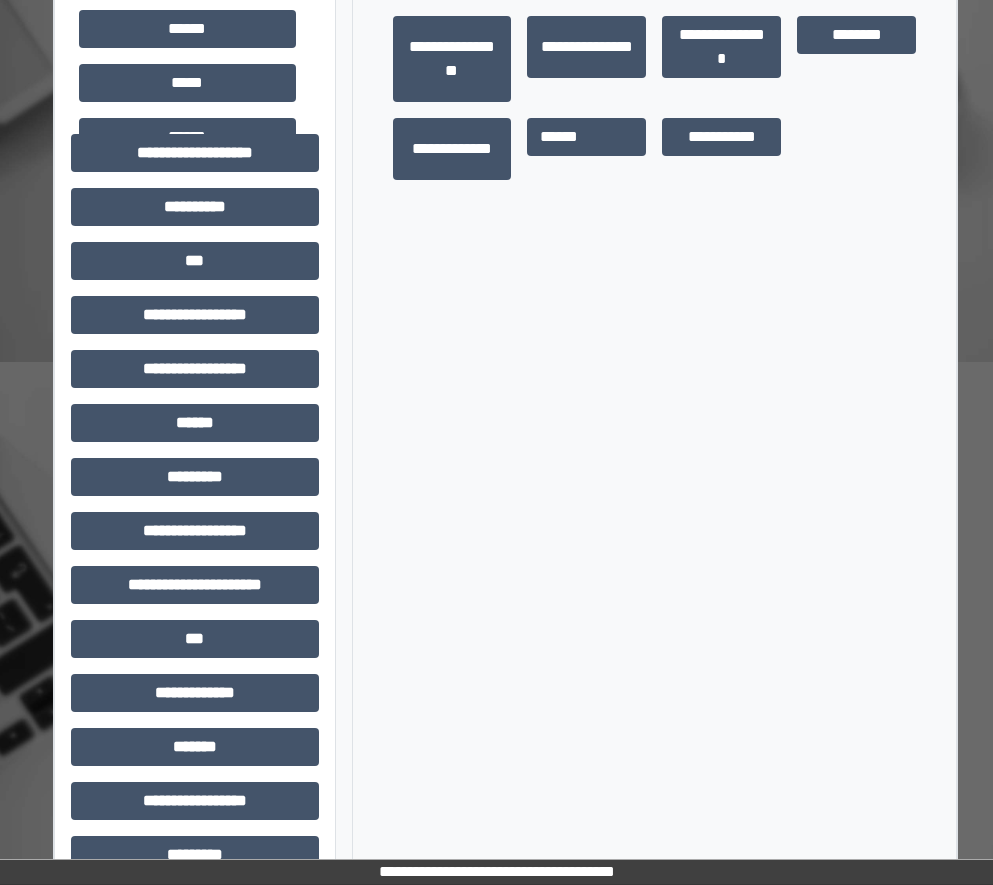 scroll, scrollTop: 700, scrollLeft: 0, axis: vertical 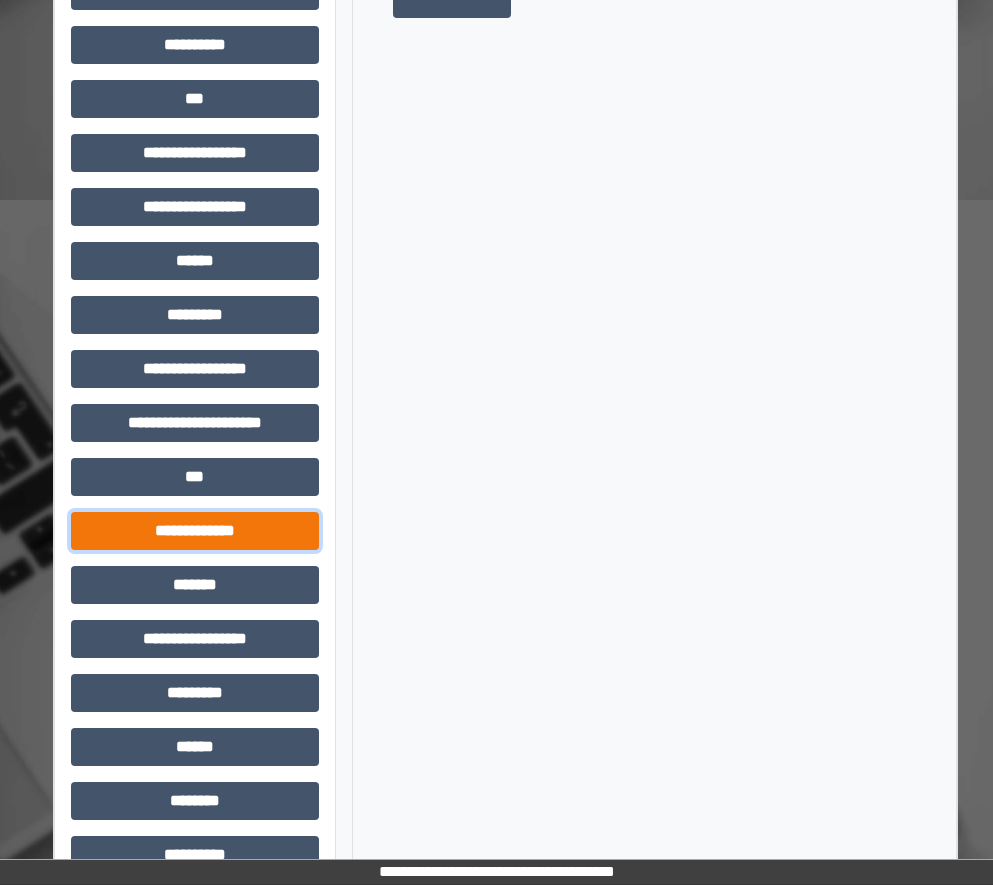 click on "**********" at bounding box center [195, 531] 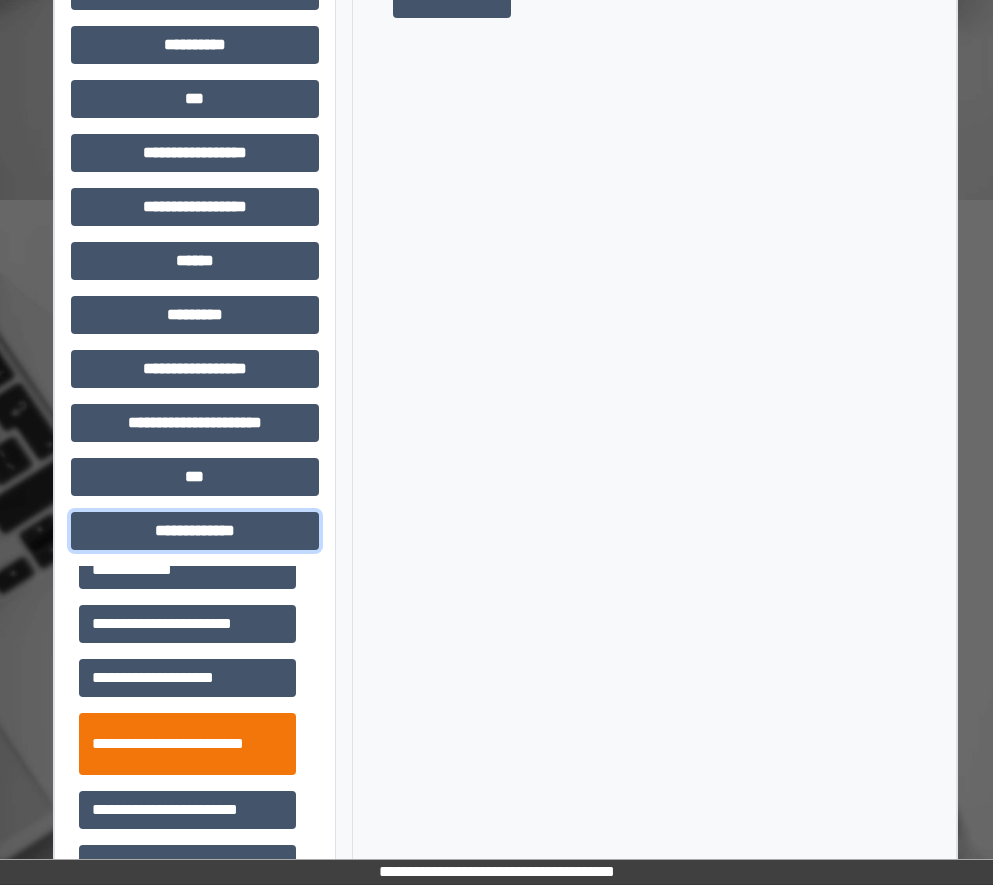 scroll, scrollTop: 400, scrollLeft: 0, axis: vertical 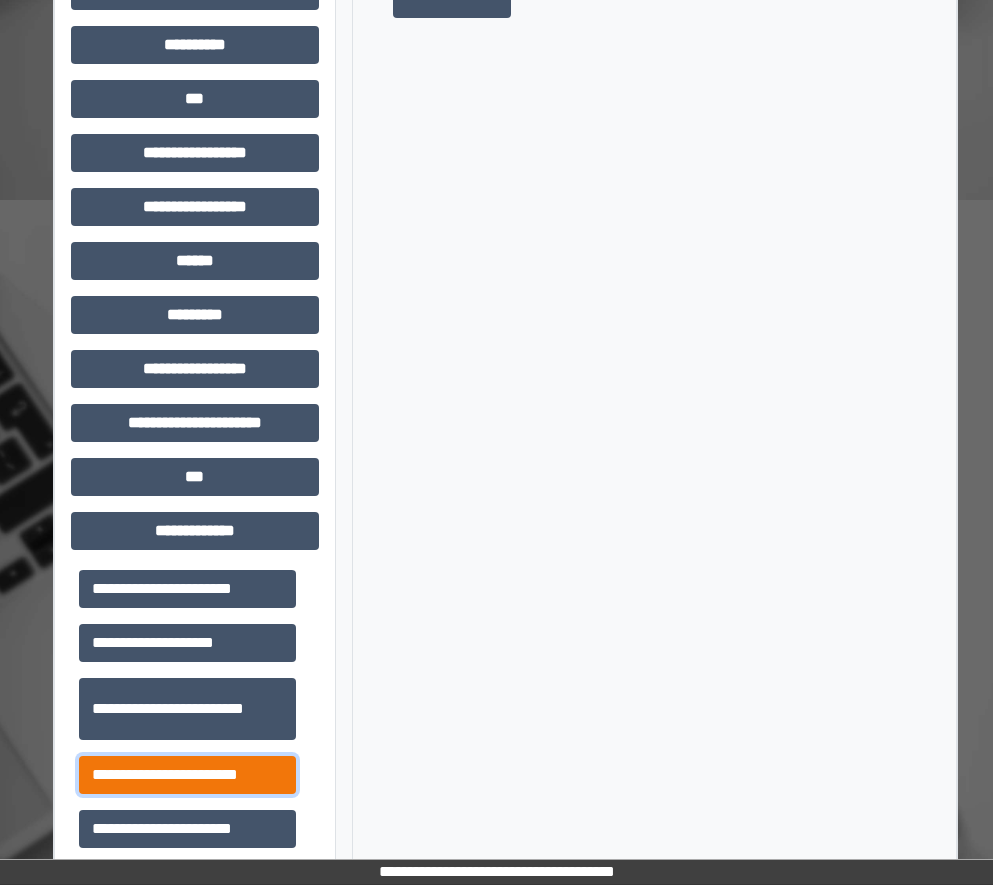 click on "**********" at bounding box center [187, 775] 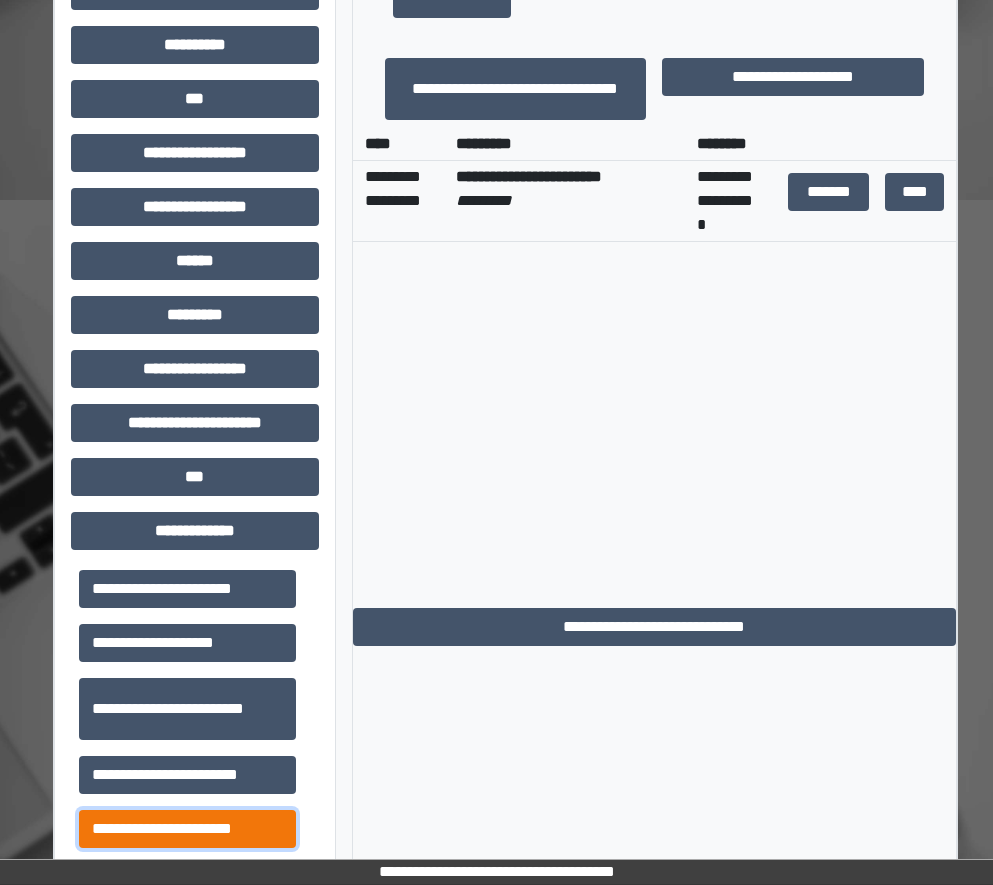 click on "**********" at bounding box center (187, 829) 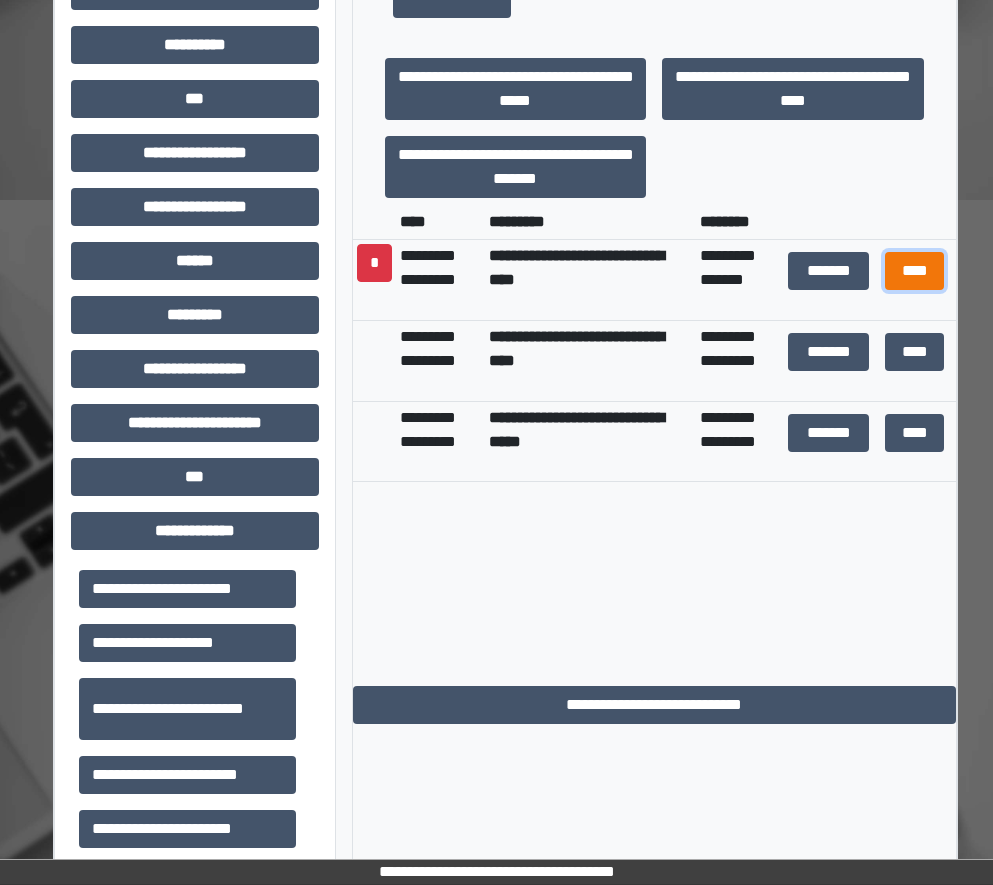 click on "****" at bounding box center [915, 271] 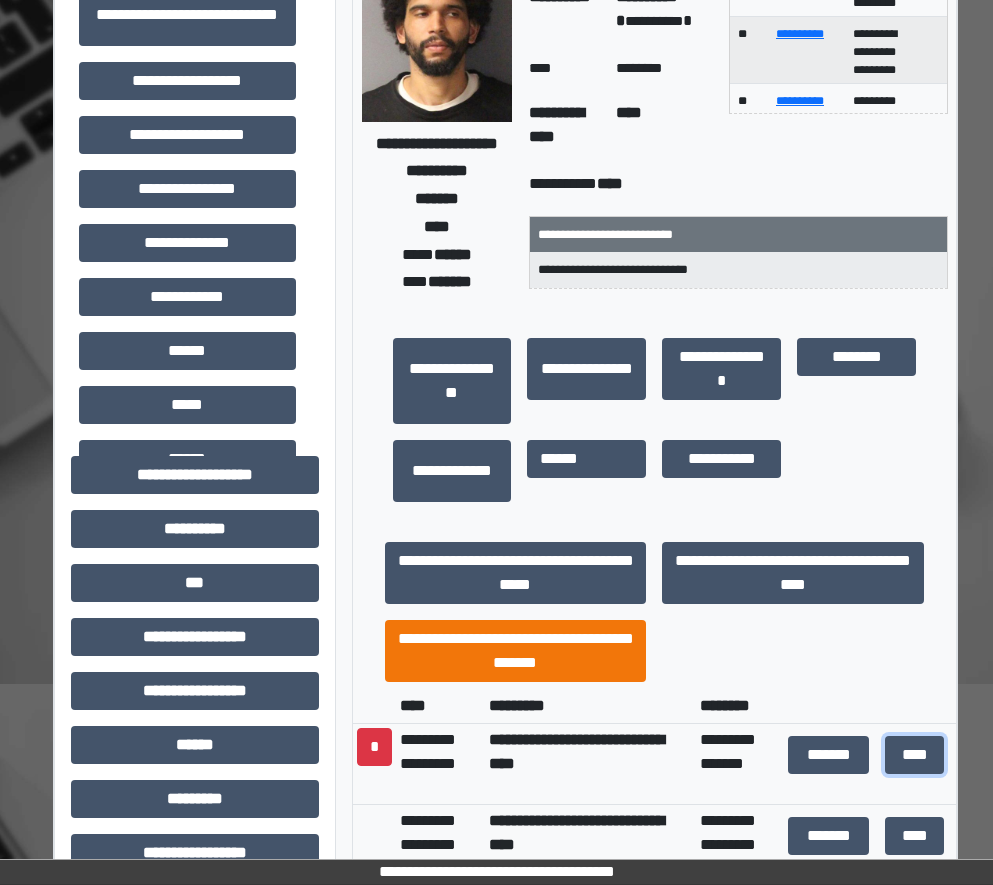 scroll, scrollTop: 0, scrollLeft: 0, axis: both 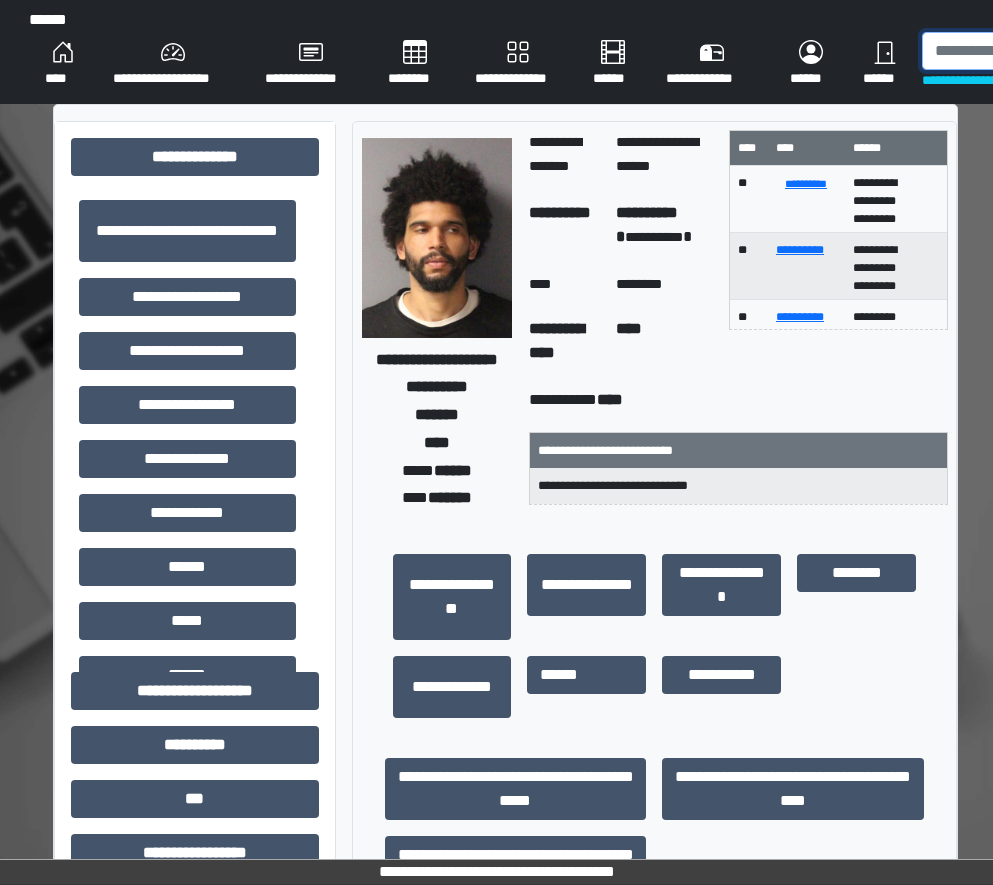 click at bounding box center [1025, 51] 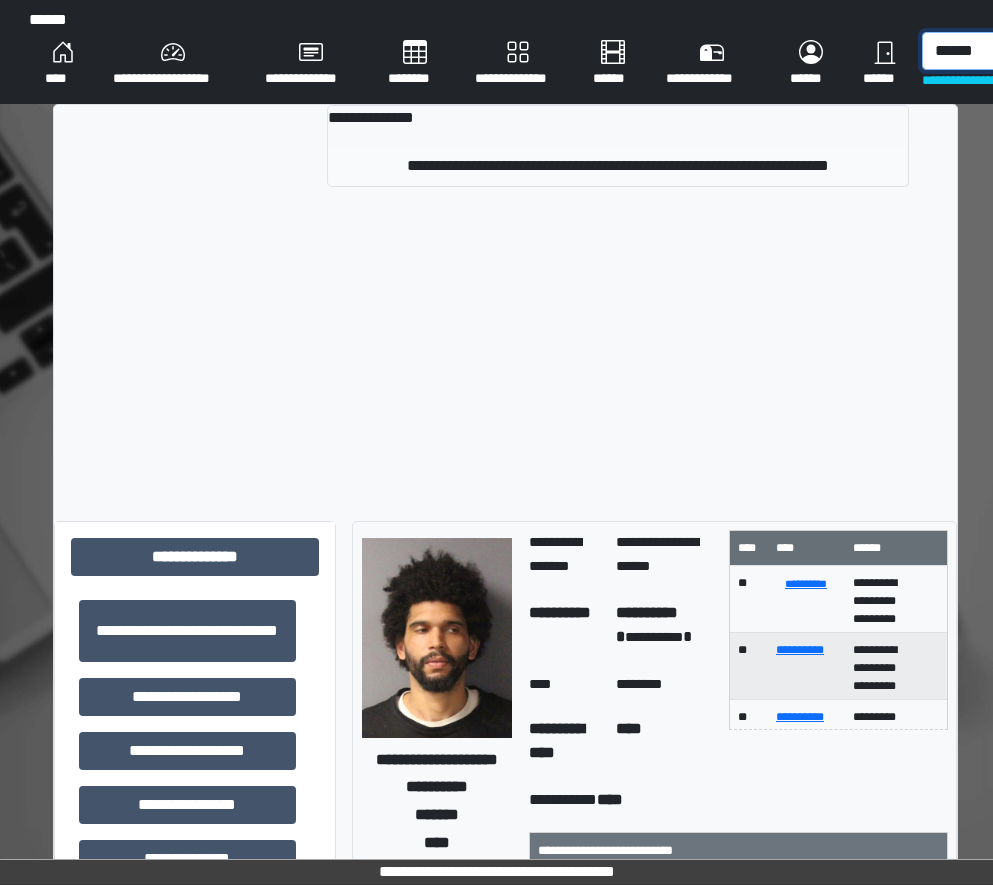 type on "******" 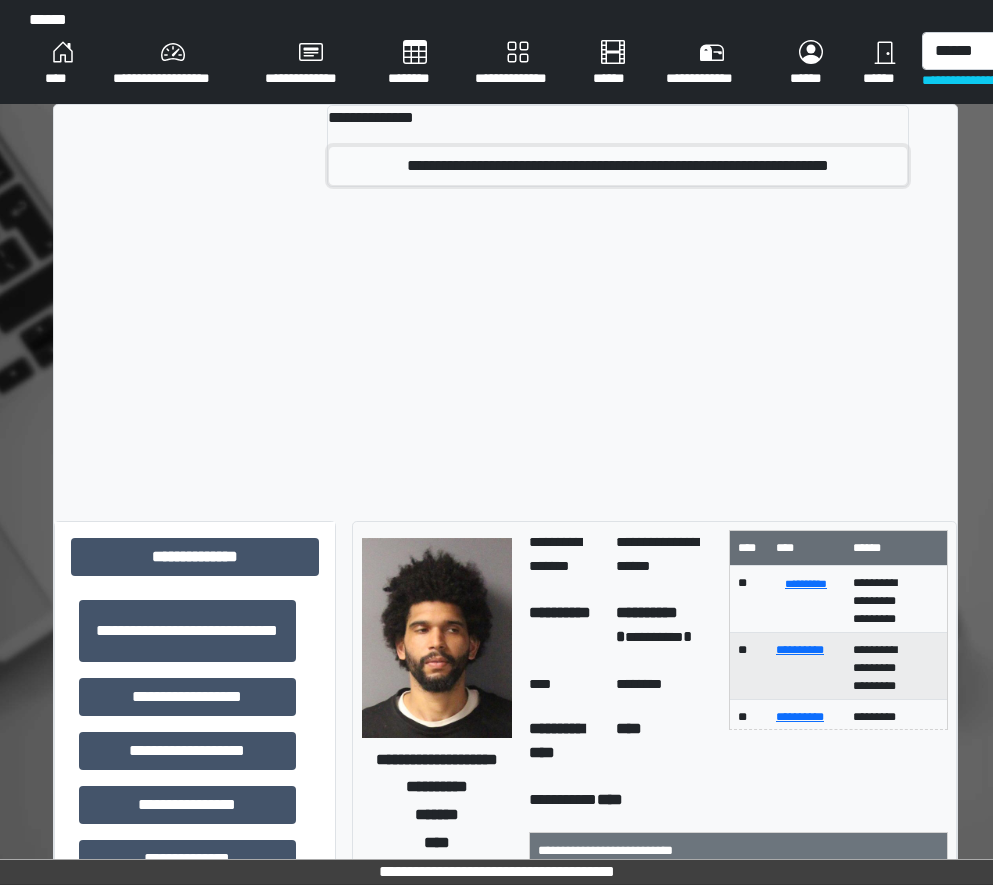 click on "**********" at bounding box center [618, 166] 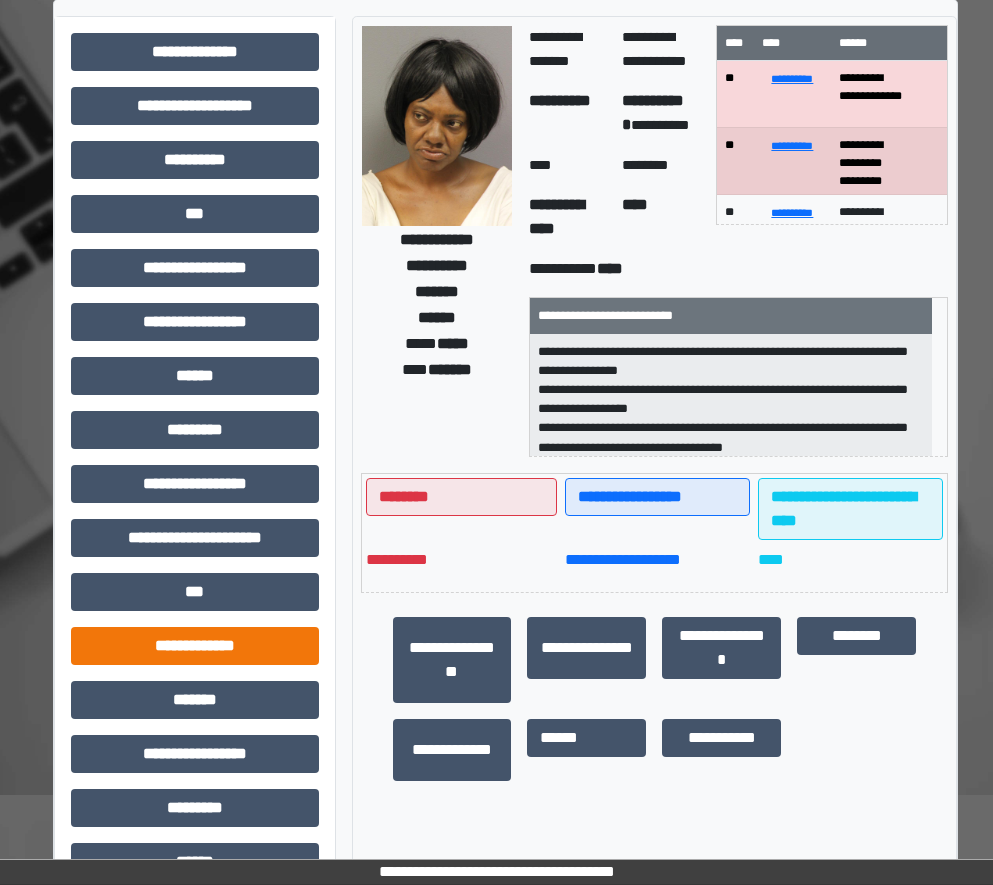 scroll, scrollTop: 313, scrollLeft: 0, axis: vertical 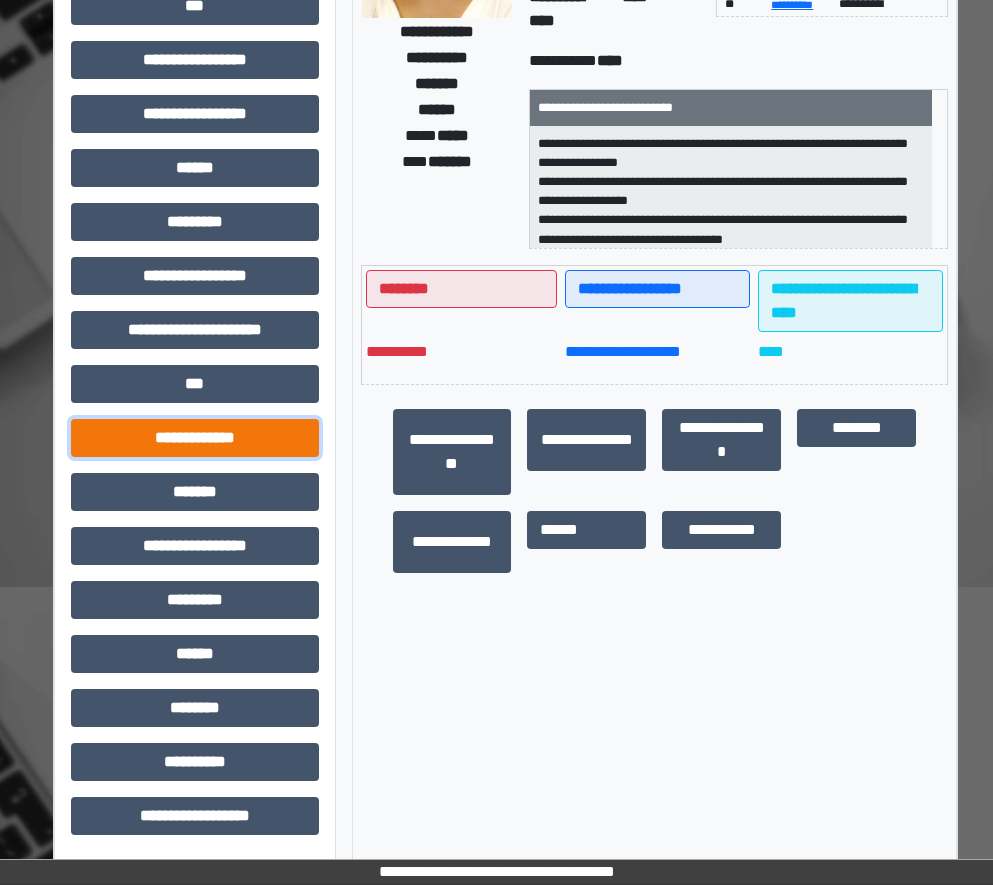 click on "**********" at bounding box center [195, 438] 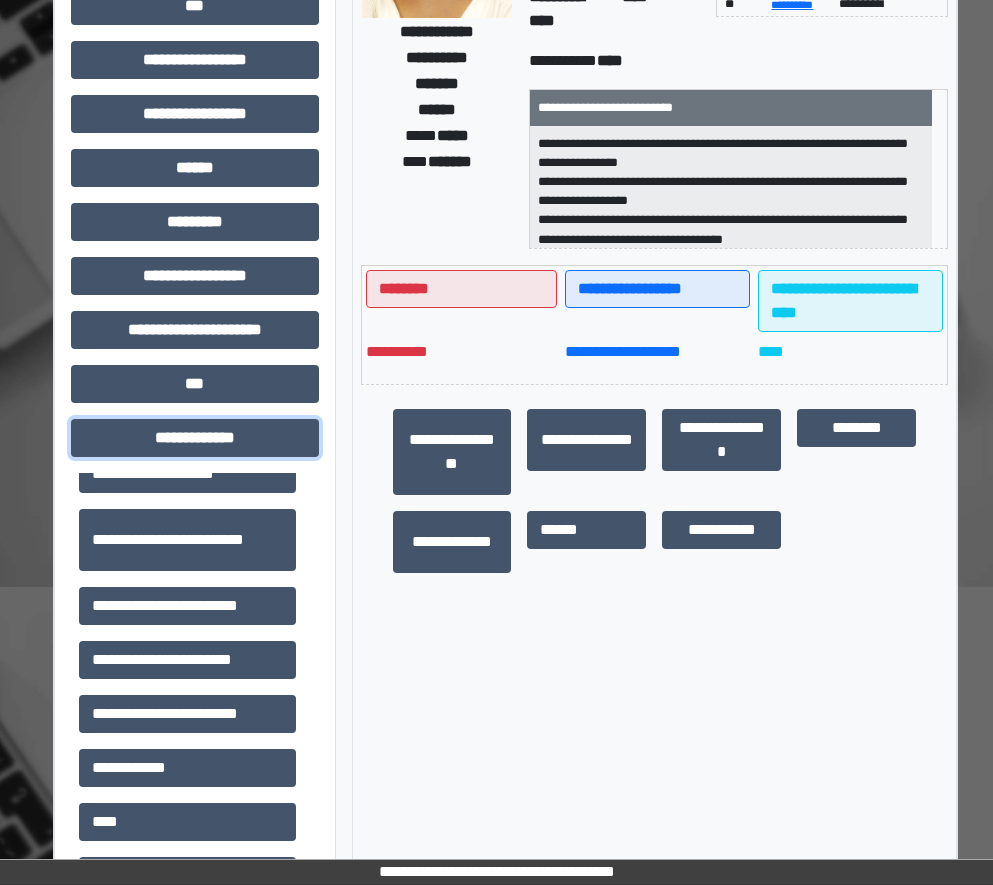scroll, scrollTop: 500, scrollLeft: 0, axis: vertical 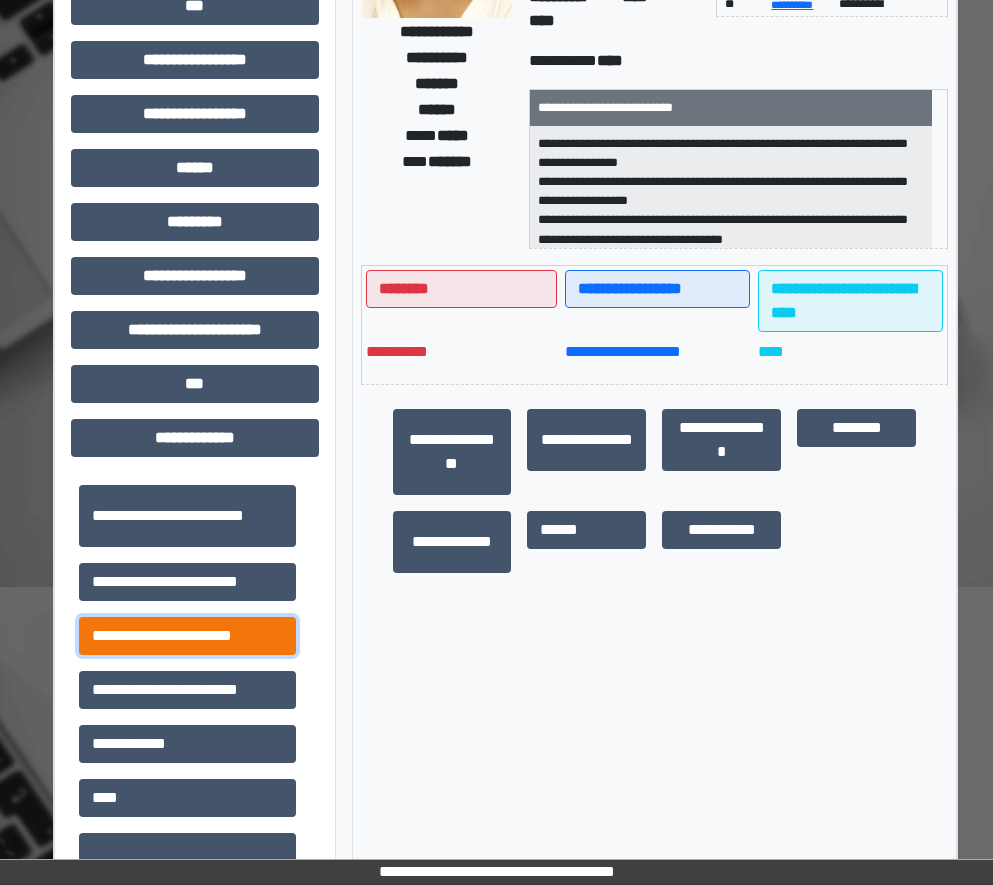 click on "**********" at bounding box center [187, 636] 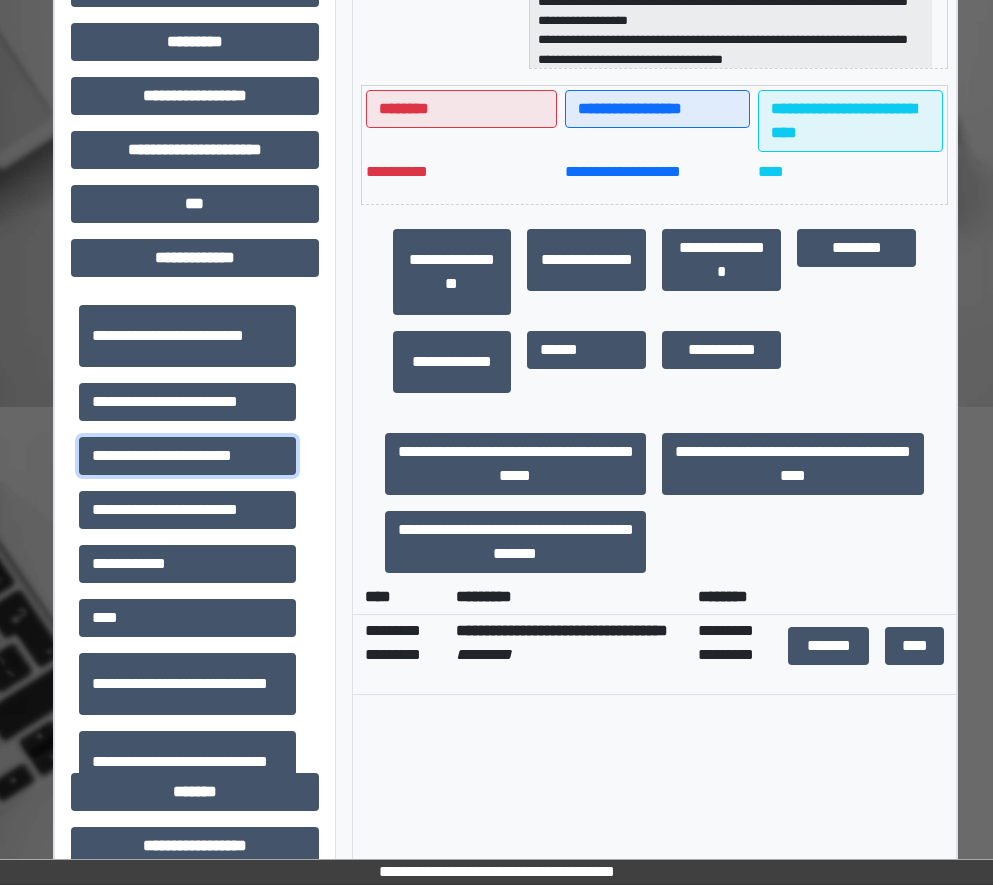 scroll, scrollTop: 513, scrollLeft: 0, axis: vertical 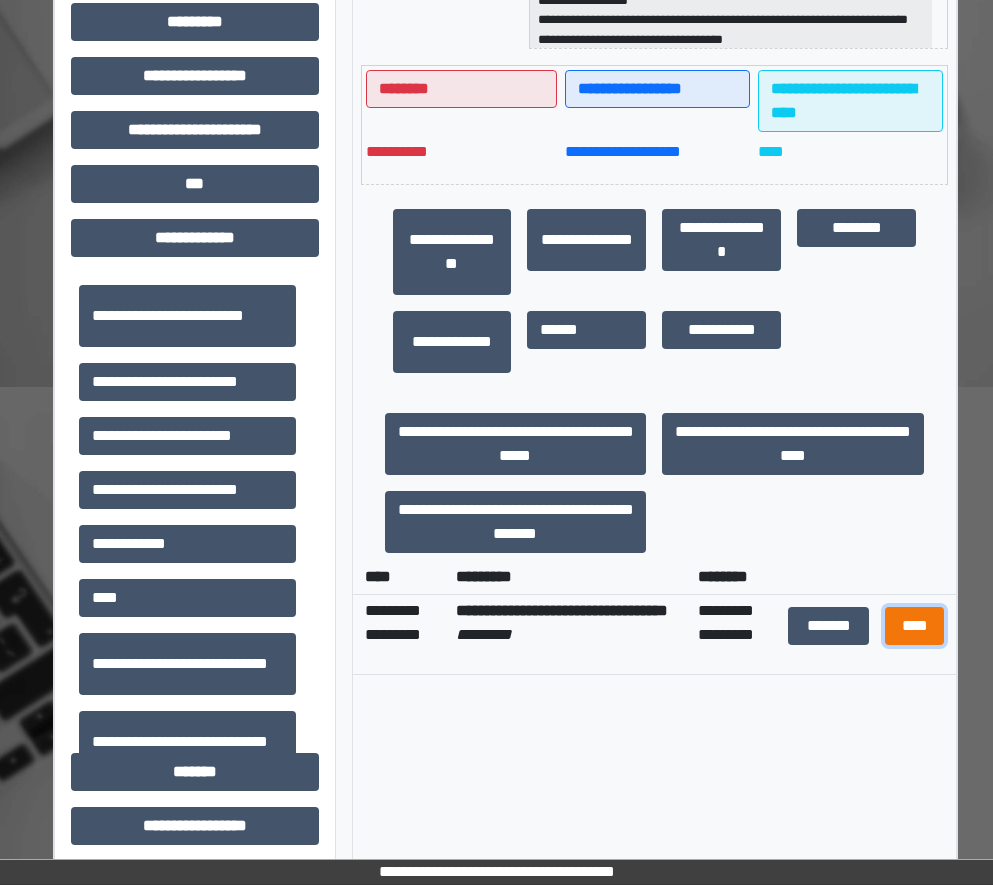 click on "****" at bounding box center (915, 626) 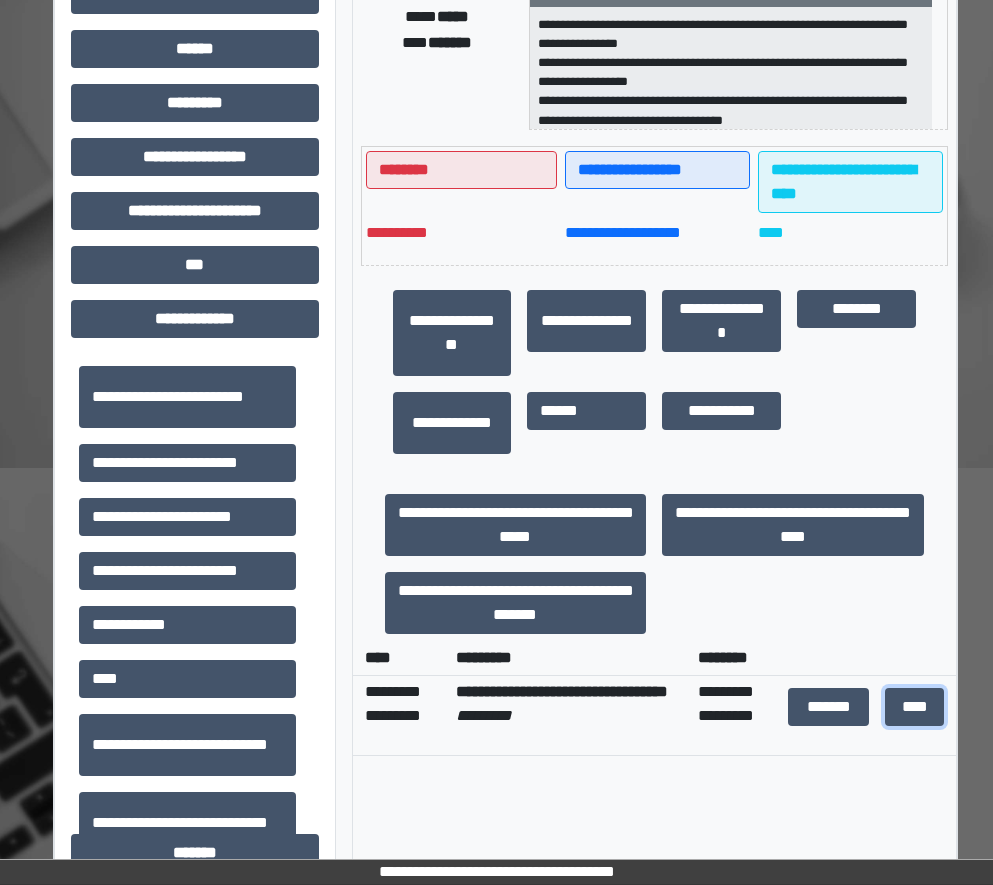 scroll, scrollTop: 13, scrollLeft: 0, axis: vertical 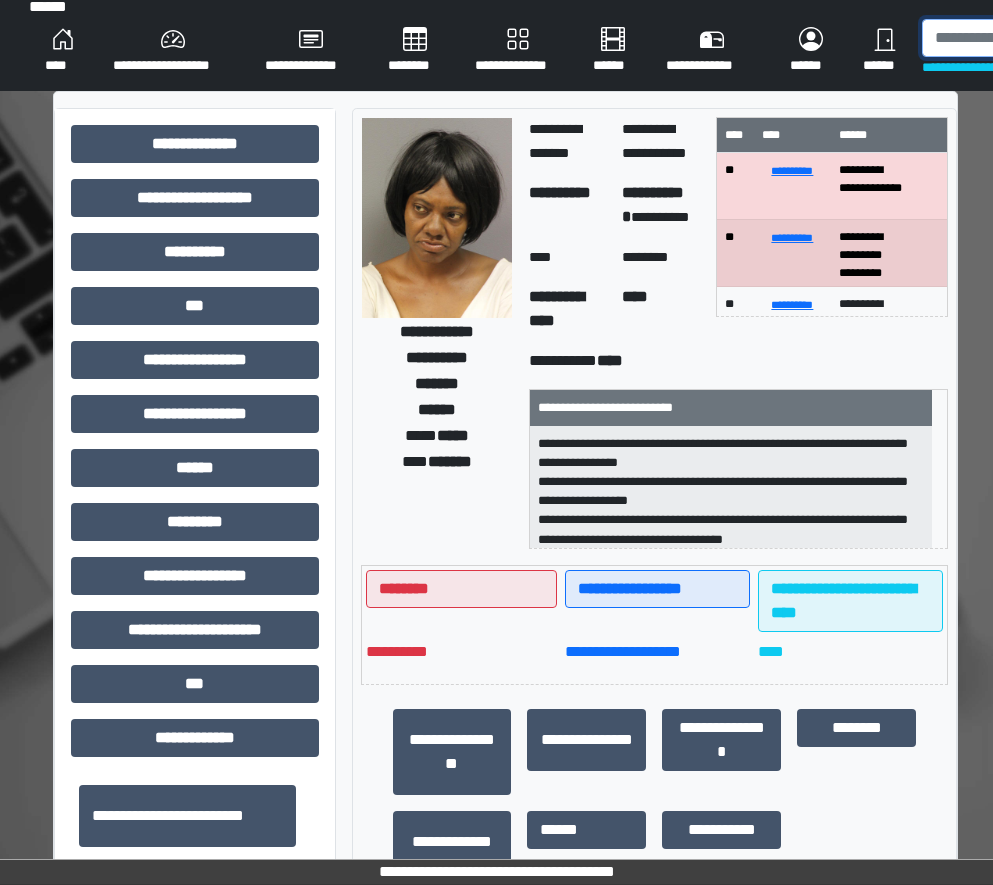 click at bounding box center (1025, 38) 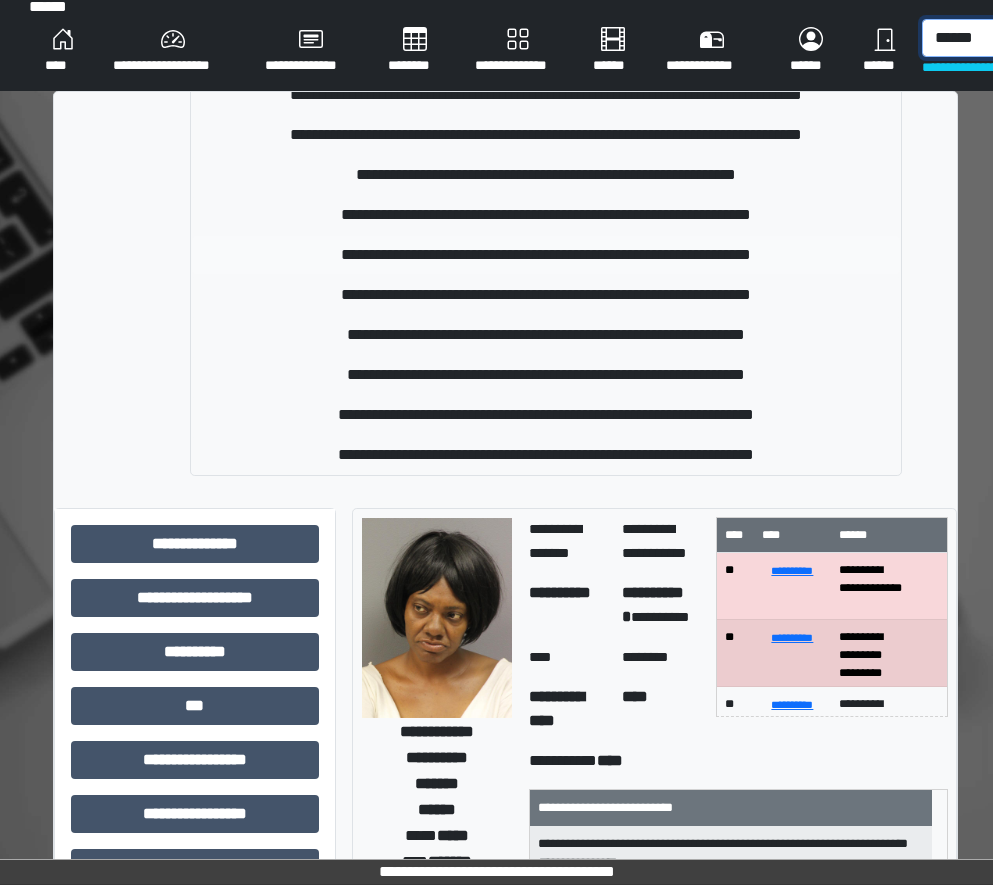 scroll, scrollTop: 0, scrollLeft: 0, axis: both 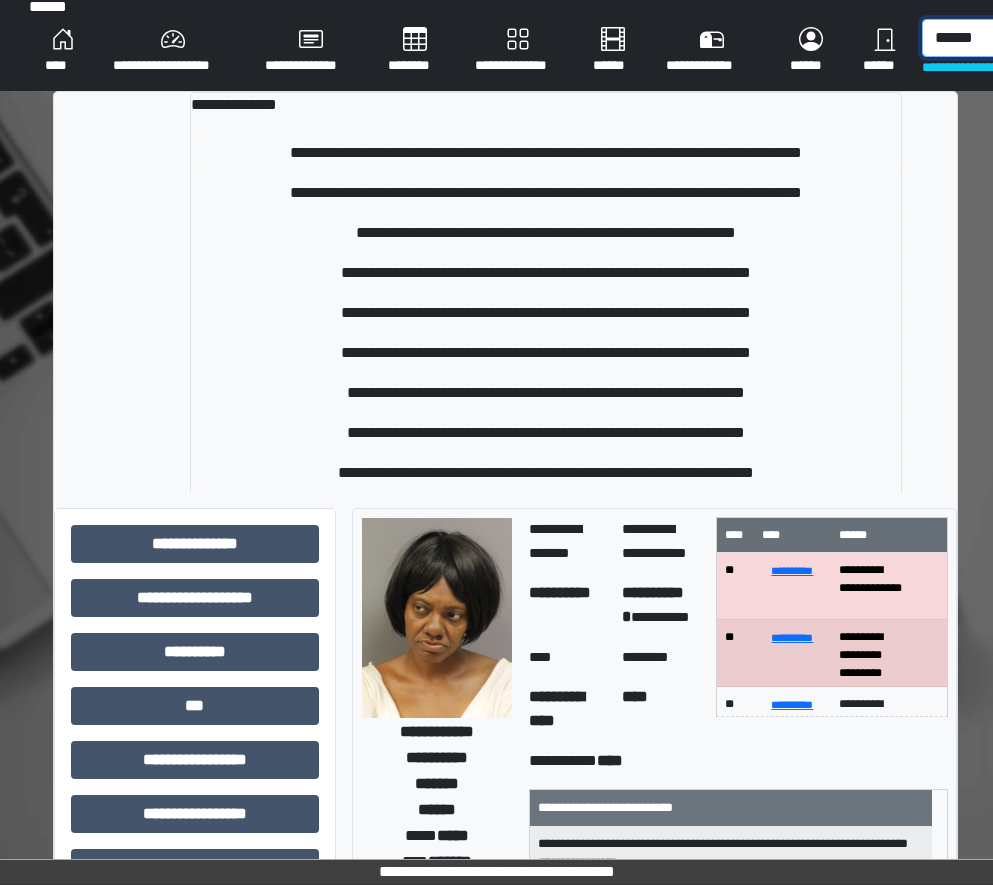 type on "******" 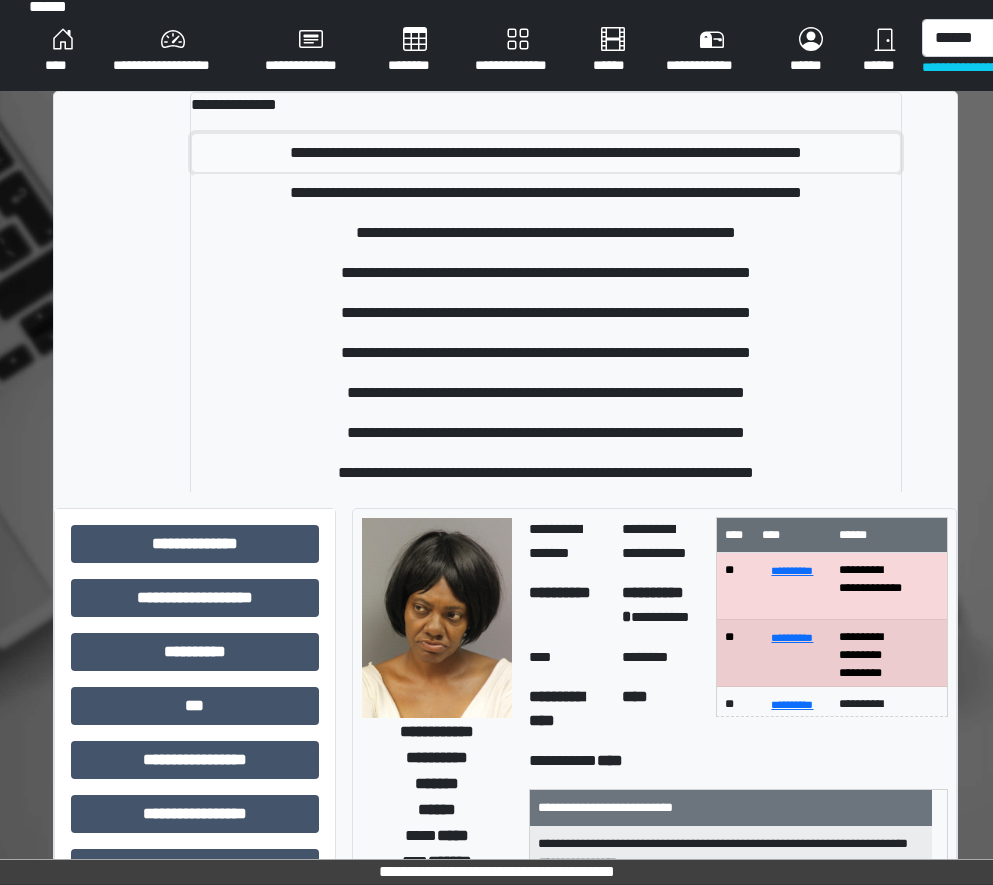 click on "**********" at bounding box center [546, 153] 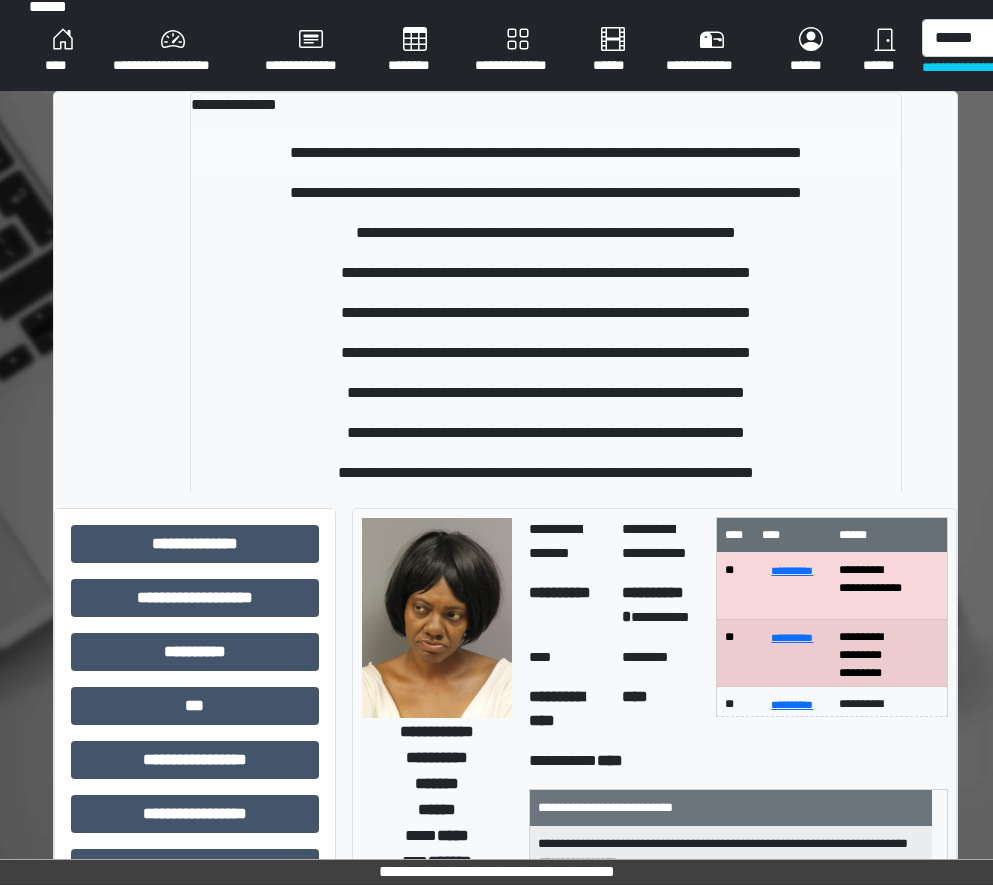 type 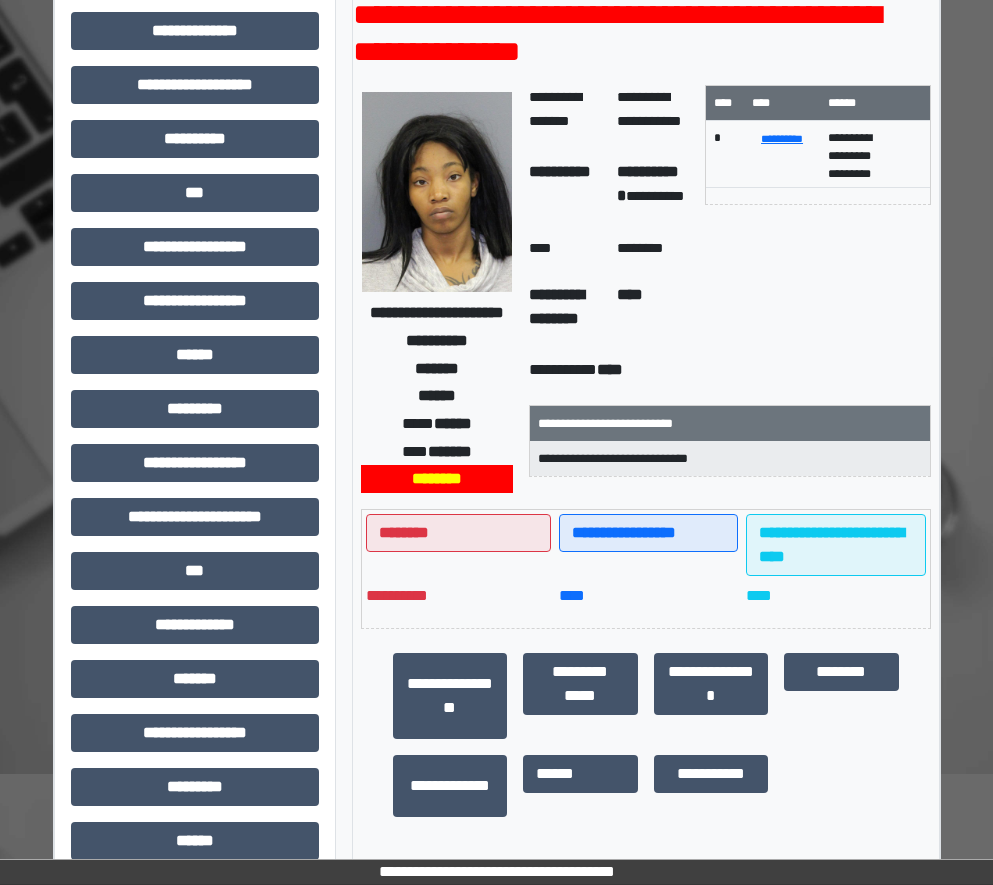 scroll, scrollTop: 13, scrollLeft: 0, axis: vertical 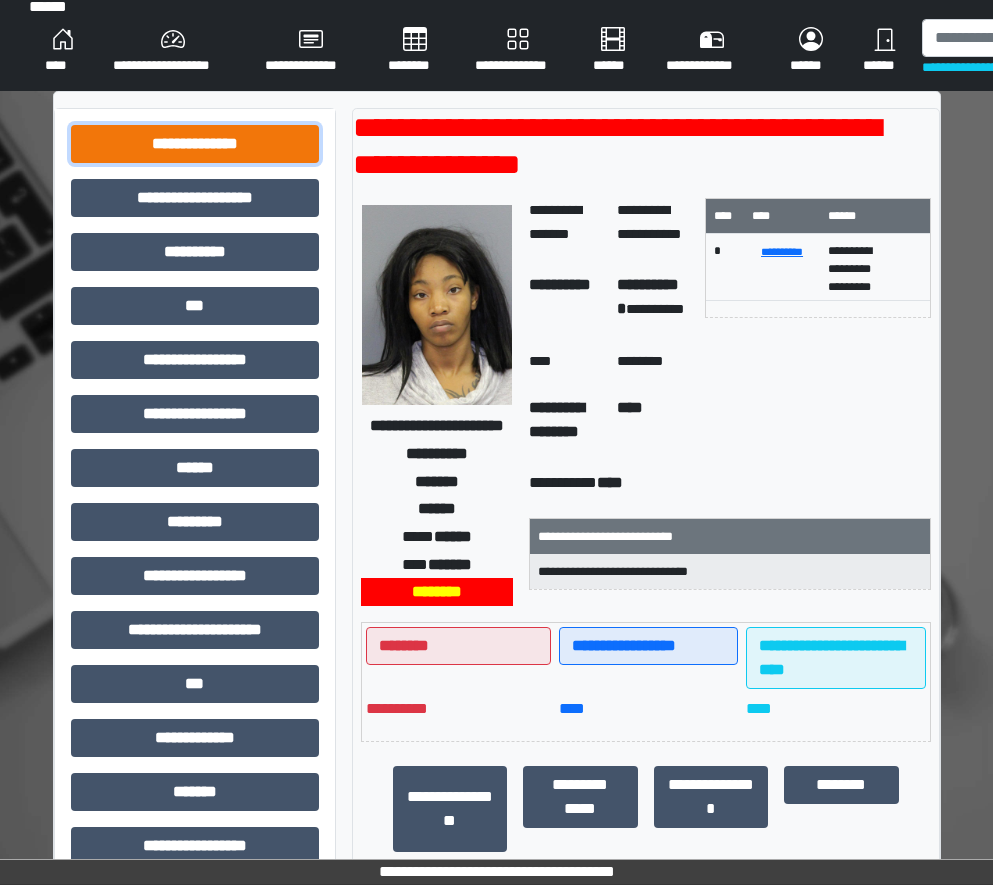 click on "**********" at bounding box center (195, 144) 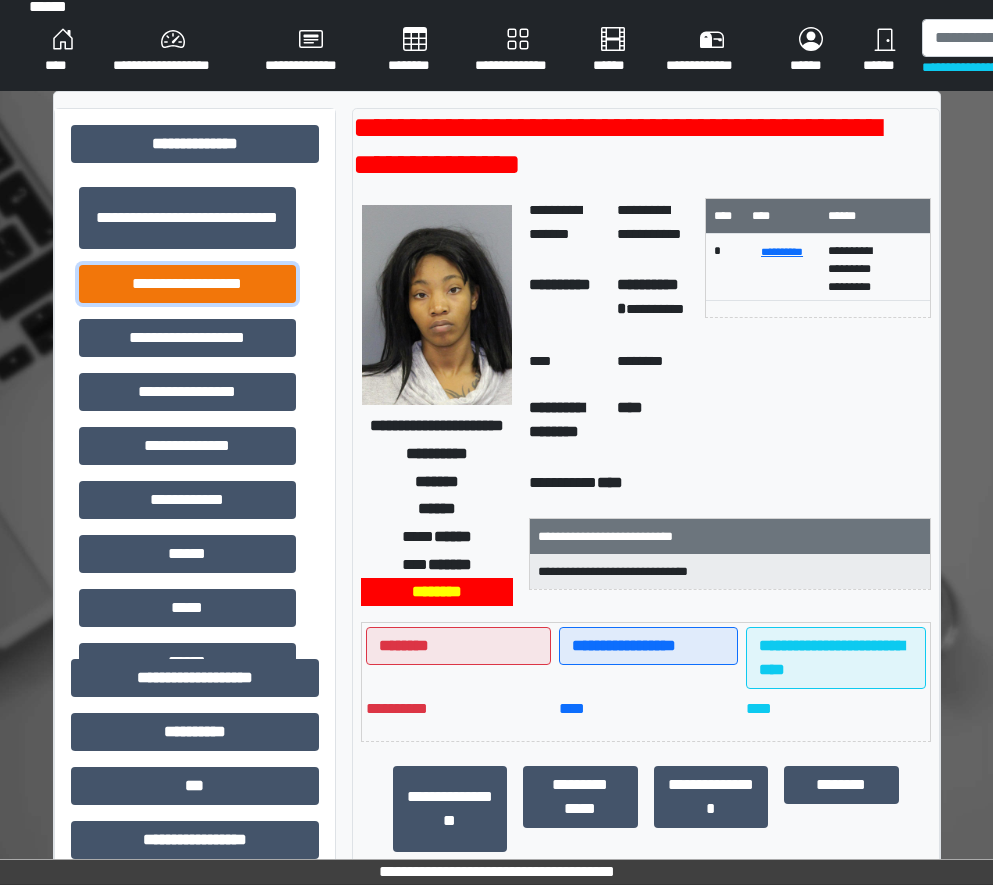 click on "**********" at bounding box center (187, 284) 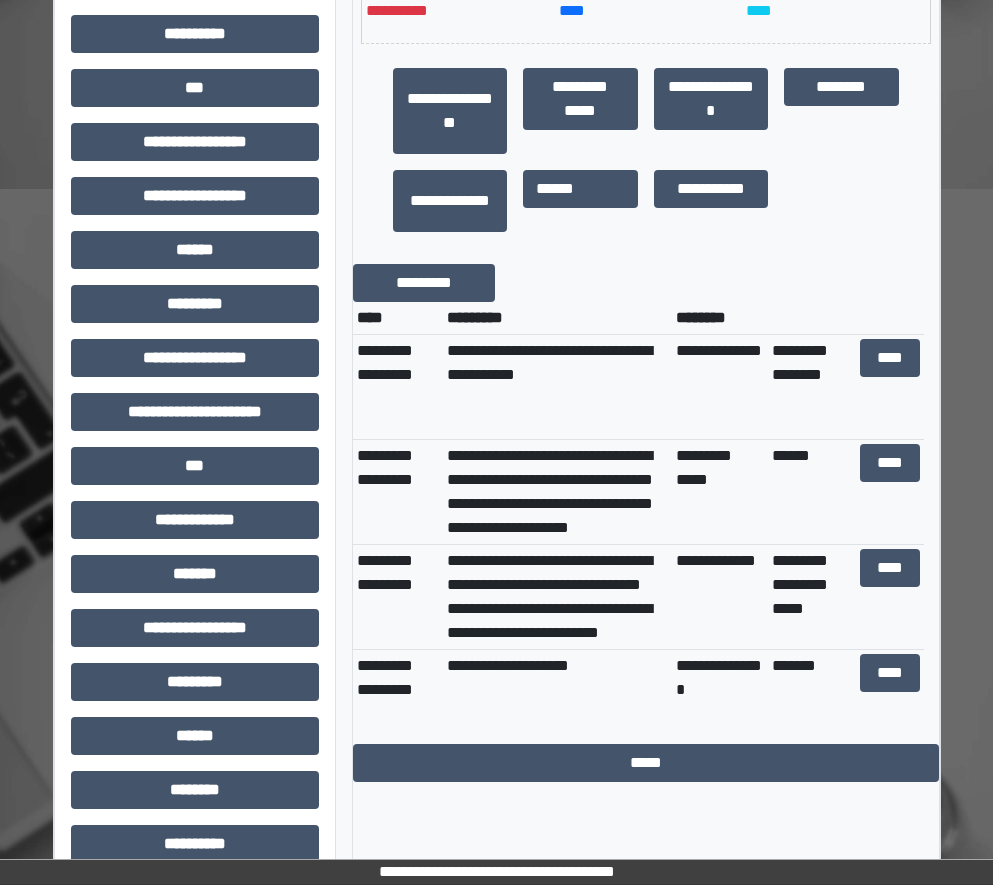 scroll, scrollTop: 713, scrollLeft: 0, axis: vertical 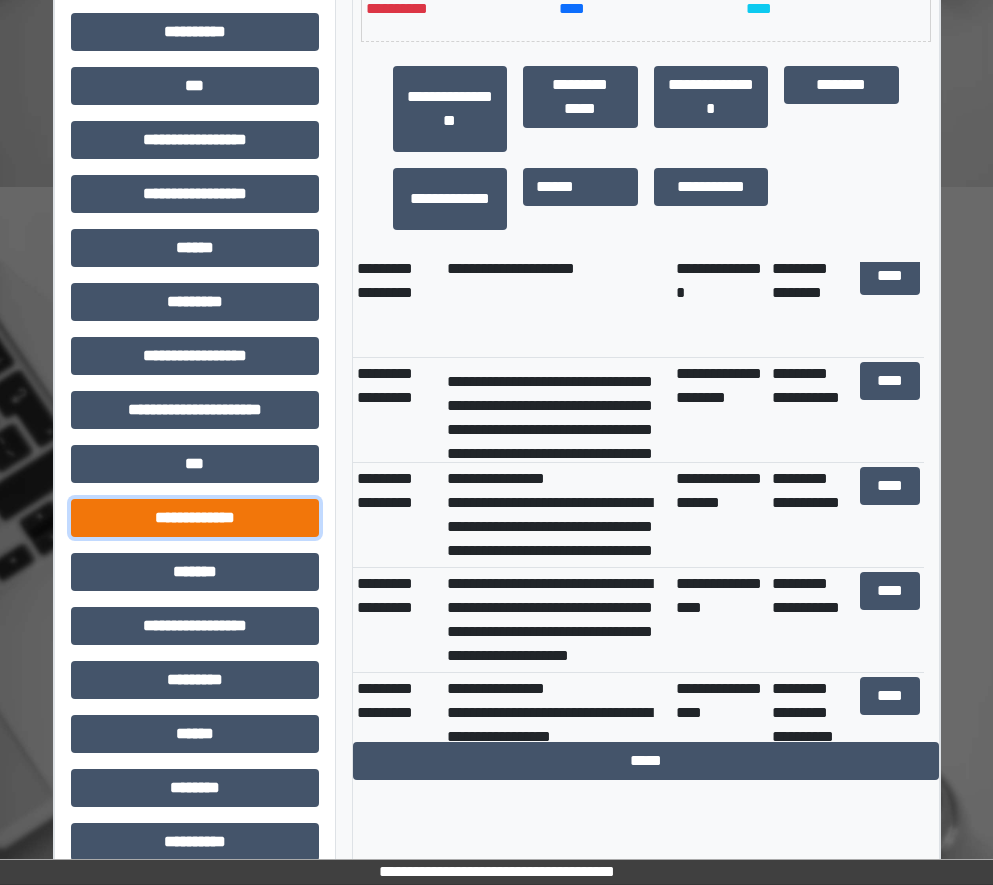 click on "**********" at bounding box center (195, 518) 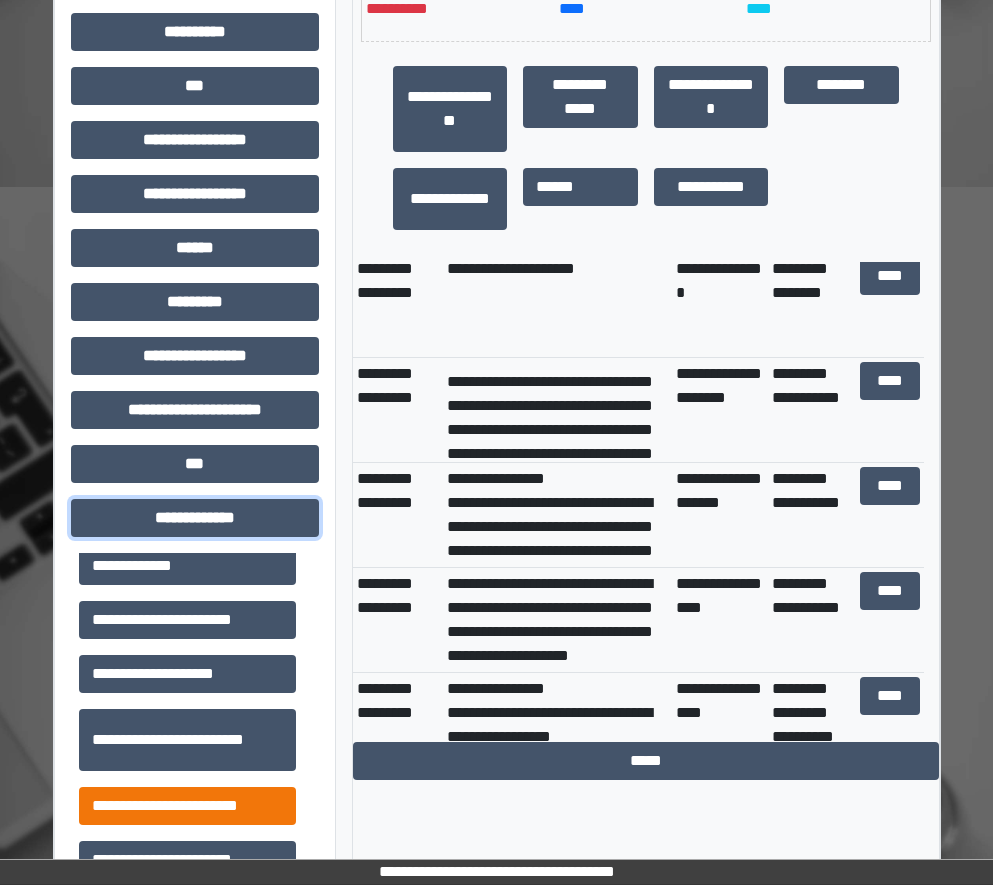 scroll, scrollTop: 400, scrollLeft: 0, axis: vertical 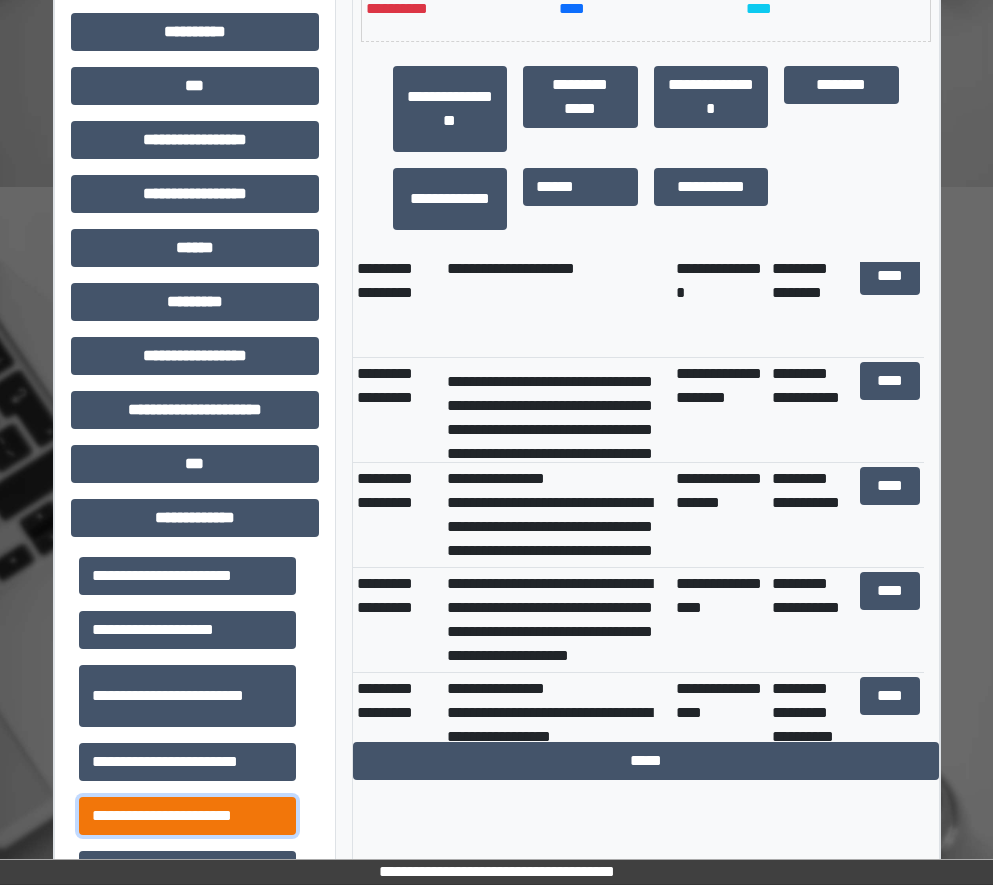 click on "**********" at bounding box center [187, 816] 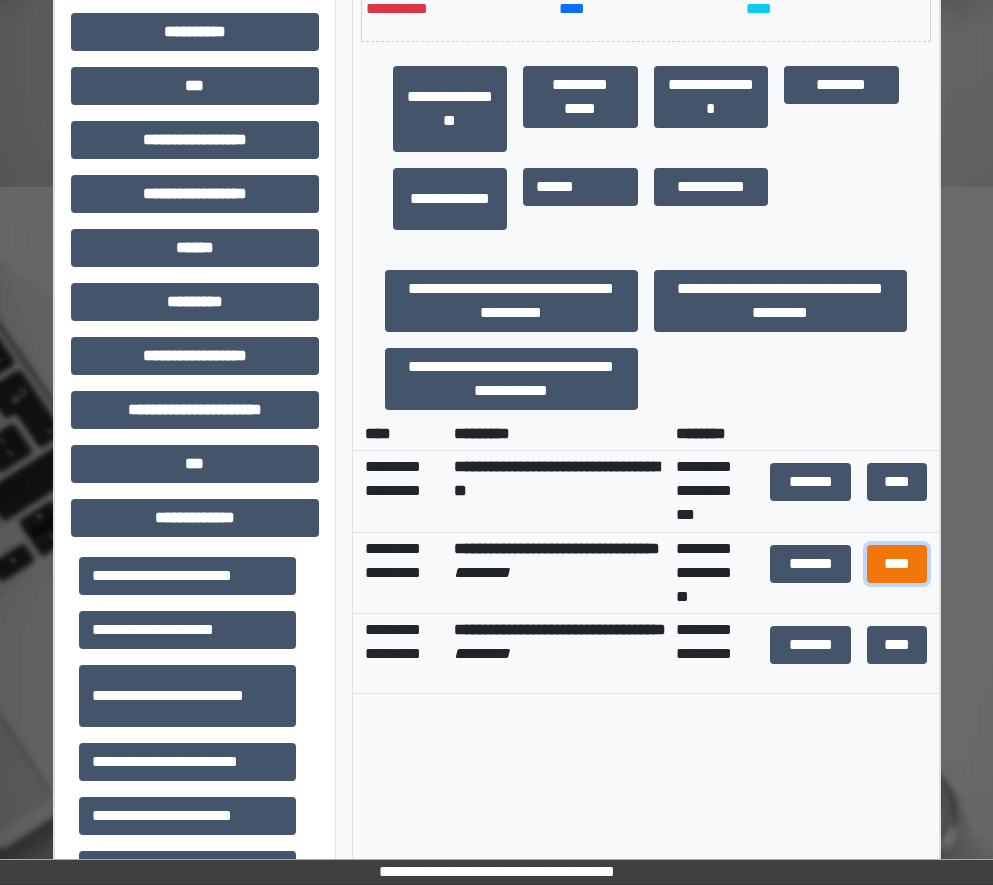 click on "****" at bounding box center (897, 564) 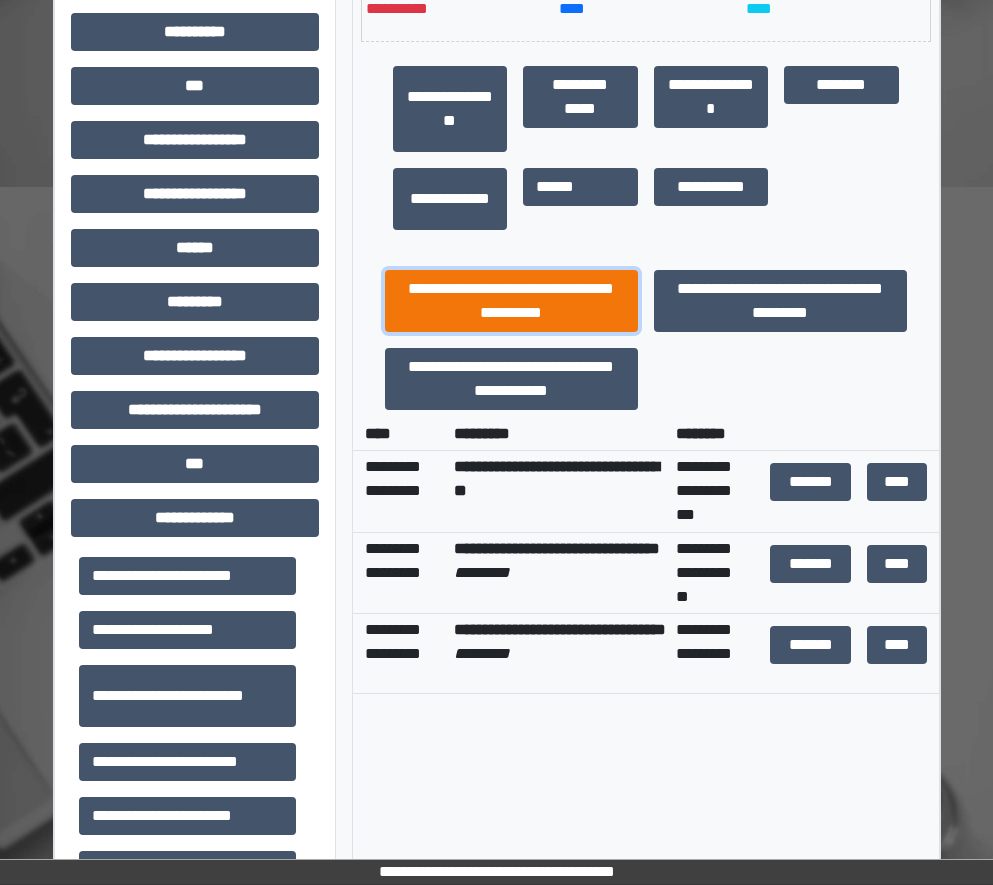 click on "**********" at bounding box center (511, 301) 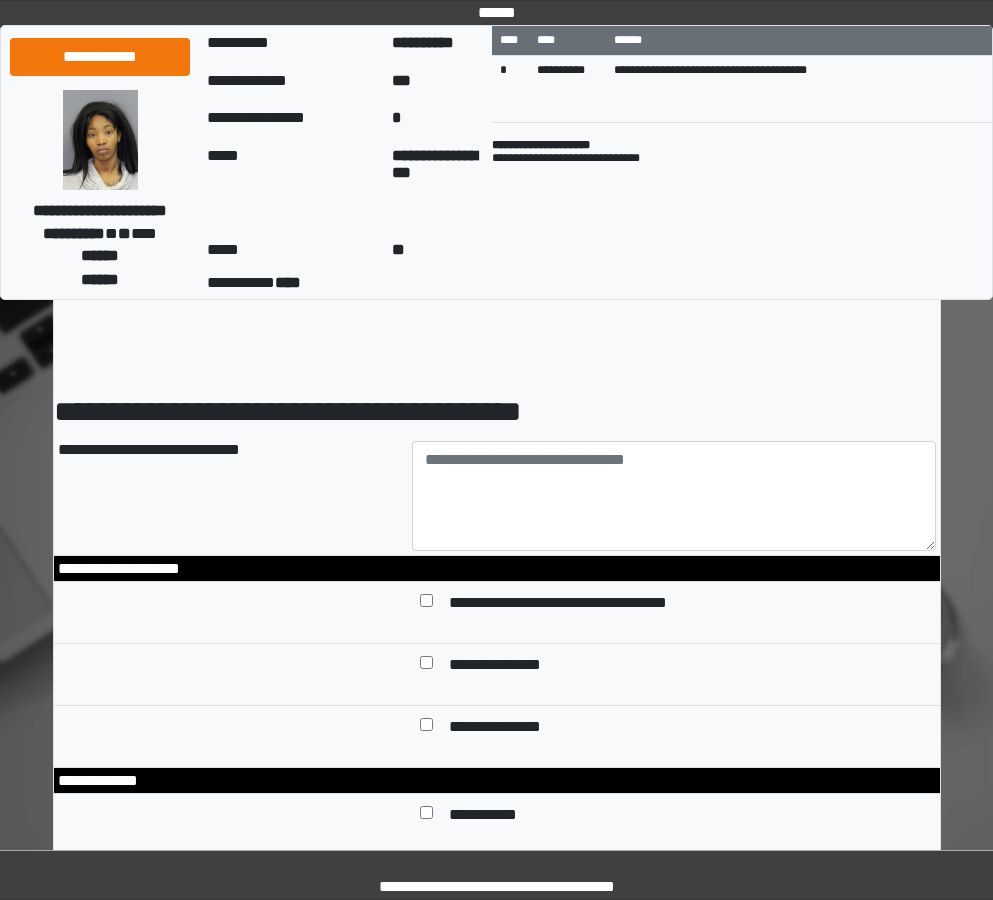 scroll, scrollTop: 0, scrollLeft: 0, axis: both 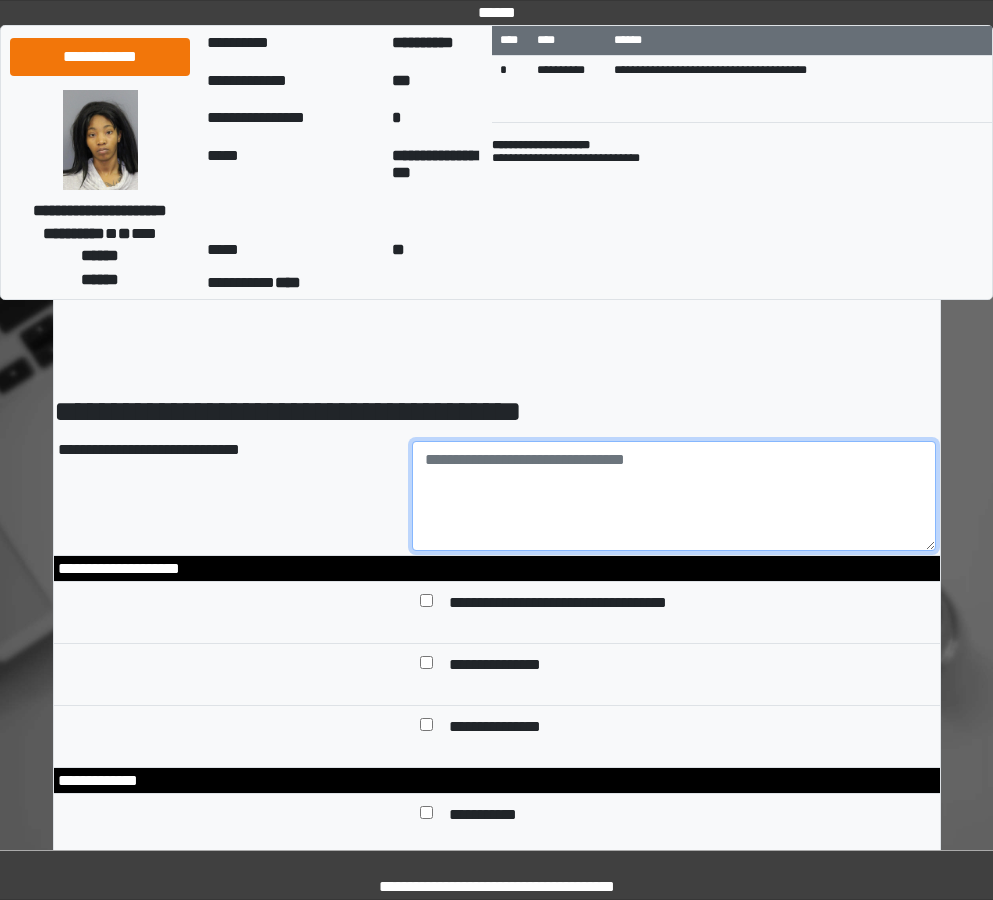 paste on "****
*******" 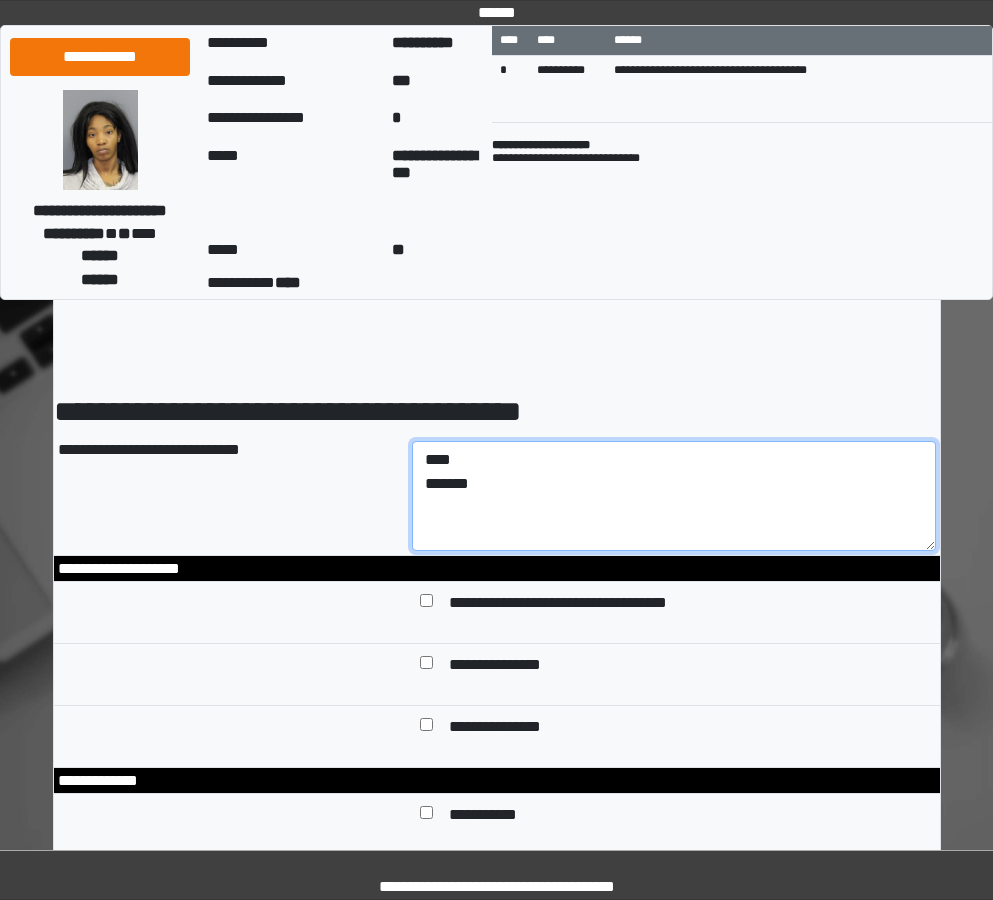 type on "****
*******" 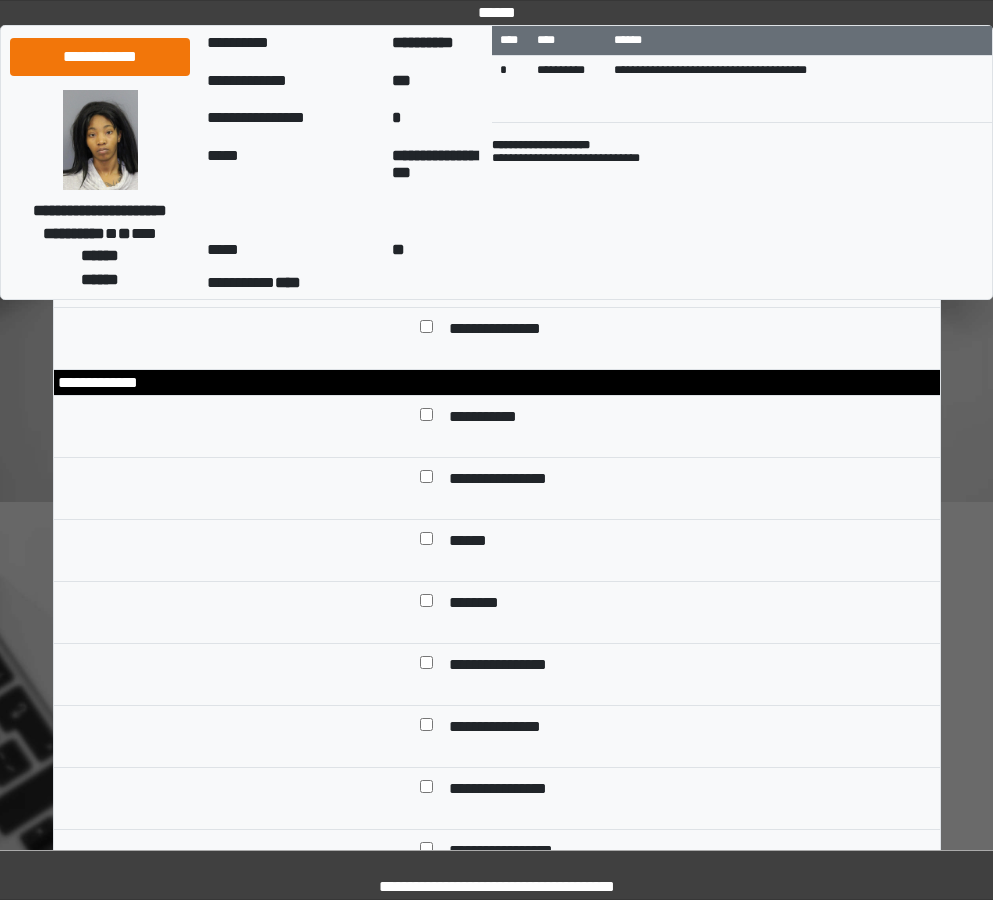 scroll, scrollTop: 400, scrollLeft: 0, axis: vertical 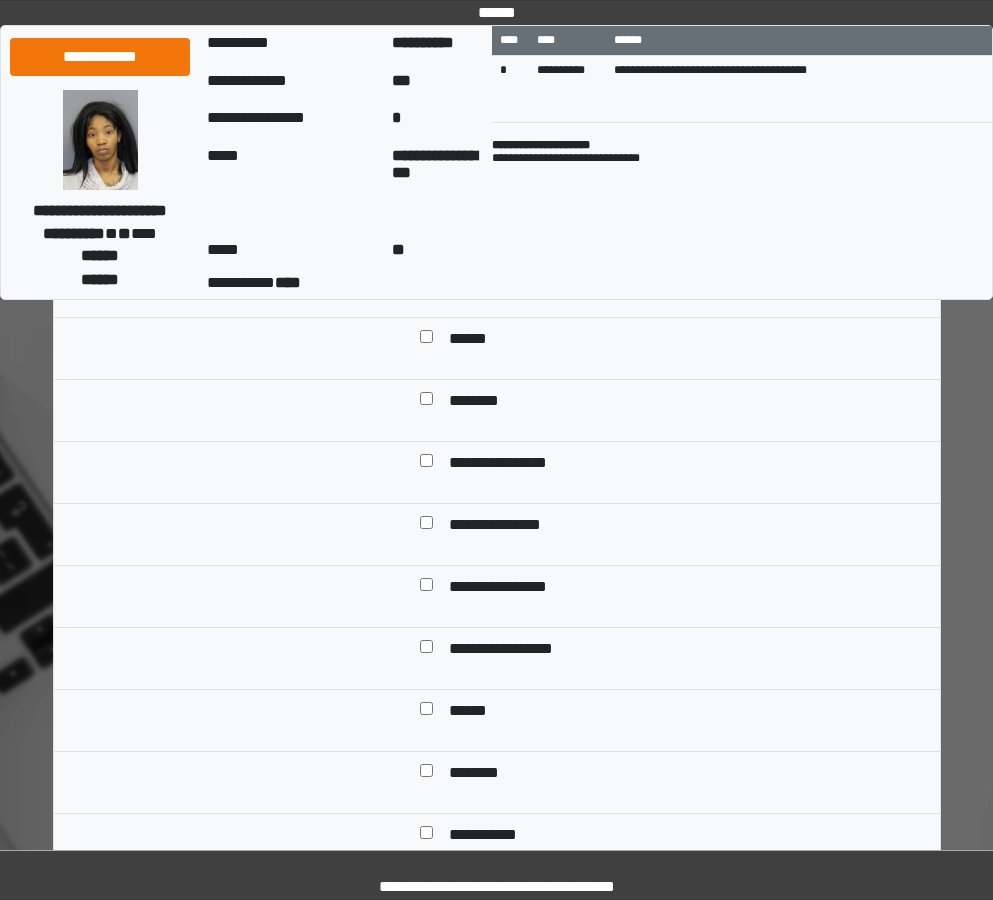 click at bounding box center (426, 650) 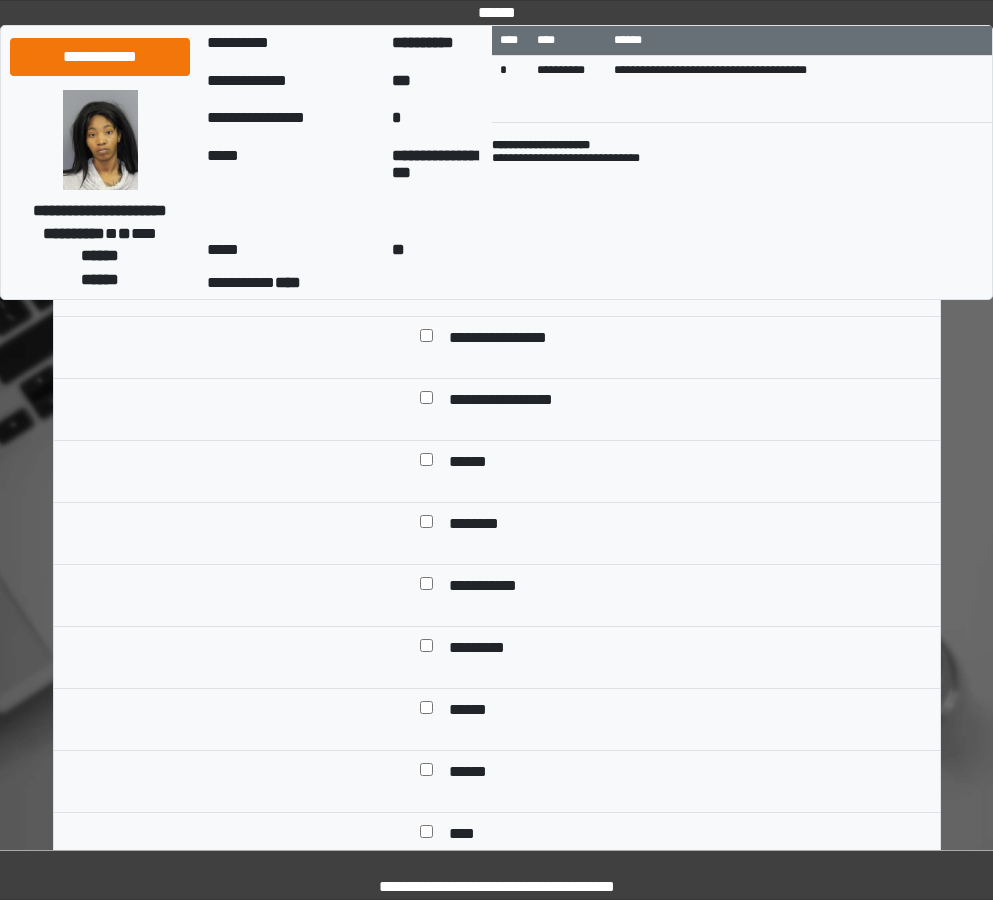 scroll, scrollTop: 900, scrollLeft: 0, axis: vertical 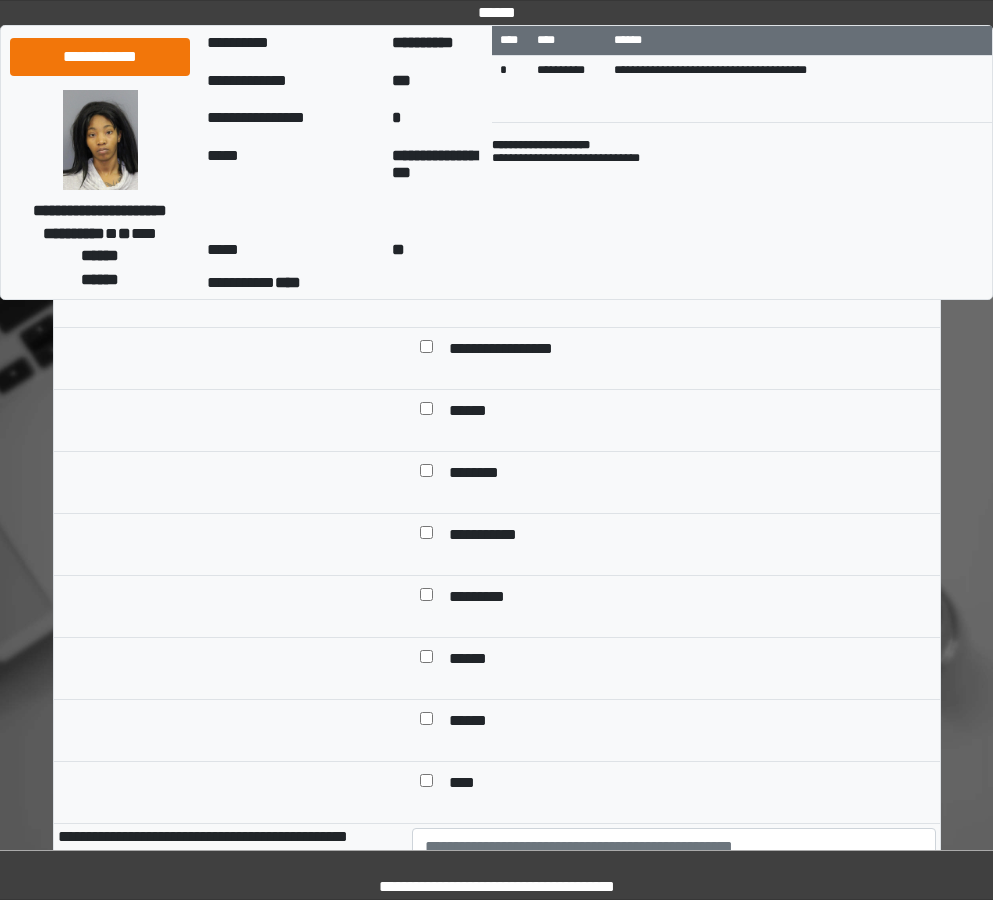 click at bounding box center [426, 598] 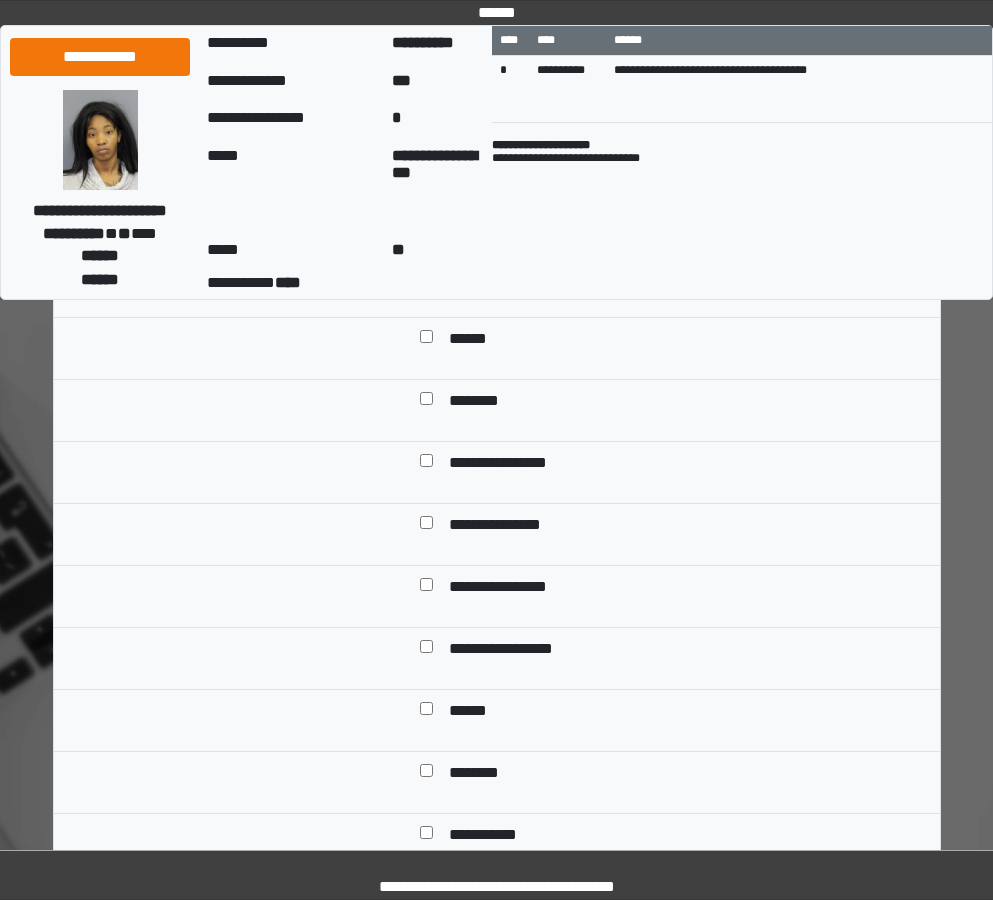 scroll, scrollTop: 1300, scrollLeft: 0, axis: vertical 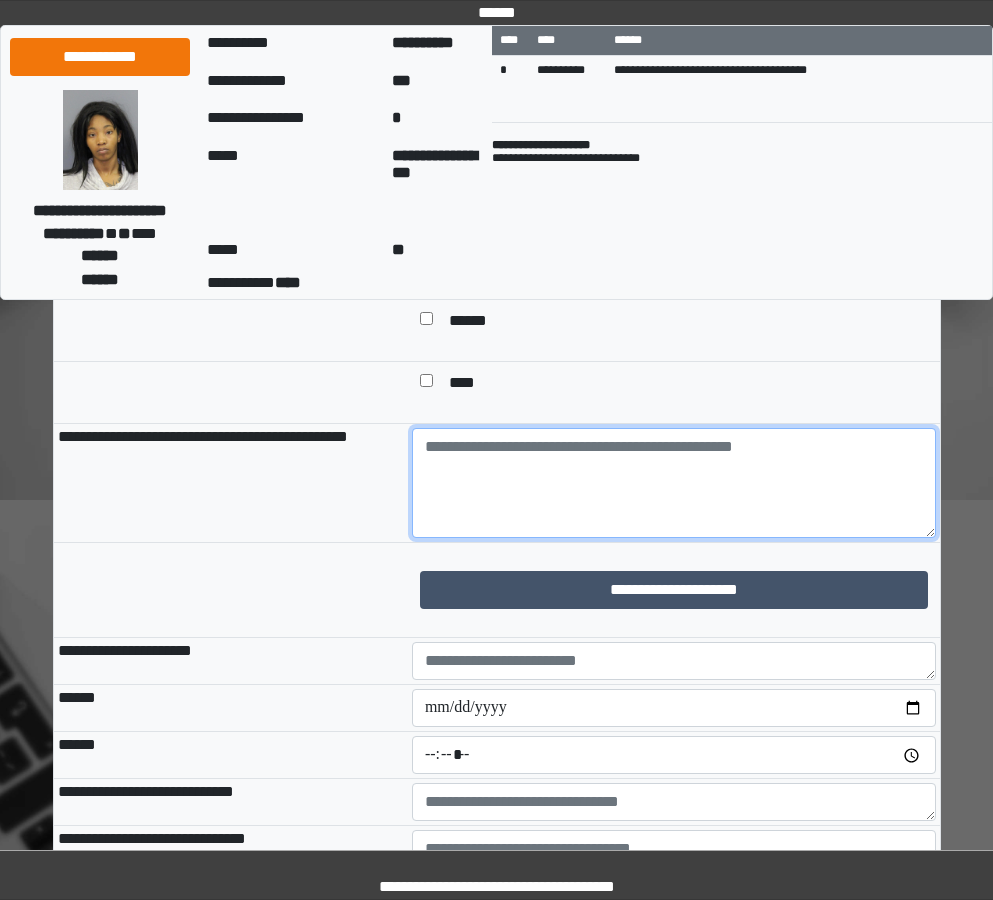 click at bounding box center (674, 483) 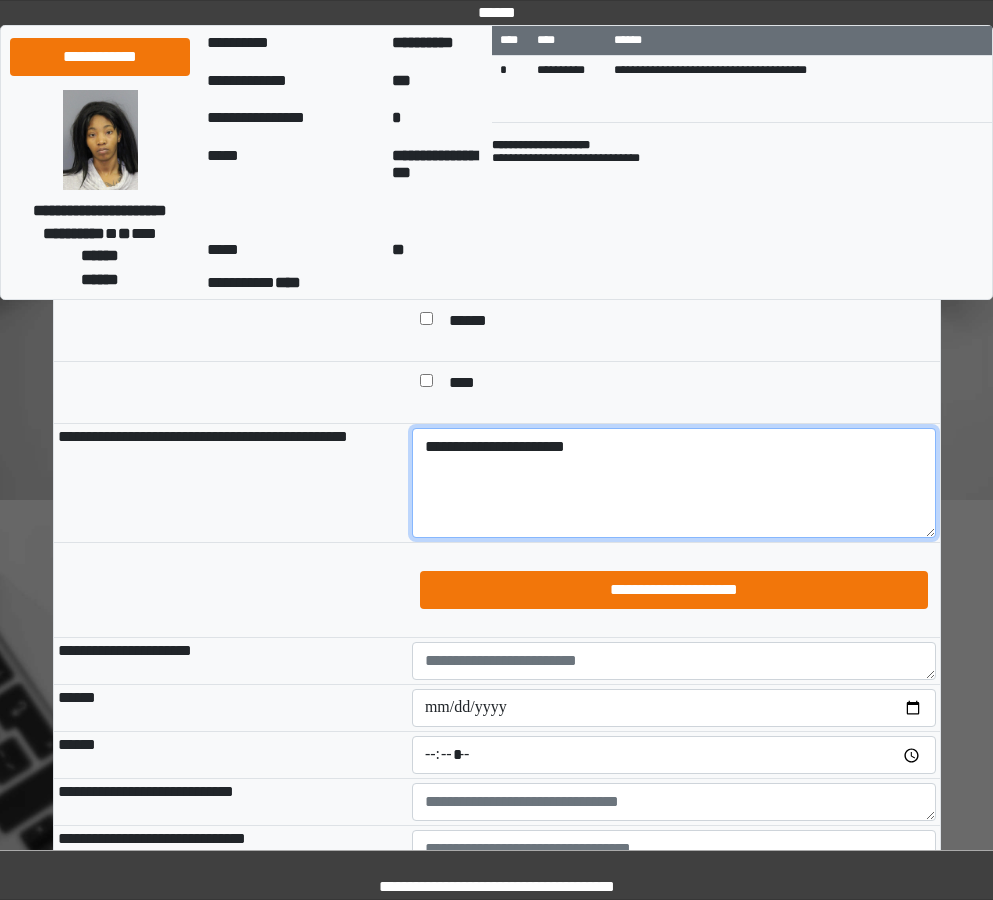 type on "**********" 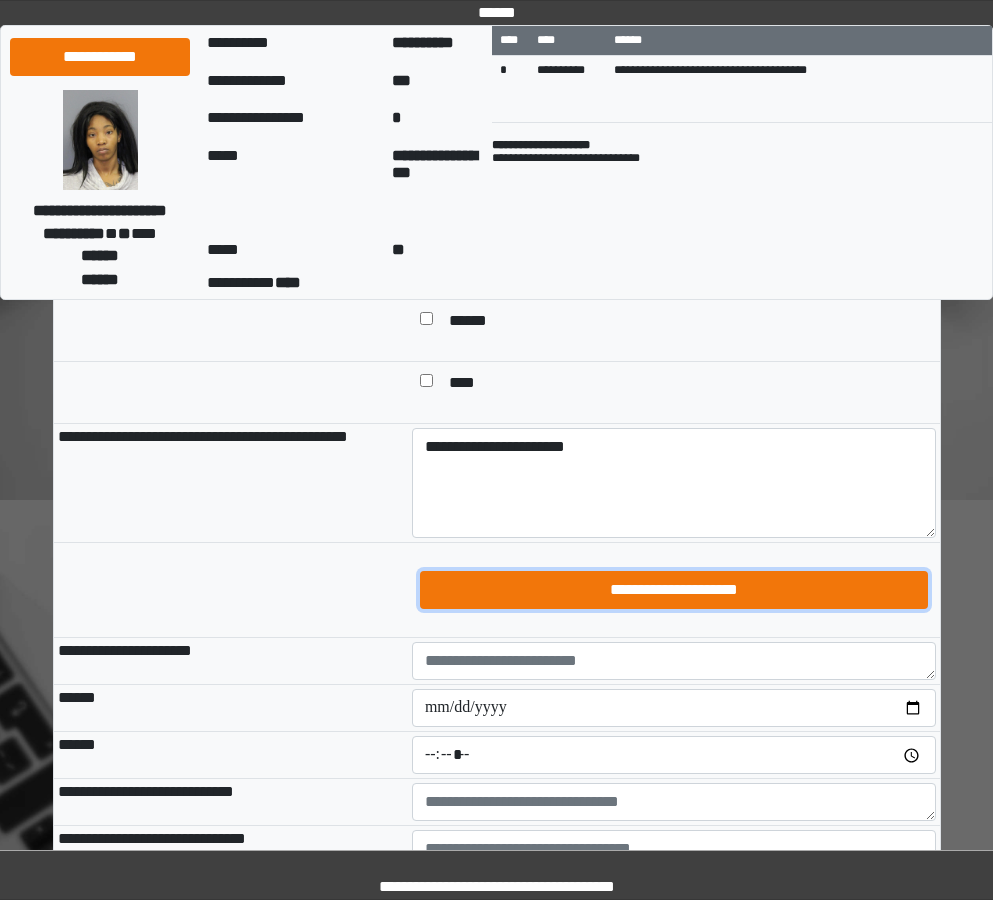 click on "**********" at bounding box center [674, 590] 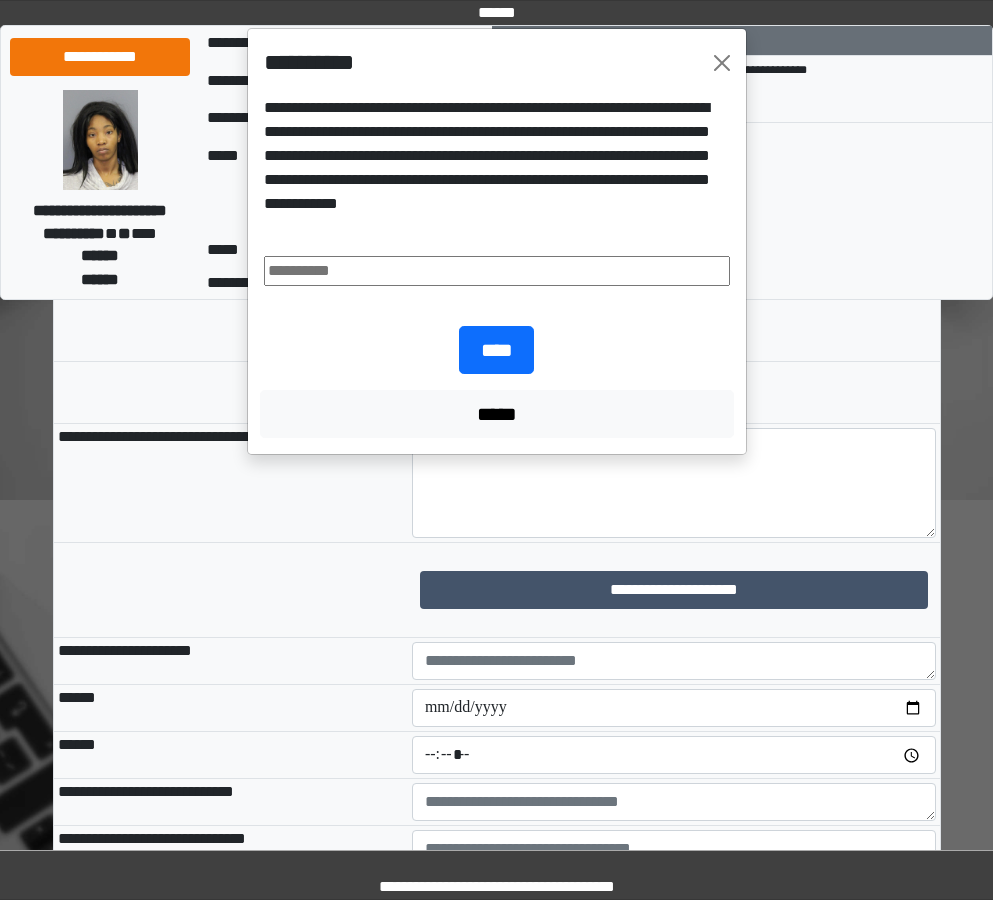 click at bounding box center (497, 271) 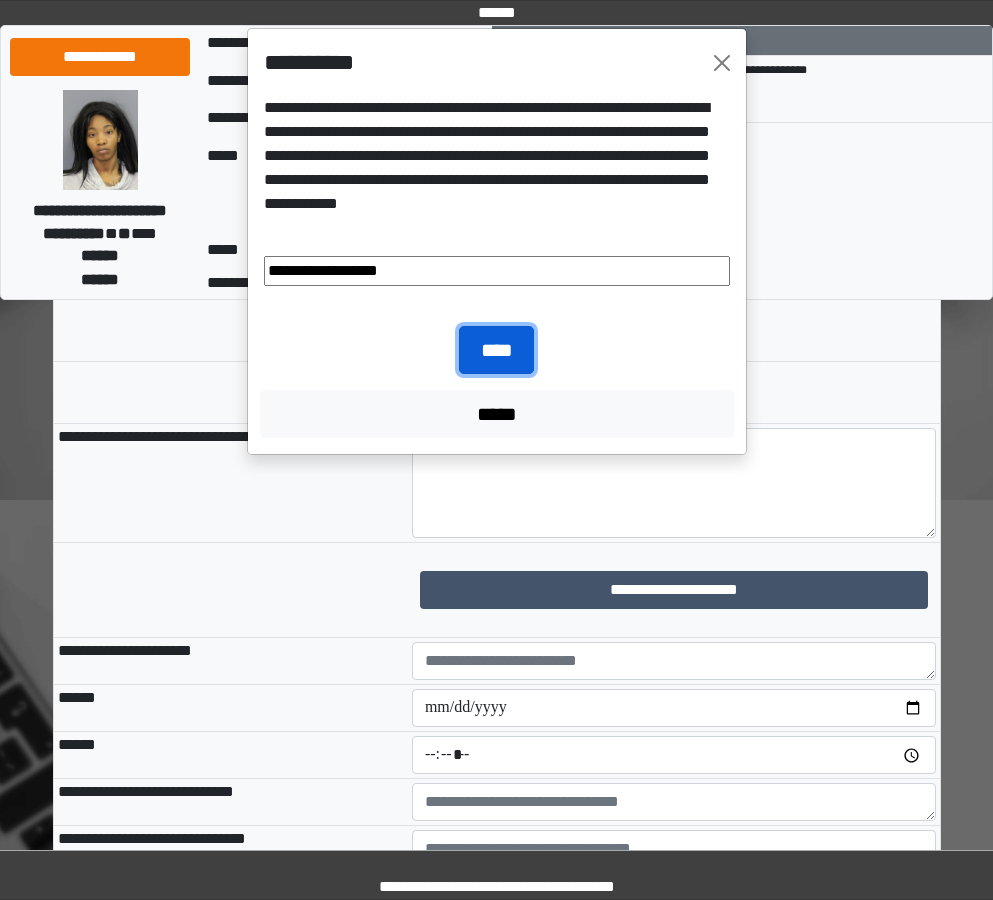 click on "****" at bounding box center [496, 350] 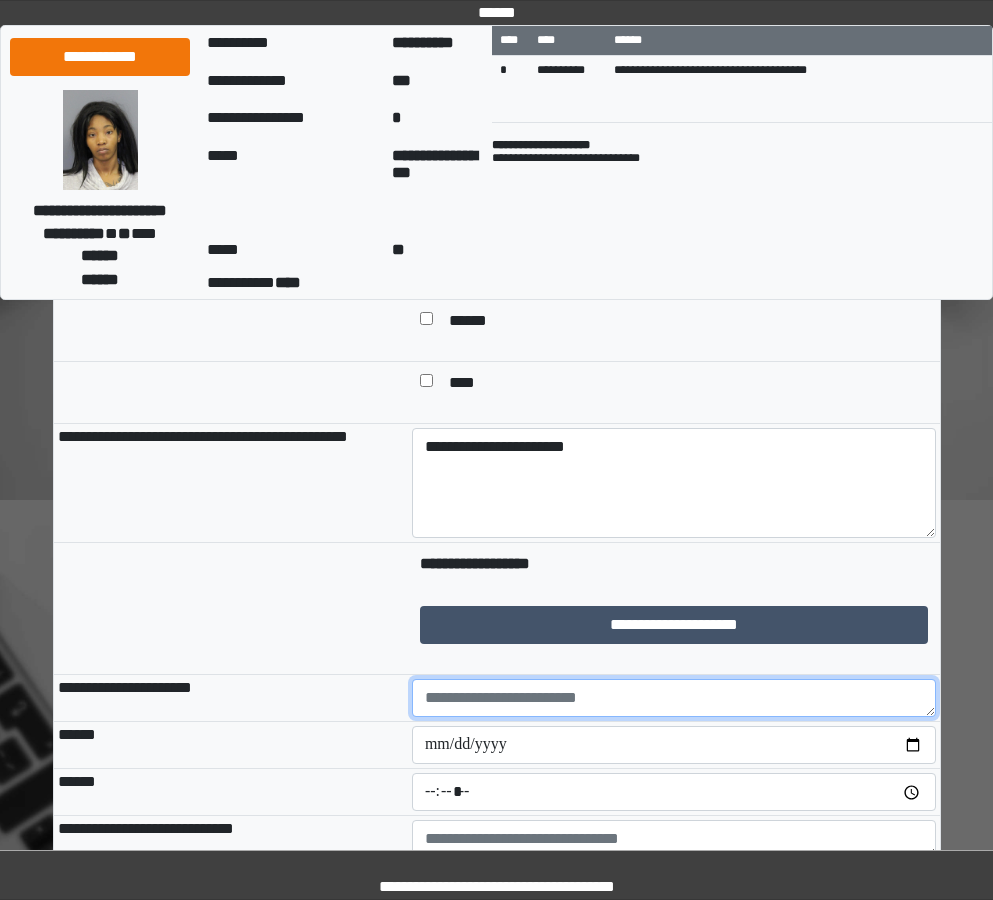 click at bounding box center [674, 698] 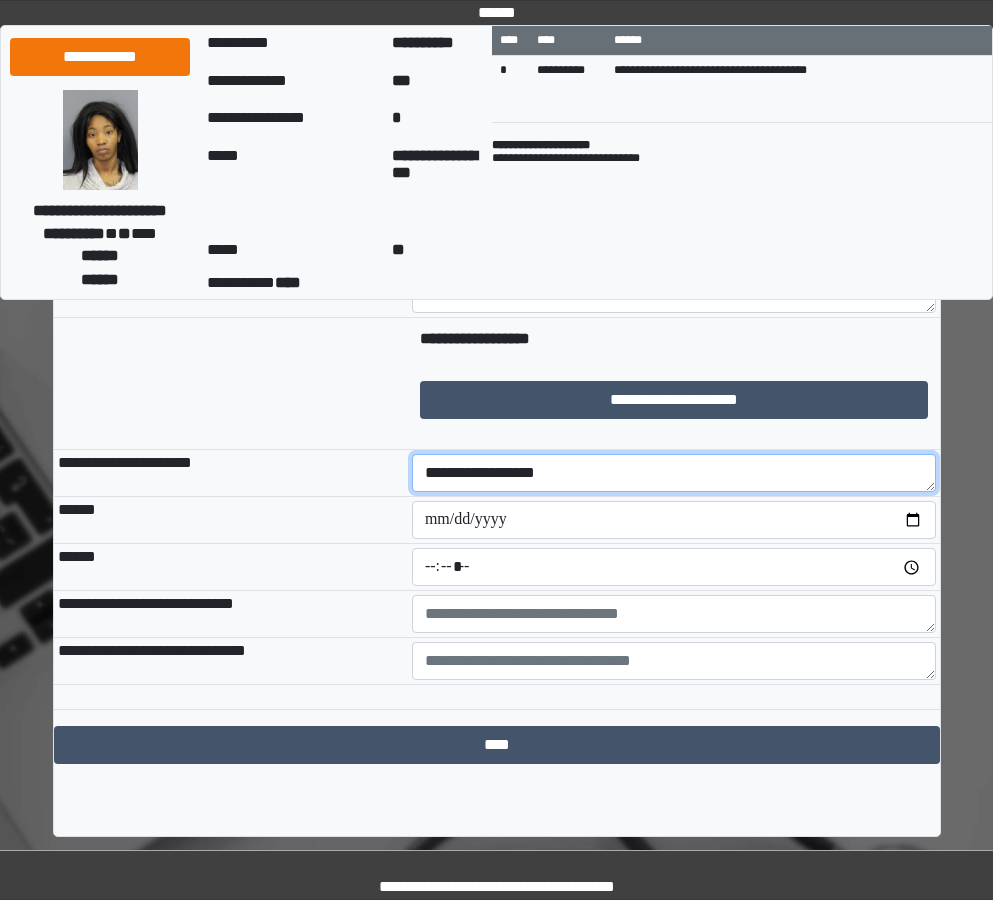 scroll, scrollTop: 1526, scrollLeft: 0, axis: vertical 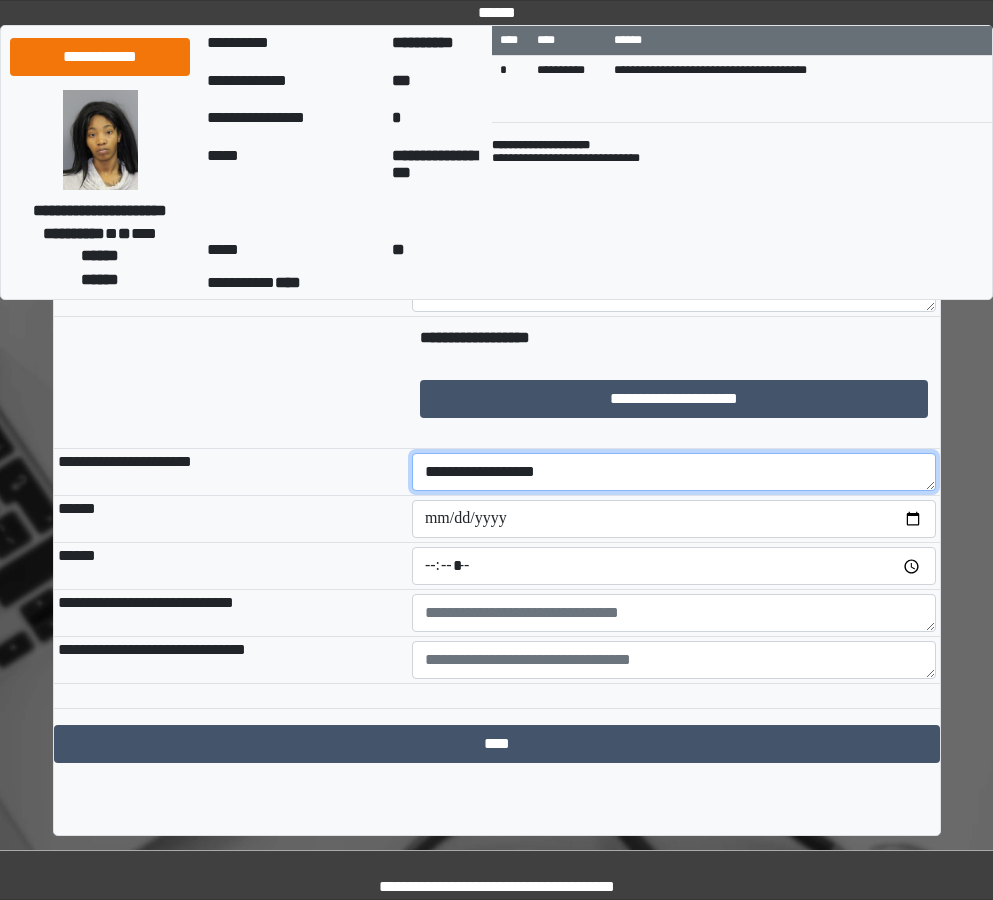 type on "**********" 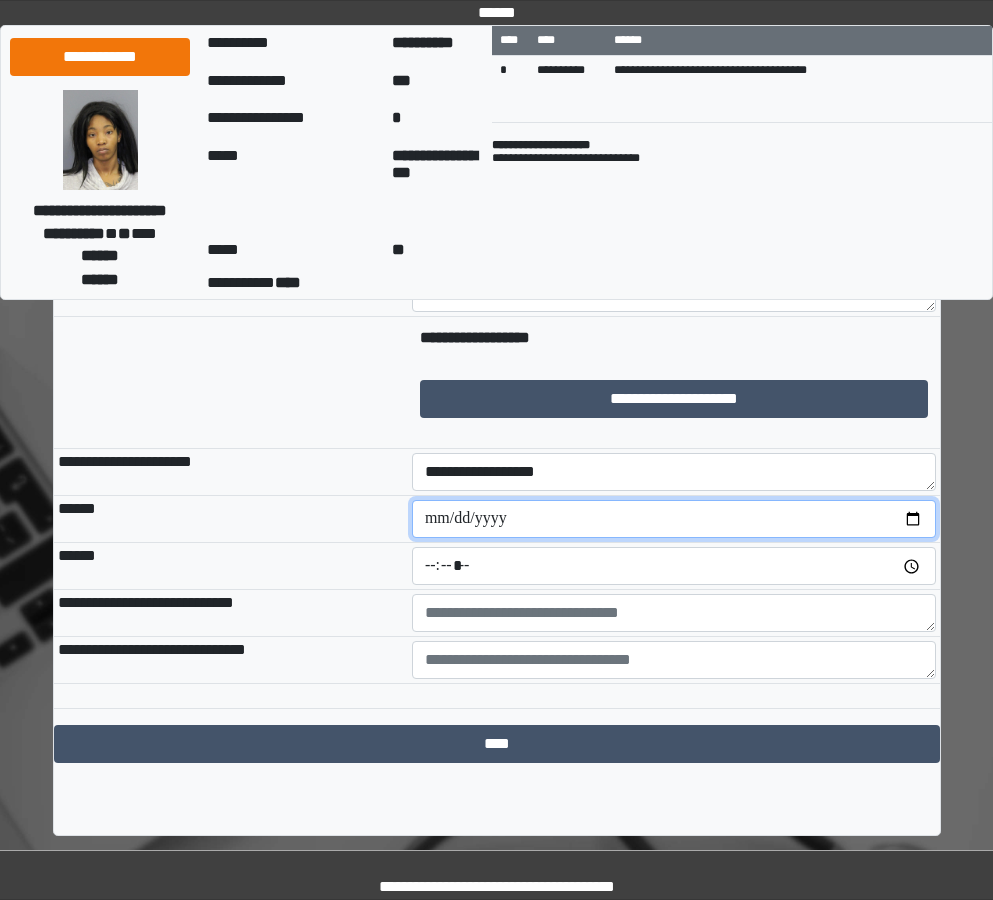 click at bounding box center [674, 519] 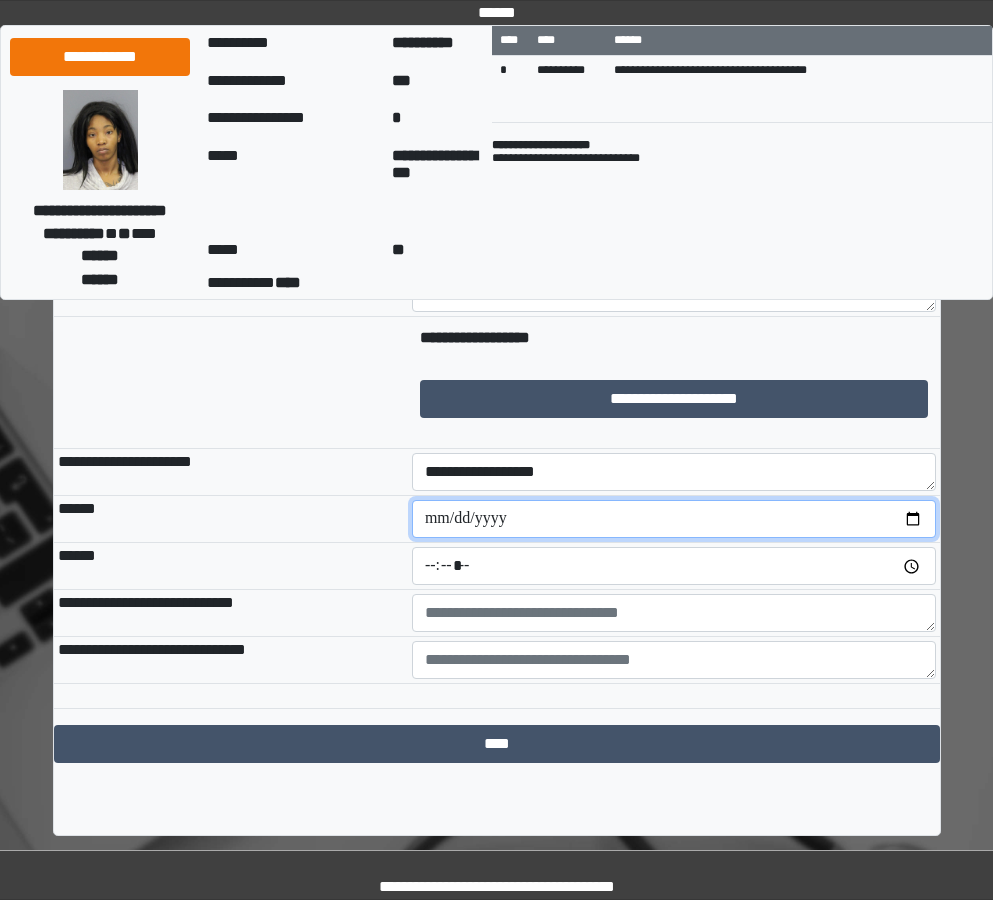 click at bounding box center (674, 519) 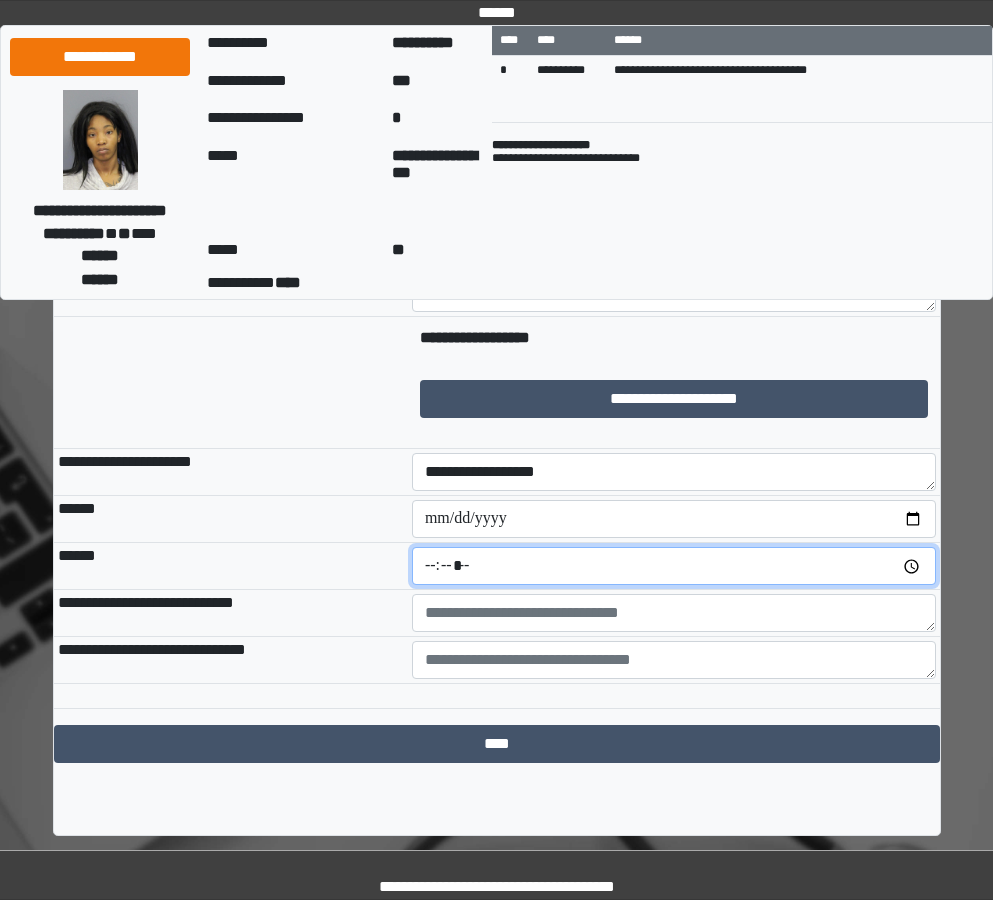 click at bounding box center (674, 566) 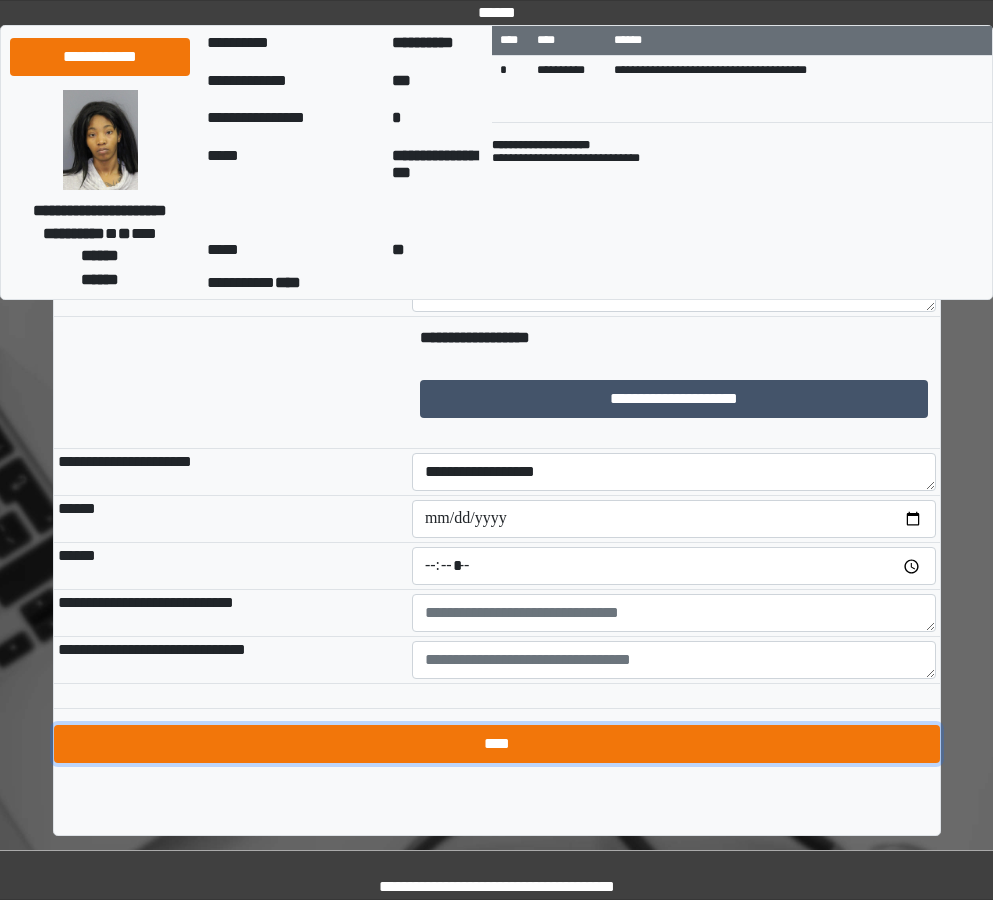 type on "*****" 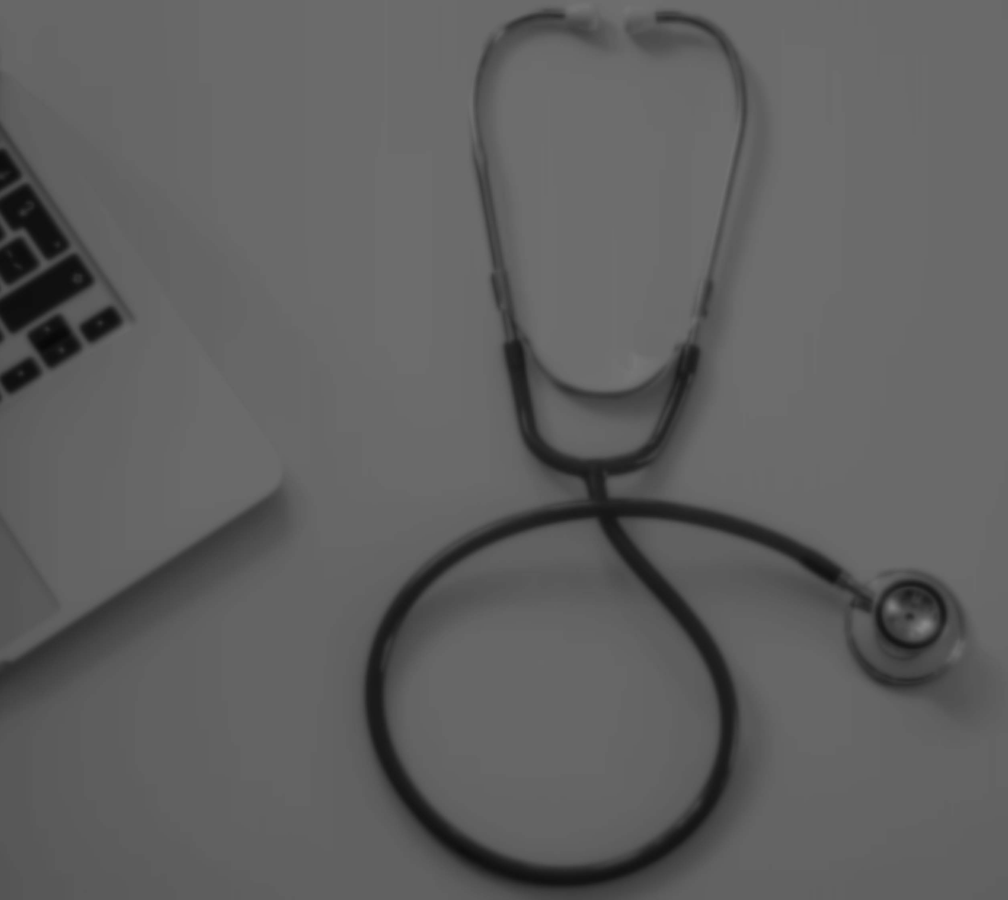 scroll, scrollTop: 0, scrollLeft: 0, axis: both 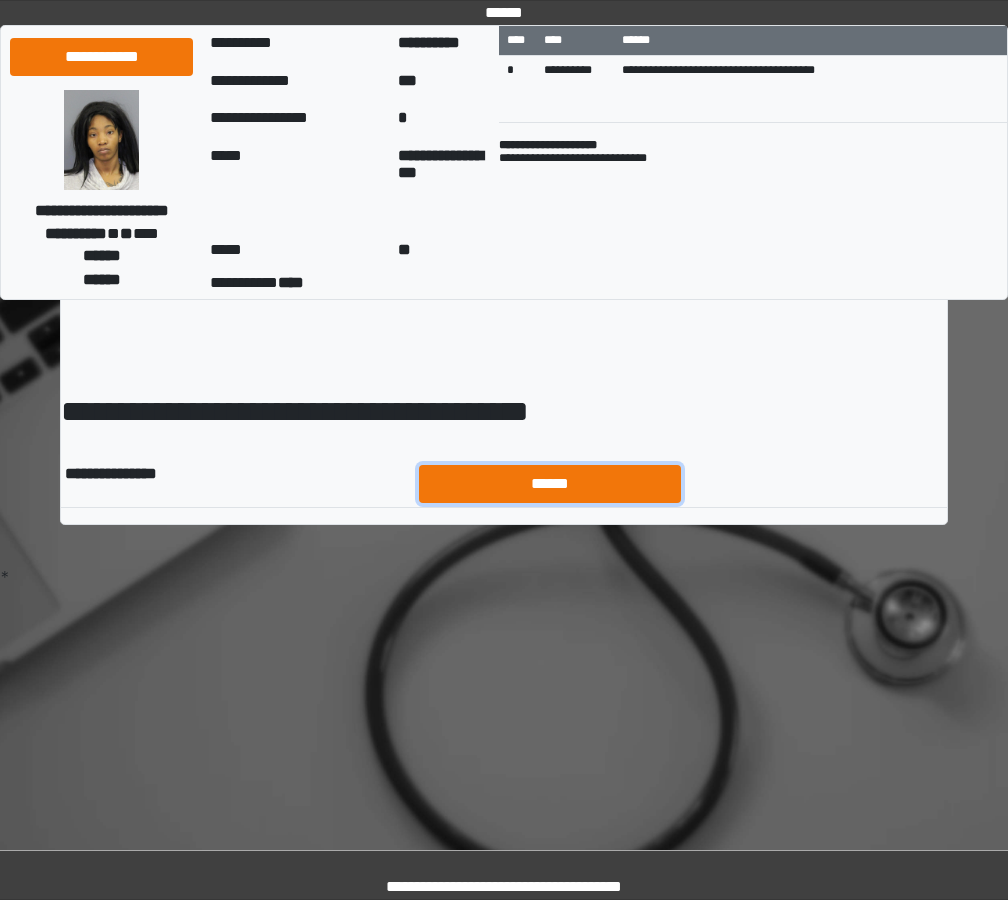 click on "******" at bounding box center (550, 484) 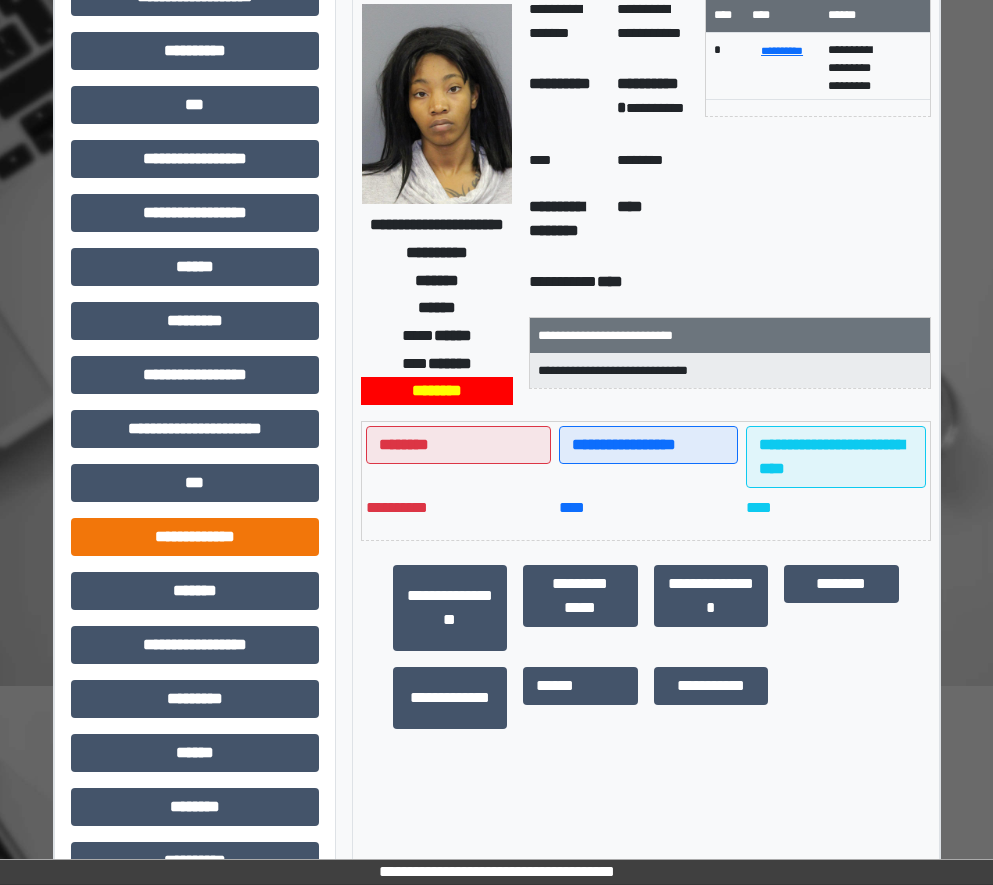 scroll, scrollTop: 313, scrollLeft: 0, axis: vertical 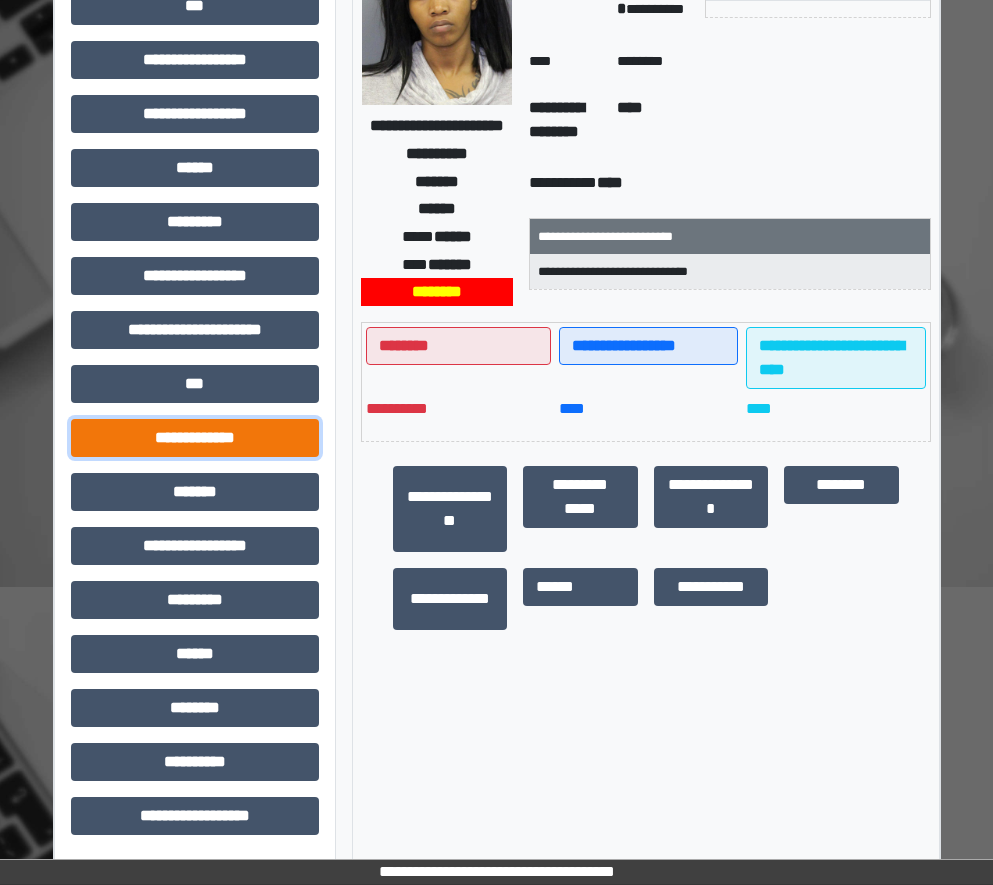 click on "**********" at bounding box center (195, 438) 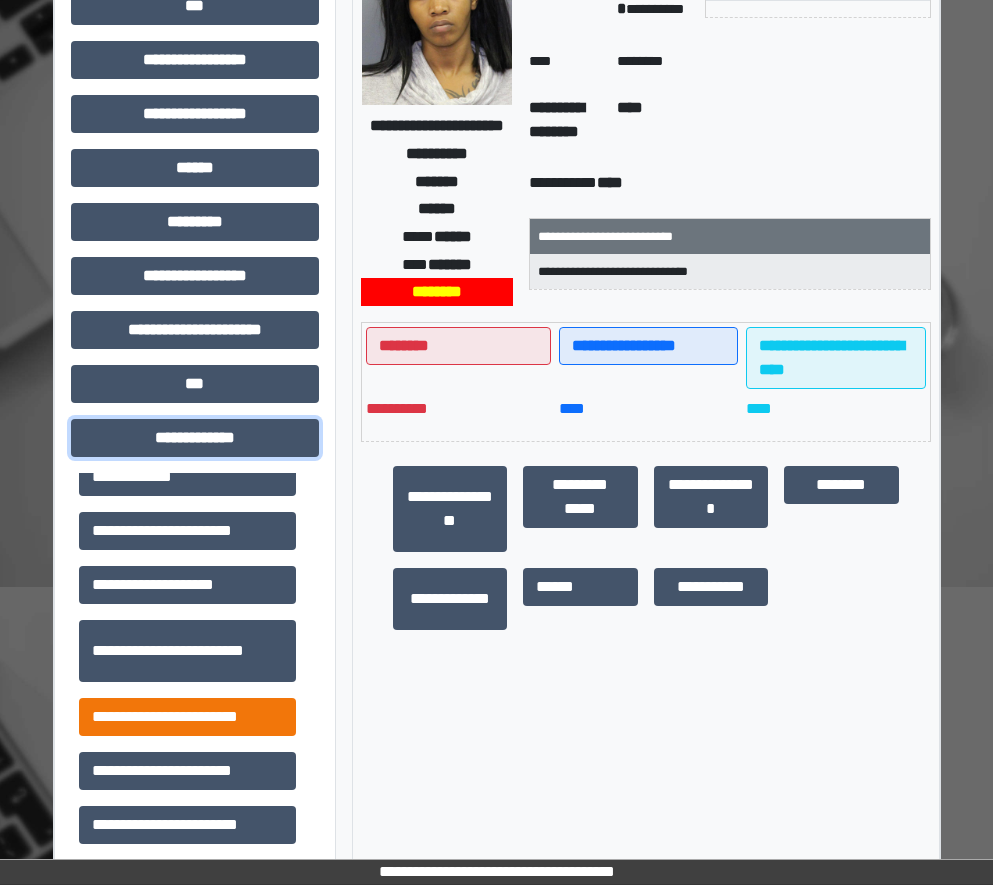 scroll, scrollTop: 400, scrollLeft: 0, axis: vertical 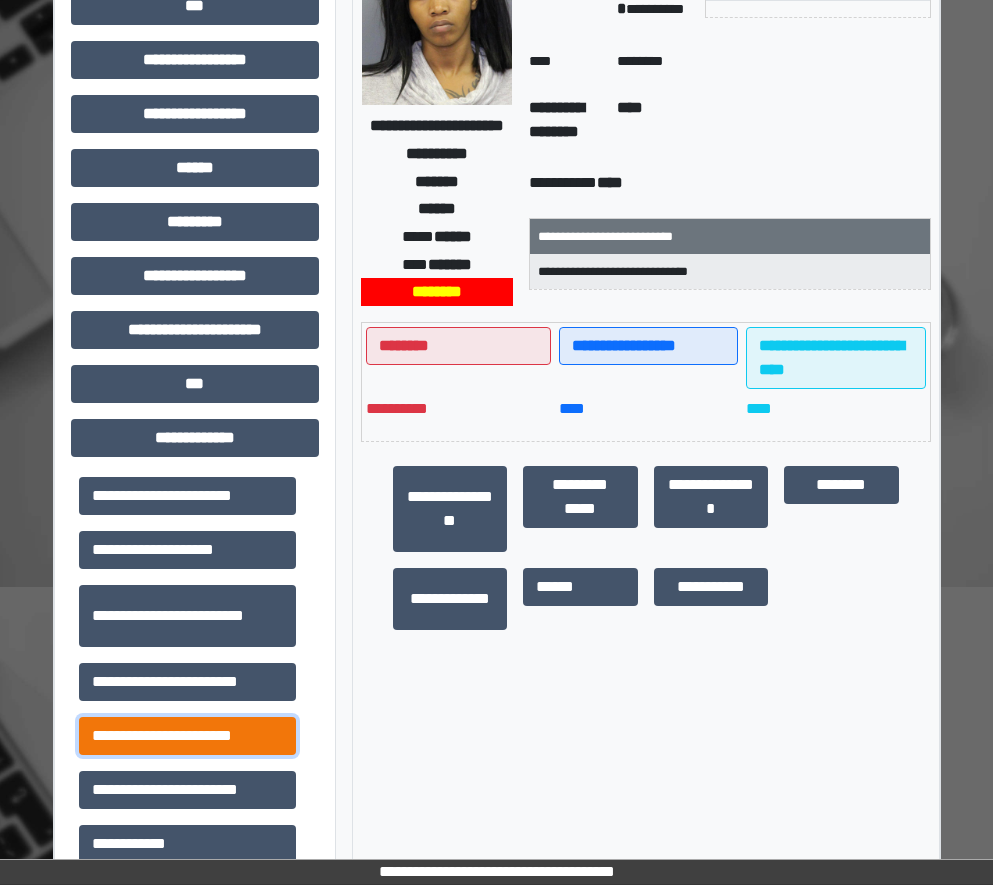 click on "**********" at bounding box center (187, 736) 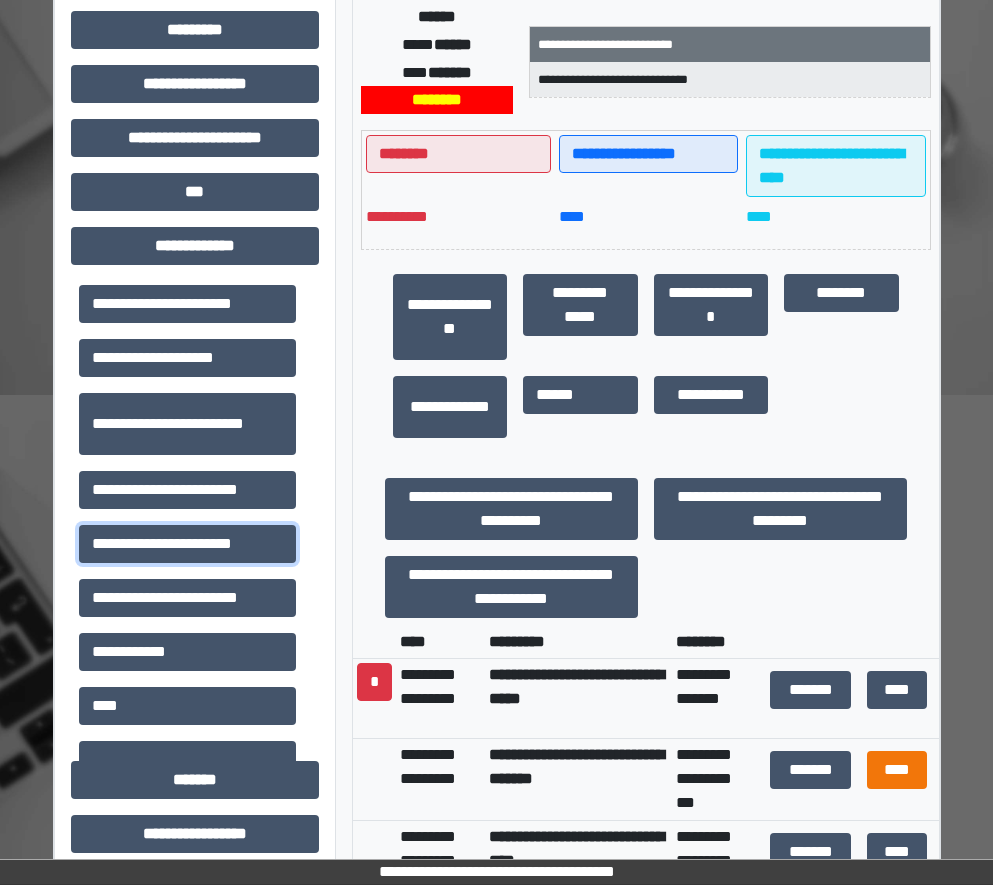 scroll, scrollTop: 513, scrollLeft: 0, axis: vertical 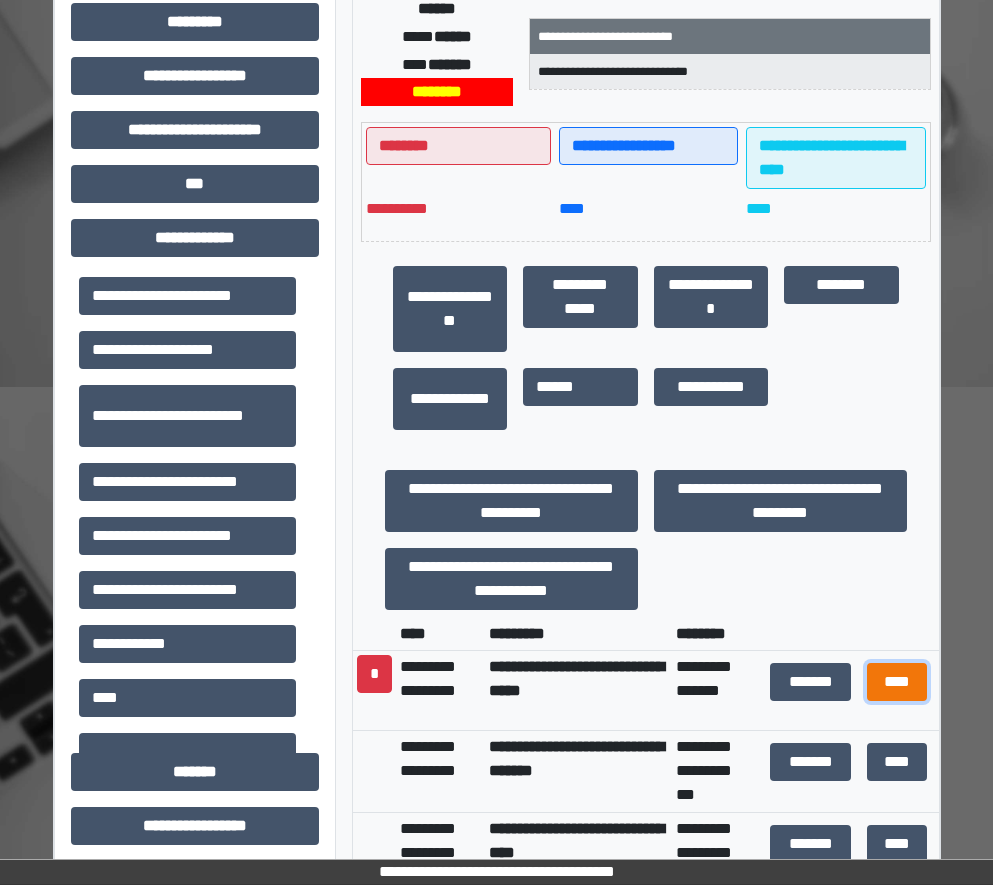 click on "****" at bounding box center (897, 682) 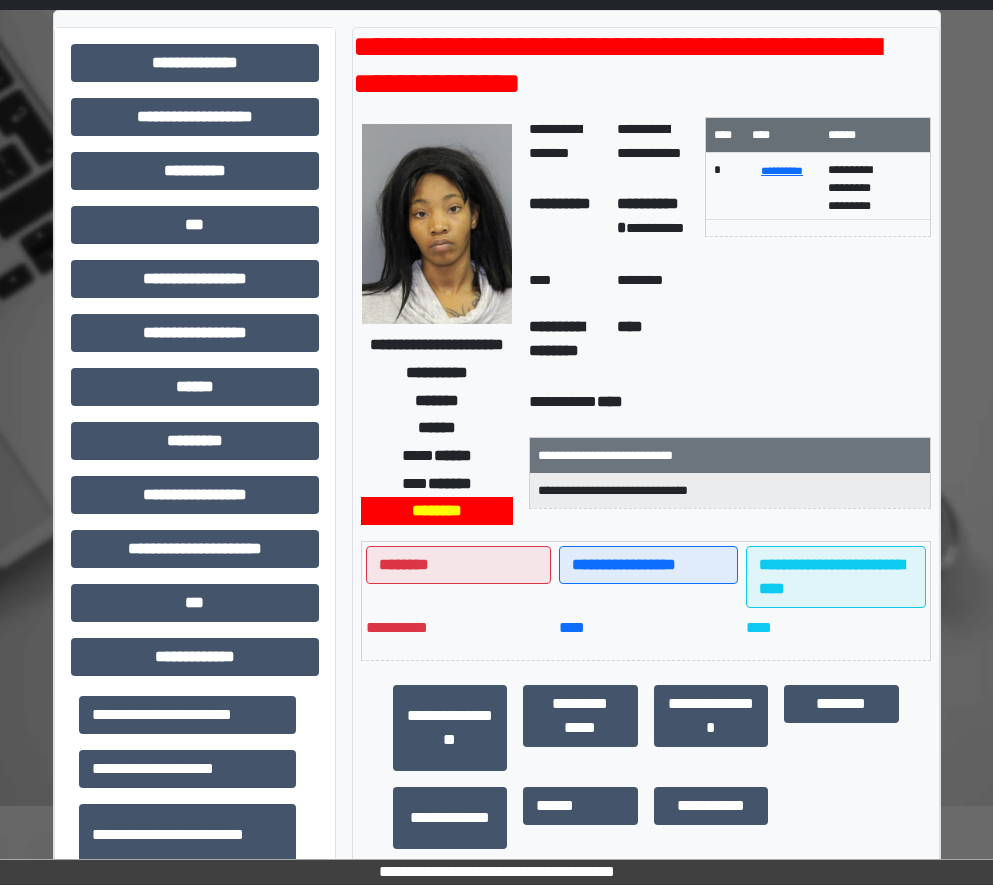 scroll, scrollTop: 0, scrollLeft: 0, axis: both 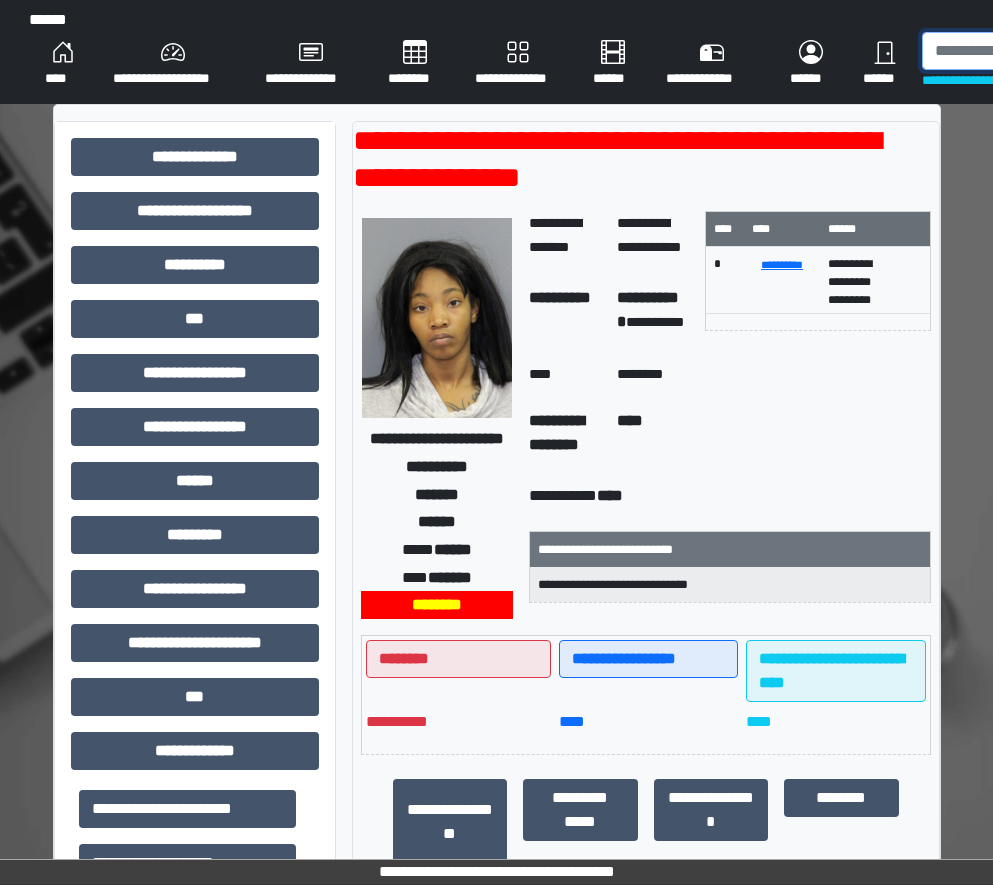 click at bounding box center (1025, 51) 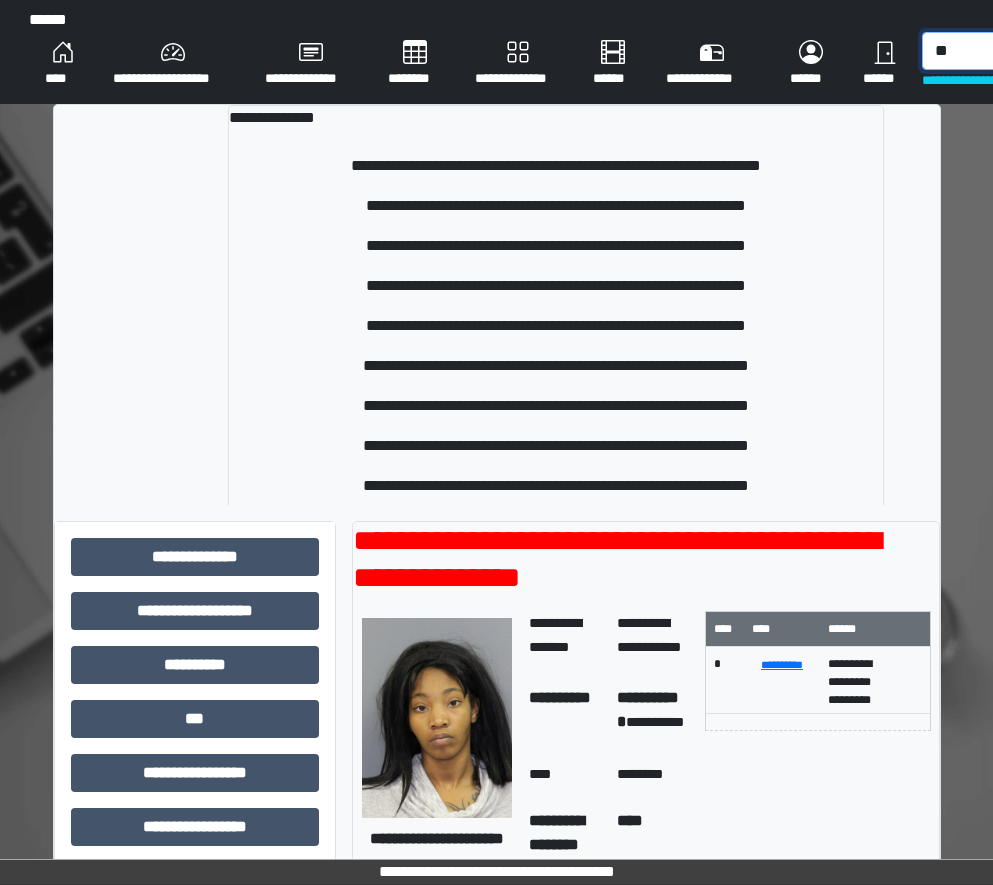 type on "*" 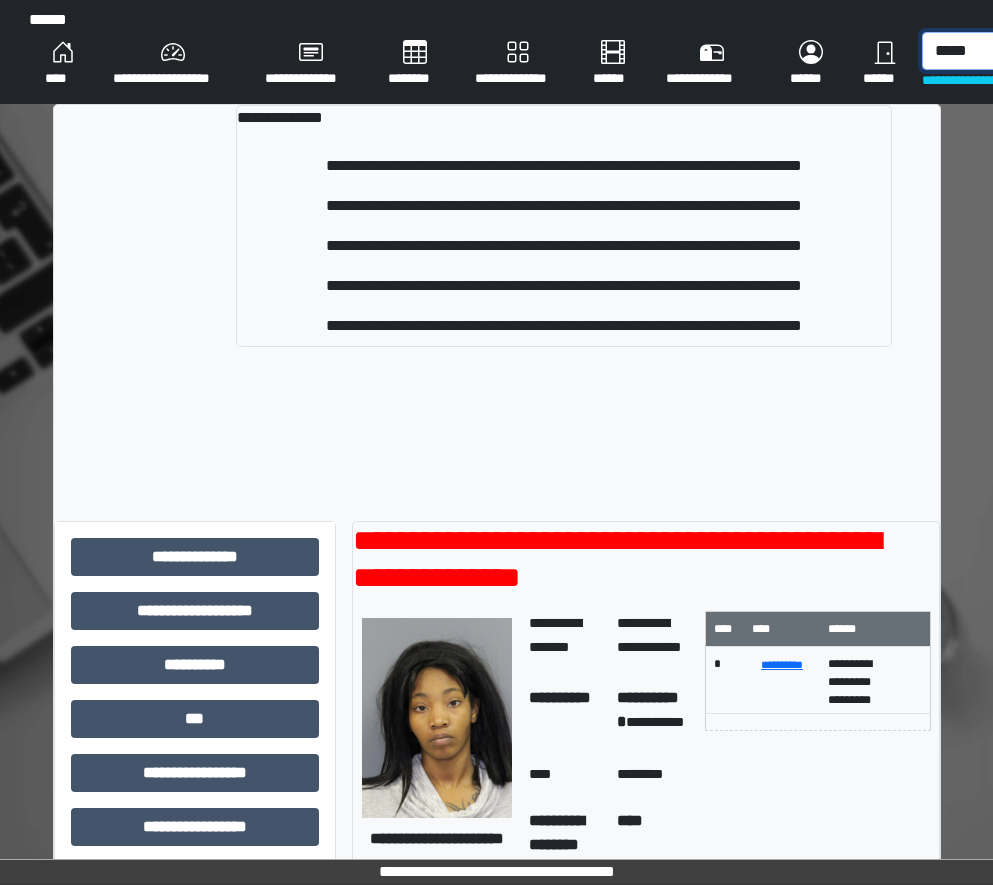 type on "*****" 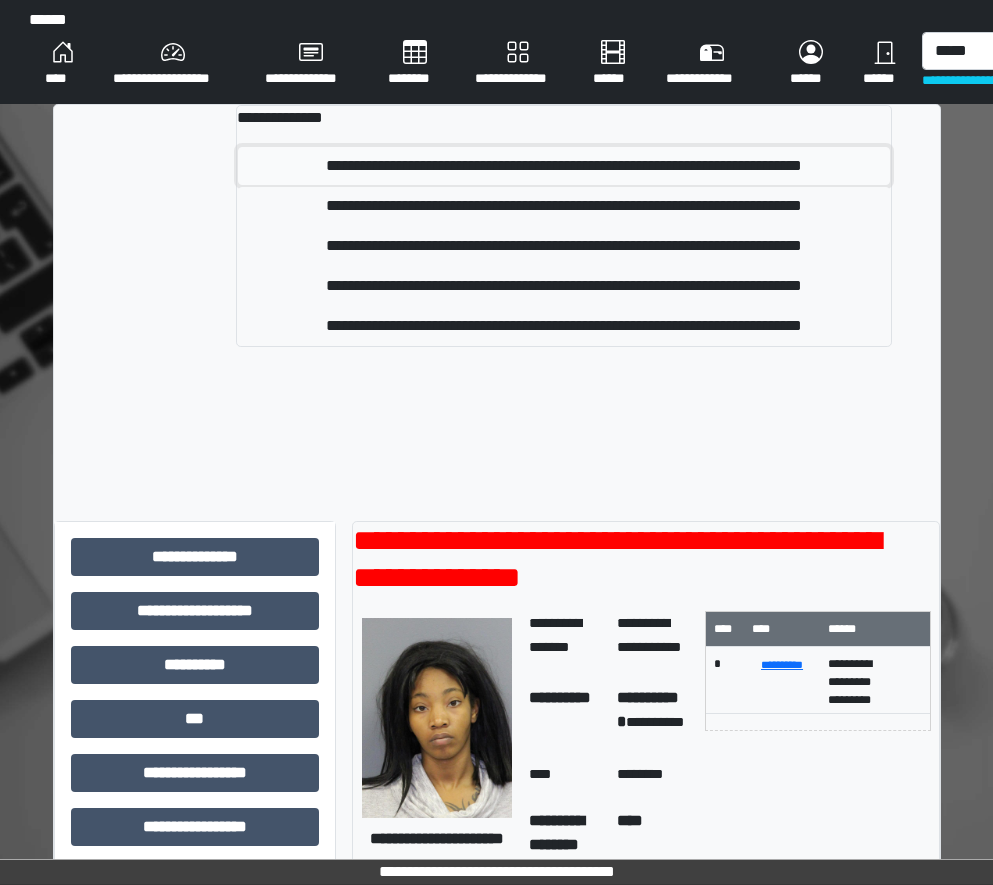 click on "**********" at bounding box center (564, 166) 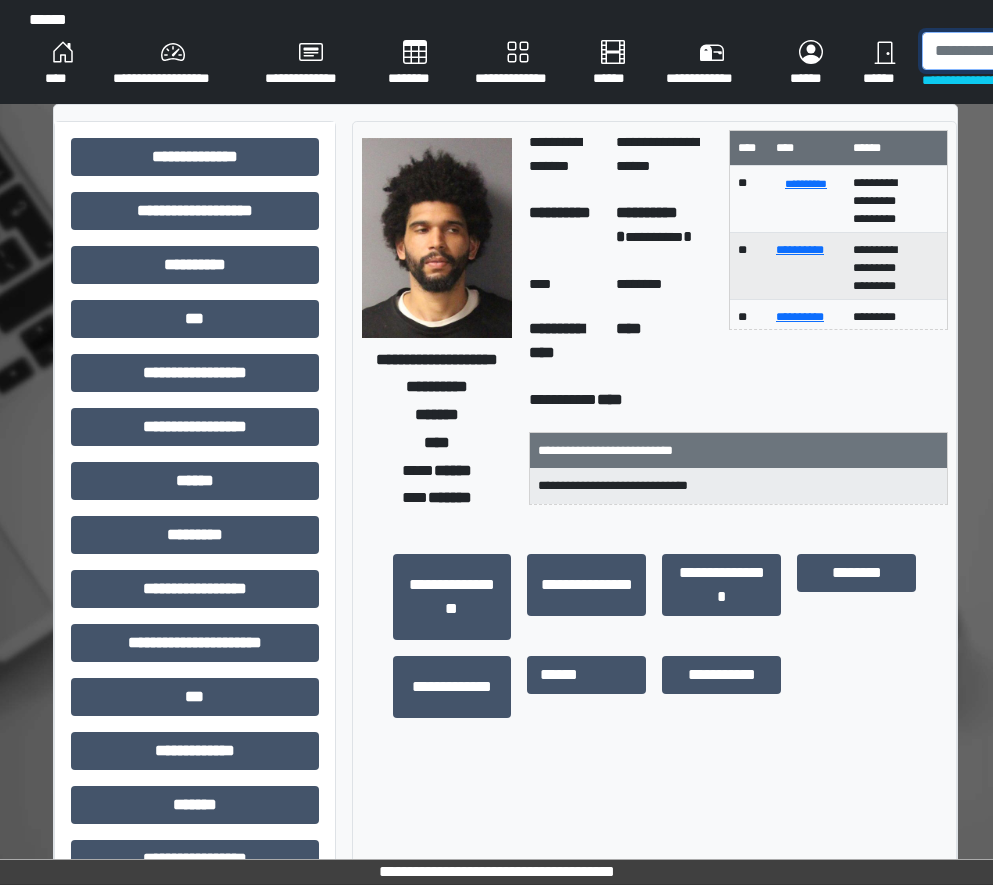 click at bounding box center [1025, 51] 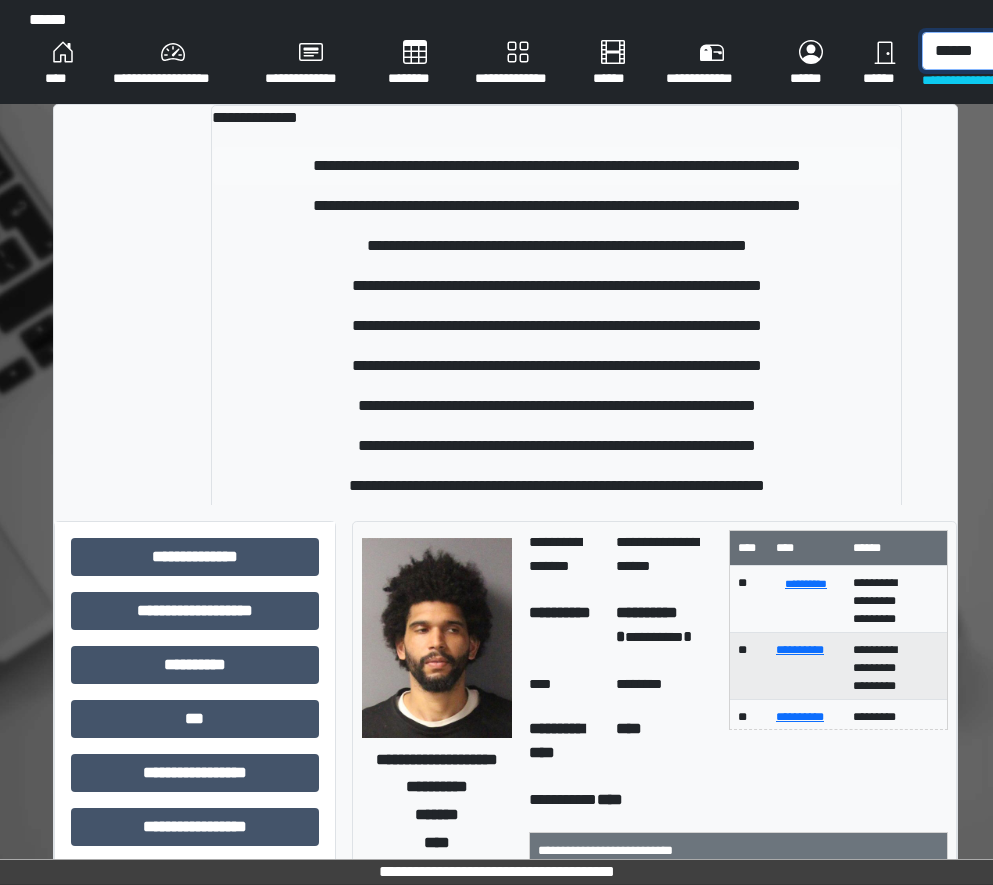 type on "******" 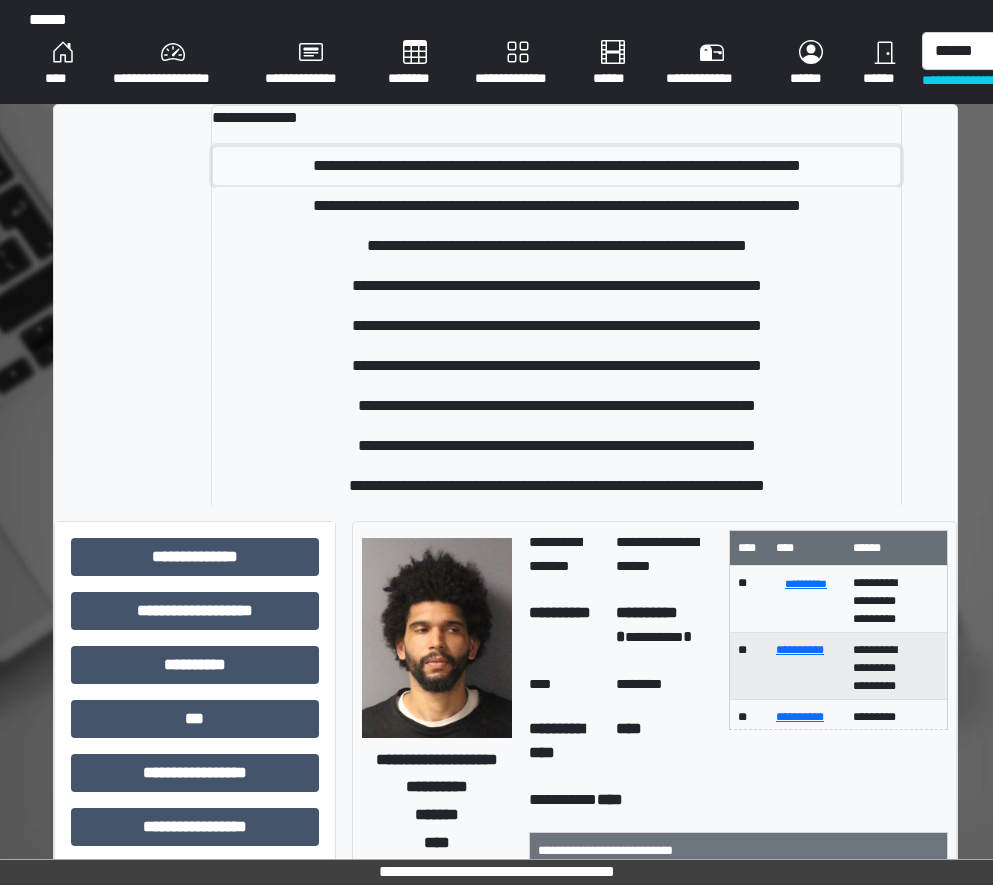 click on "**********" at bounding box center [556, 166] 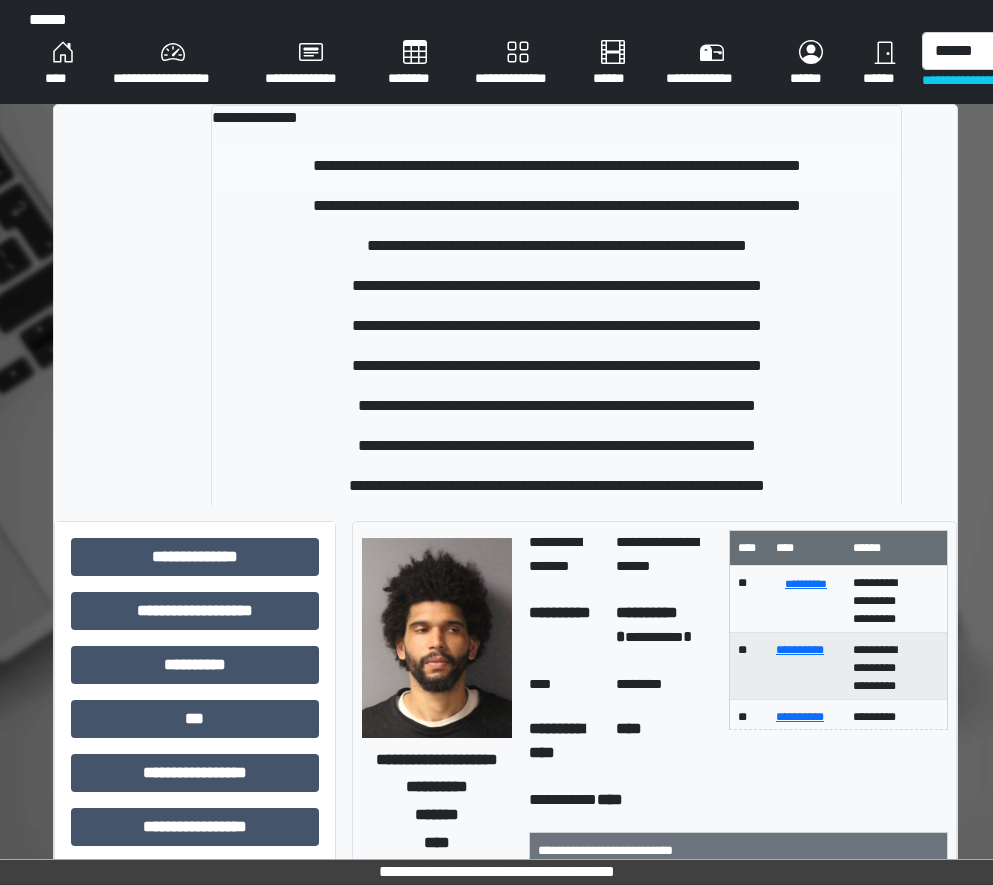 type 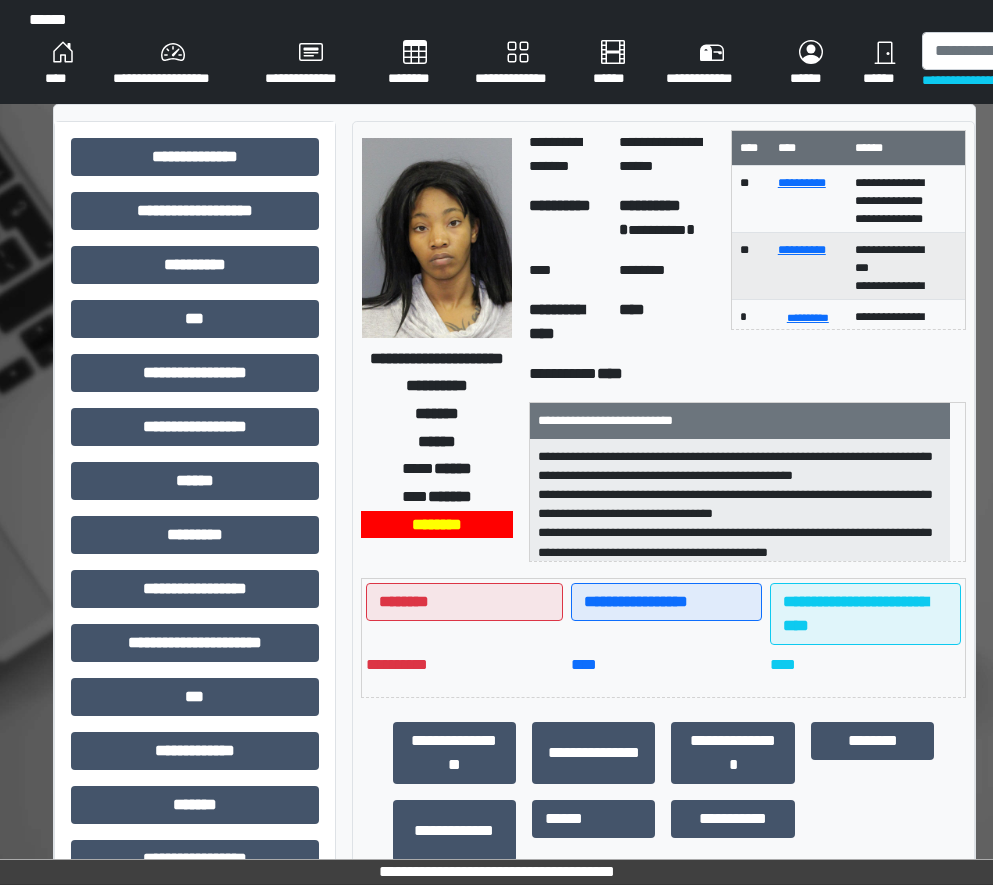 scroll, scrollTop: 82, scrollLeft: 0, axis: vertical 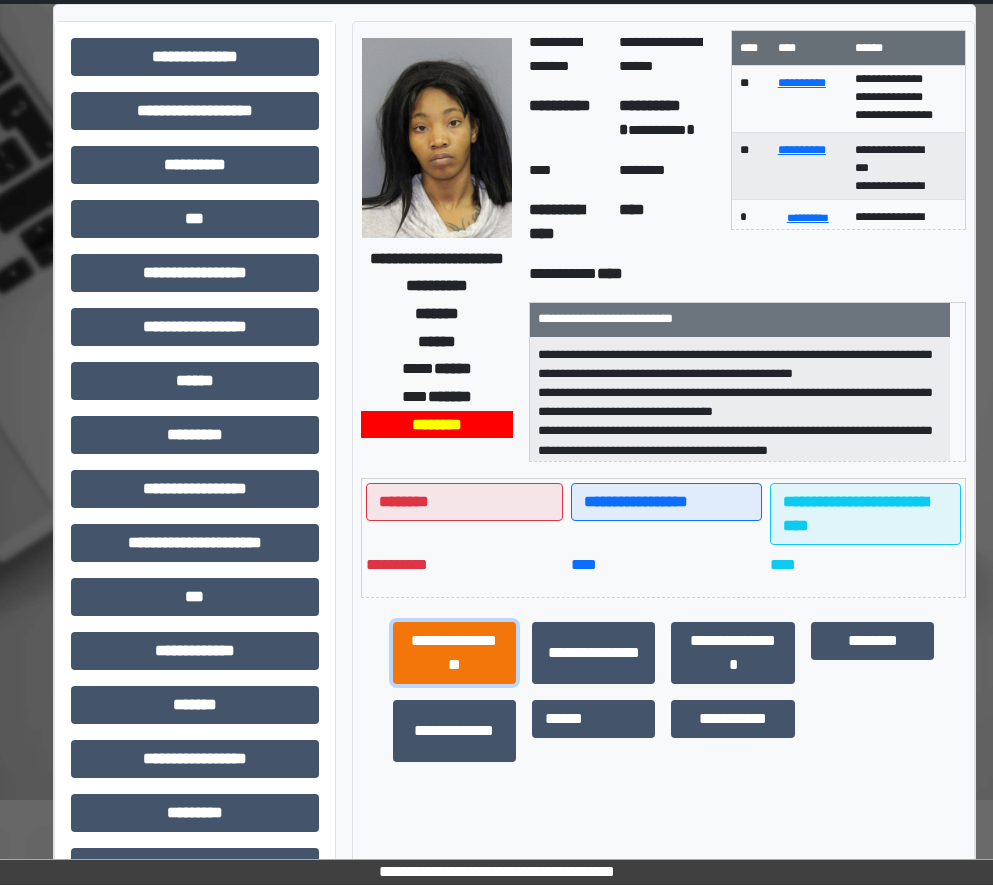click on "**********" at bounding box center [454, 653] 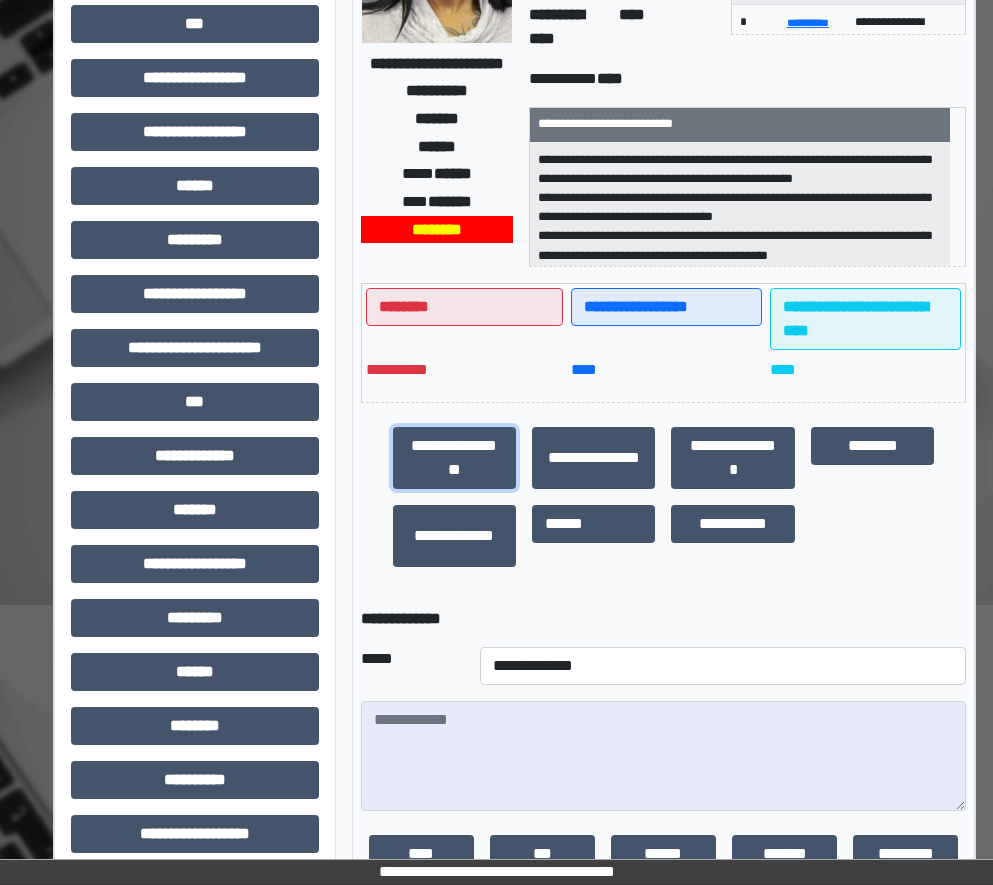 scroll, scrollTop: 300, scrollLeft: 0, axis: vertical 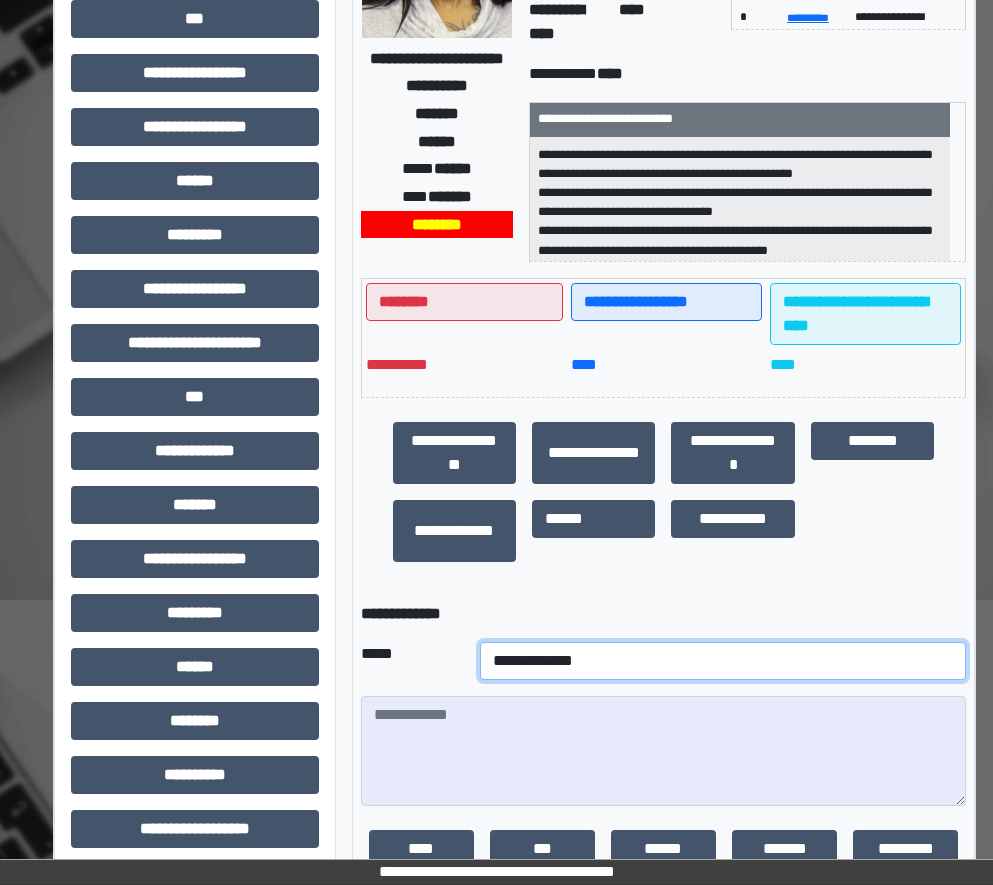 click on "**********" at bounding box center (723, 661) 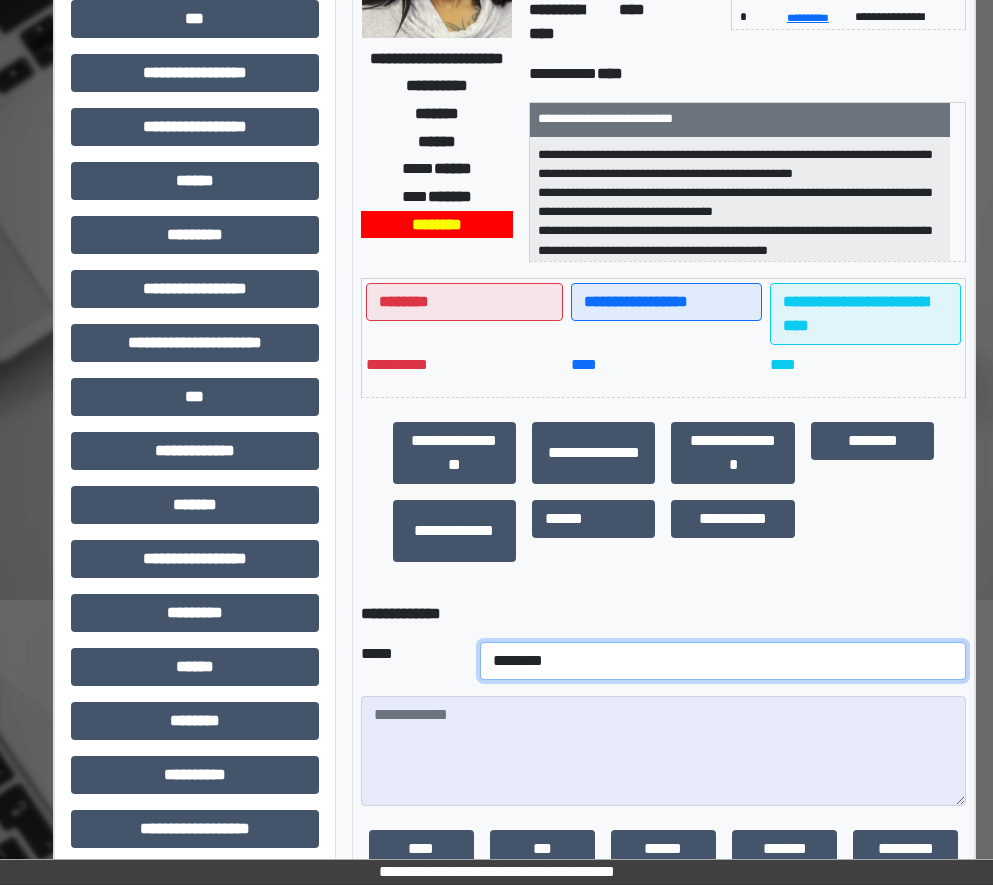 click on "**********" at bounding box center (723, 661) 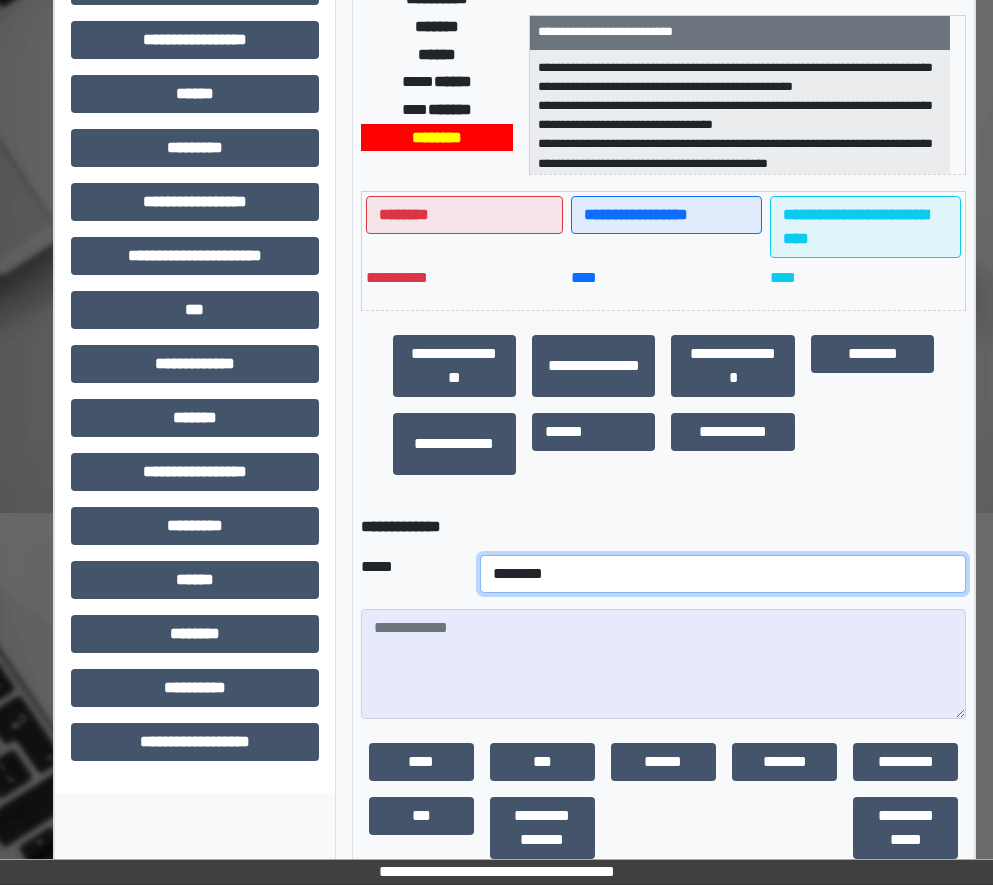 scroll, scrollTop: 500, scrollLeft: 0, axis: vertical 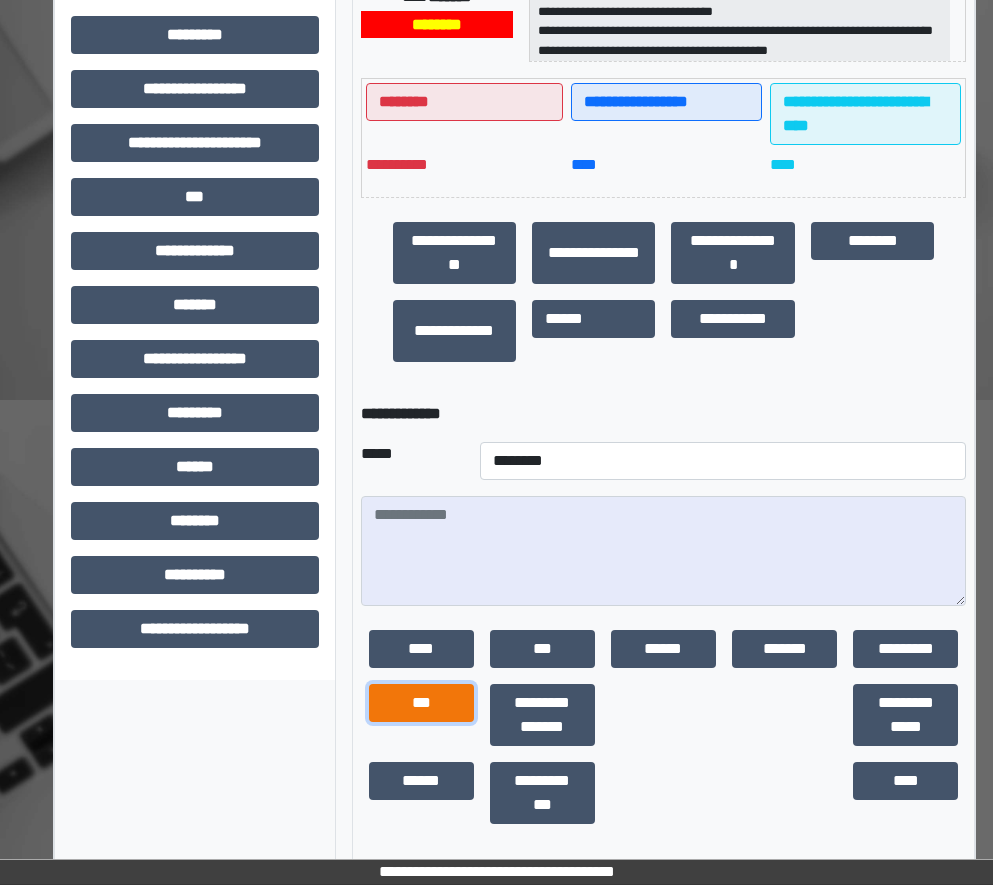 click on "***" at bounding box center [421, 703] 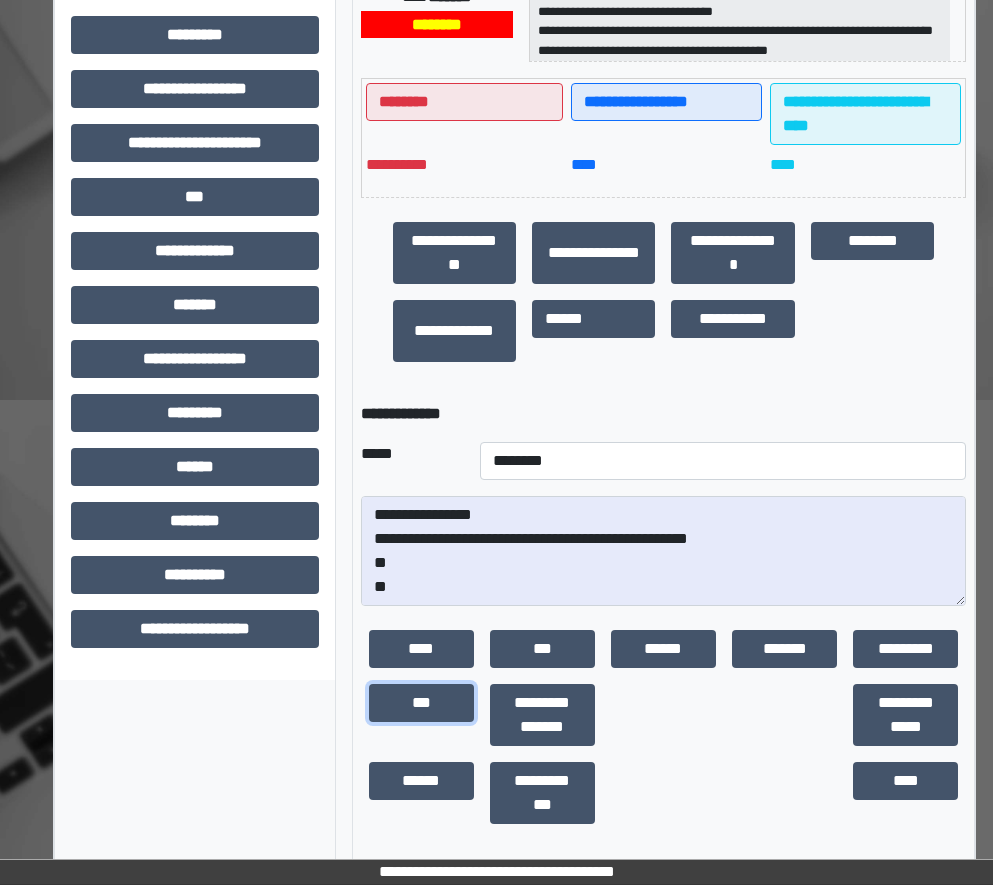 scroll, scrollTop: 24, scrollLeft: 0, axis: vertical 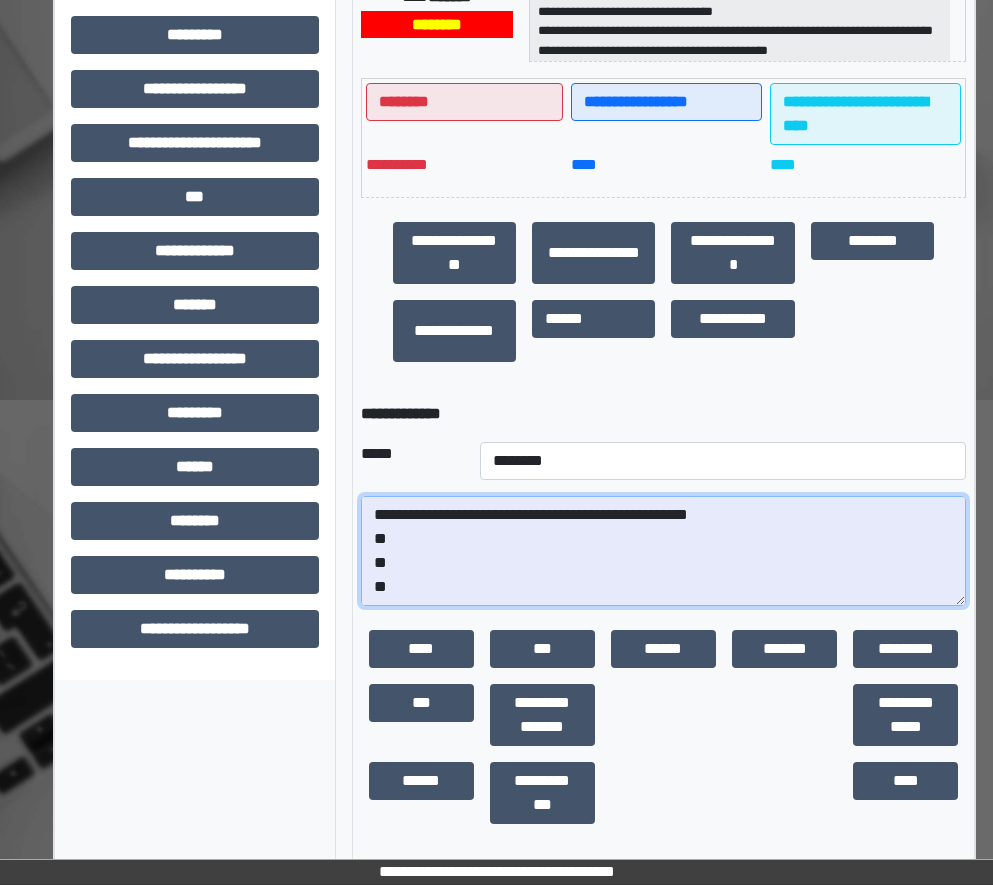 click on "**********" at bounding box center (664, 551) 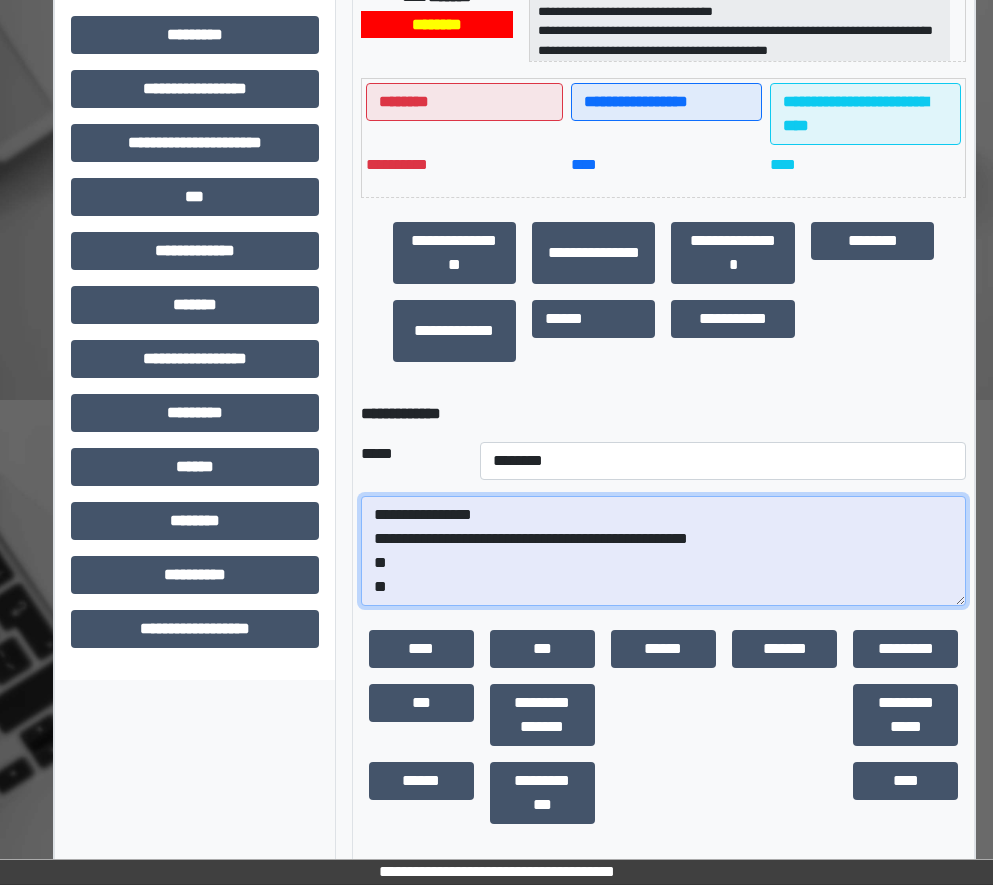 scroll, scrollTop: 0, scrollLeft: 0, axis: both 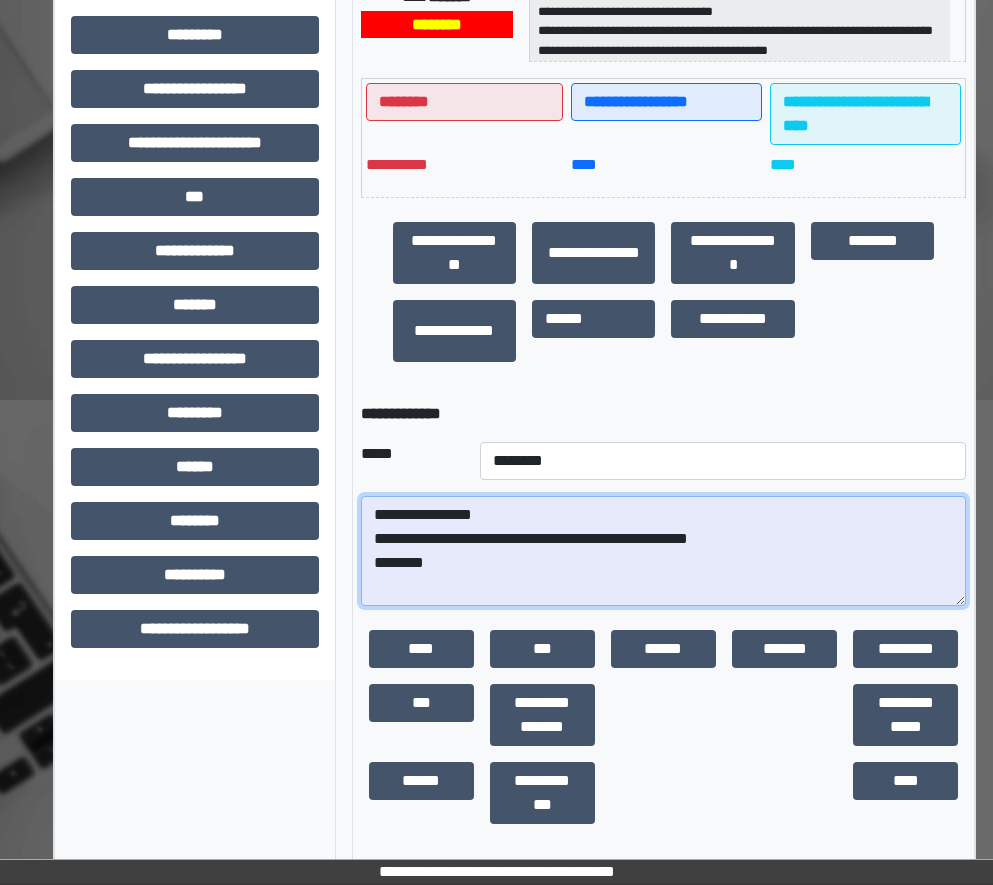 paste on "**********" 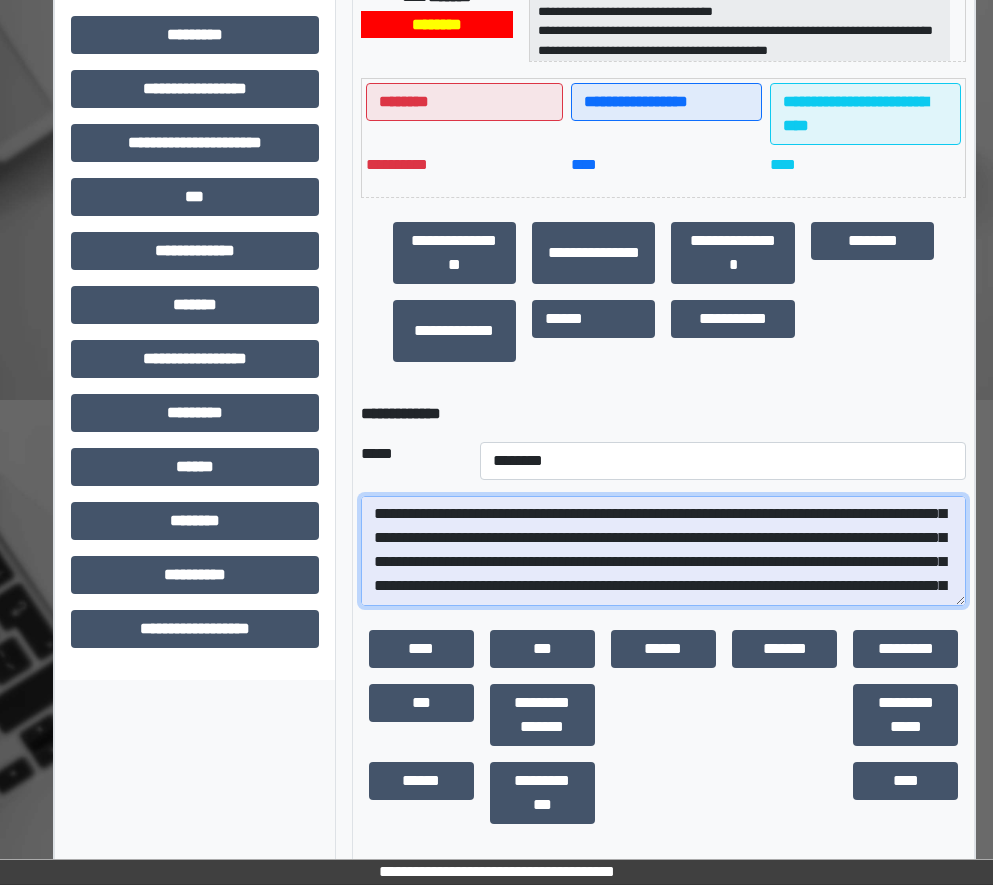 scroll, scrollTop: 1032, scrollLeft: 0, axis: vertical 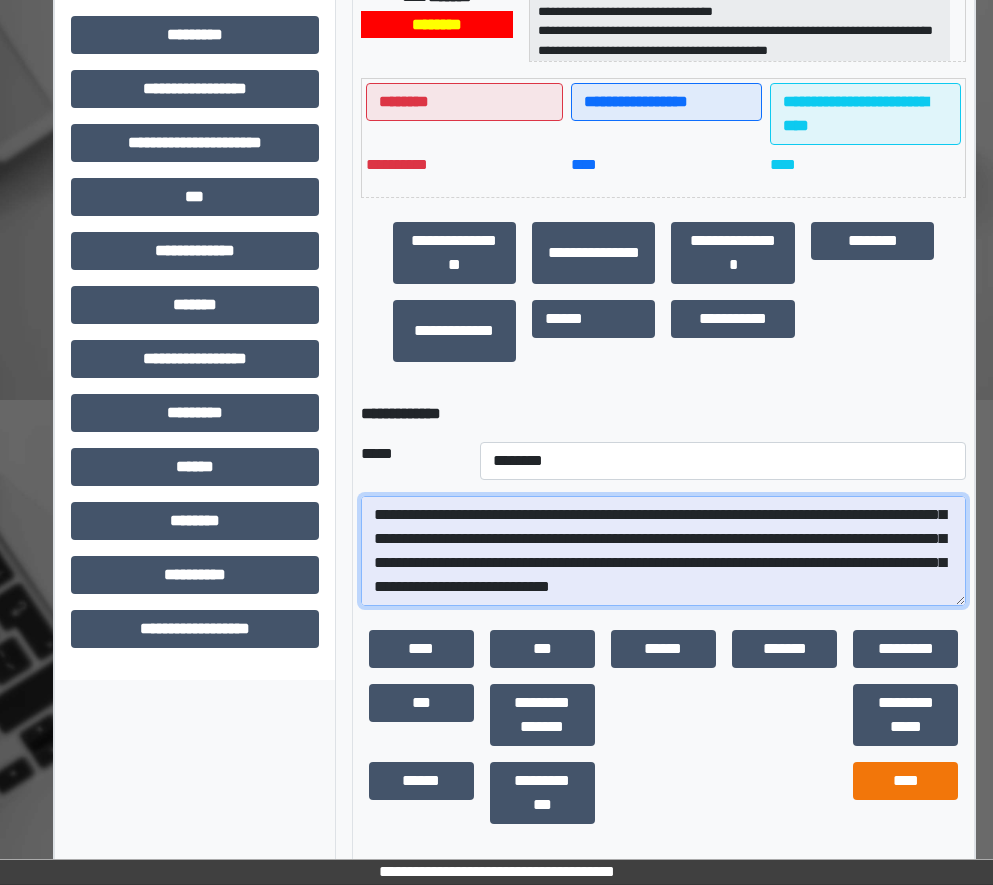 type on "**********" 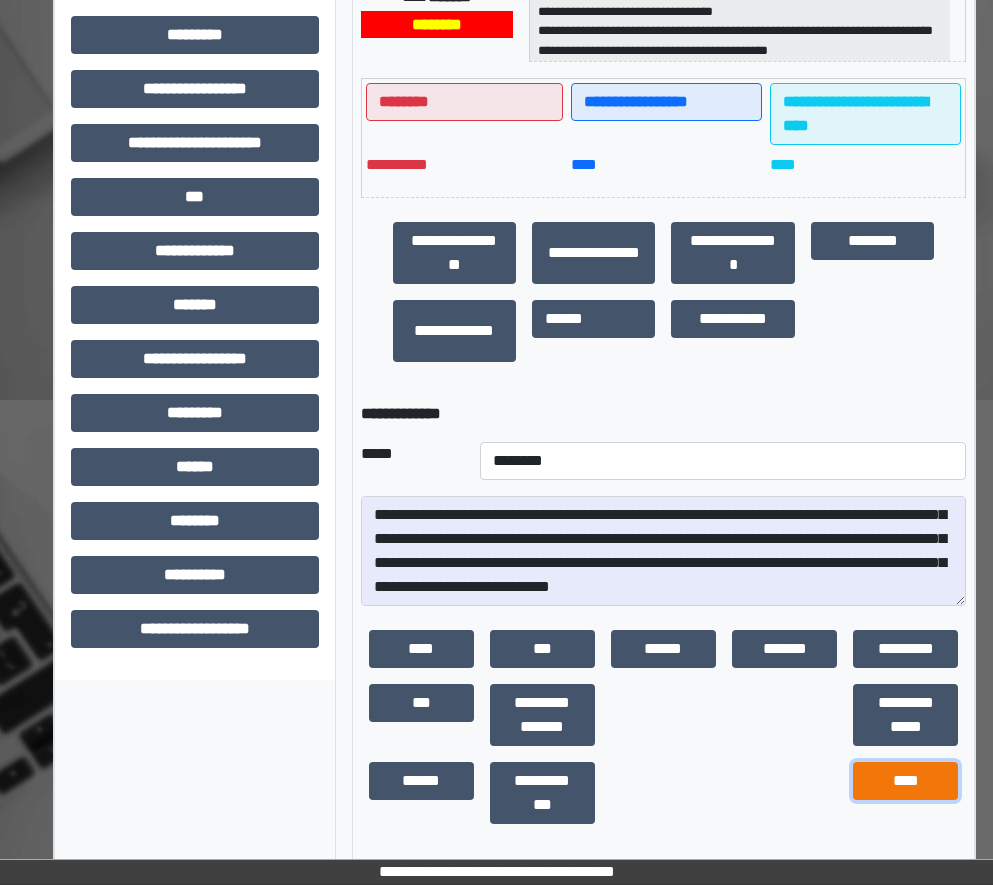 click on "****" at bounding box center (905, 781) 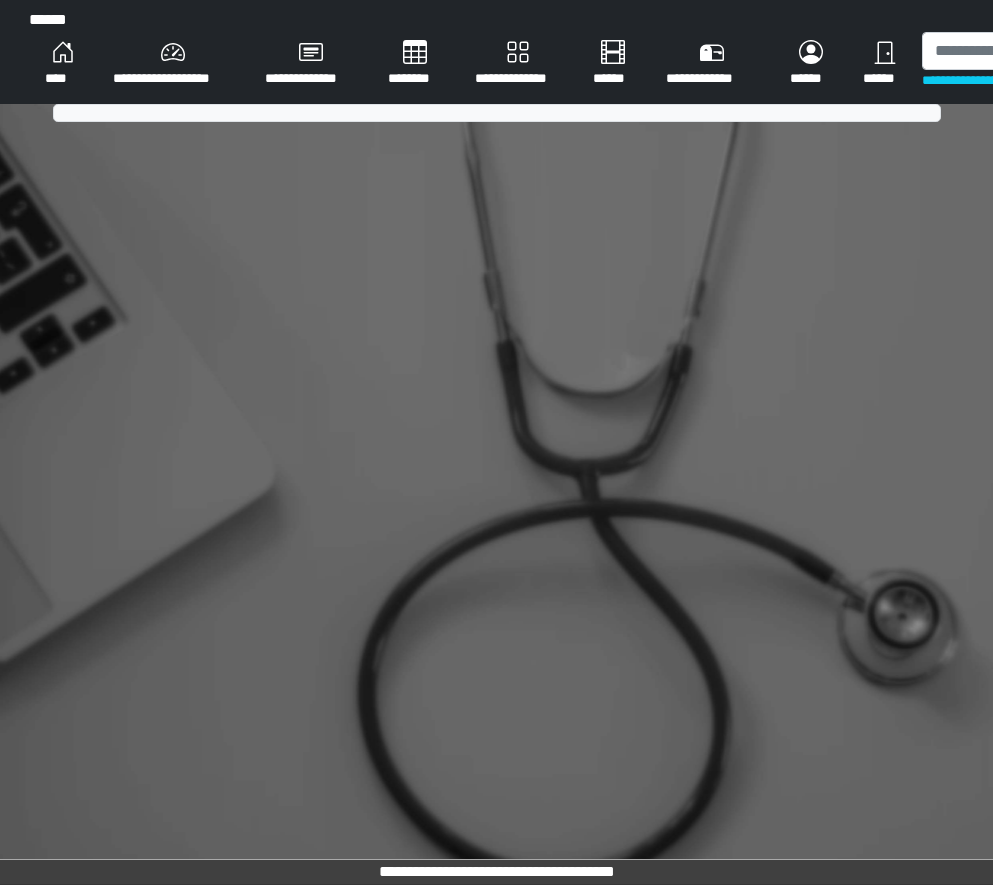 scroll, scrollTop: 0, scrollLeft: 0, axis: both 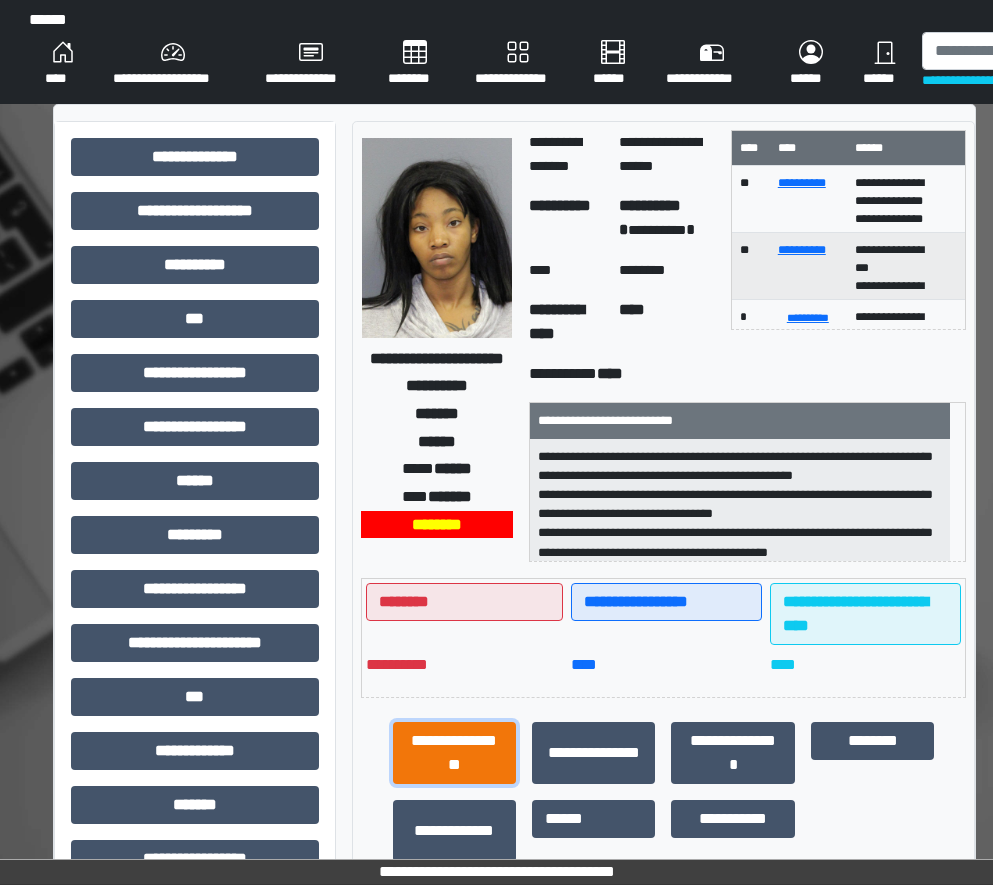 click on "**********" at bounding box center [454, 753] 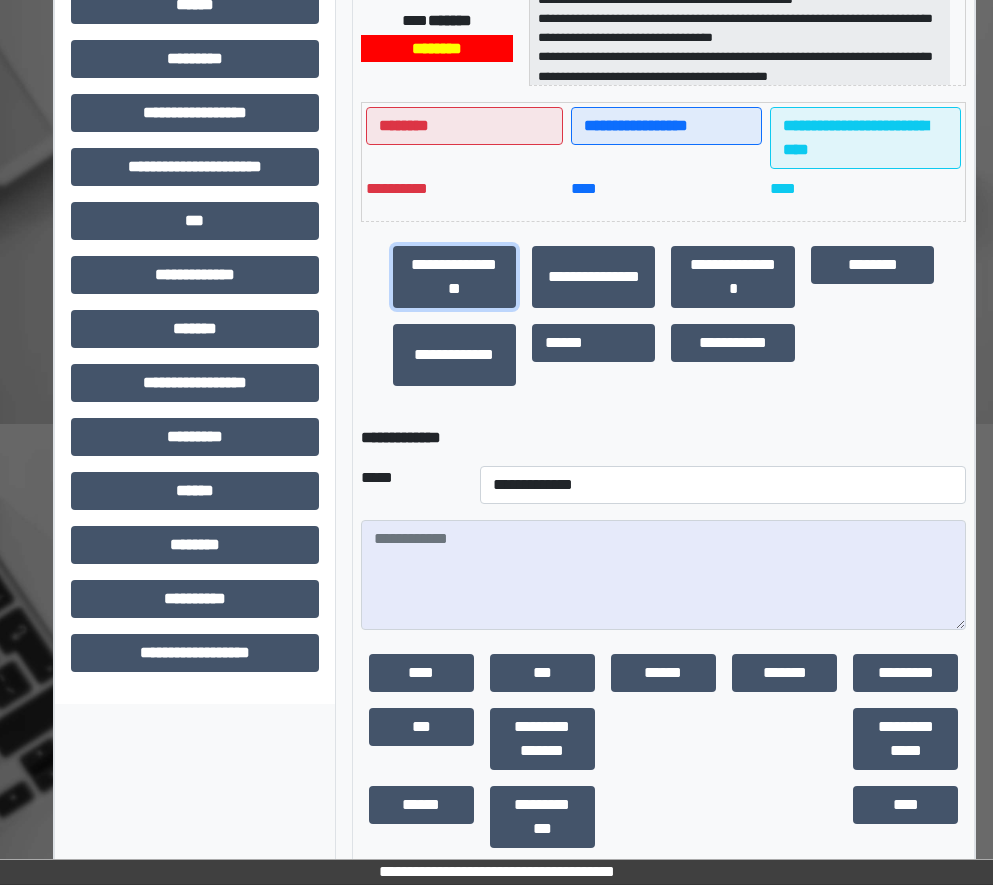 scroll, scrollTop: 505, scrollLeft: 0, axis: vertical 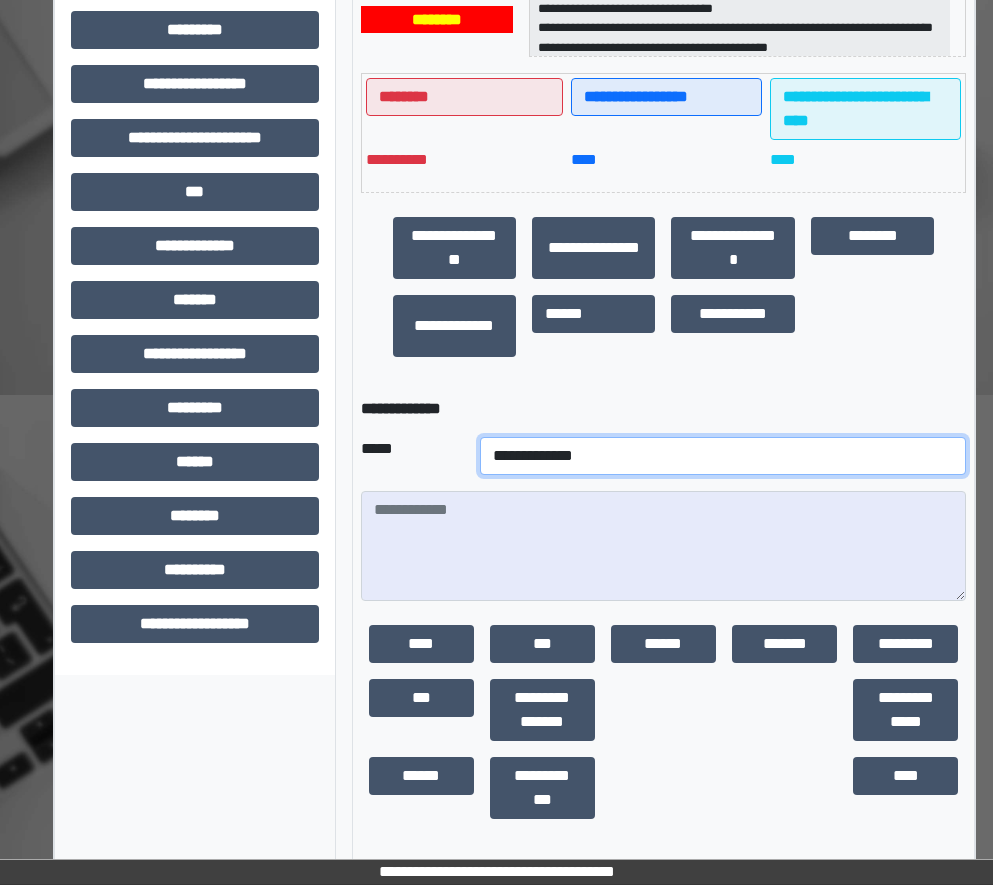 click on "**********" at bounding box center [723, 456] 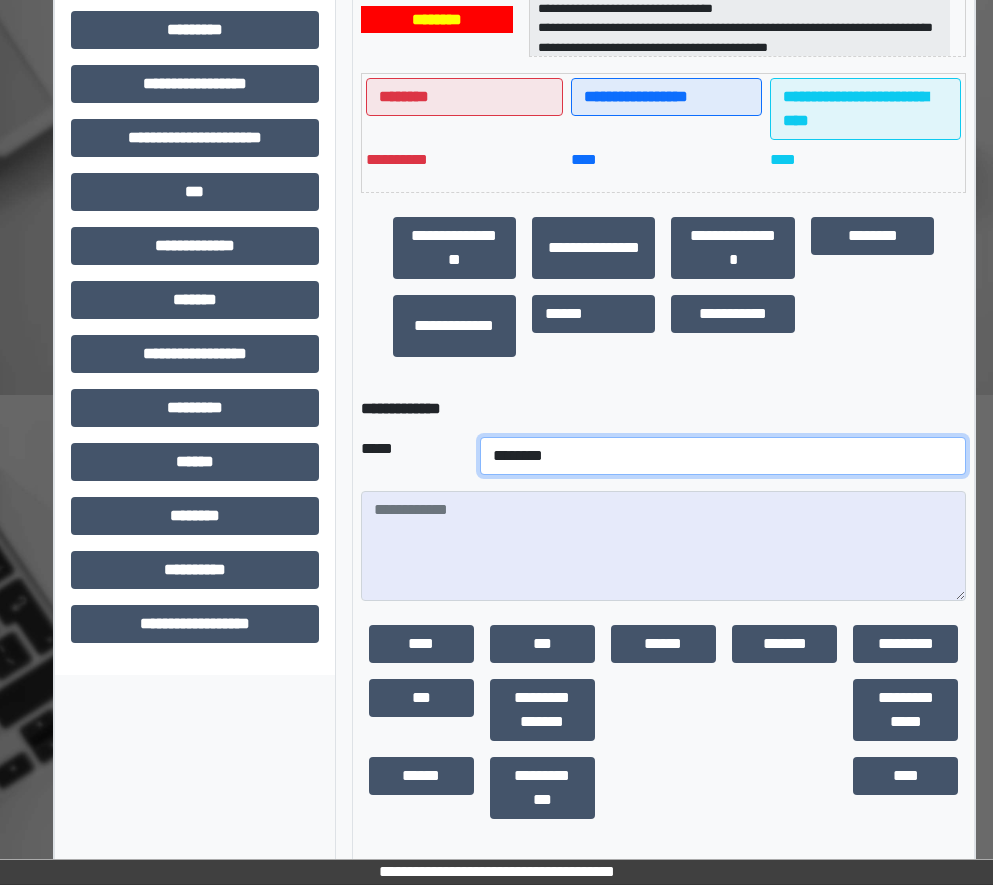 click on "**********" at bounding box center (723, 456) 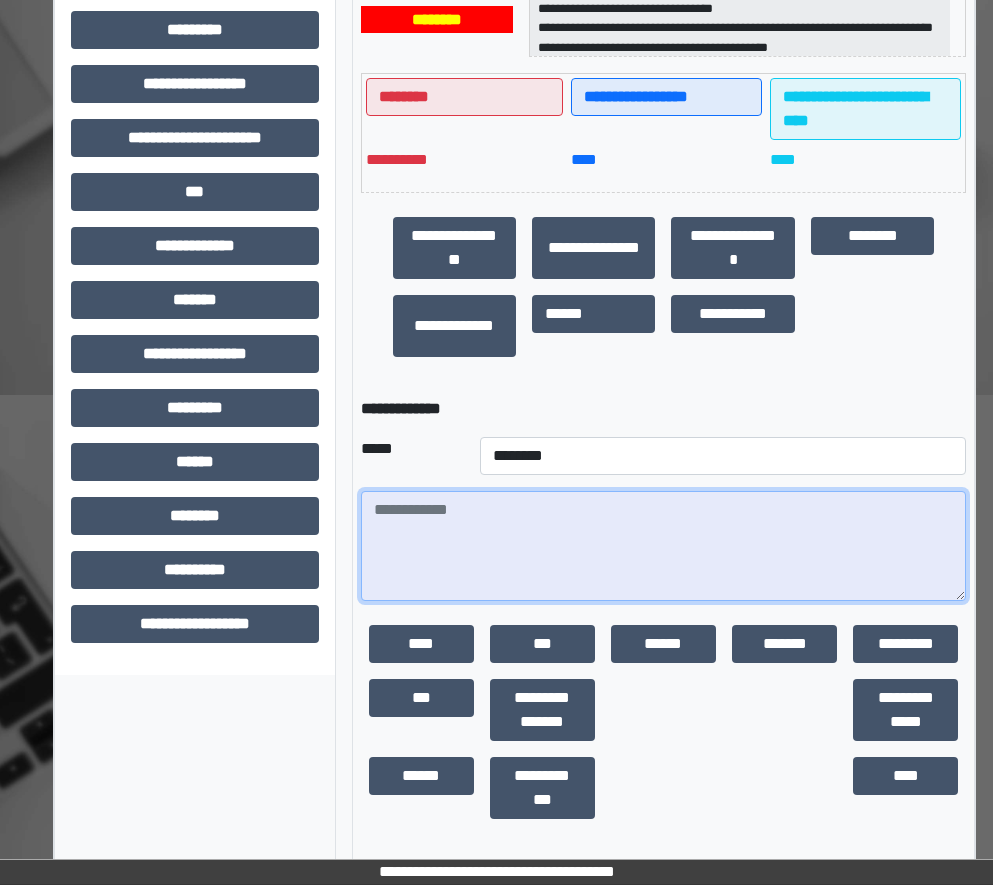 click at bounding box center (664, 546) 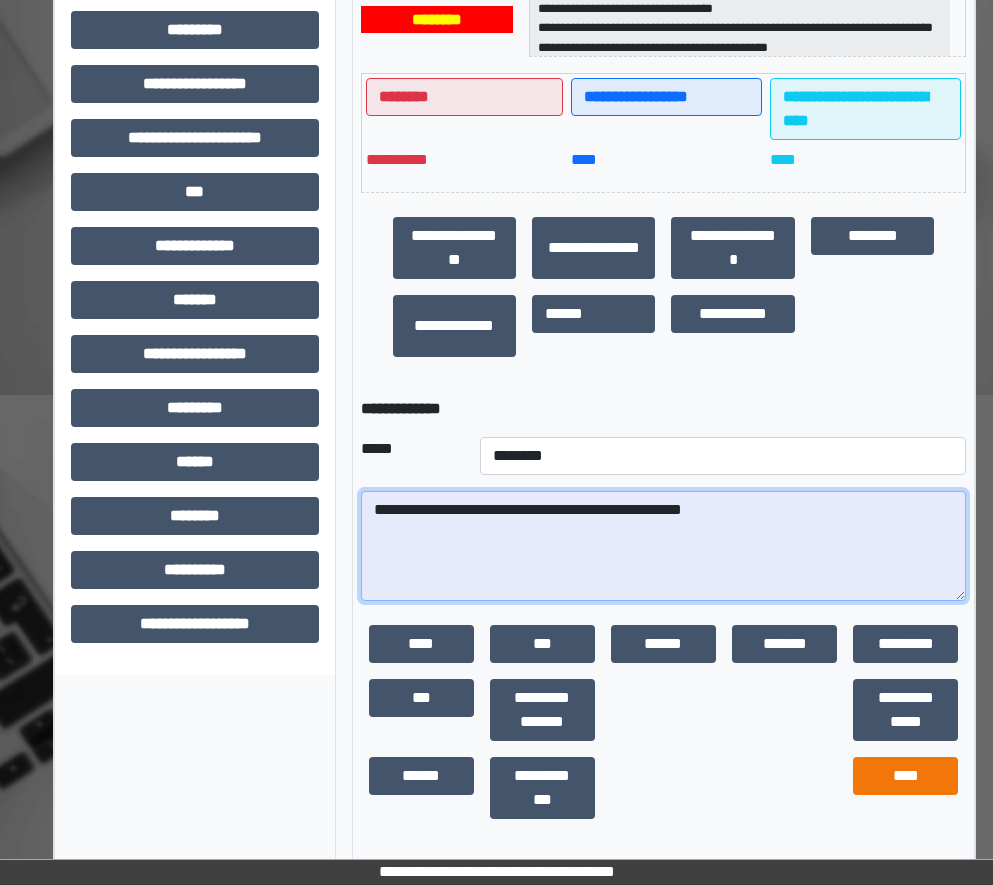 type on "**********" 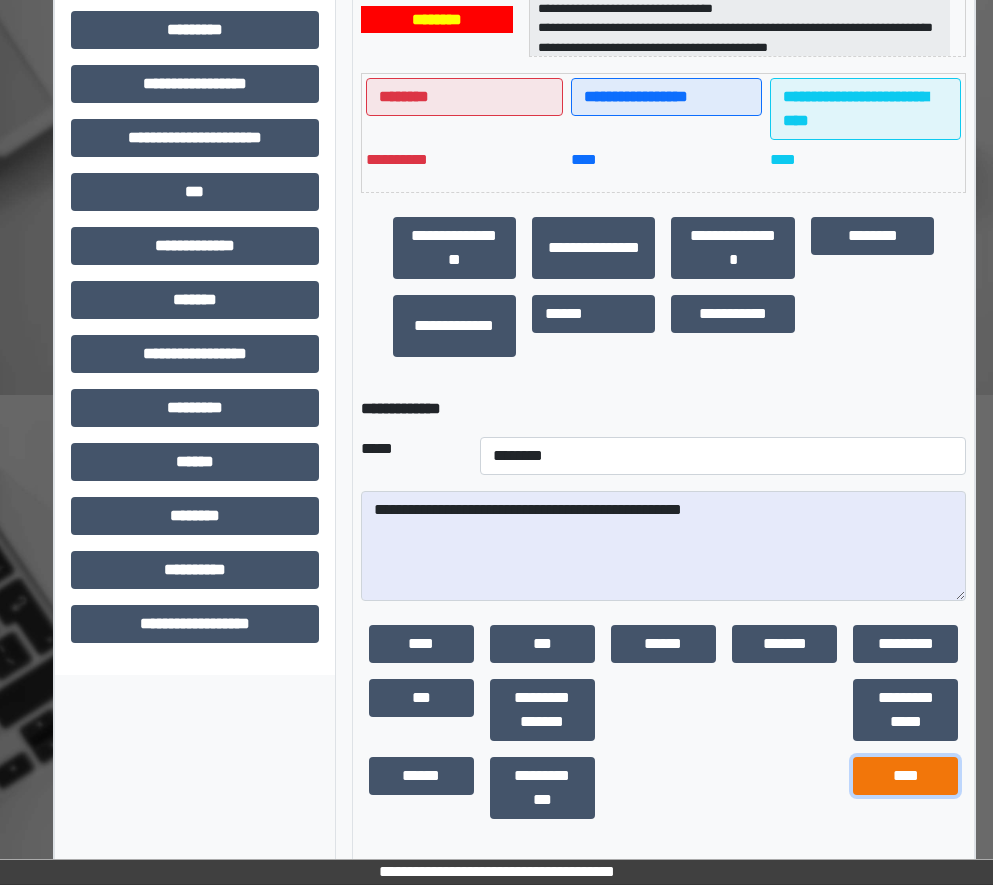 click on "****" at bounding box center [905, 776] 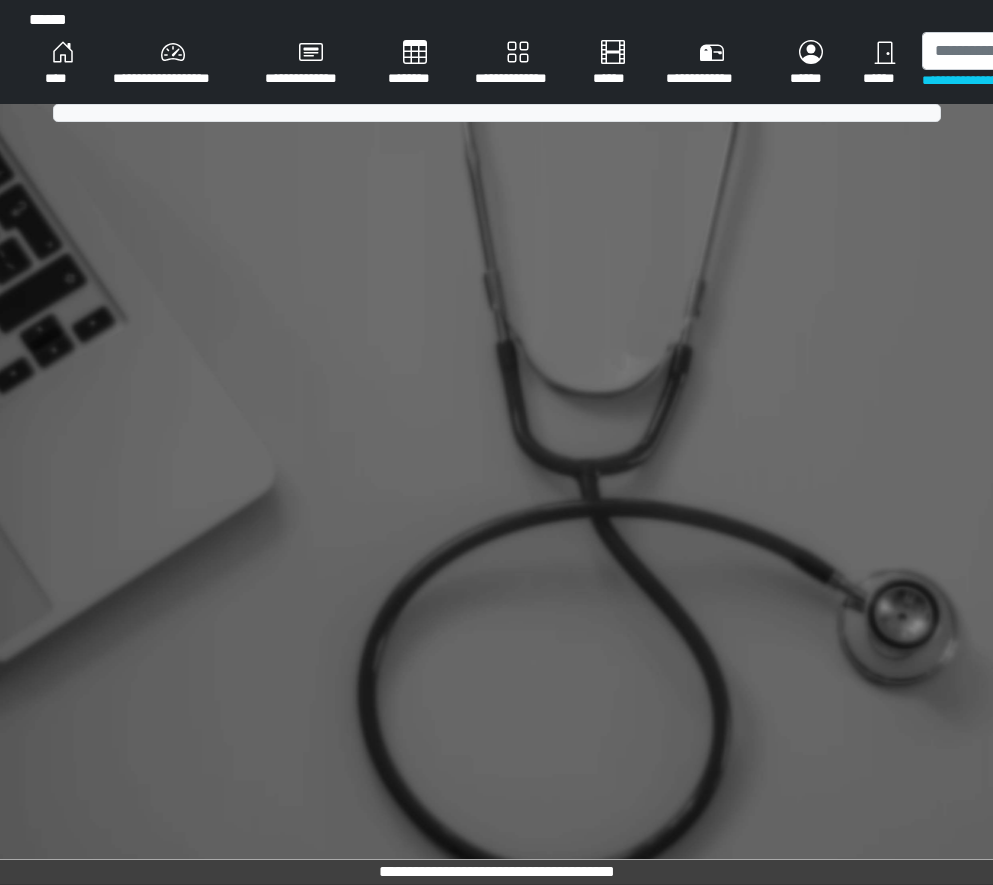 scroll, scrollTop: 0, scrollLeft: 0, axis: both 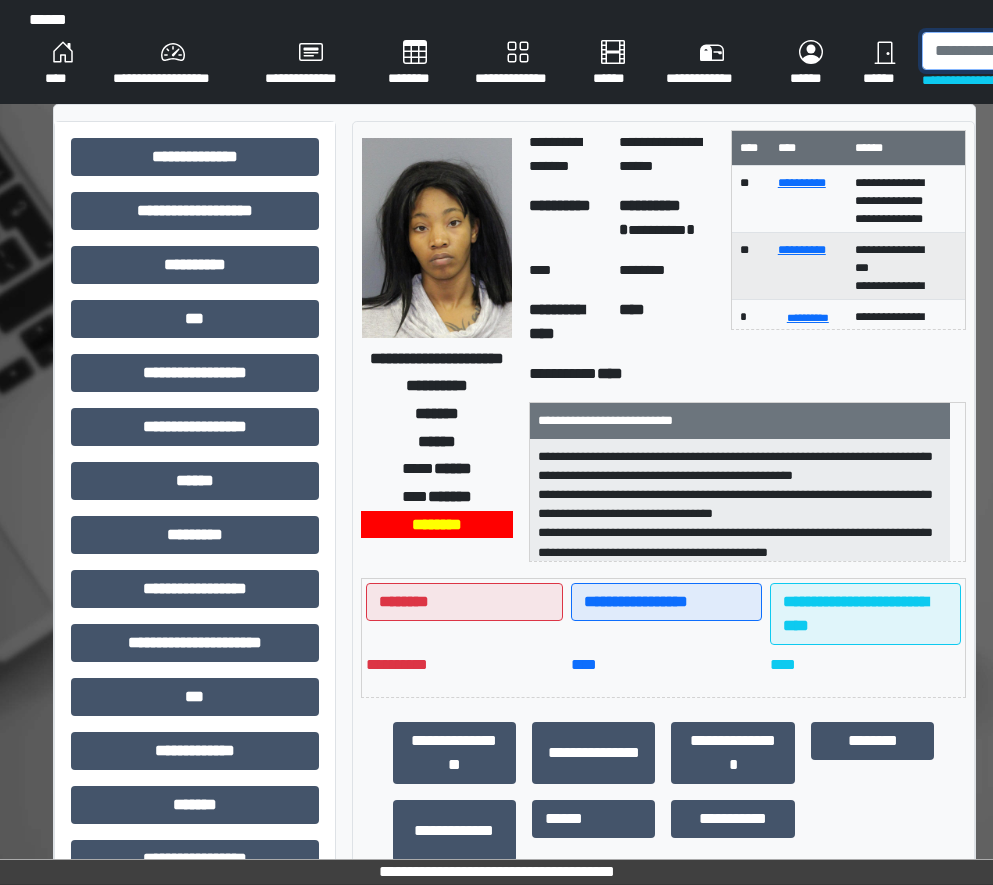 click at bounding box center (1025, 51) 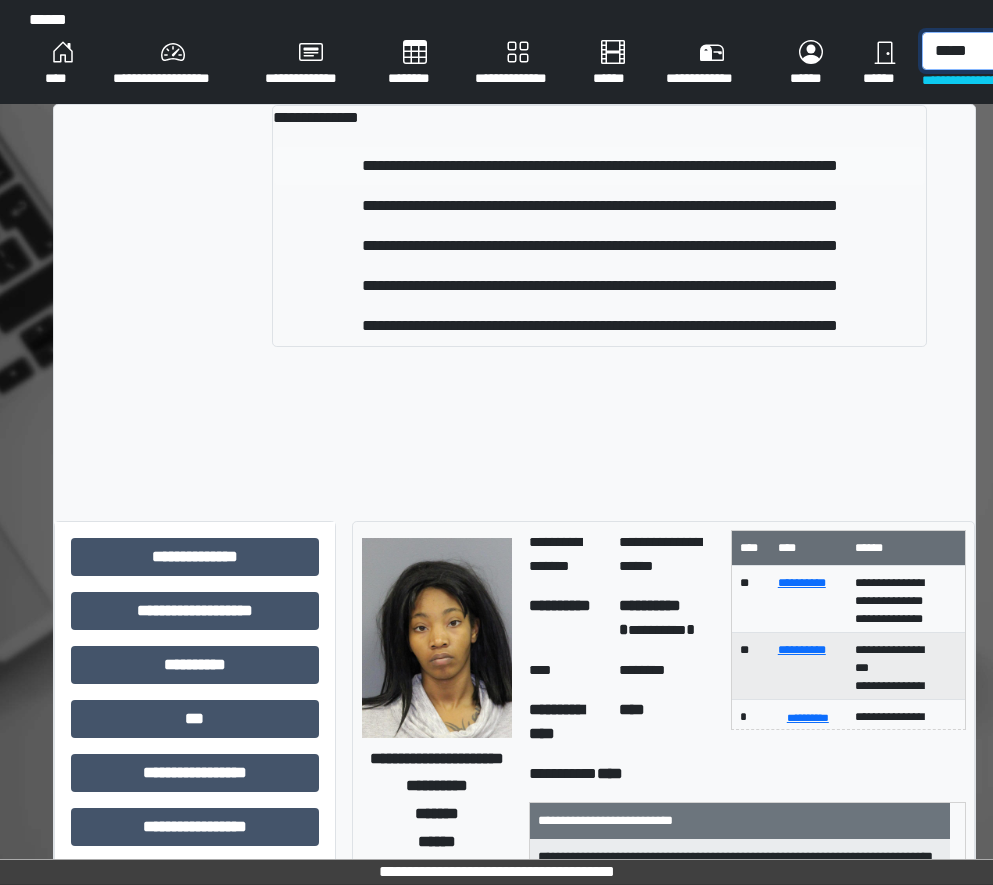 type on "*****" 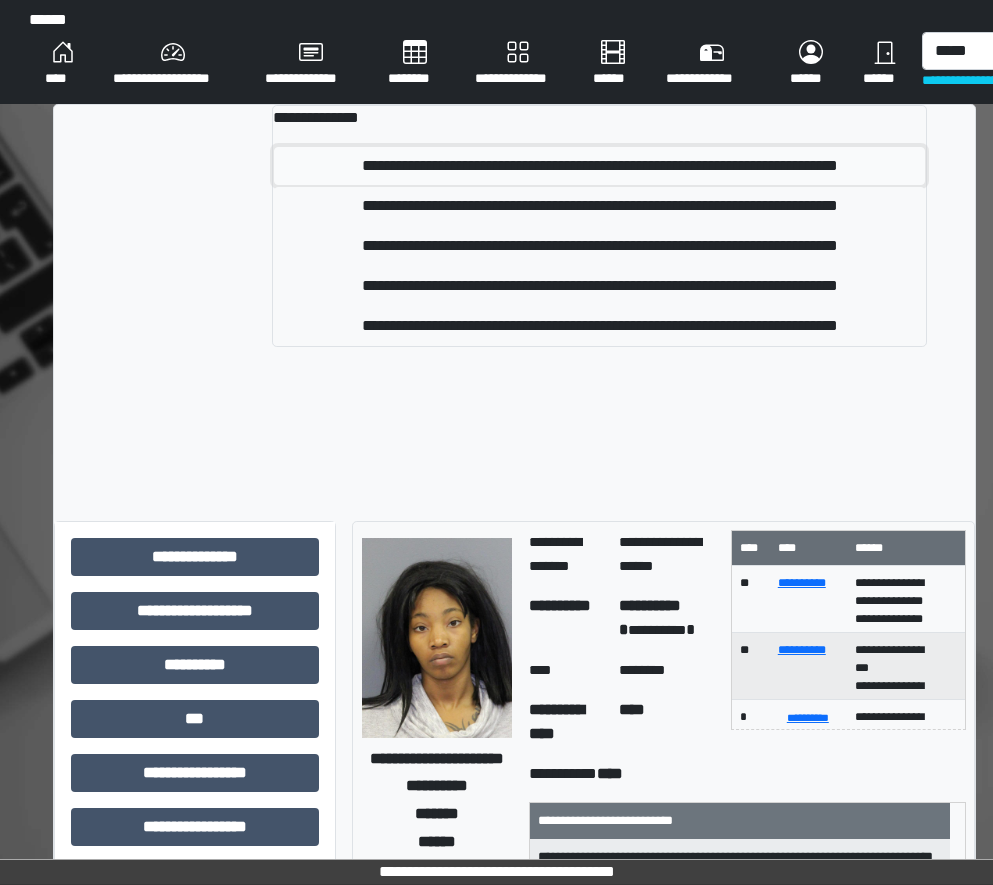 click on "**********" at bounding box center (600, 166) 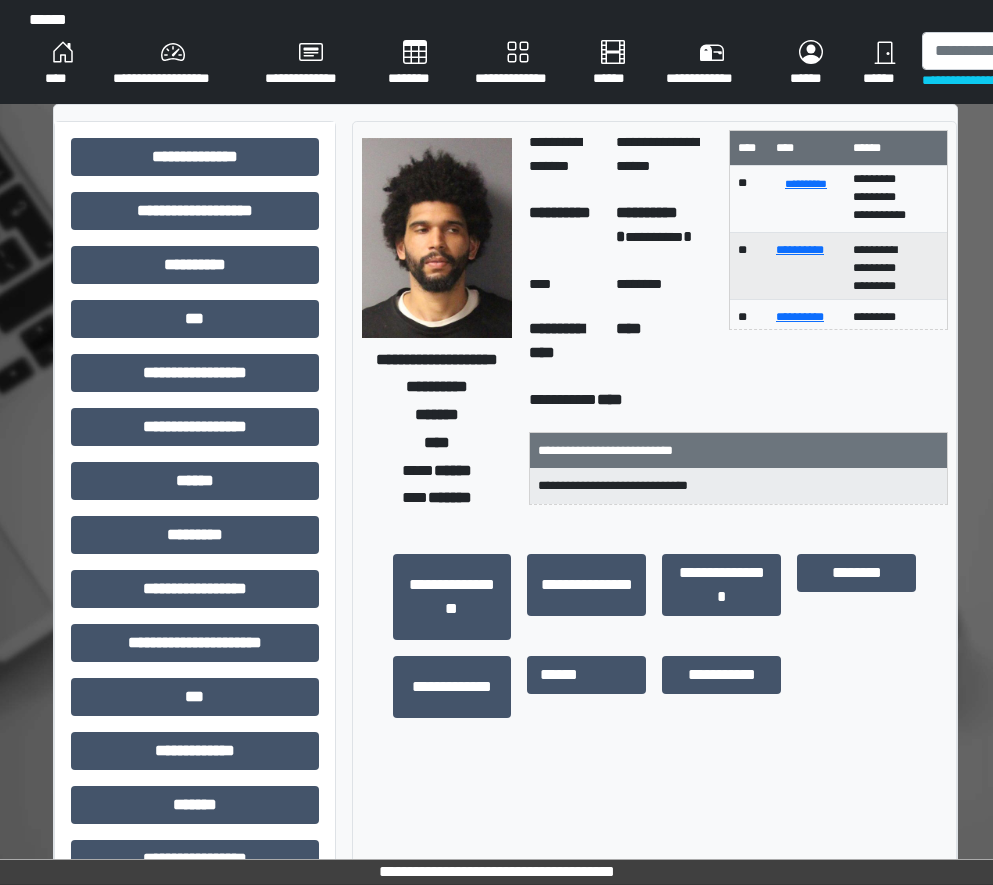 scroll, scrollTop: 73, scrollLeft: 0, axis: vertical 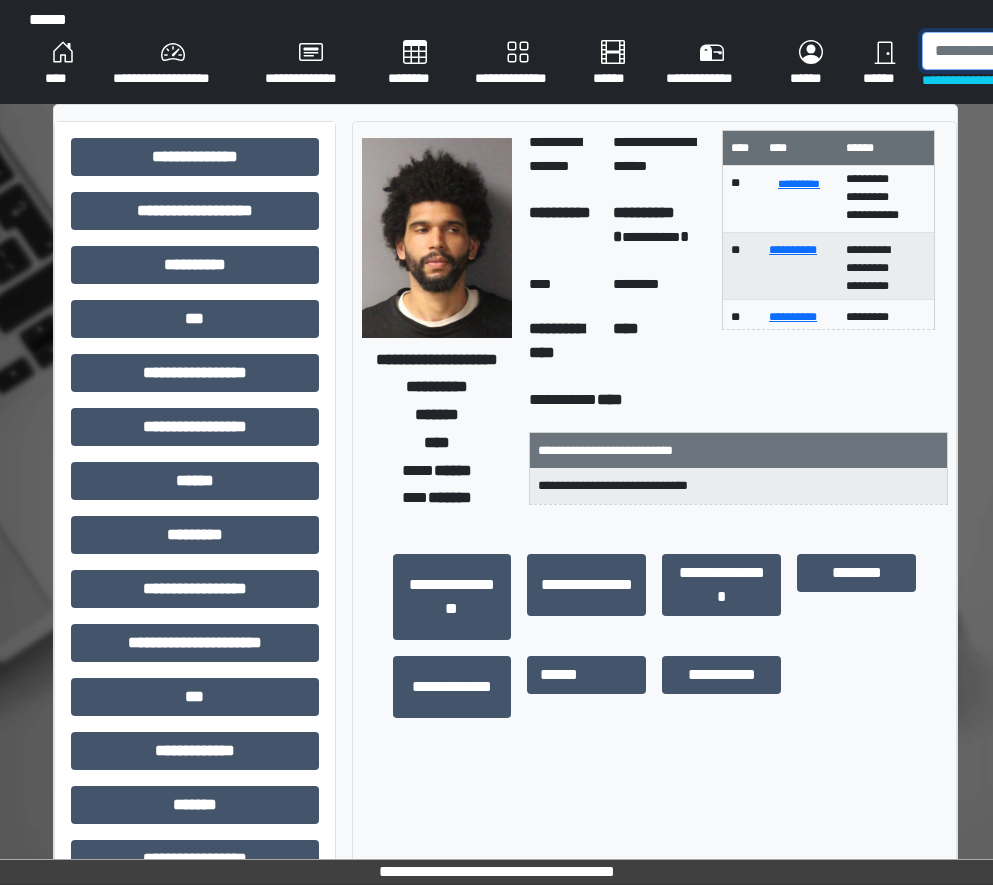 click at bounding box center [1025, 51] 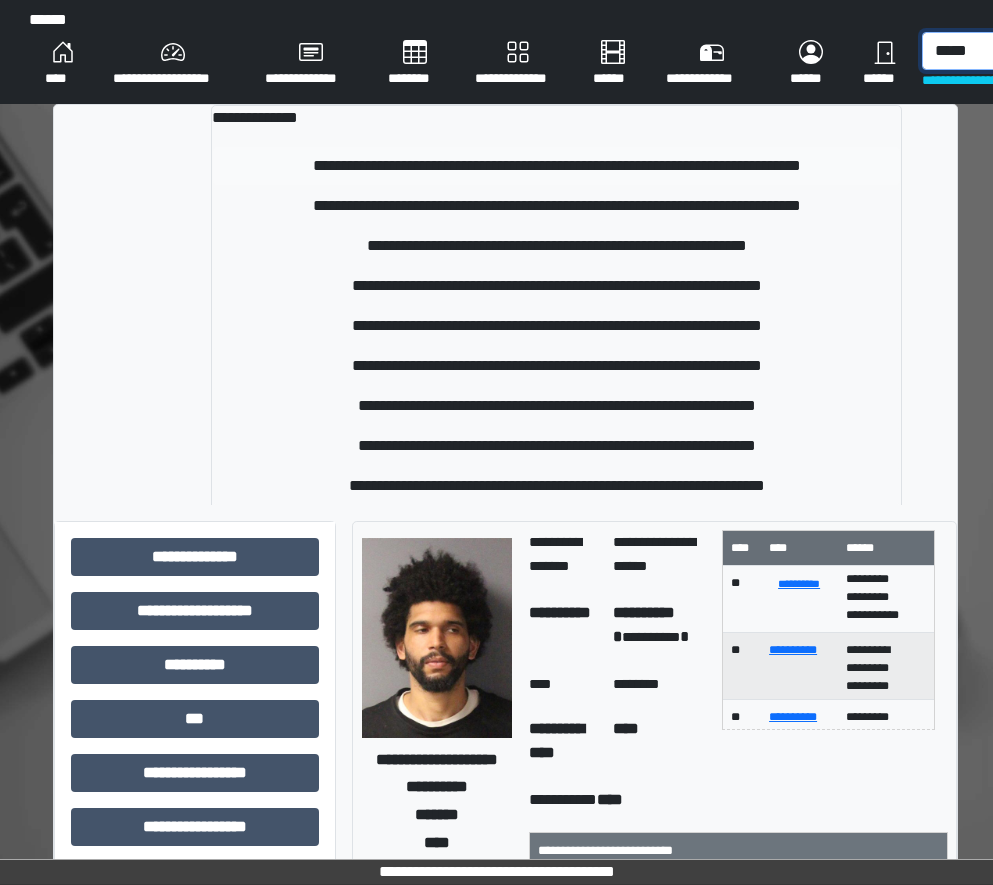 type on "*****" 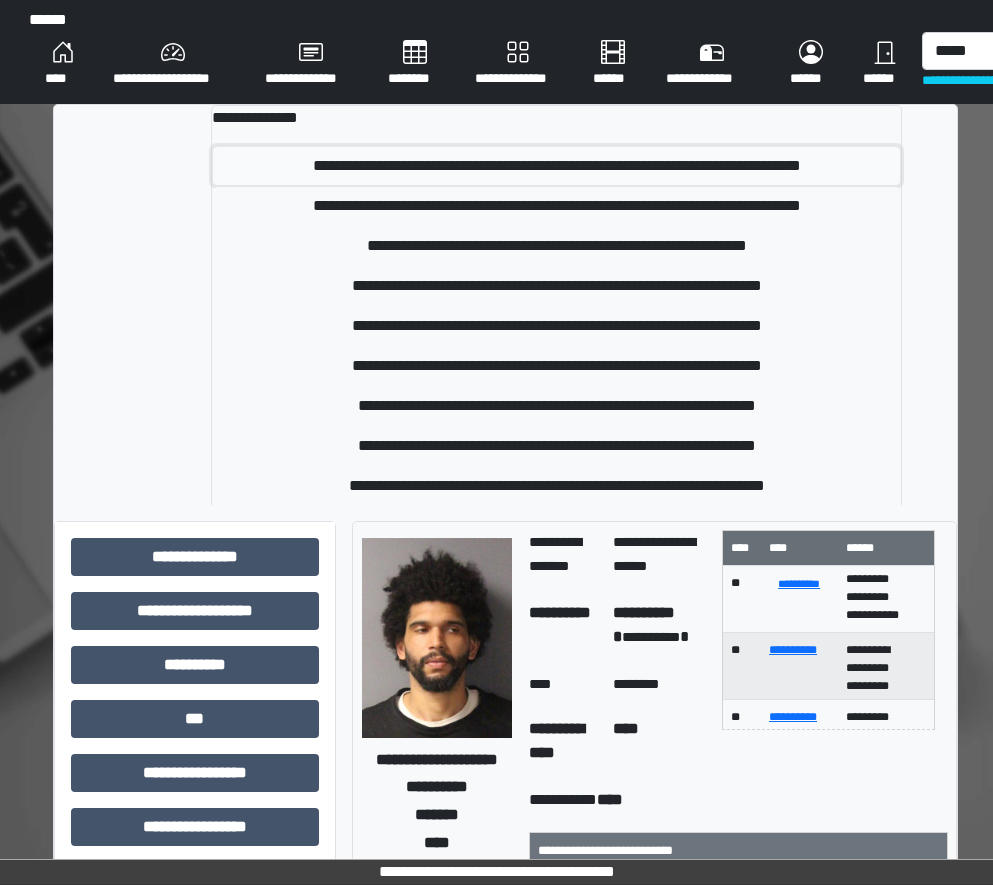 click on "**********" at bounding box center [556, 166] 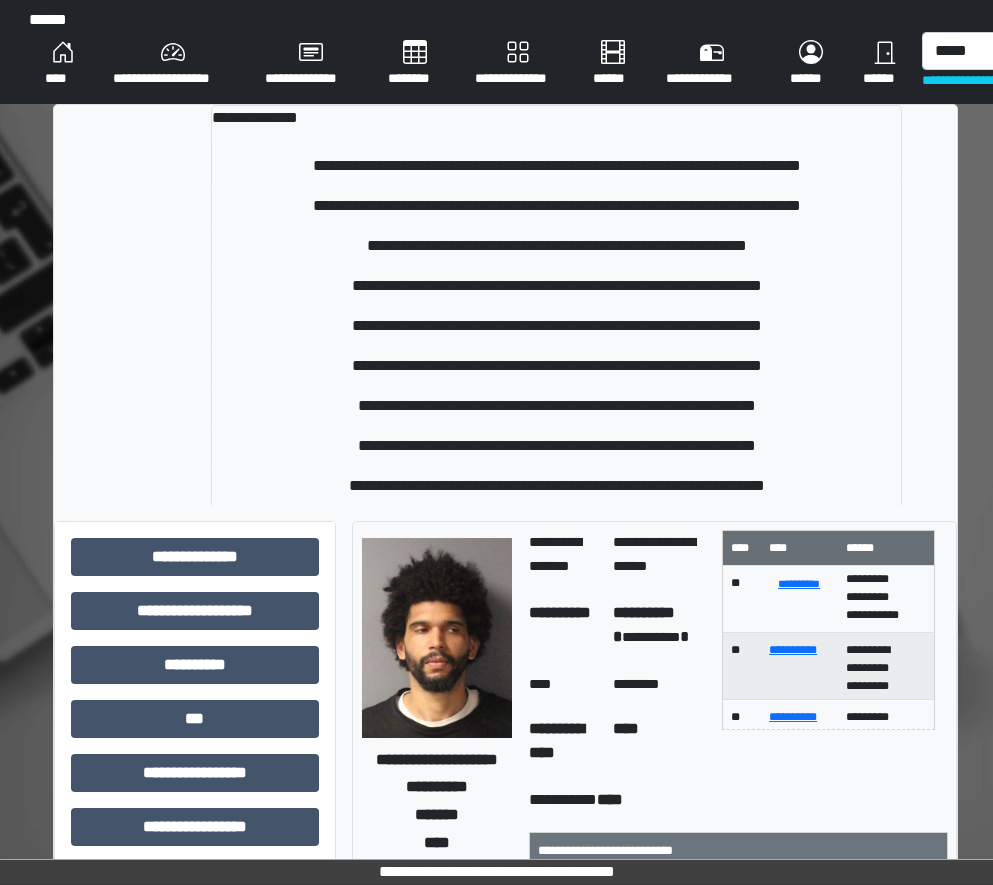 type 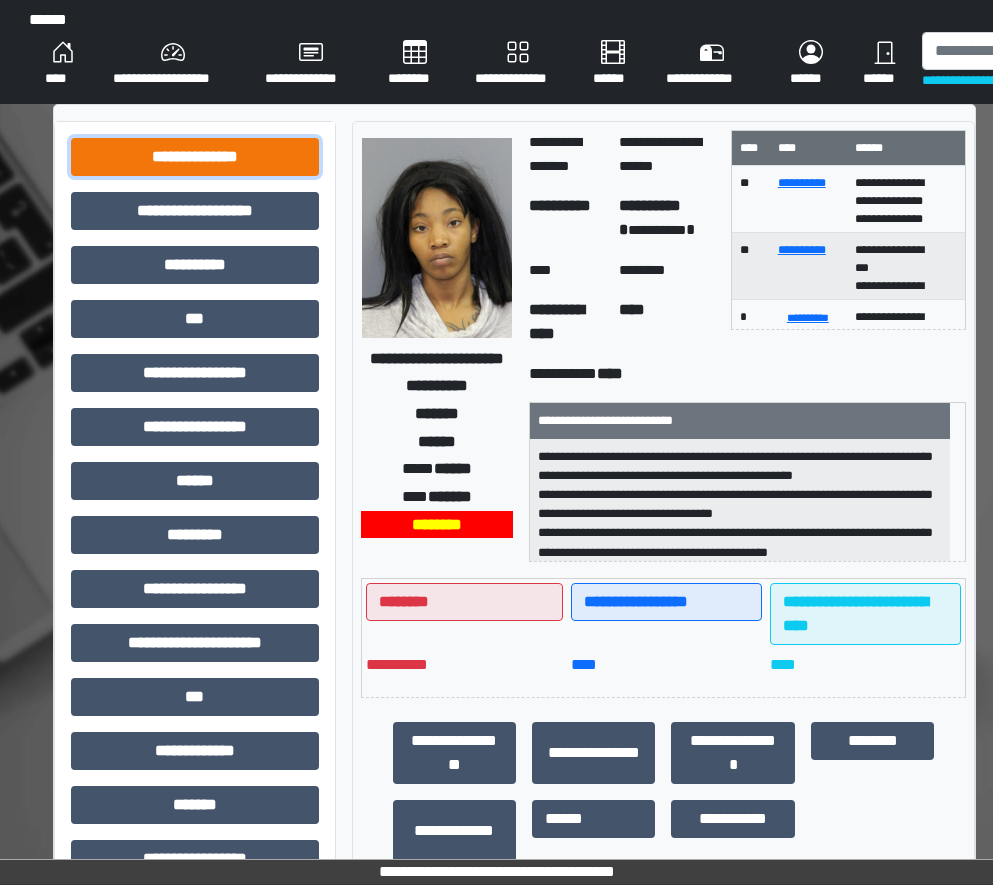 click on "**********" at bounding box center (195, 157) 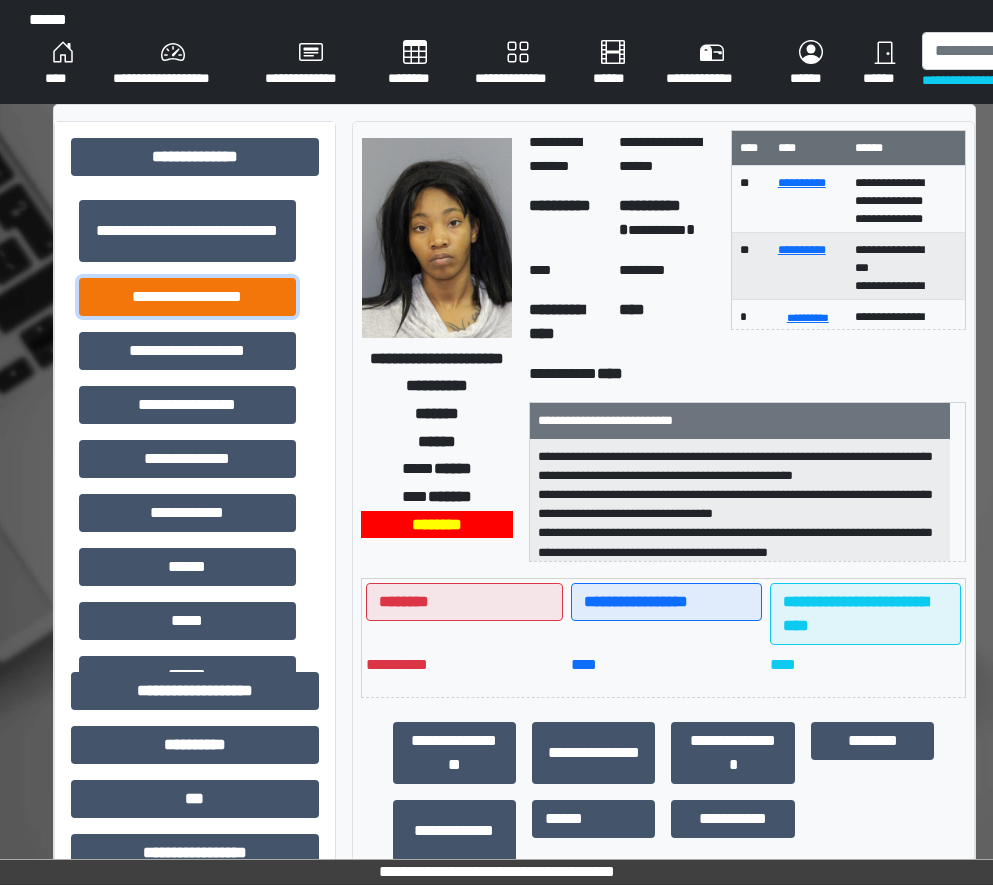 click on "**********" at bounding box center (187, 297) 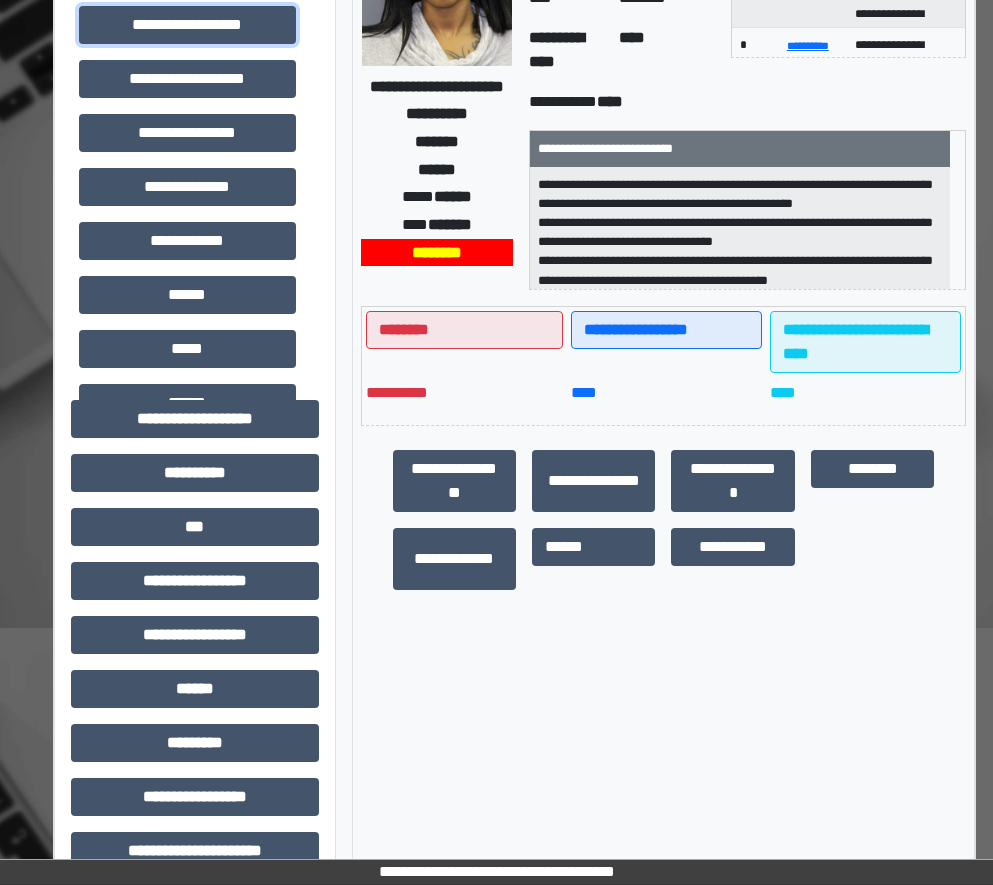 scroll, scrollTop: 600, scrollLeft: 0, axis: vertical 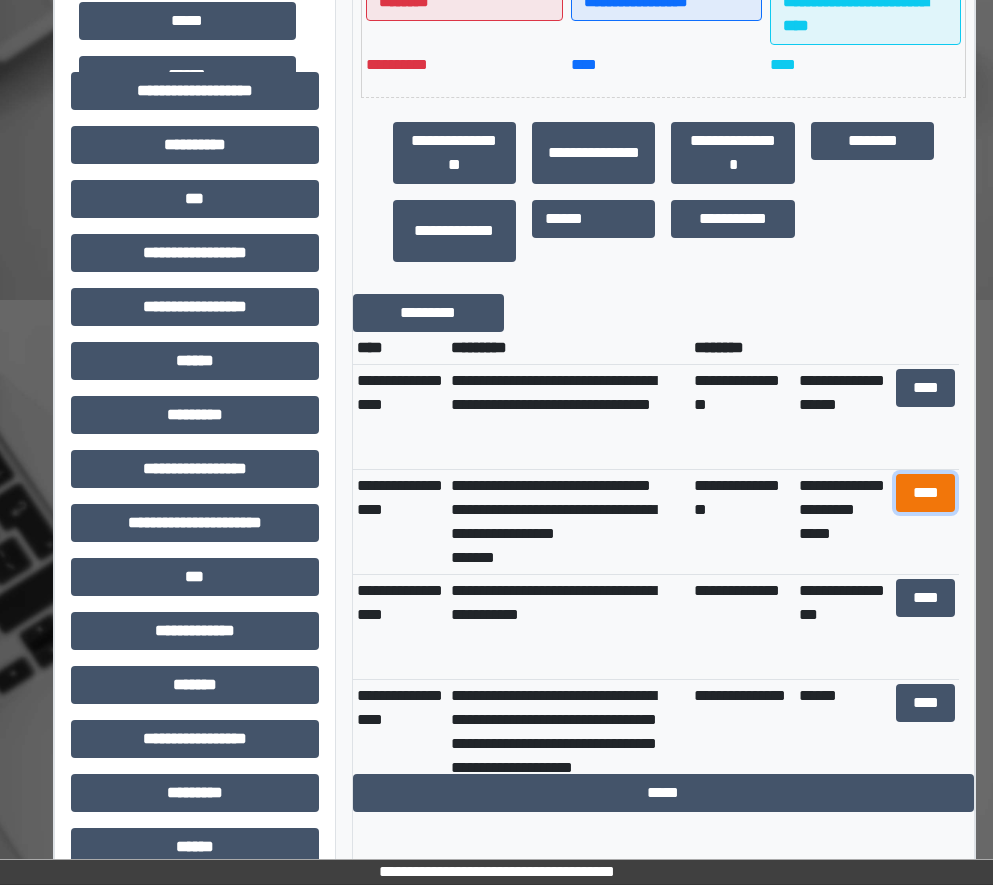 click on "****" at bounding box center (926, 493) 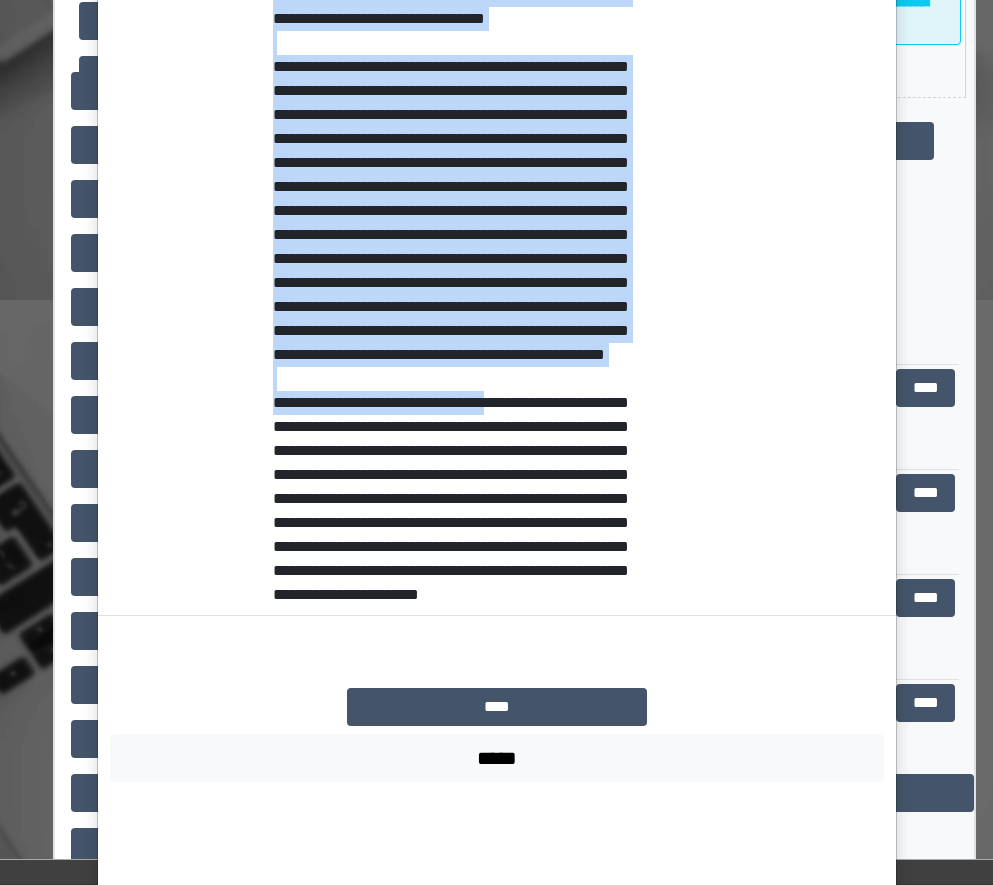 scroll, scrollTop: 1401, scrollLeft: 0, axis: vertical 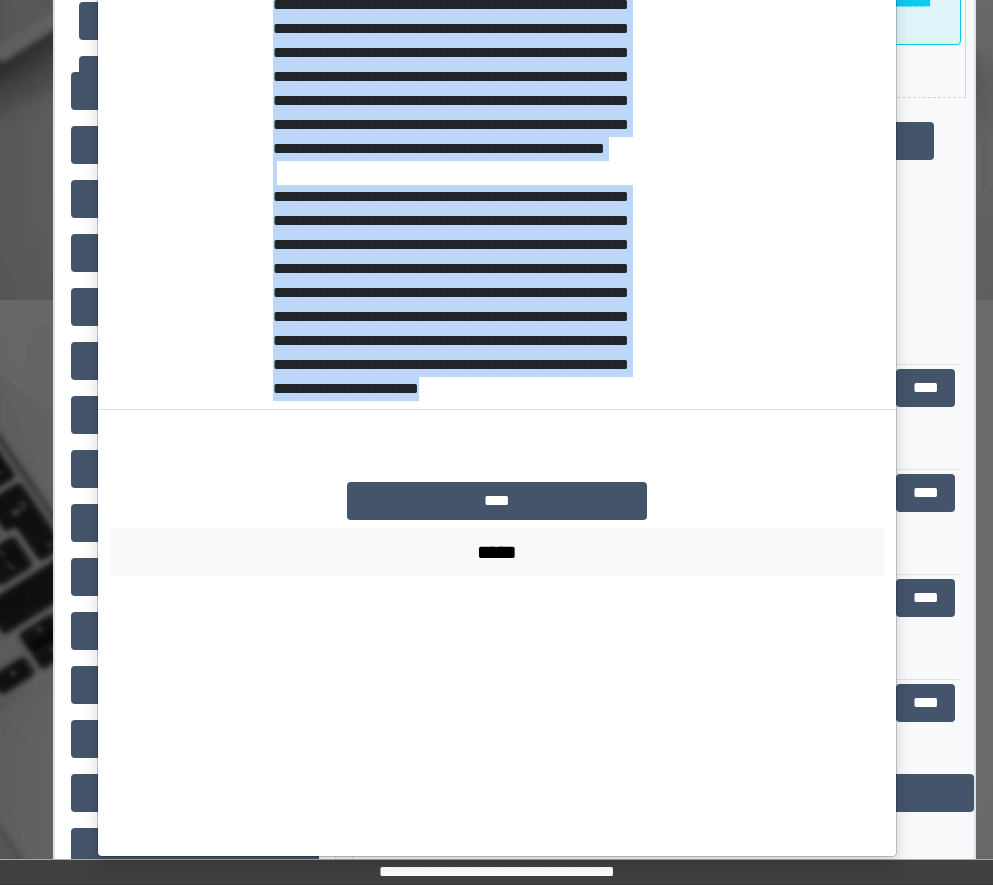 drag, startPoint x: 266, startPoint y: 468, endPoint x: 529, endPoint y: 664, distance: 328.00153 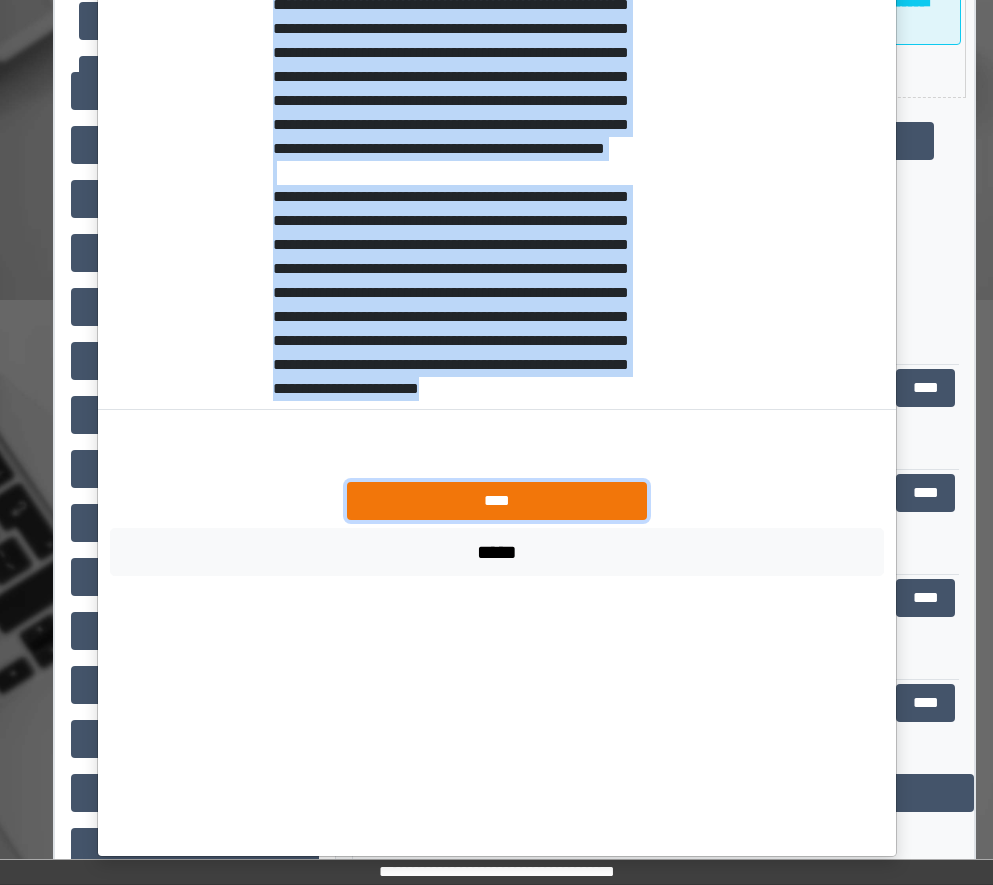 click on "****" at bounding box center (497, 501) 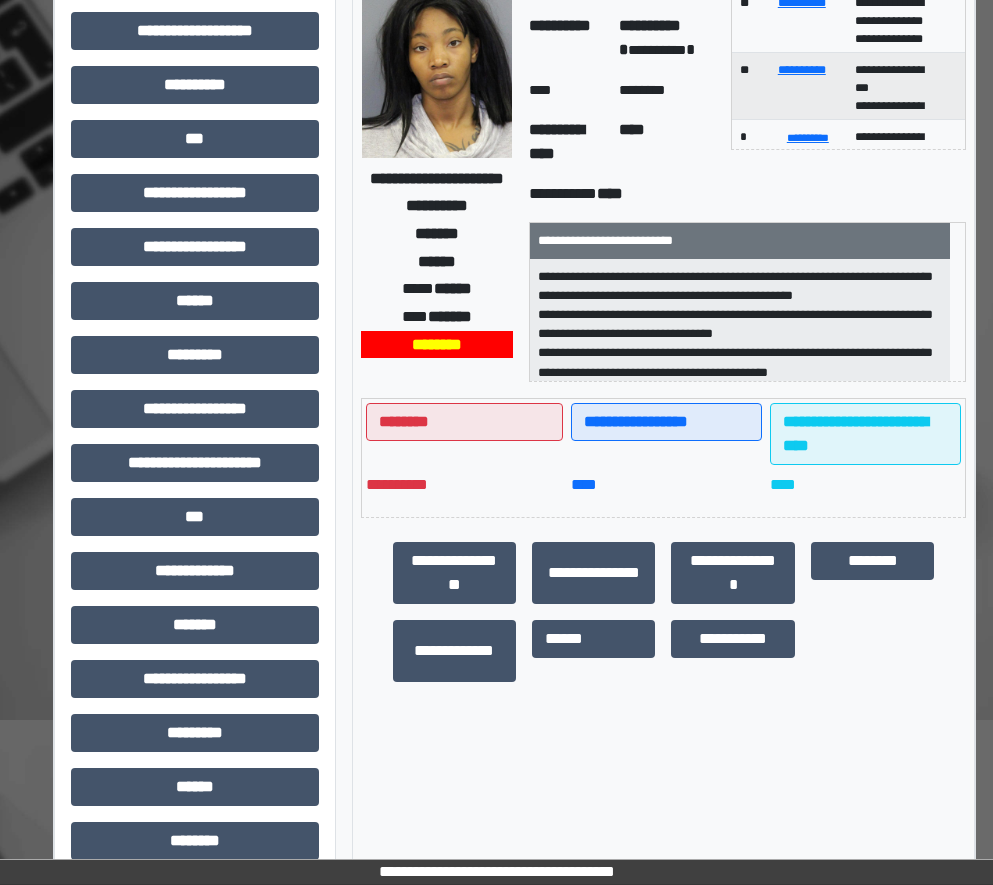 scroll, scrollTop: 200, scrollLeft: 0, axis: vertical 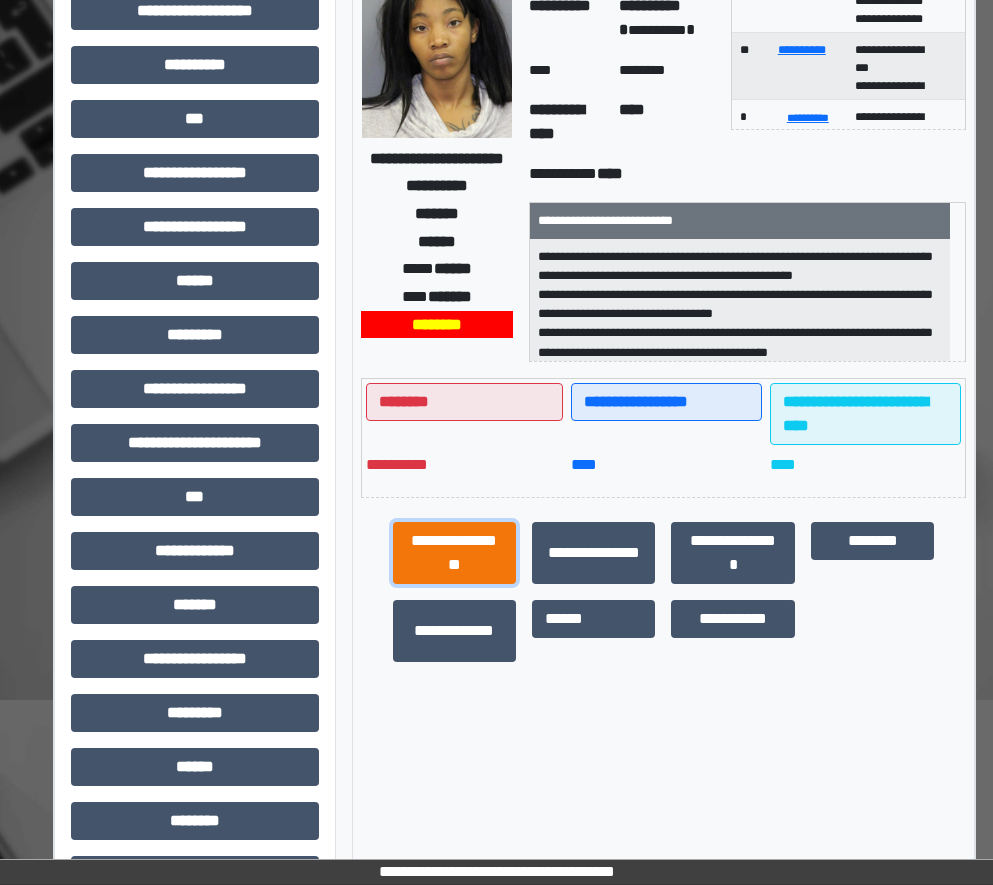 click on "**********" at bounding box center (454, 553) 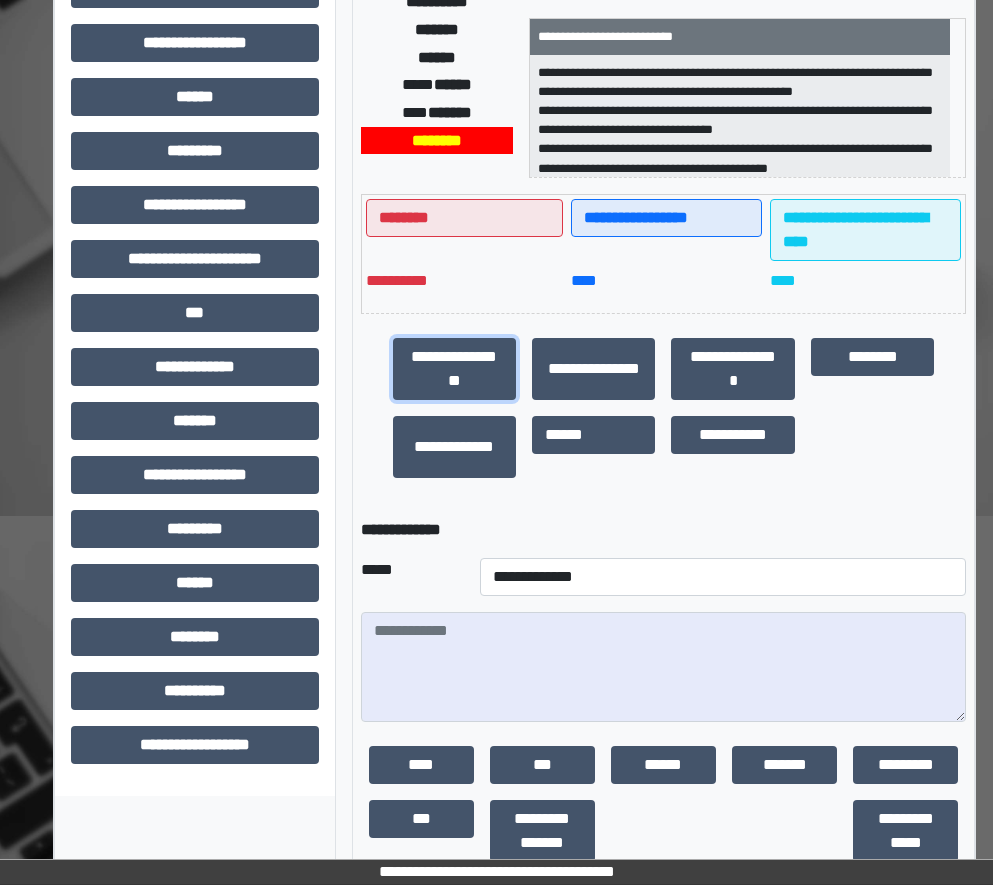 scroll, scrollTop: 505, scrollLeft: 0, axis: vertical 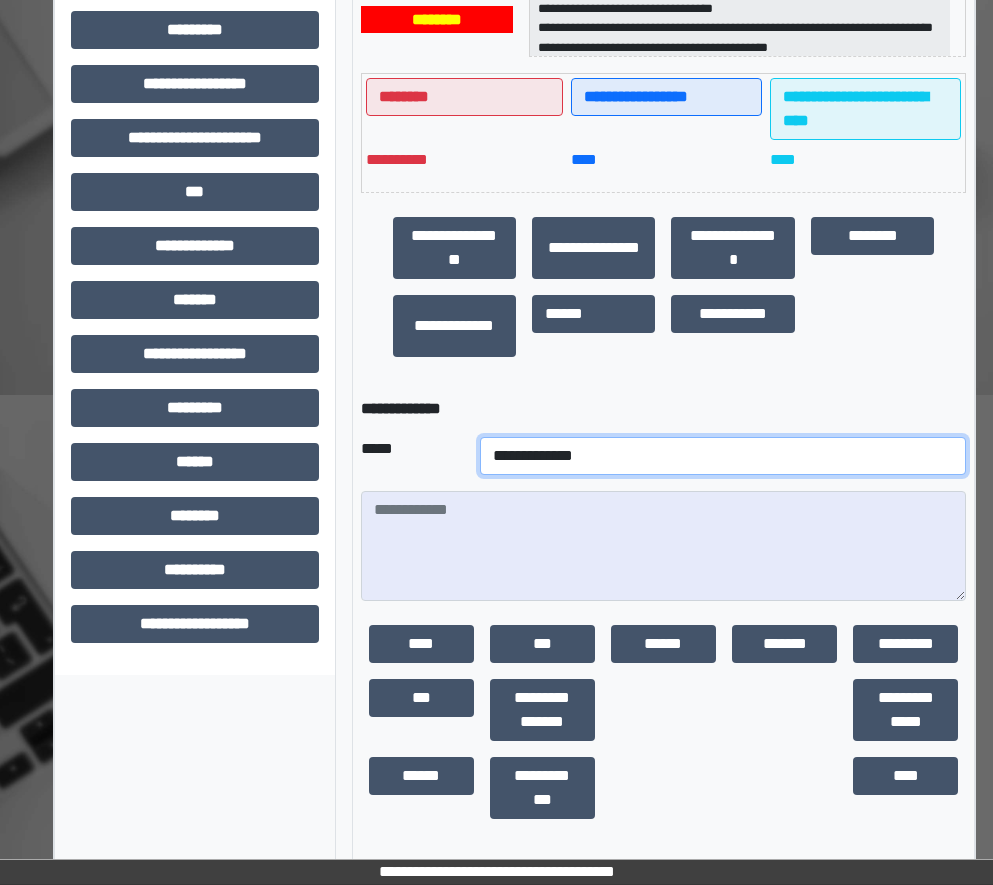 click on "**********" at bounding box center (723, 456) 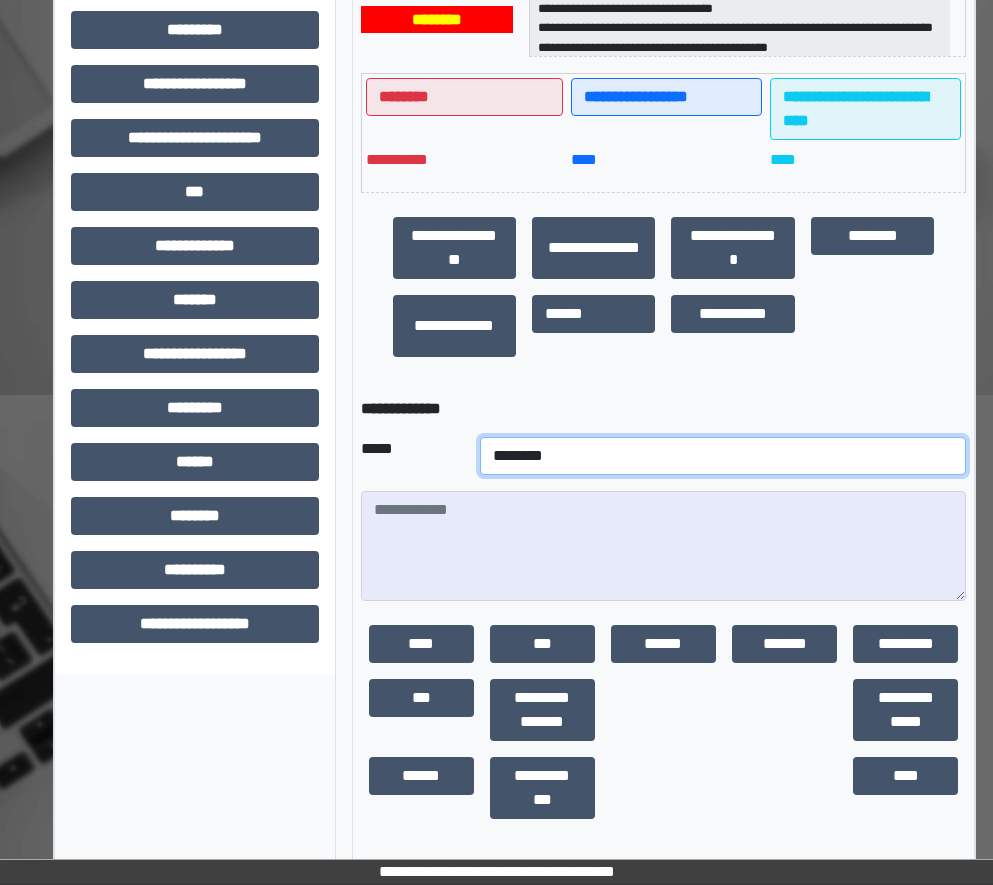 click on "**********" at bounding box center [723, 456] 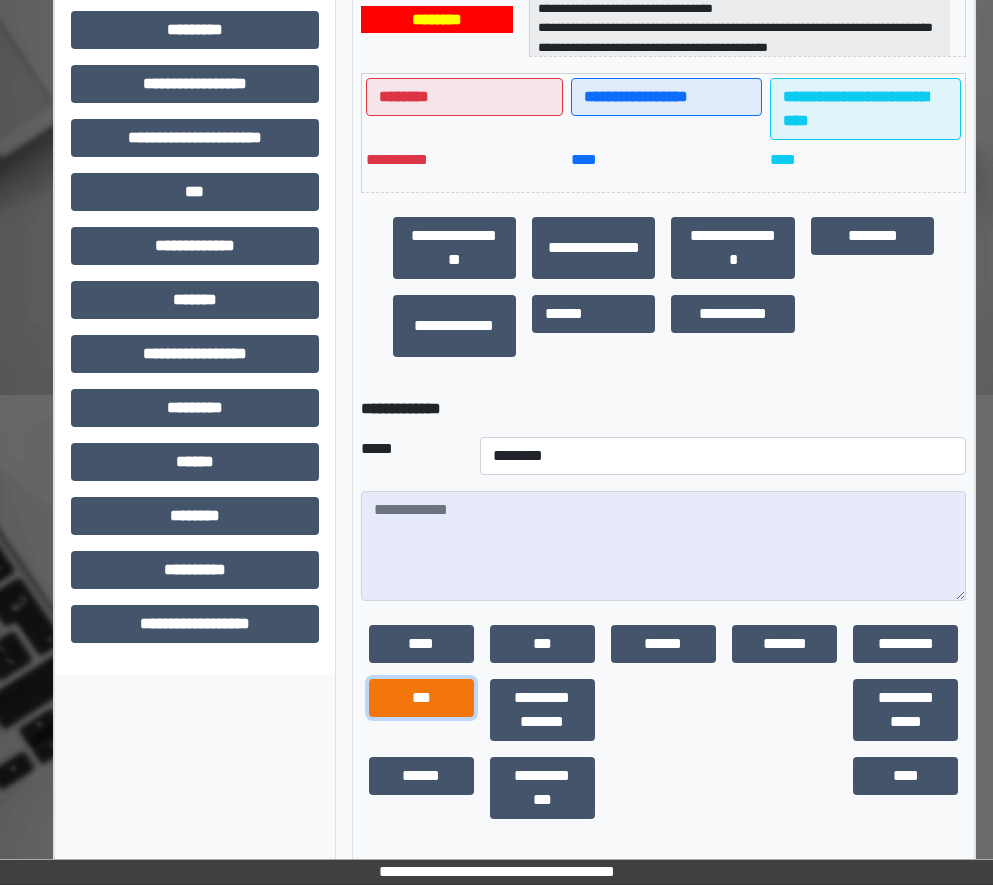 click on "***" at bounding box center (421, 698) 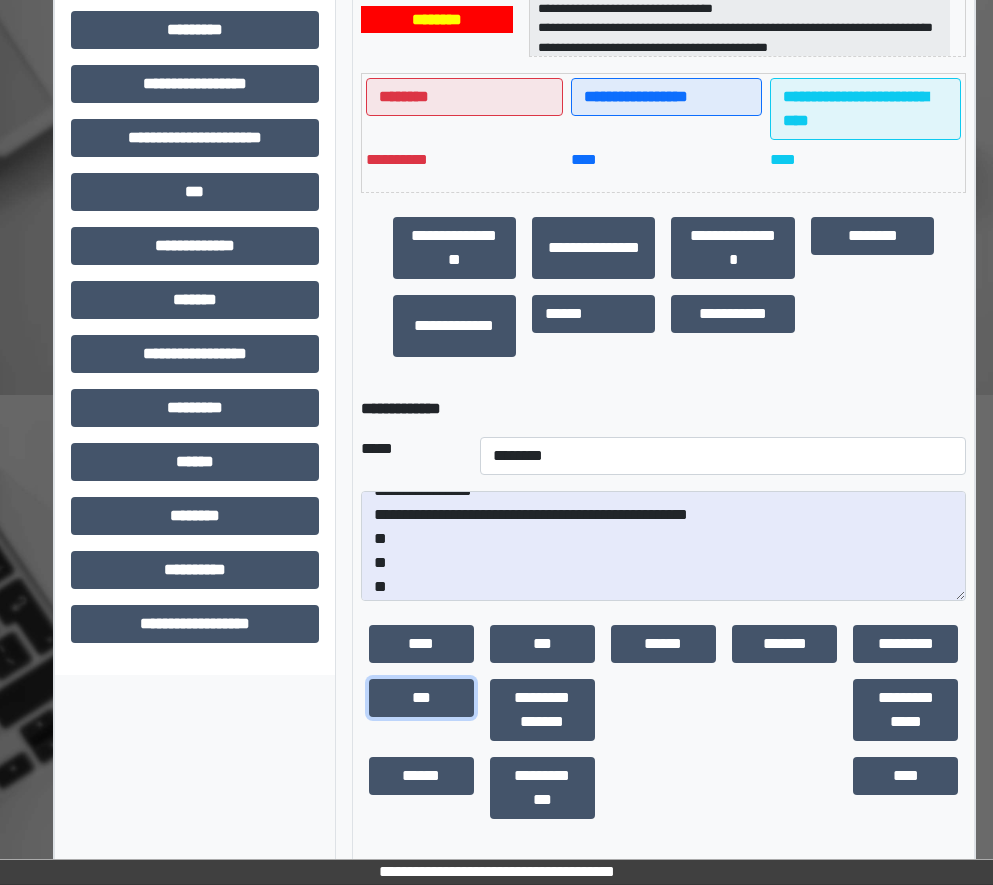scroll, scrollTop: 24, scrollLeft: 0, axis: vertical 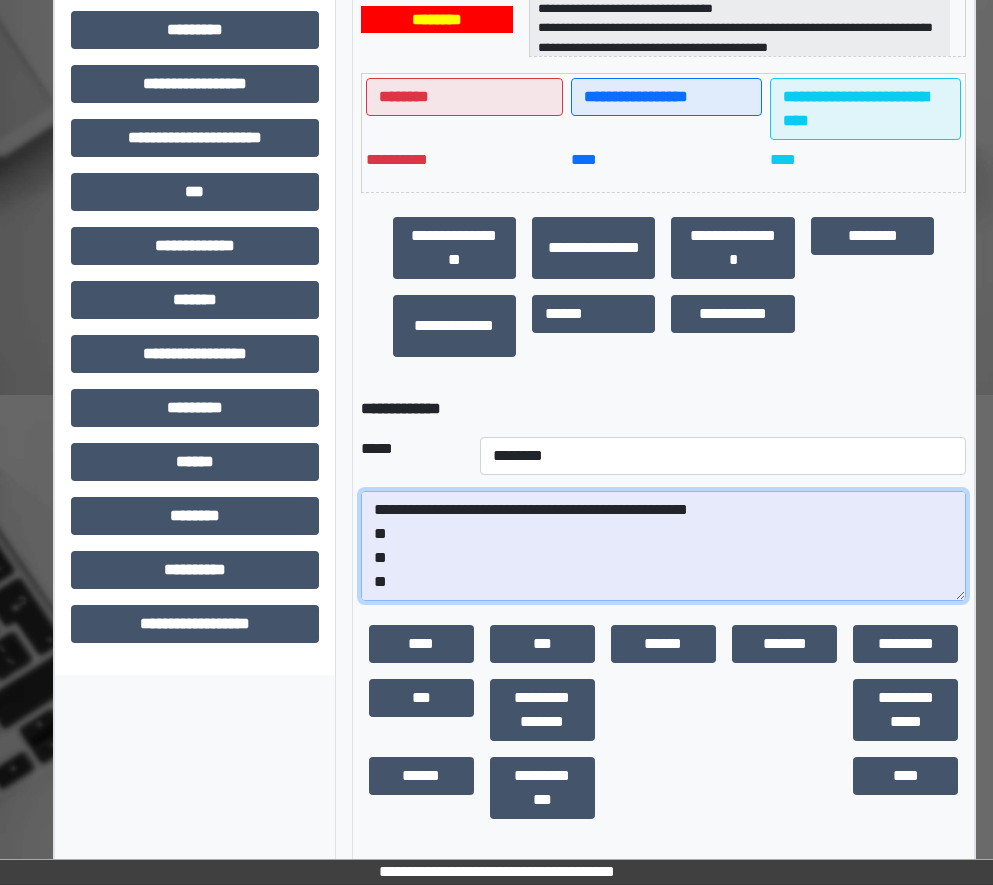 click on "**********" at bounding box center [664, 546] 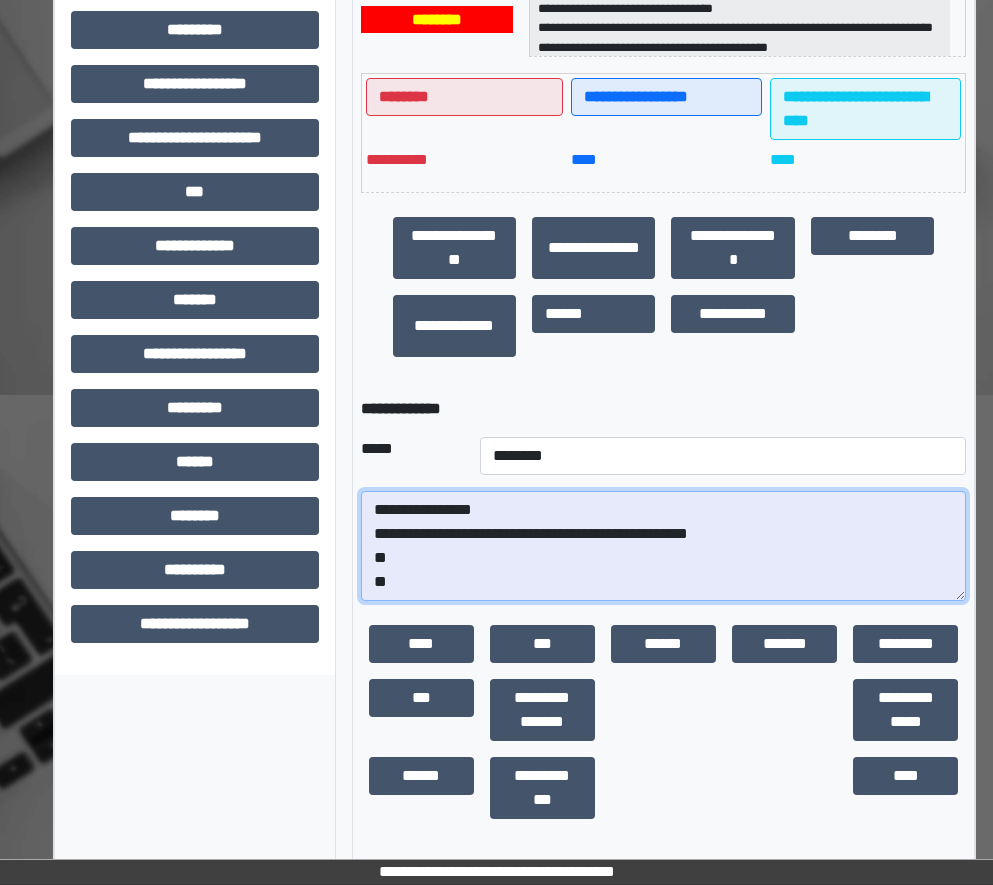 scroll, scrollTop: 0, scrollLeft: 0, axis: both 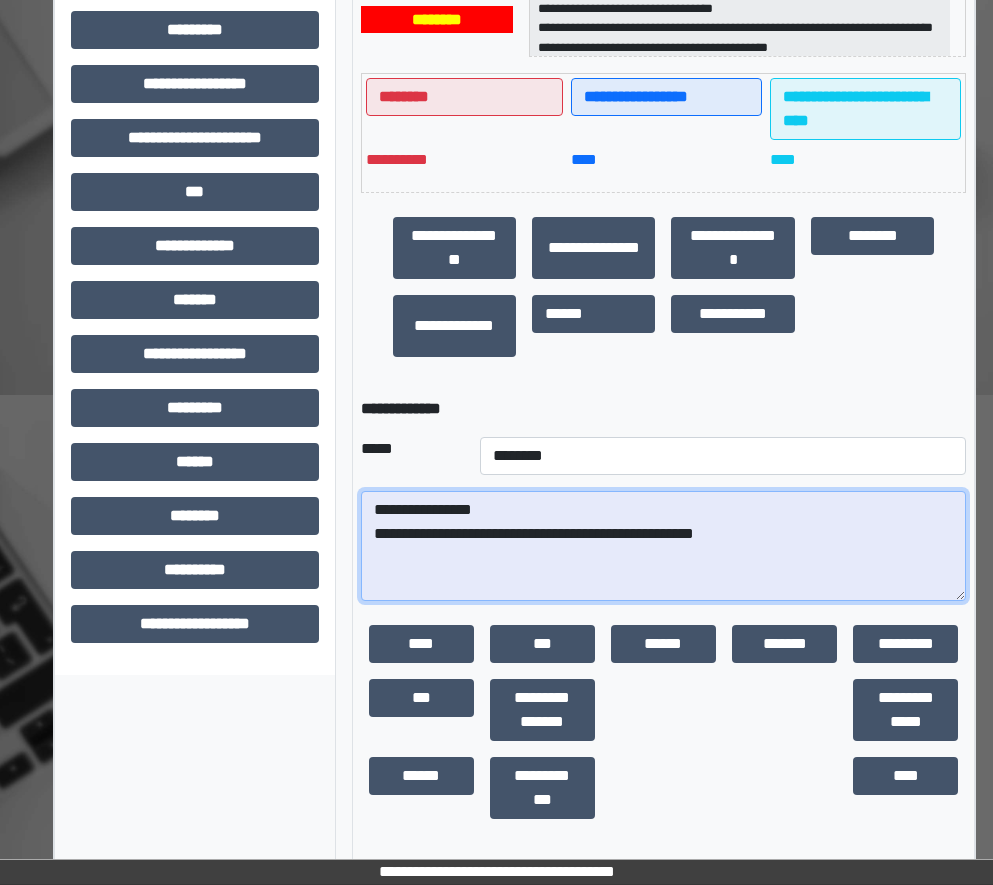 paste on "**********" 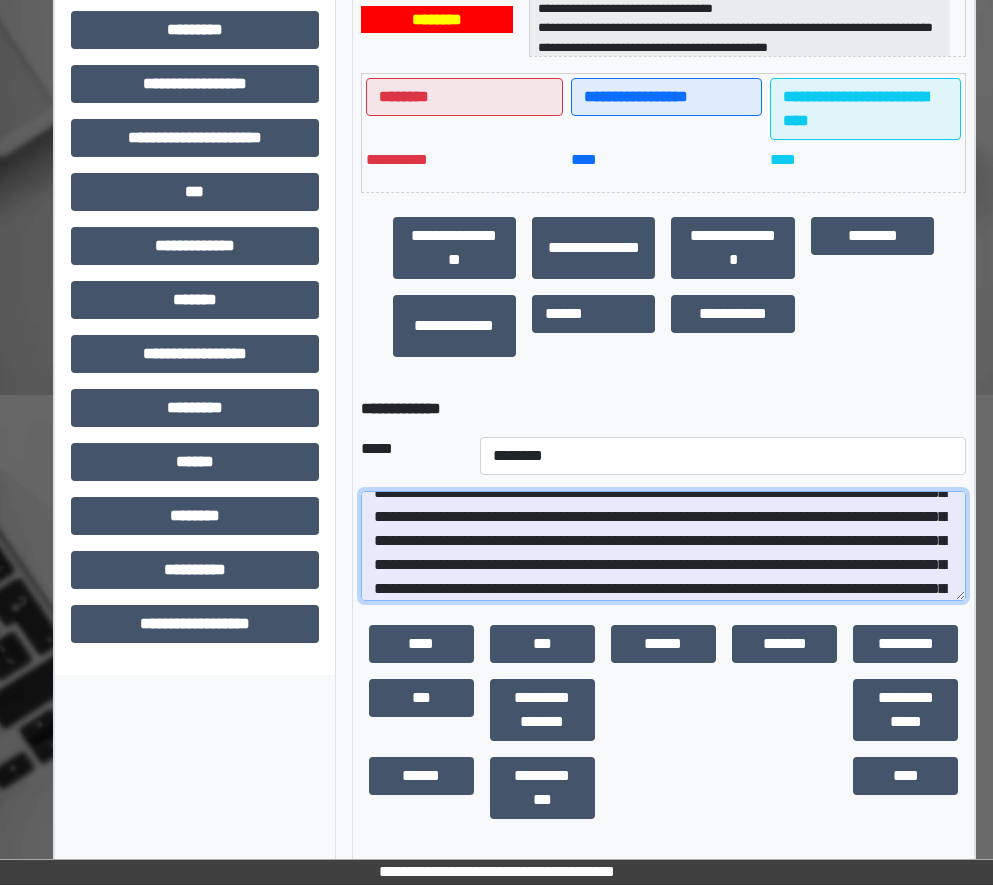 scroll, scrollTop: 137, scrollLeft: 0, axis: vertical 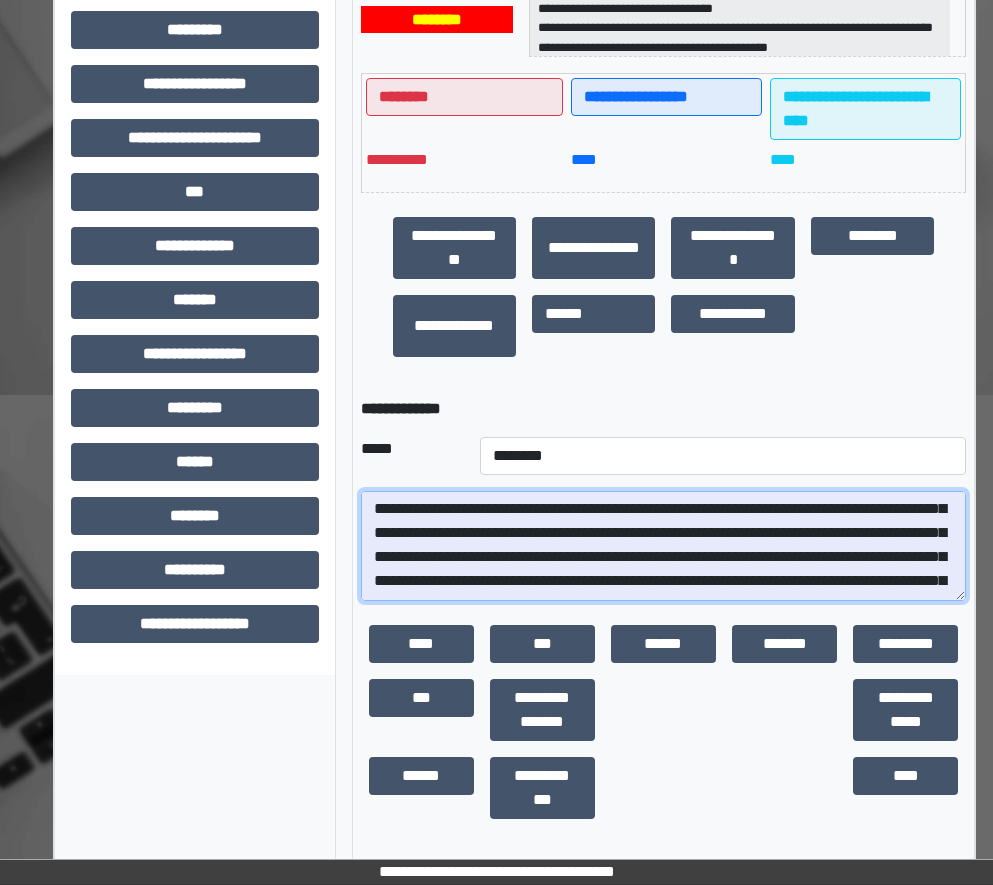click at bounding box center [664, 546] 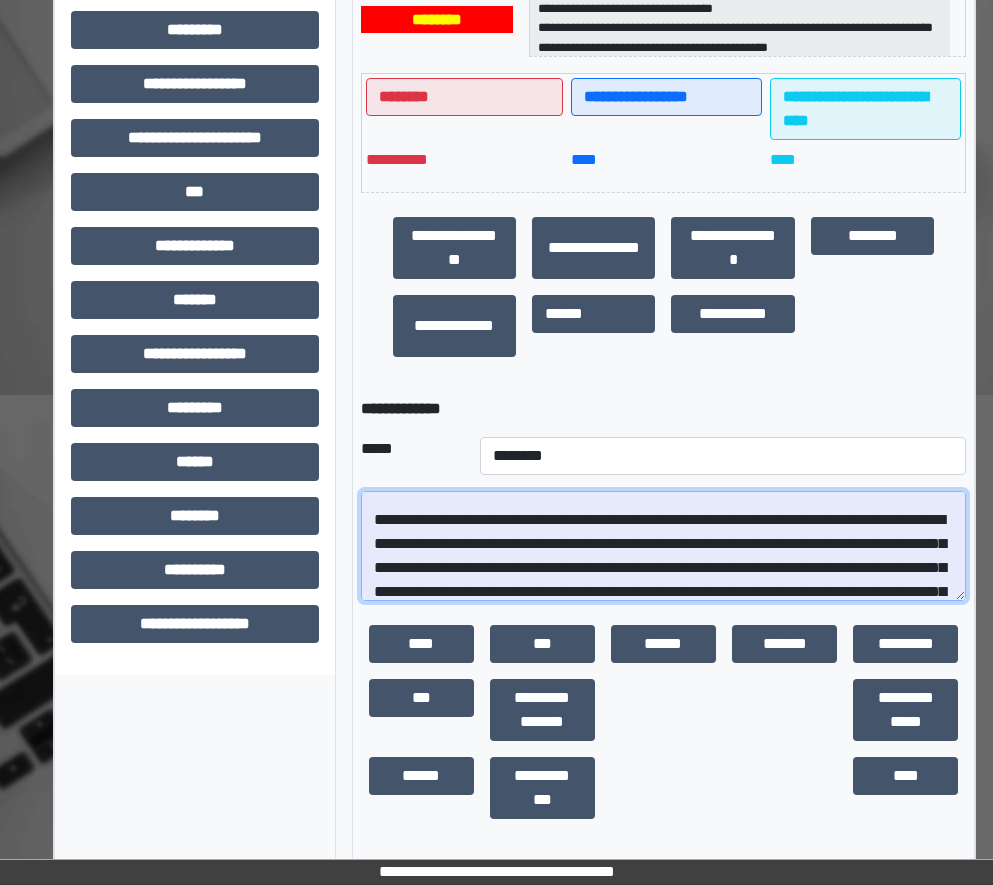 scroll, scrollTop: 853, scrollLeft: 0, axis: vertical 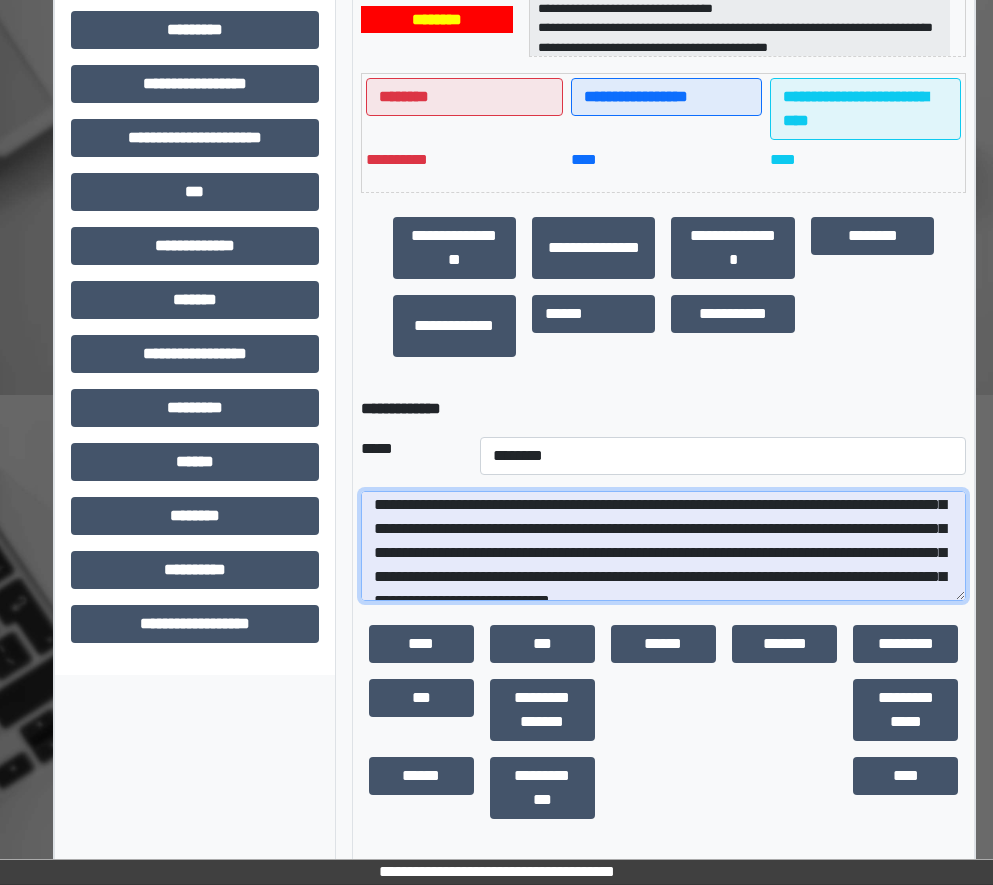 click at bounding box center [664, 546] 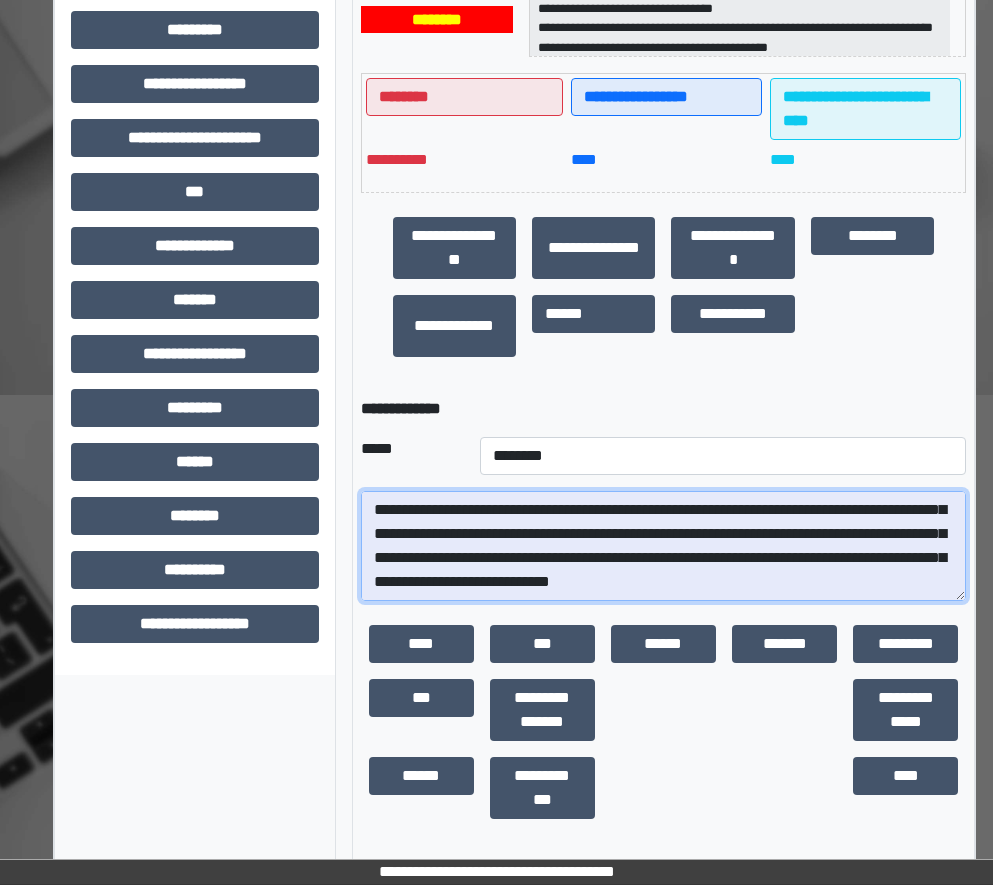 scroll, scrollTop: 1104, scrollLeft: 0, axis: vertical 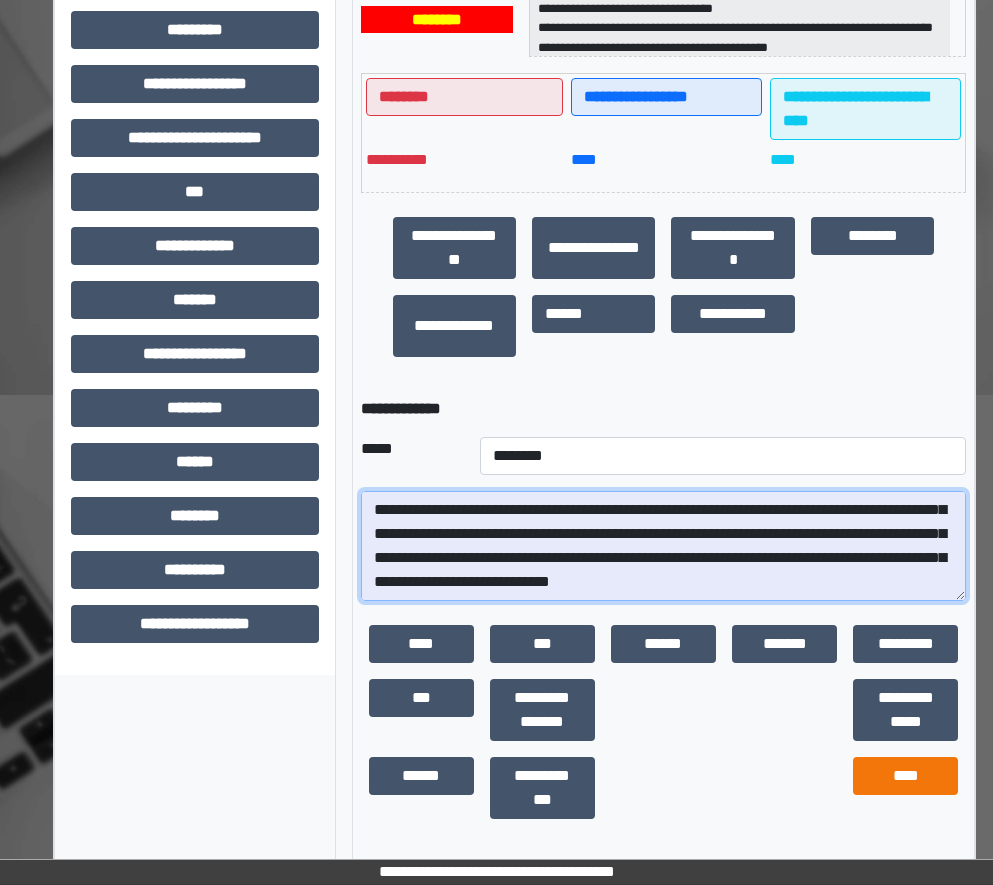 type on "**********" 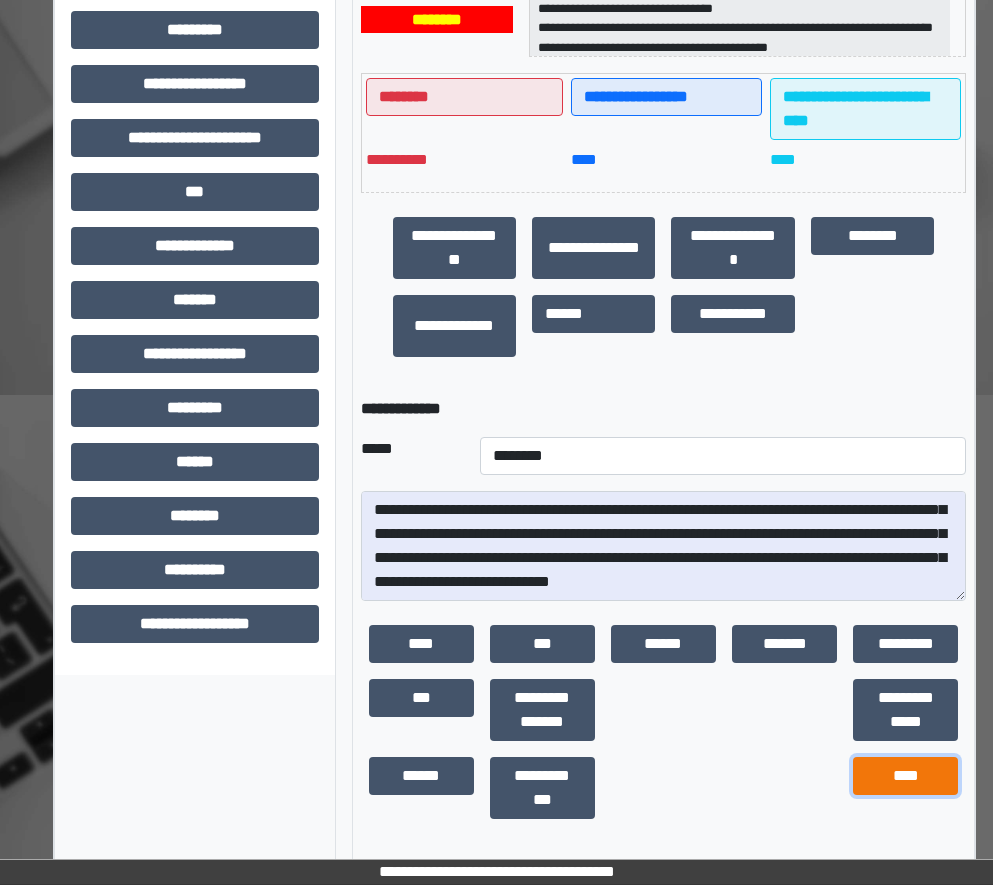 click on "****" at bounding box center (905, 776) 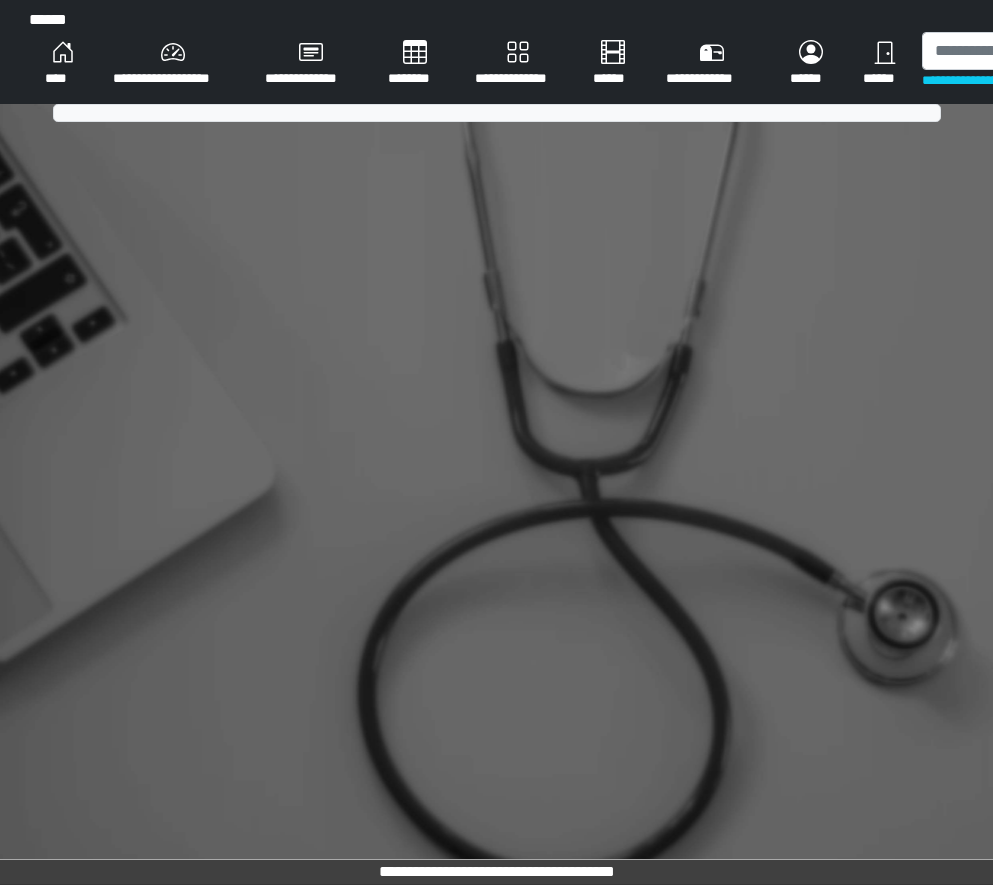 scroll, scrollTop: 0, scrollLeft: 0, axis: both 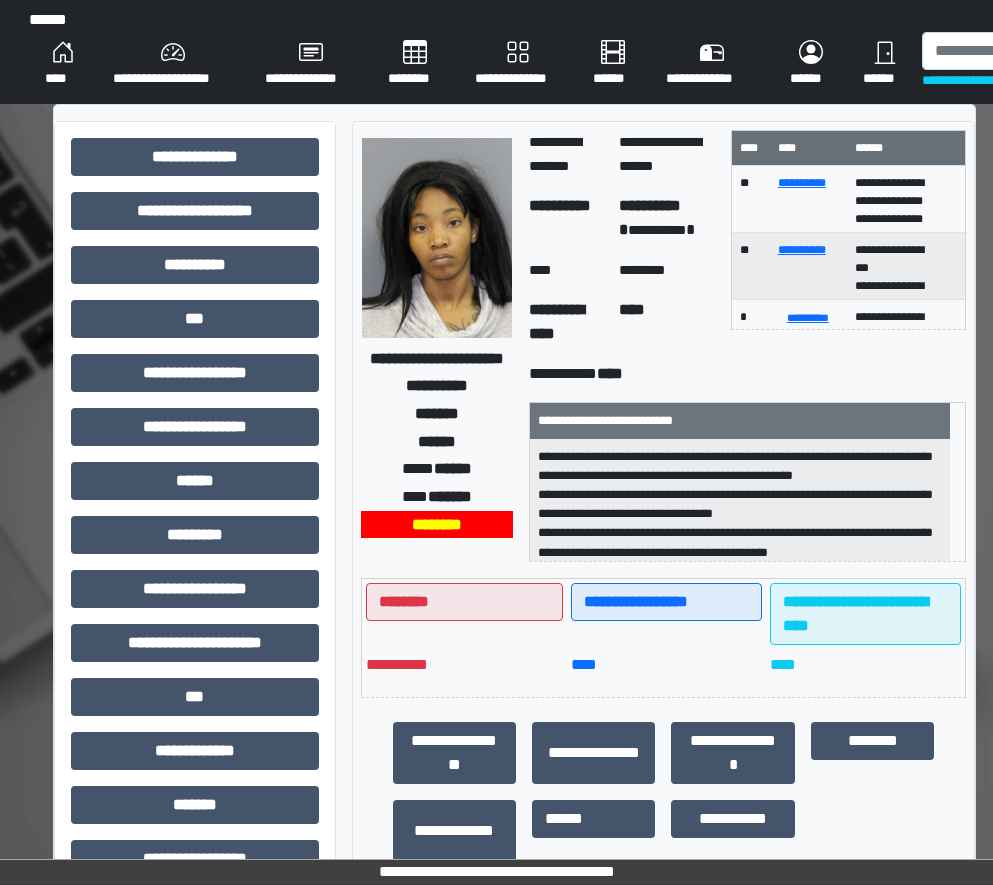click on "**********" at bounding box center (515, 651) 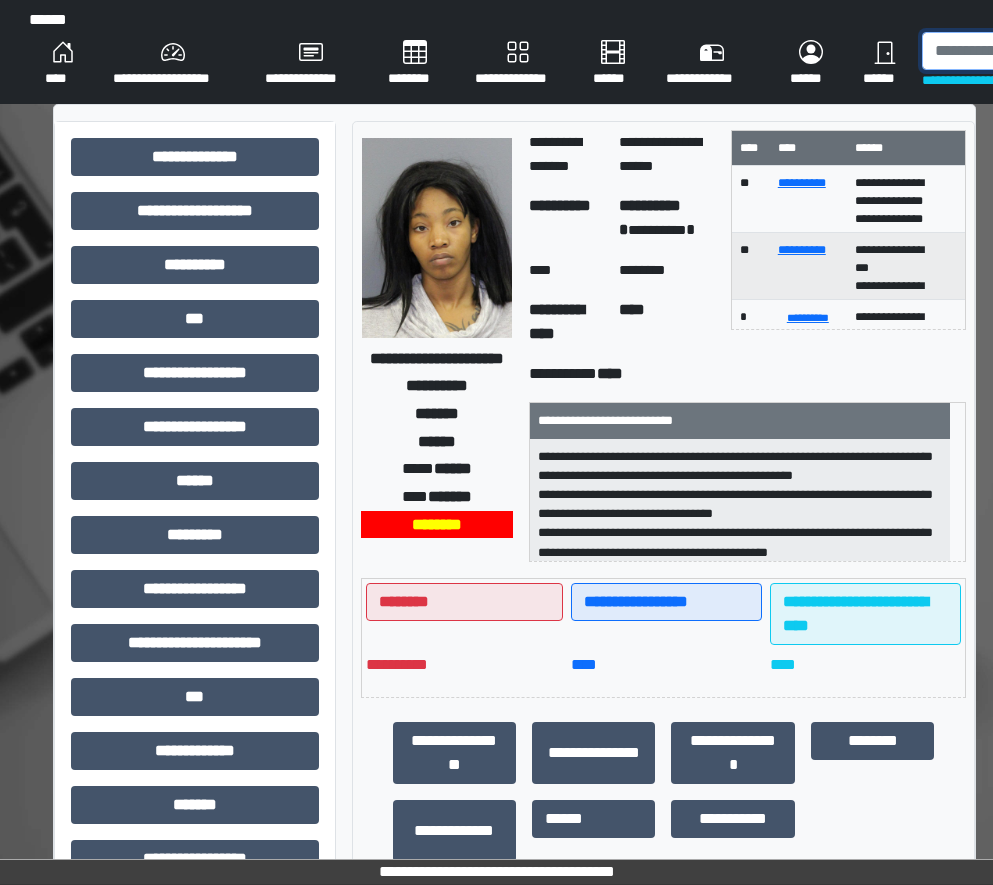 click at bounding box center (1025, 51) 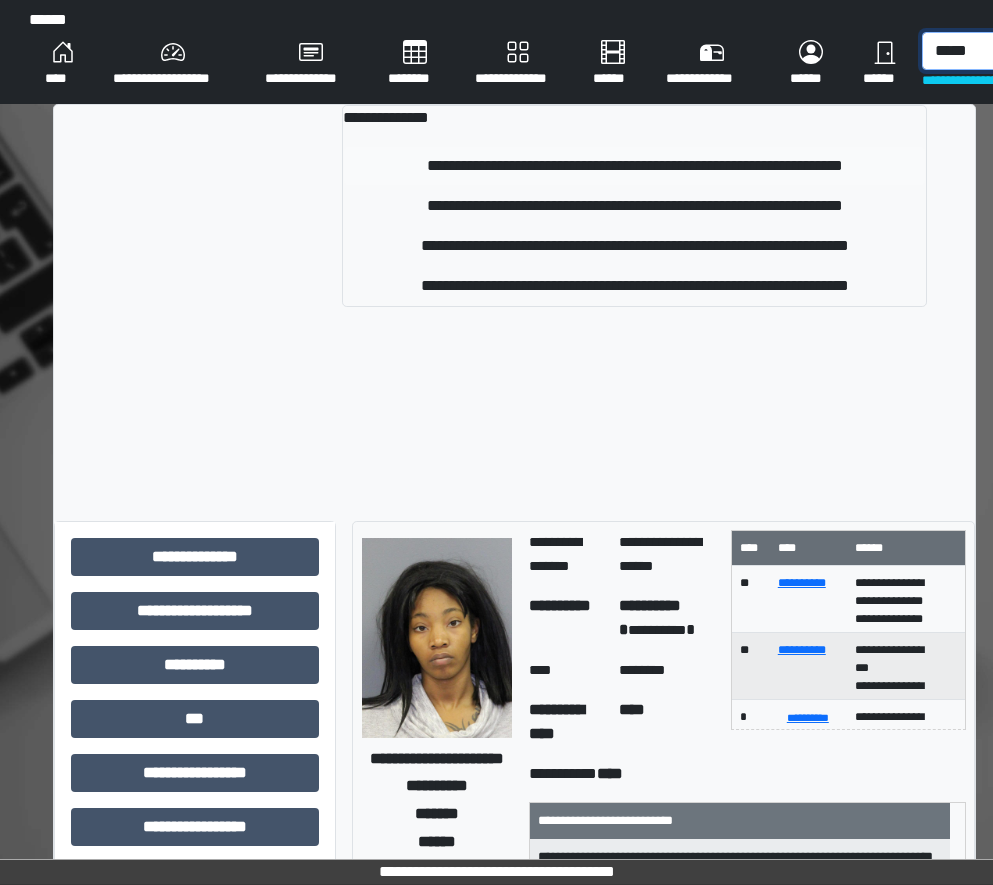 type on "*****" 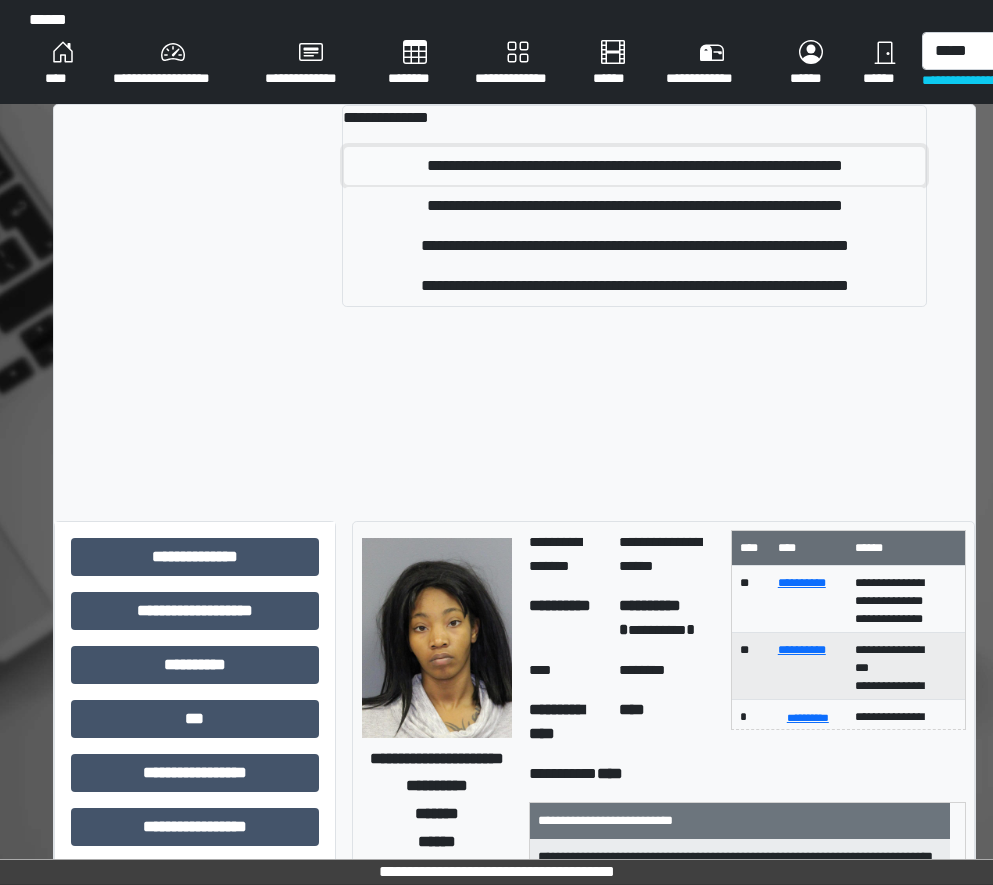 click on "**********" at bounding box center (634, 166) 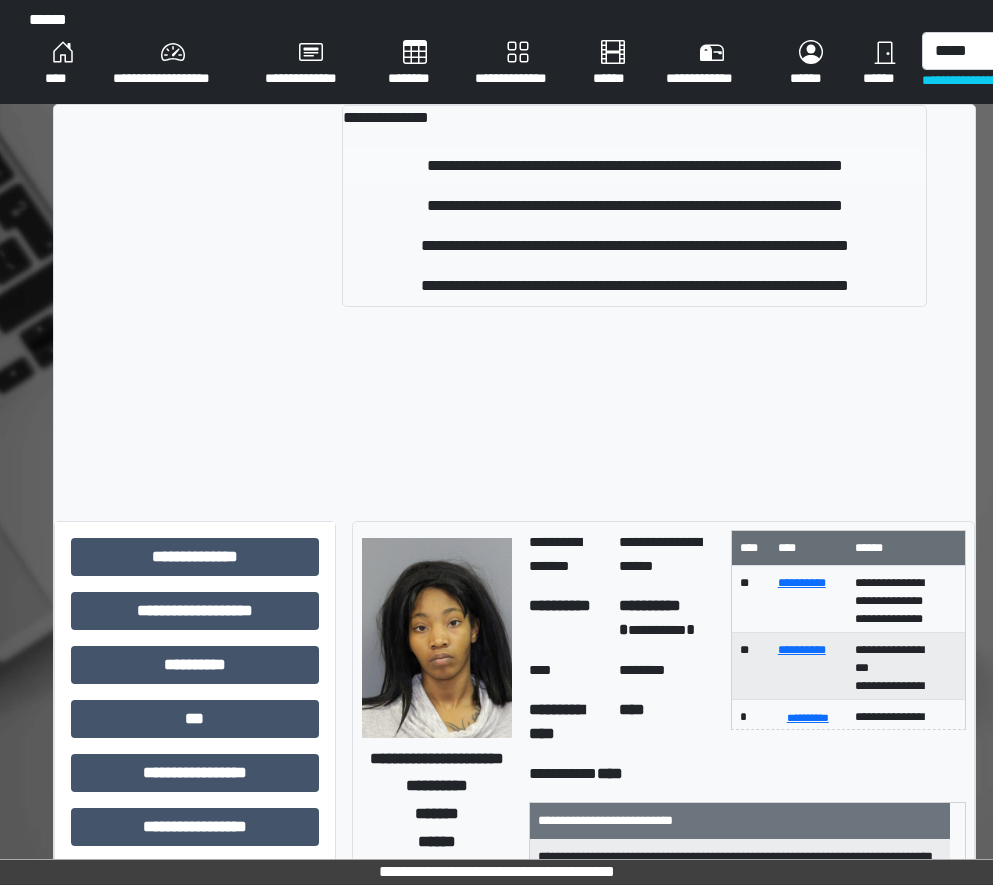 type 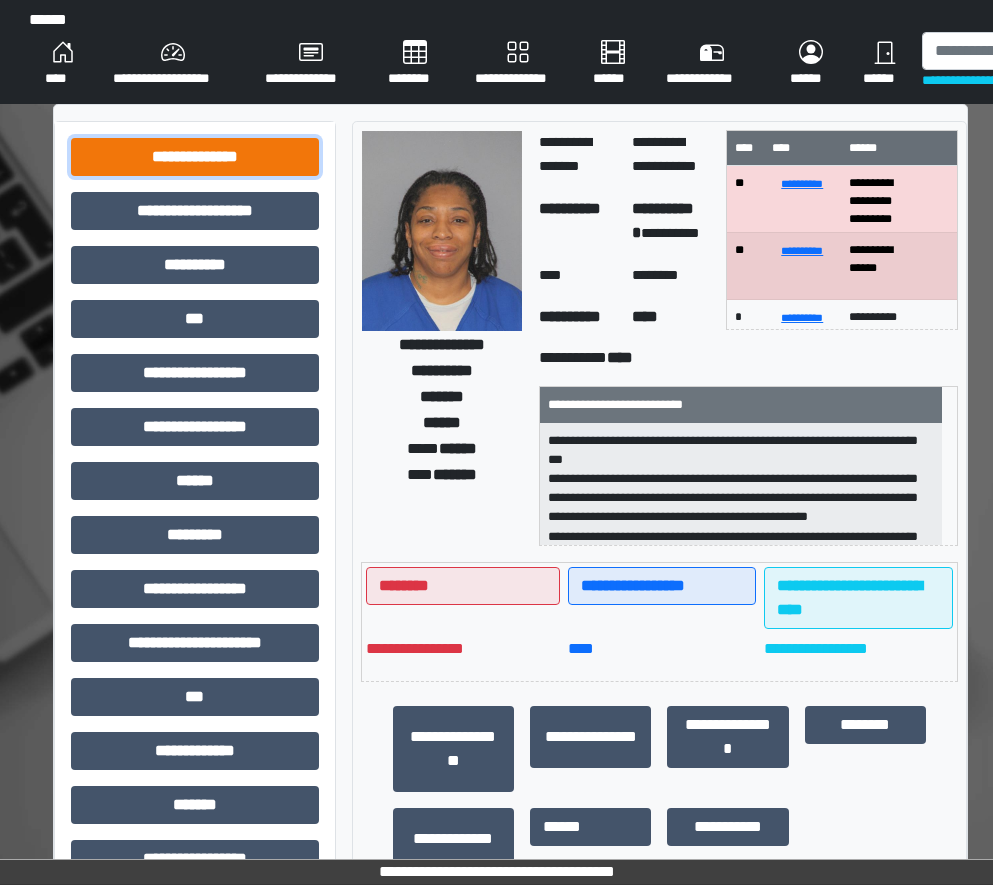 click on "**********" at bounding box center (195, 157) 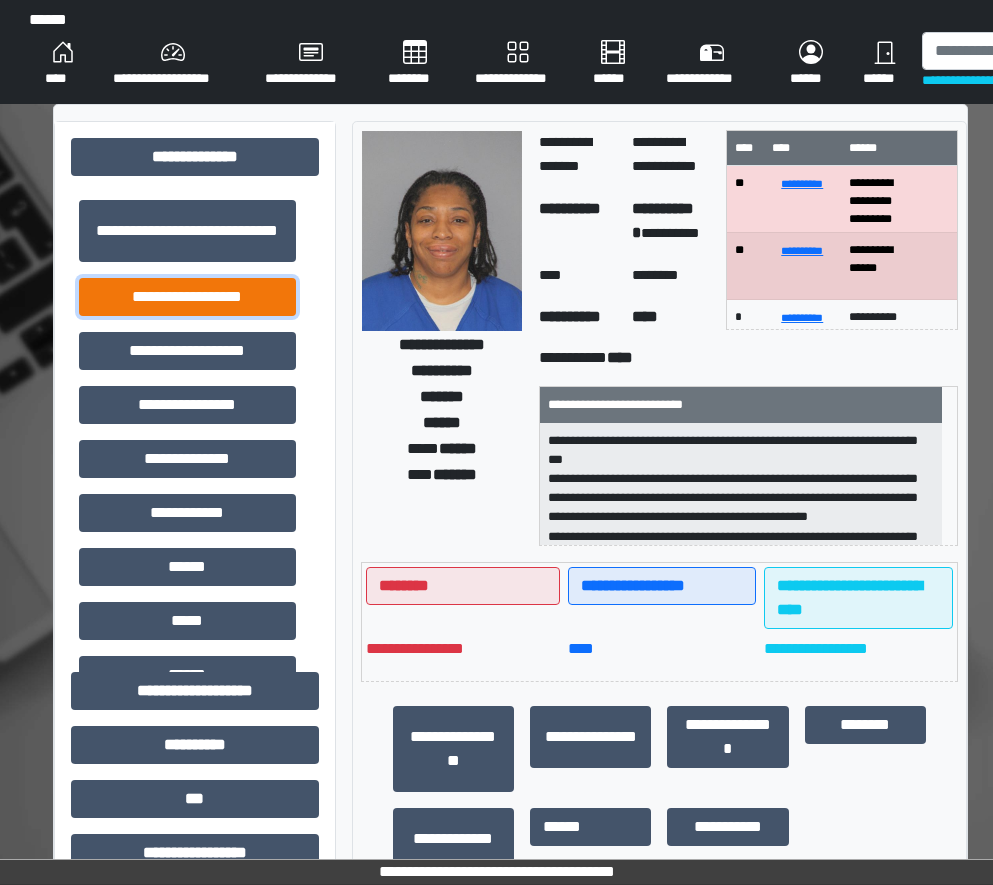click on "**********" at bounding box center (187, 297) 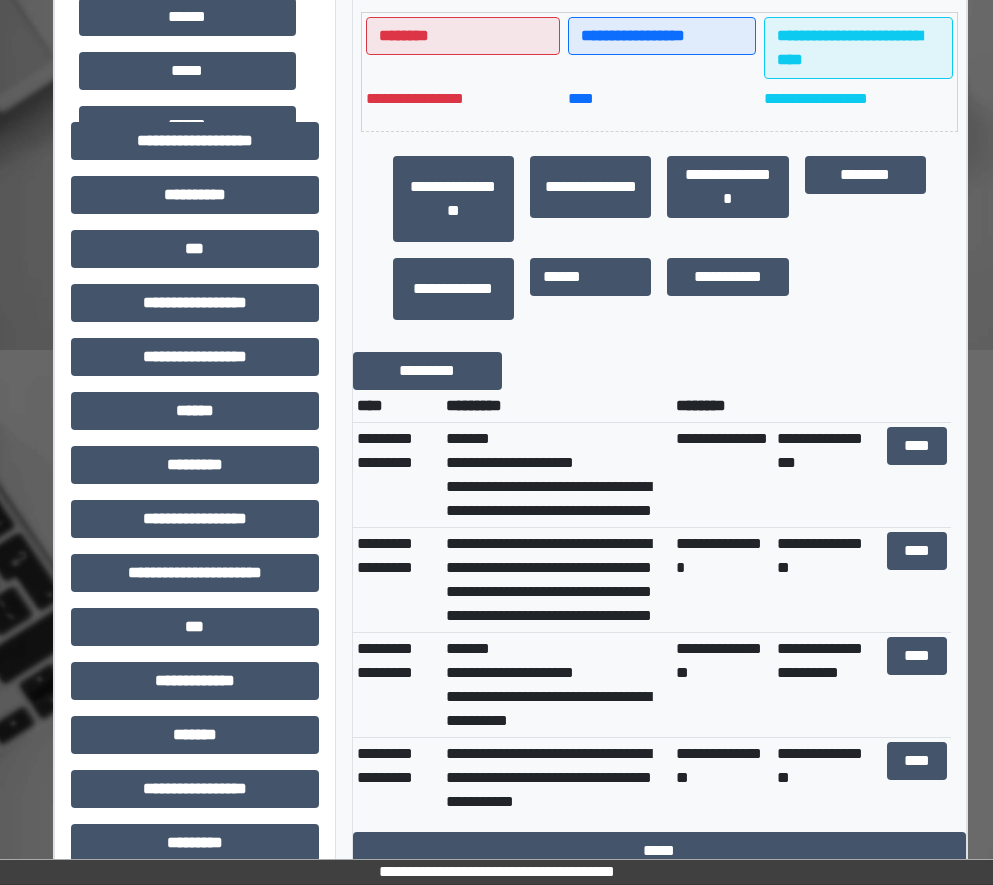 scroll, scrollTop: 600, scrollLeft: 0, axis: vertical 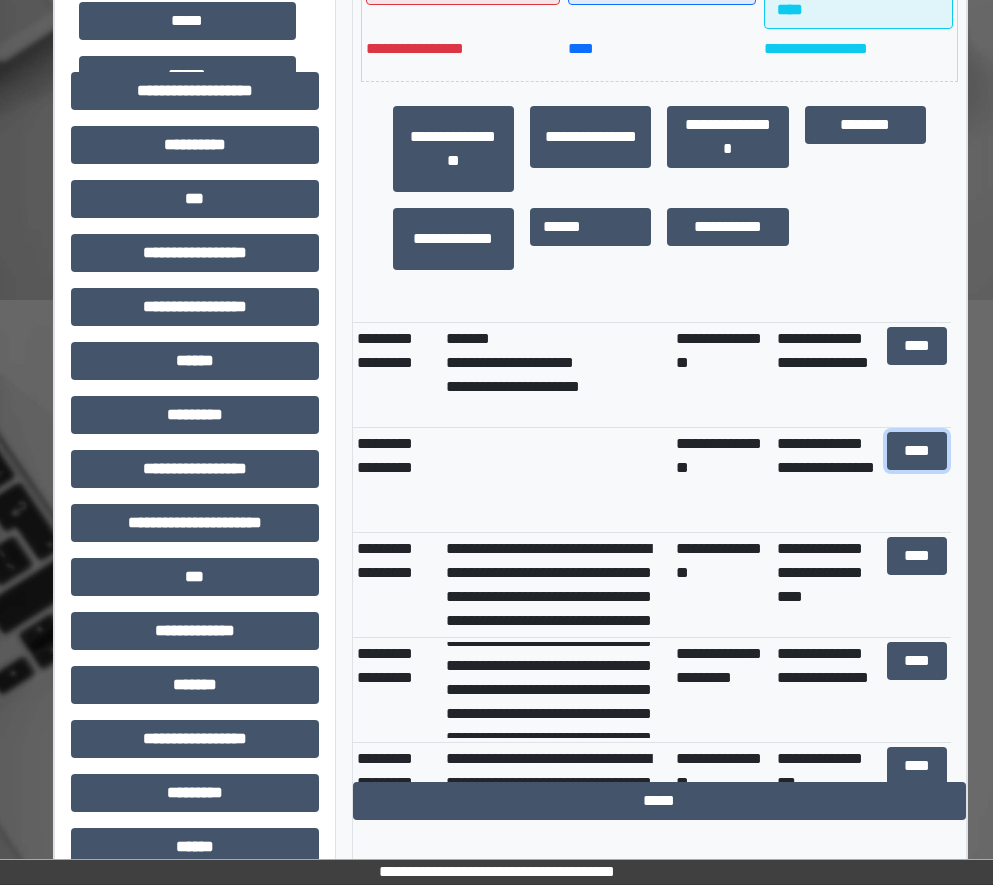 click on "****" at bounding box center (917, 451) 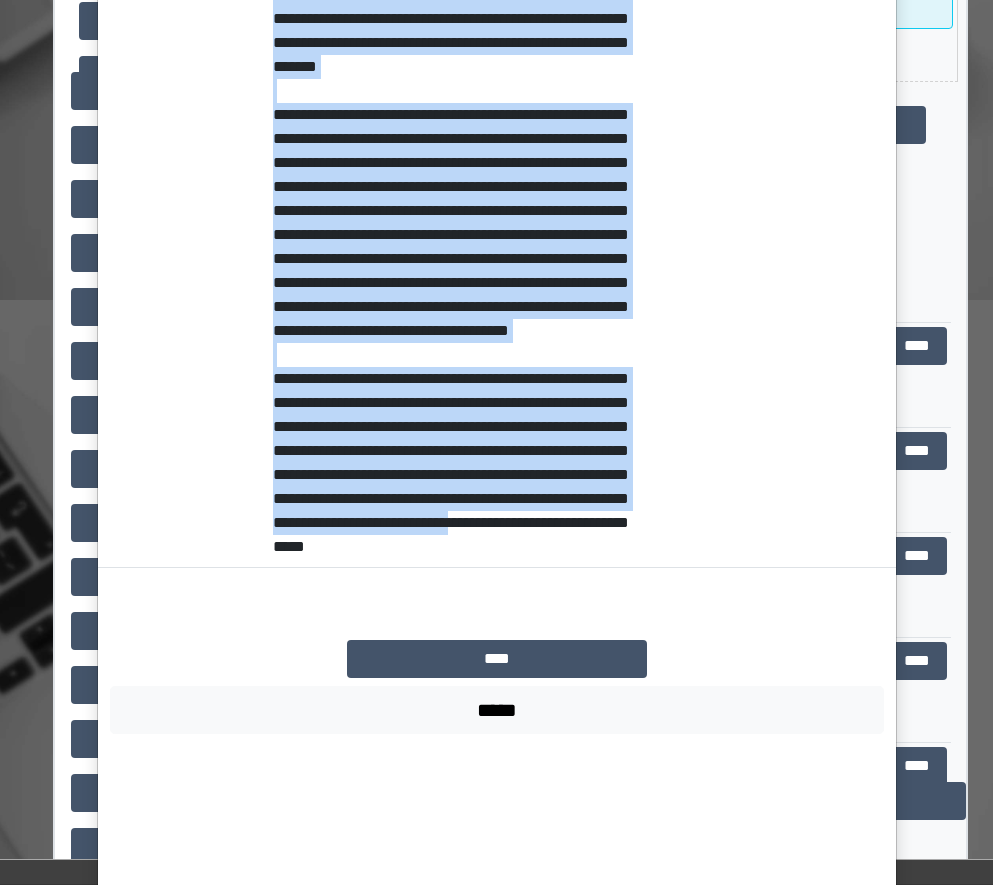 scroll, scrollTop: 1200, scrollLeft: 0, axis: vertical 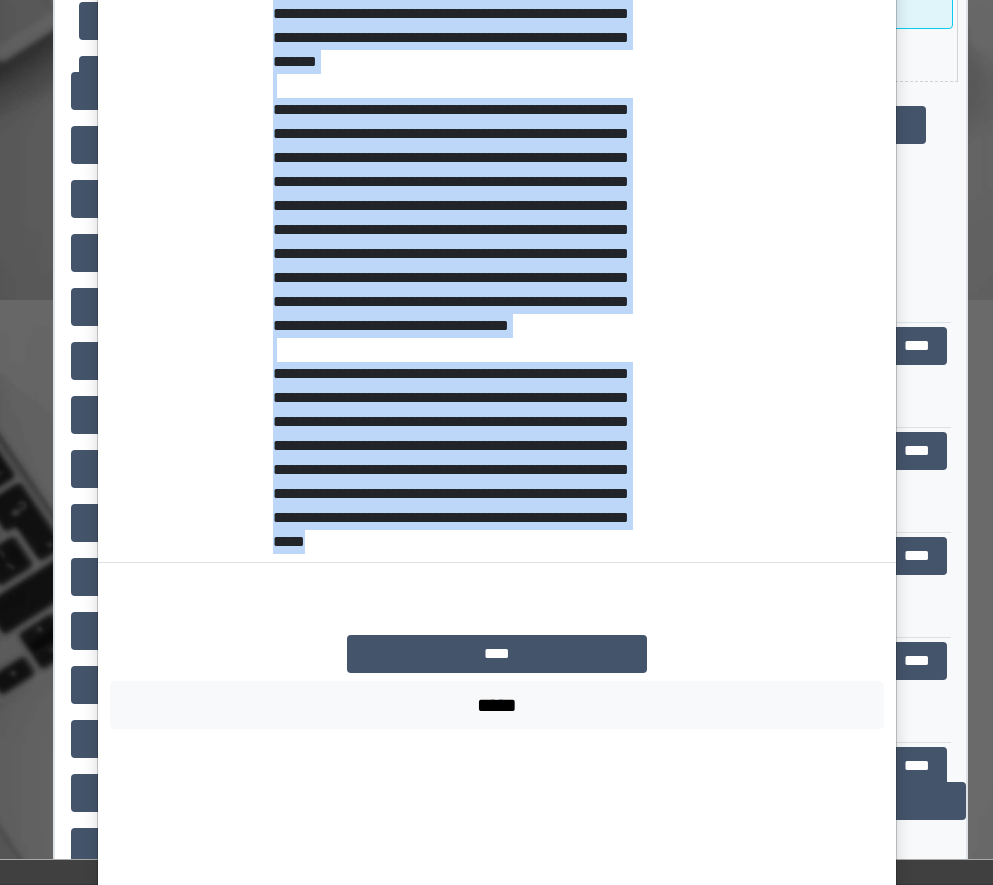 drag, startPoint x: 262, startPoint y: 469, endPoint x: 542, endPoint y: 748, distance: 395.27332 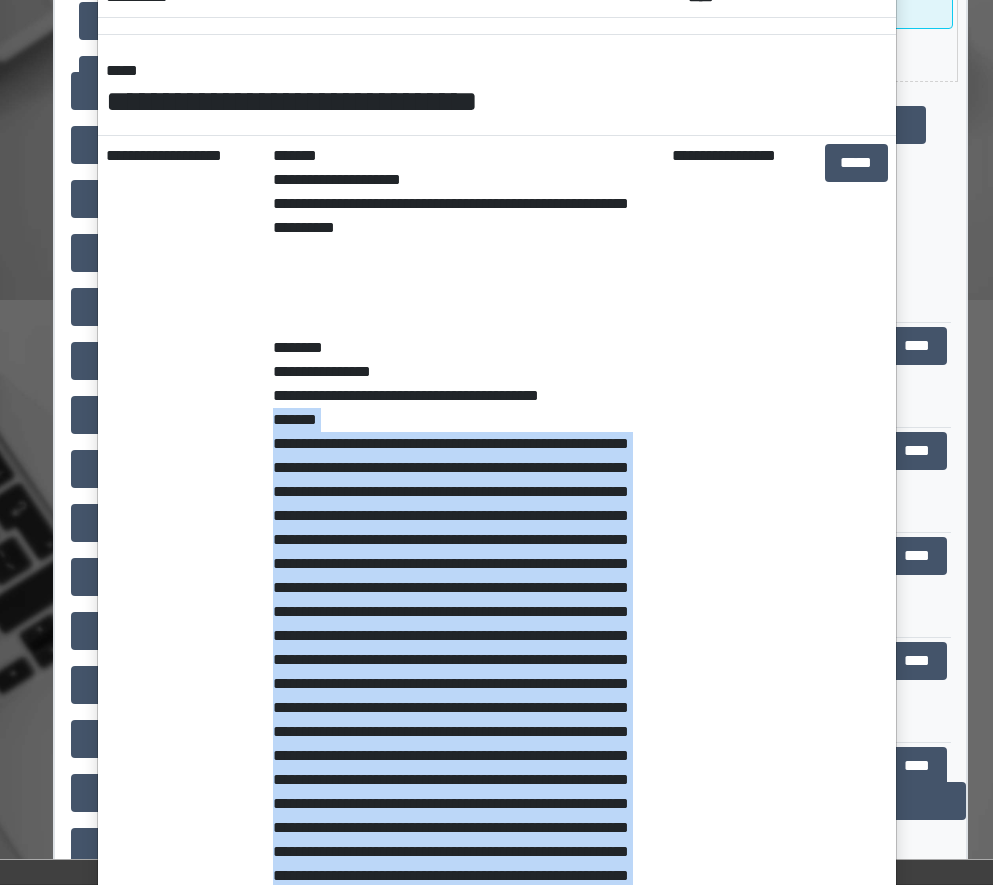 scroll, scrollTop: 0, scrollLeft: 0, axis: both 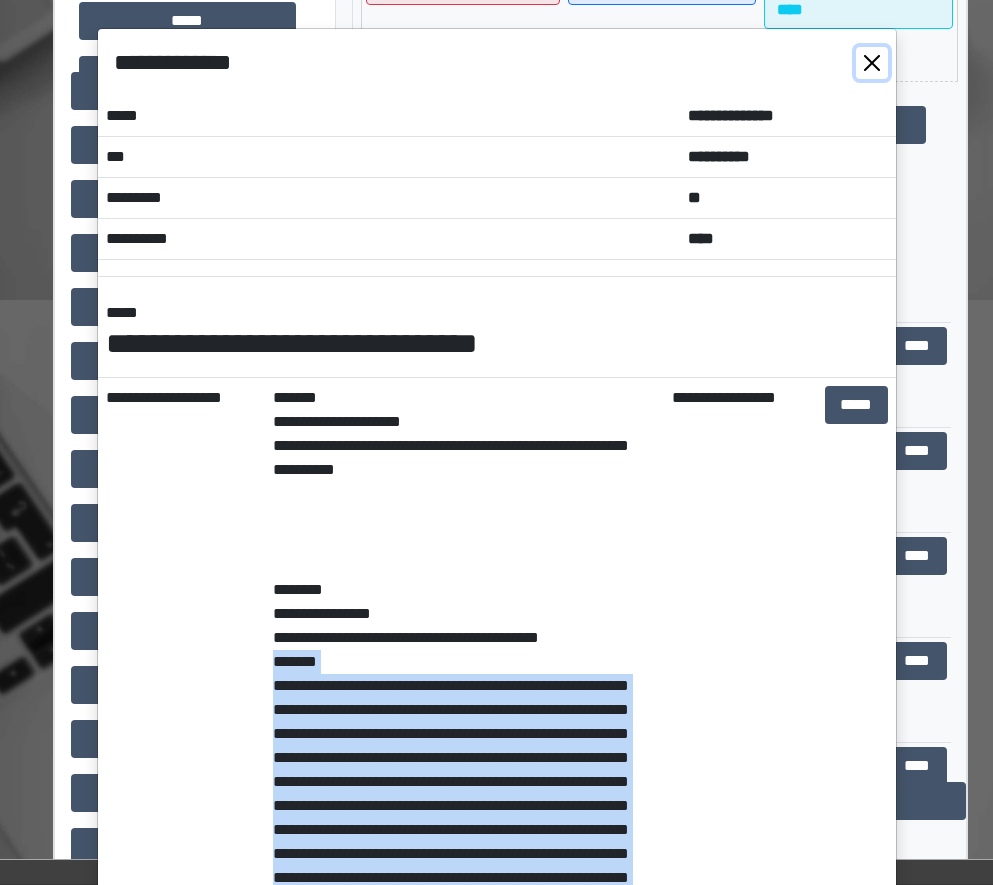 click at bounding box center [872, 63] 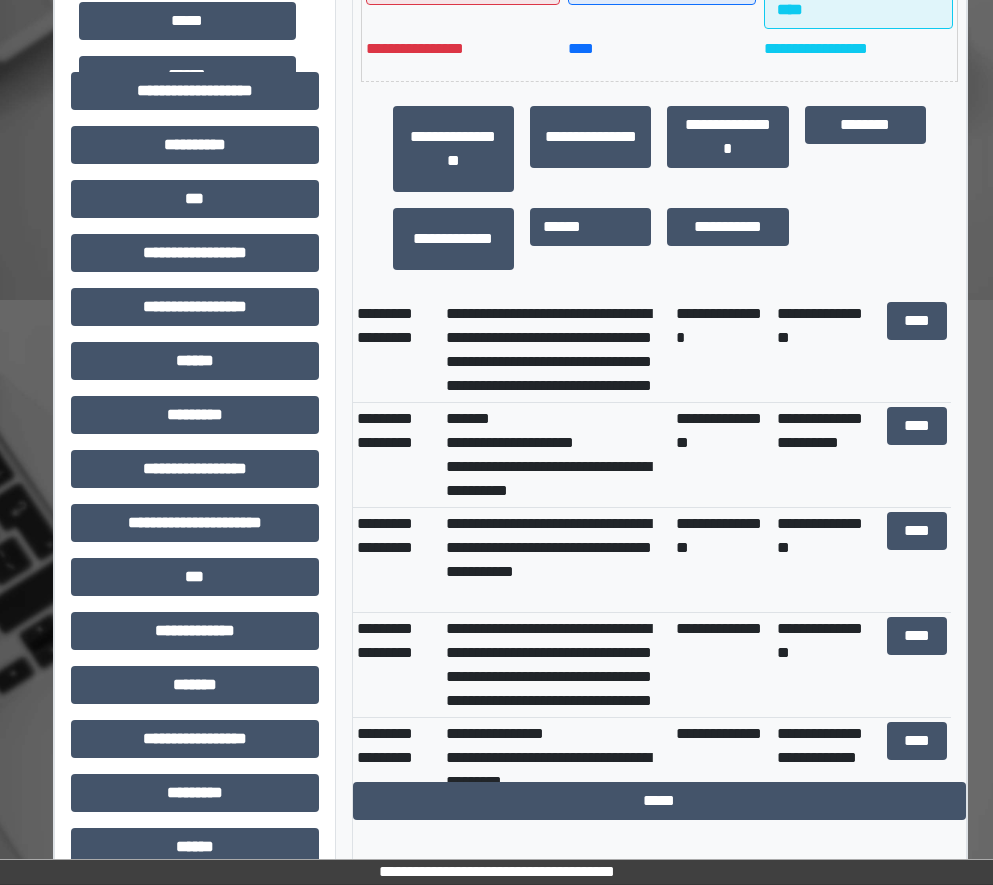scroll, scrollTop: 0, scrollLeft: 0, axis: both 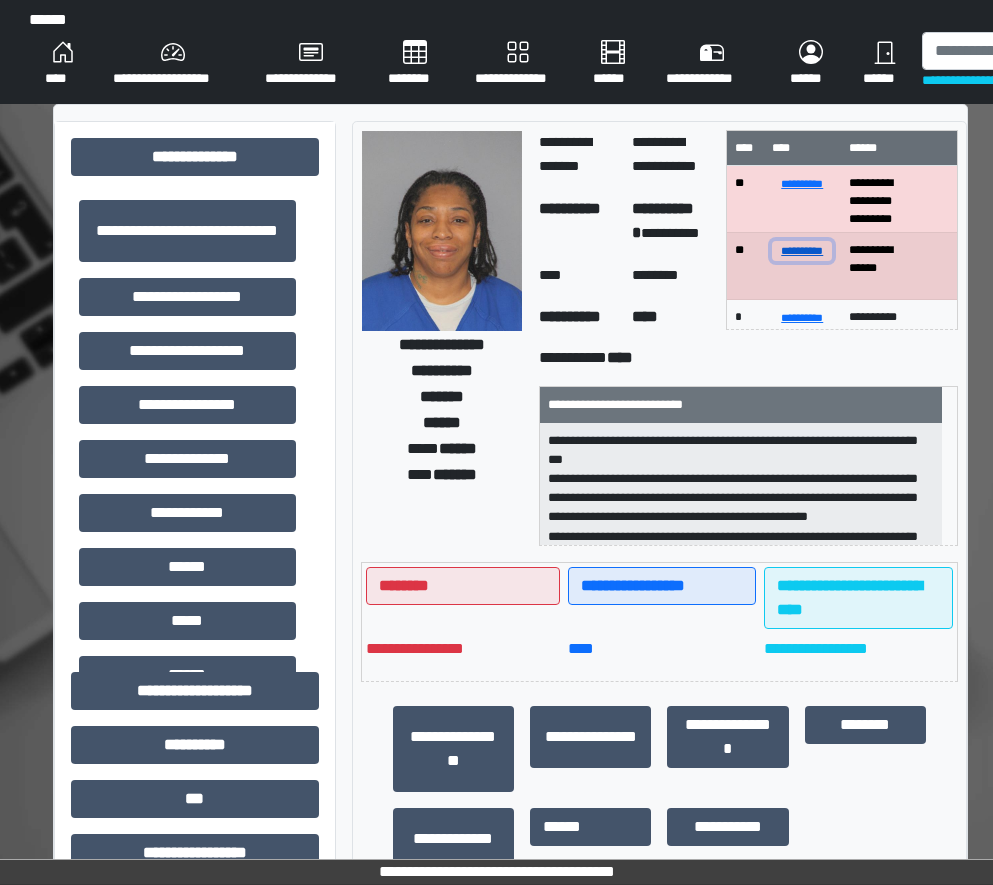 click on "**********" at bounding box center (802, 250) 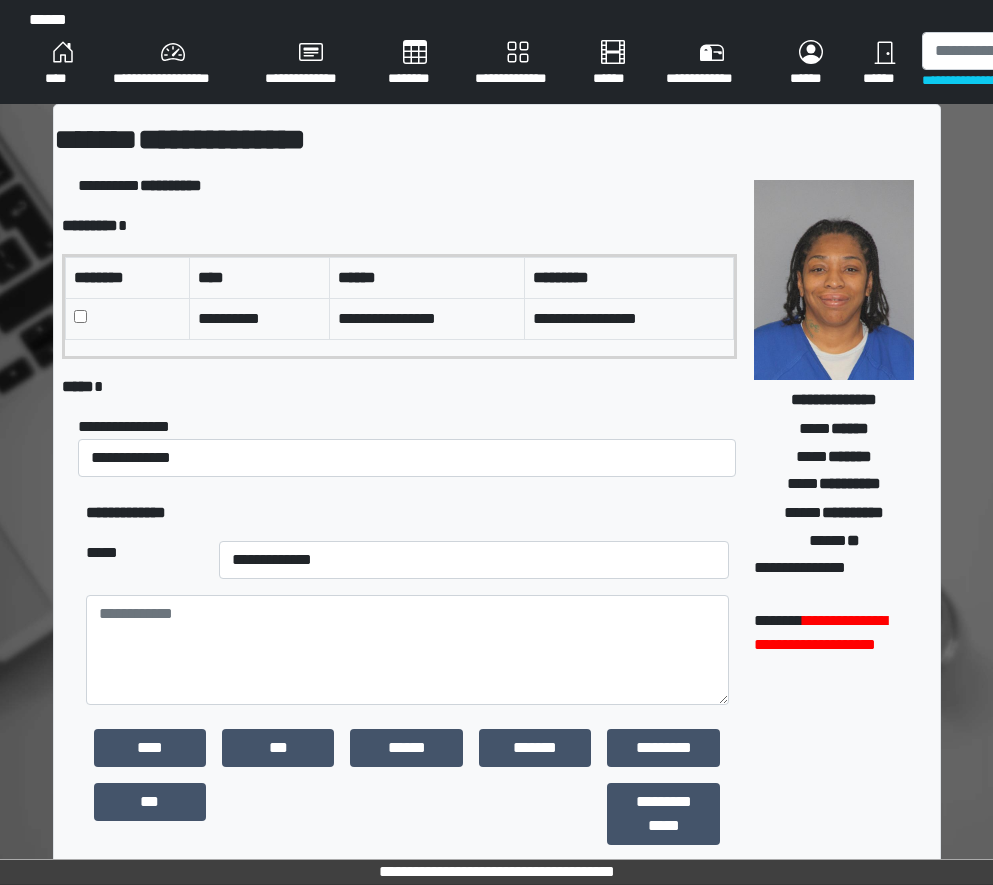 click at bounding box center [127, 318] 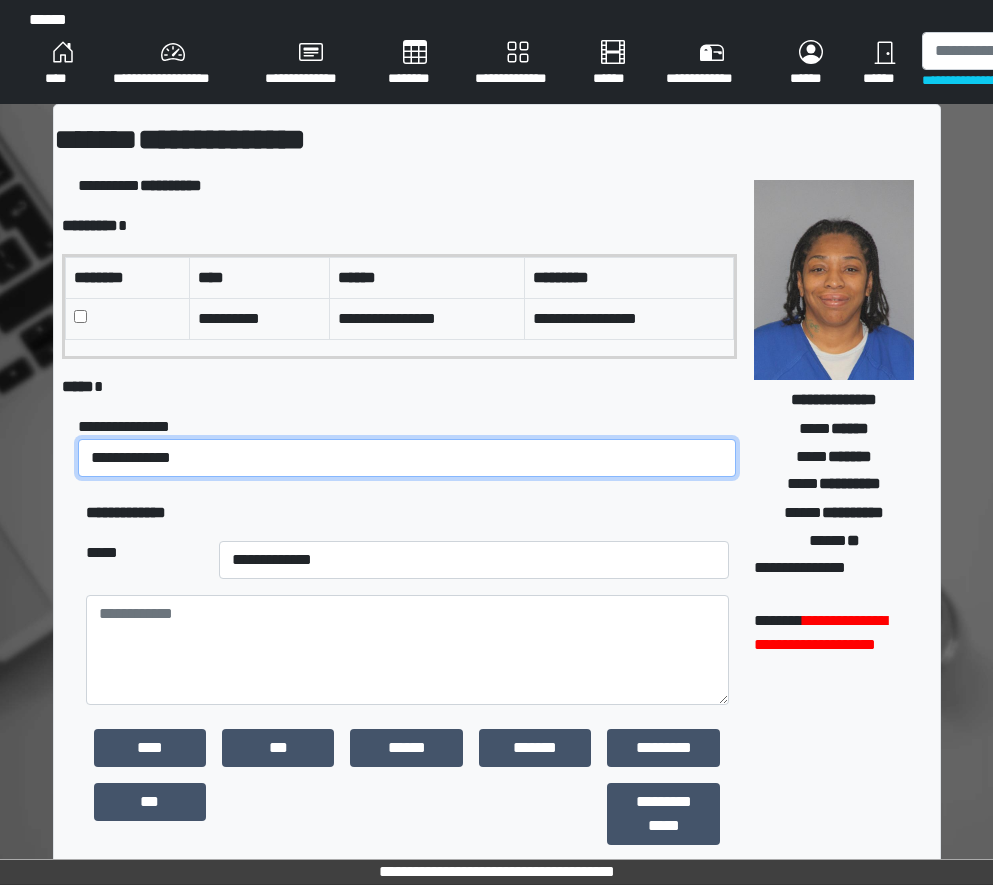 click on "**********" at bounding box center (407, 458) 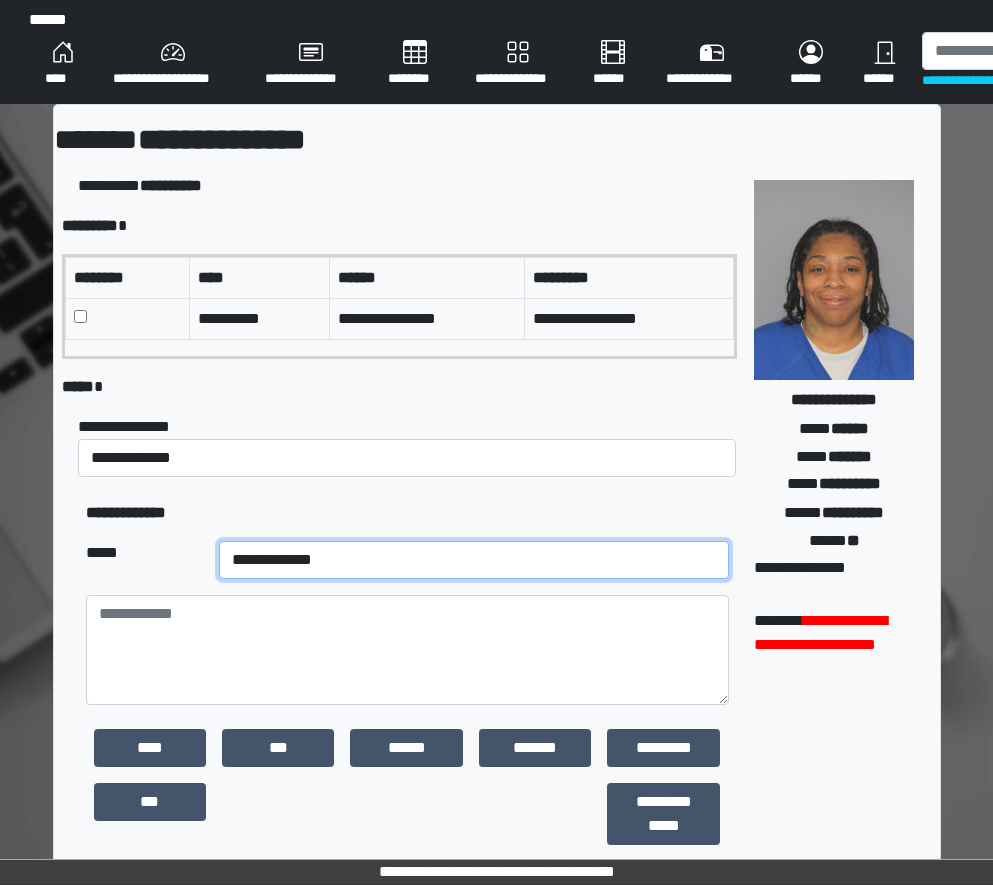 click on "**********" at bounding box center (474, 560) 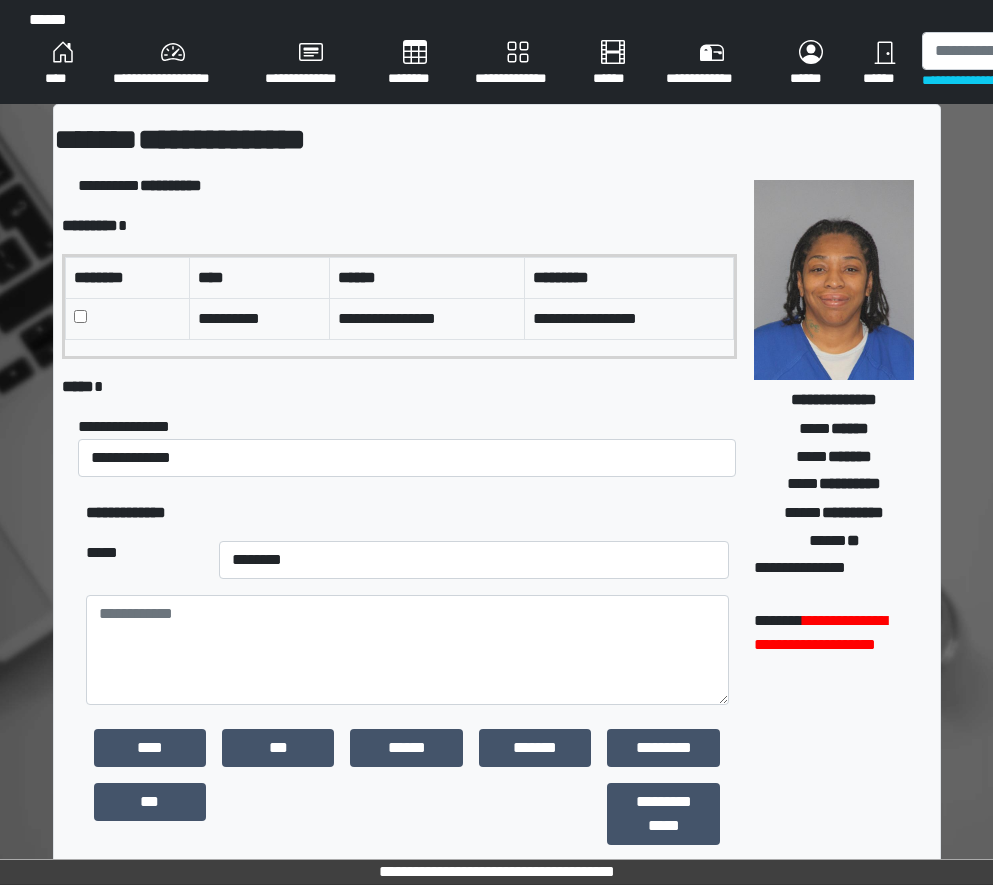 click on "**********" at bounding box center (408, 186) 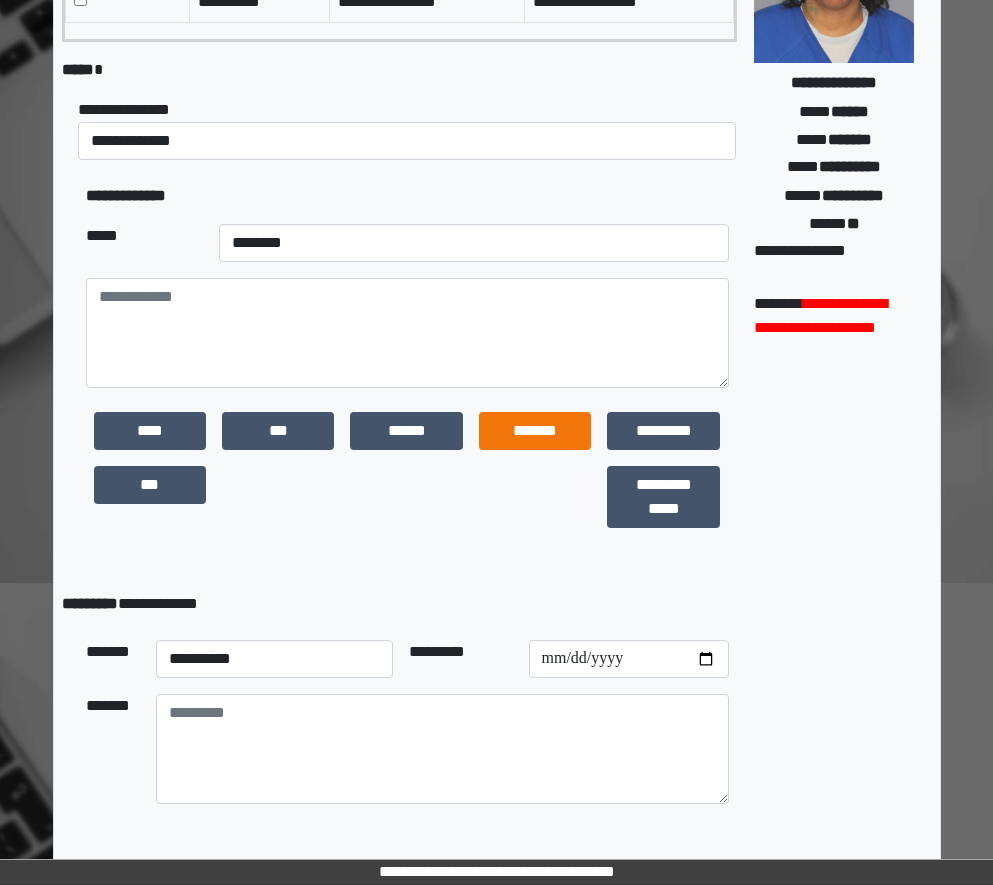 scroll, scrollTop: 371, scrollLeft: 0, axis: vertical 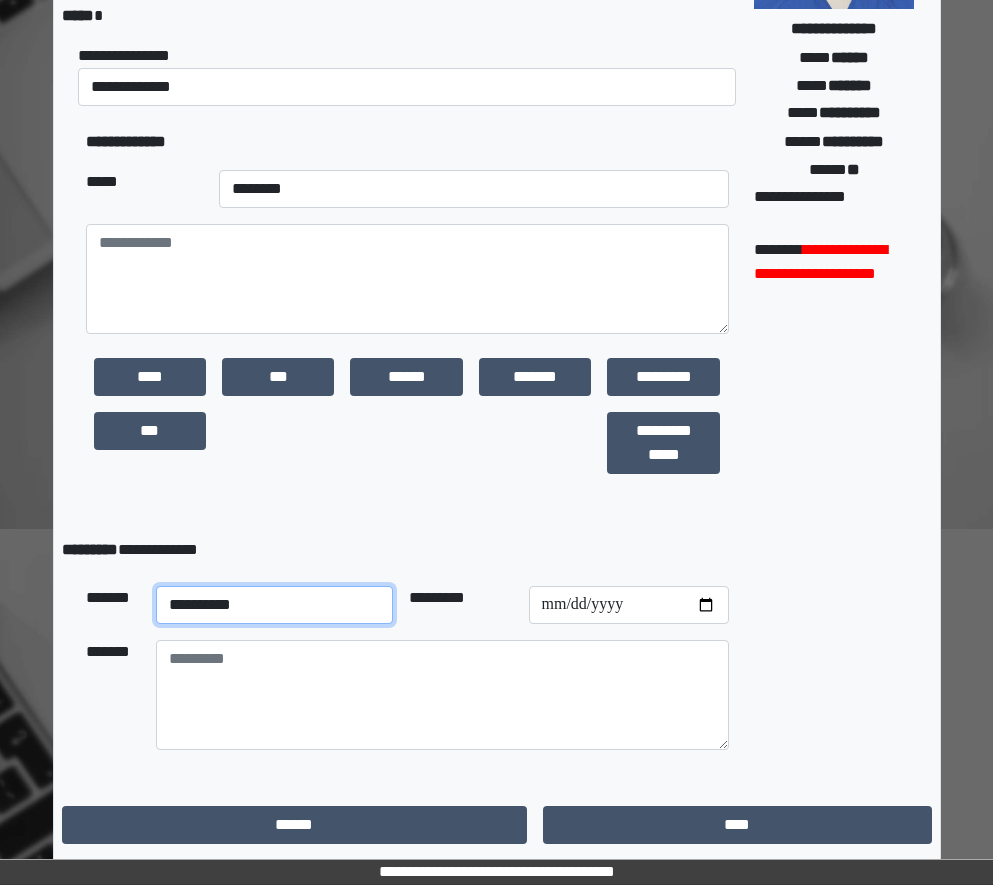 click on "**********" at bounding box center (275, 605) 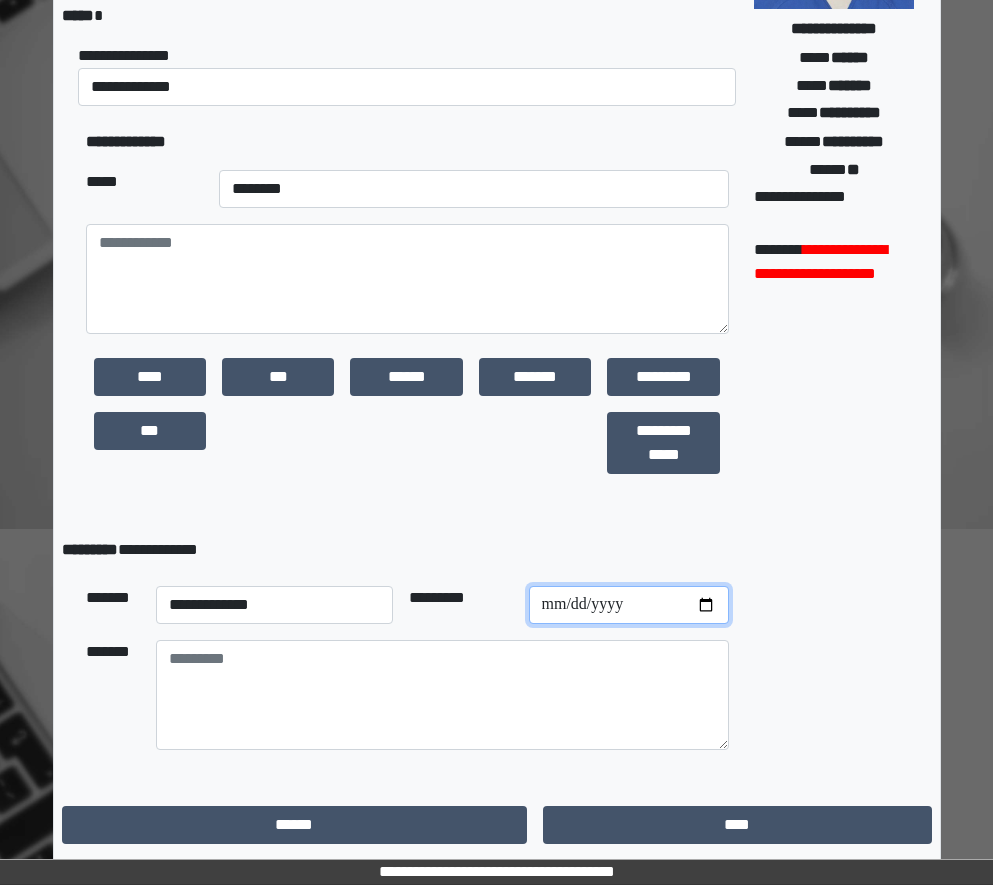 click at bounding box center [629, 605] 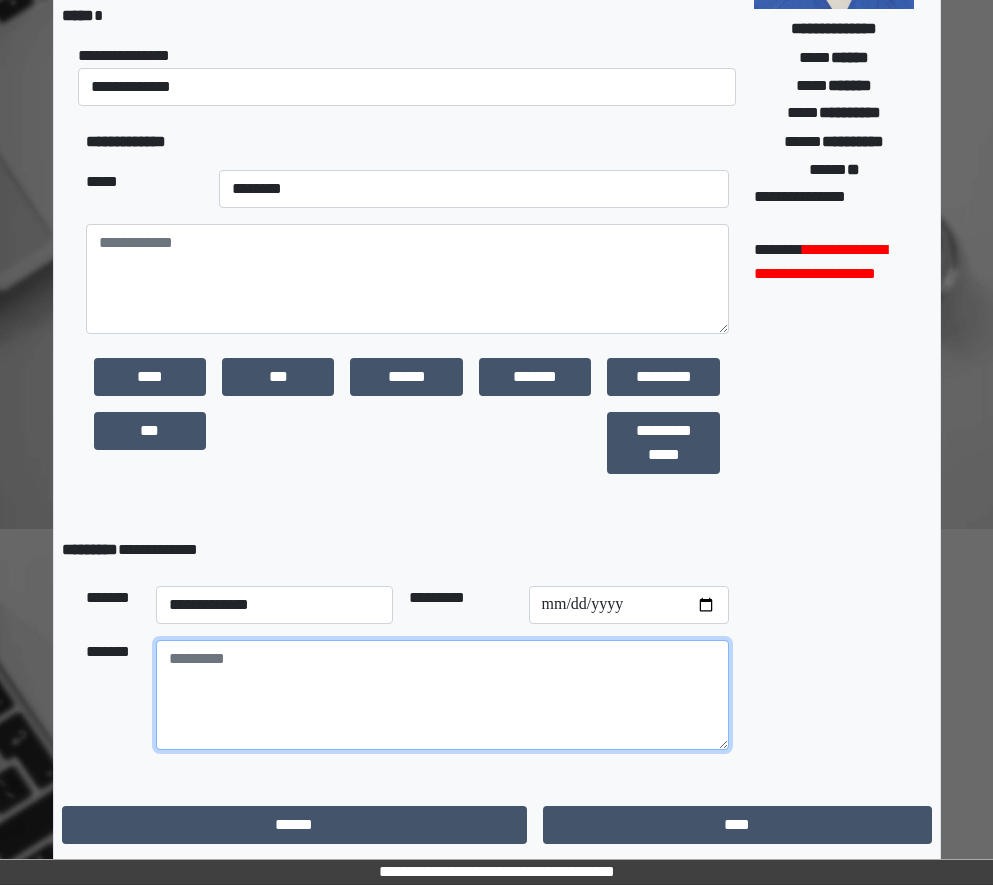 drag, startPoint x: 275, startPoint y: 715, endPoint x: 324, endPoint y: 739, distance: 54.56189 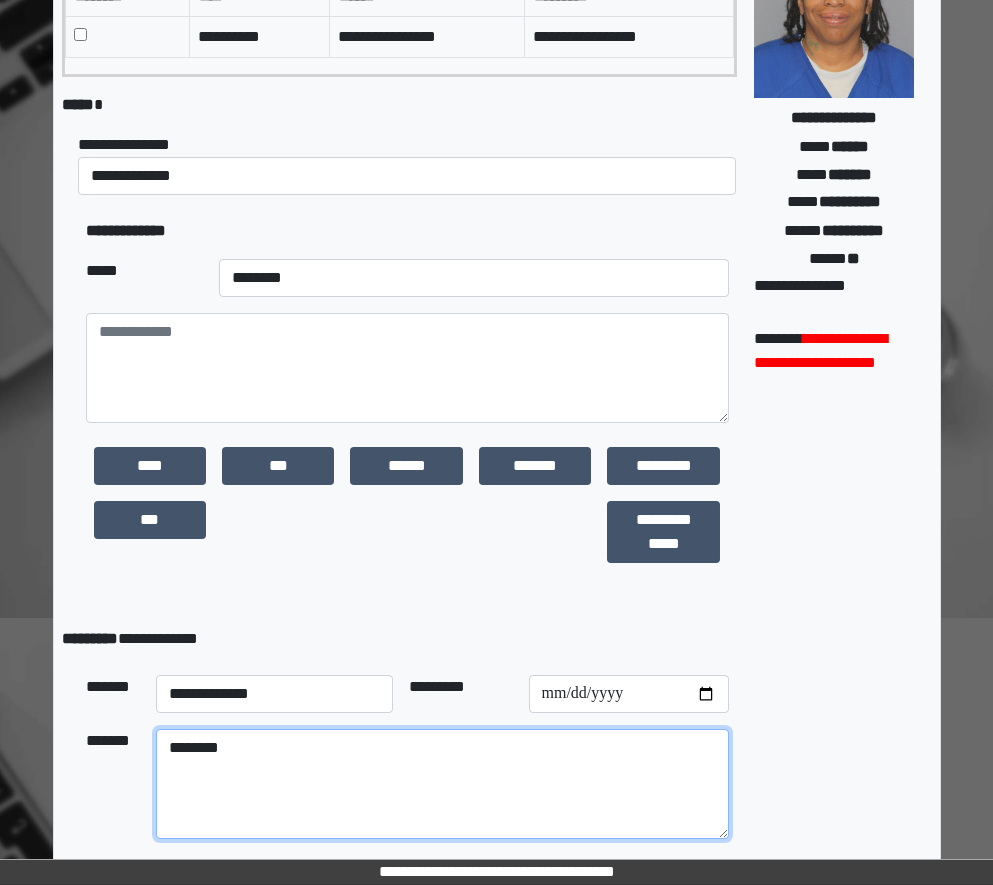 scroll, scrollTop: 371, scrollLeft: 0, axis: vertical 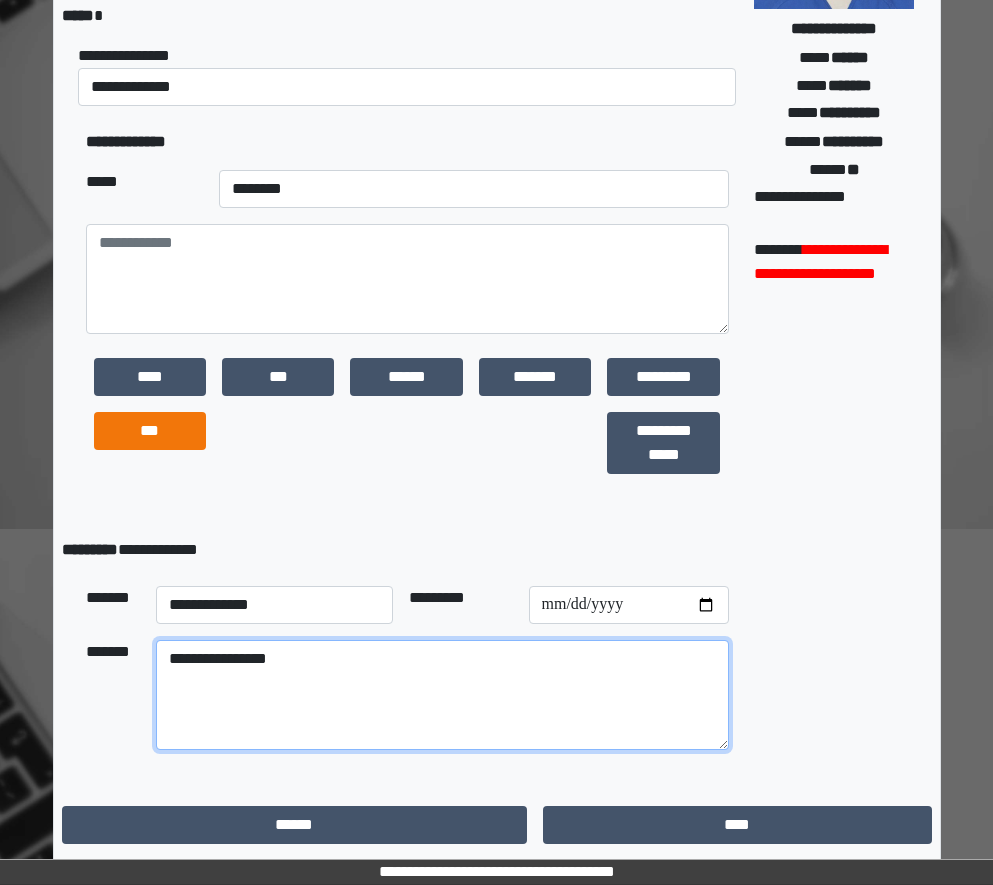 type on "**********" 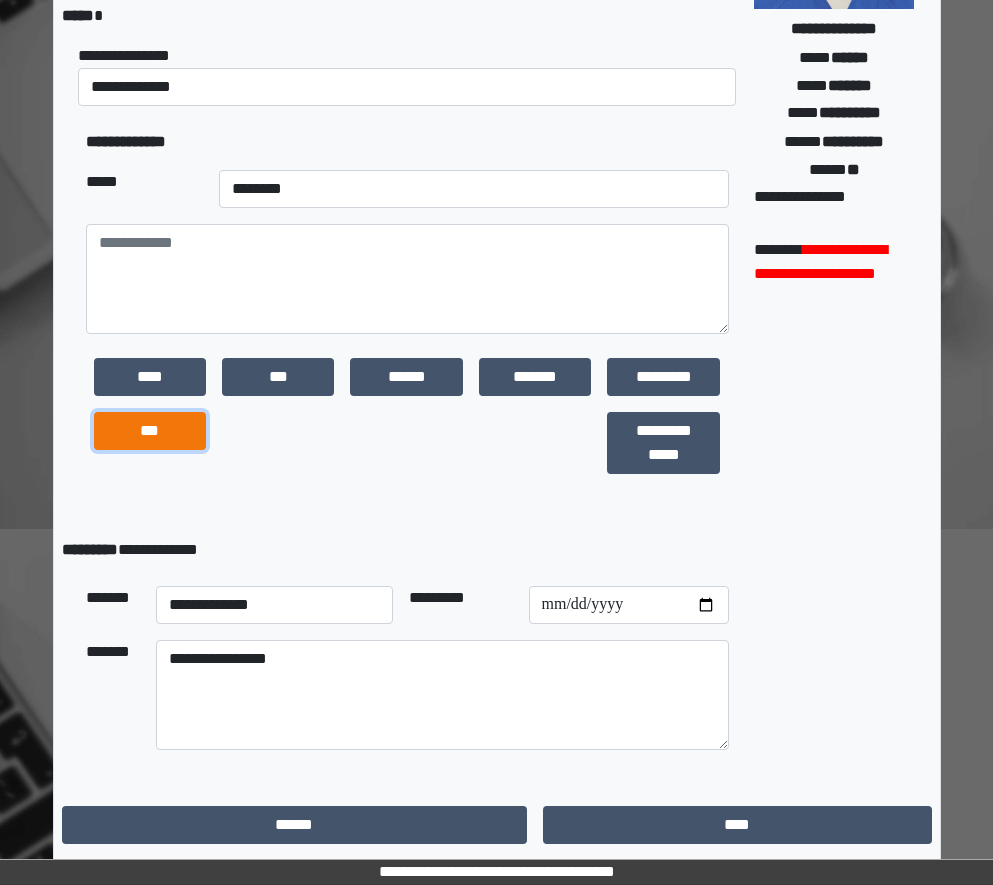 click on "***" at bounding box center [150, 431] 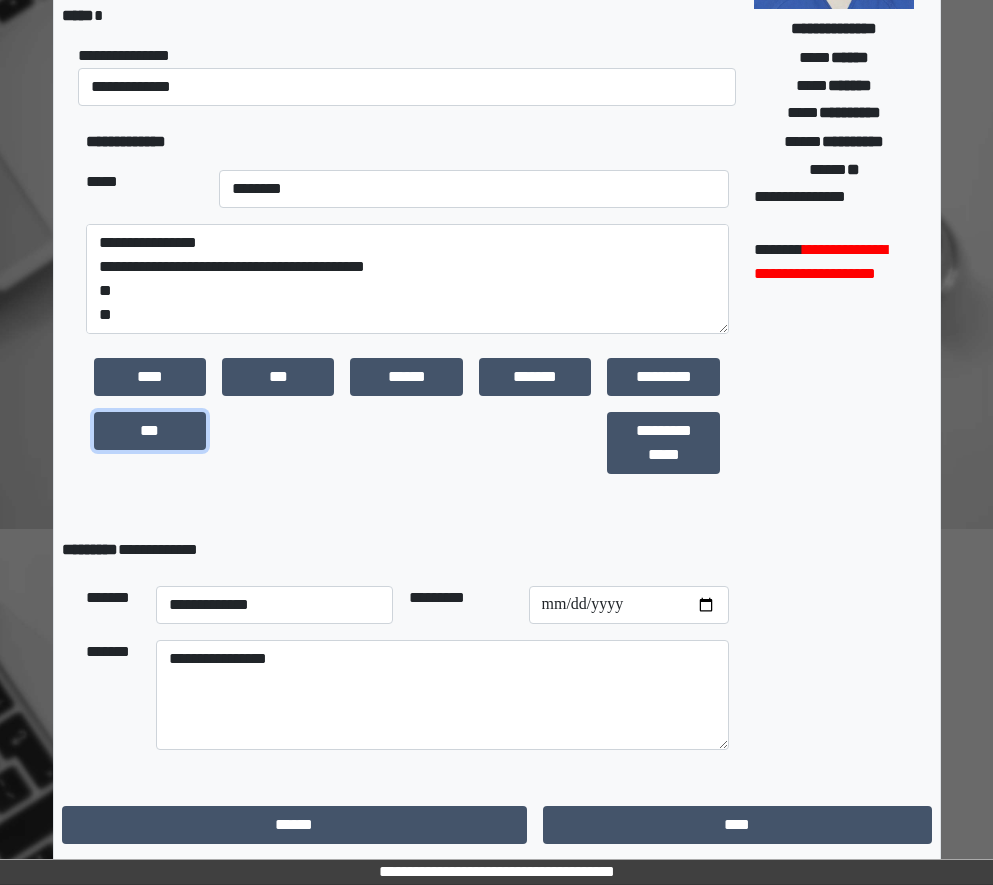 scroll, scrollTop: 24, scrollLeft: 0, axis: vertical 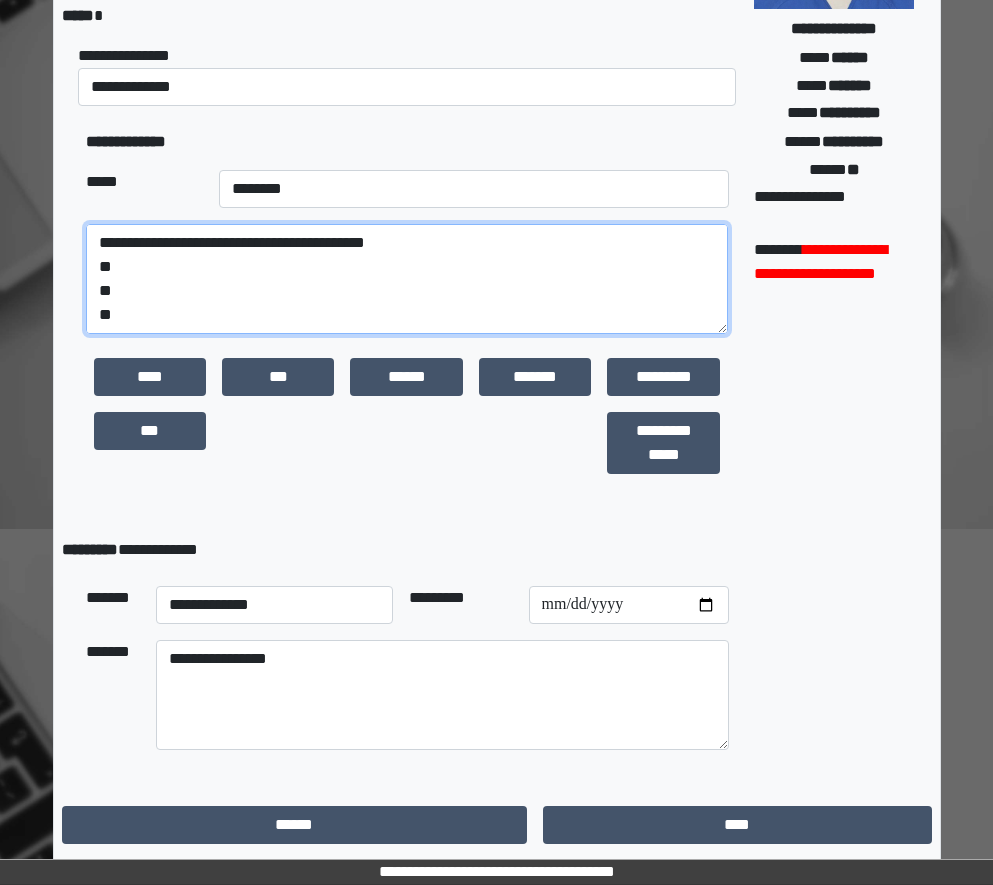 click on "**********" at bounding box center [407, 279] 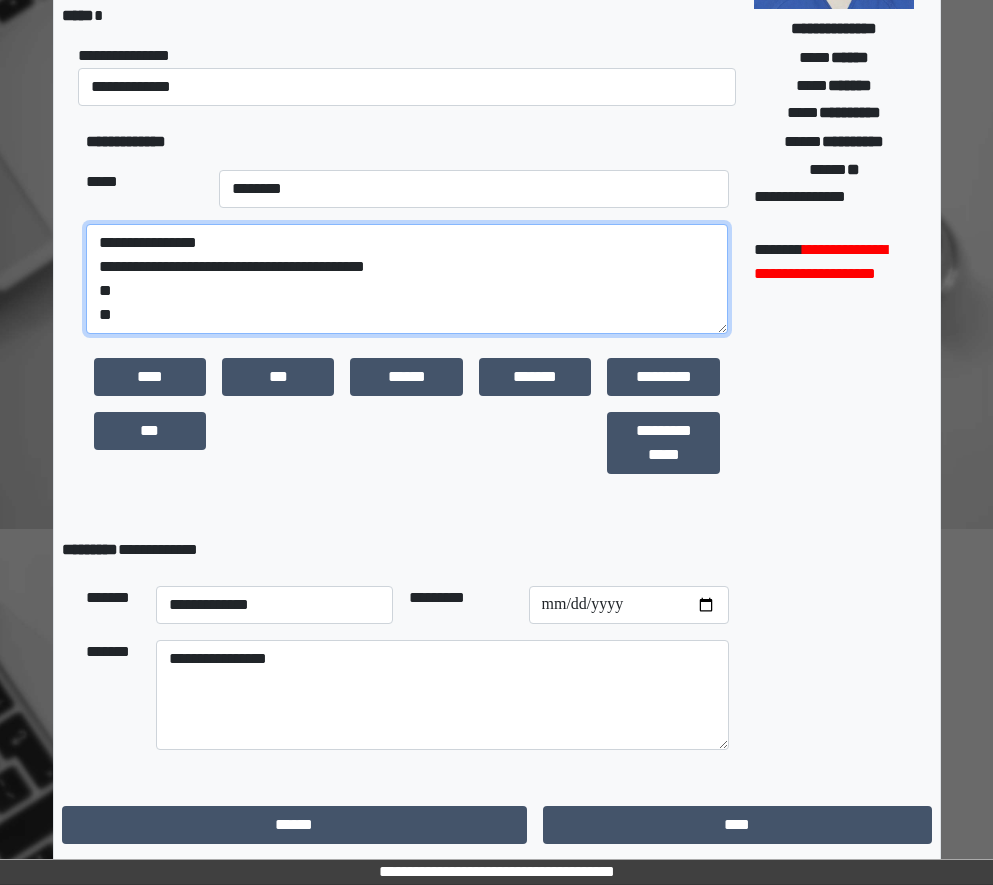scroll, scrollTop: 0, scrollLeft: 0, axis: both 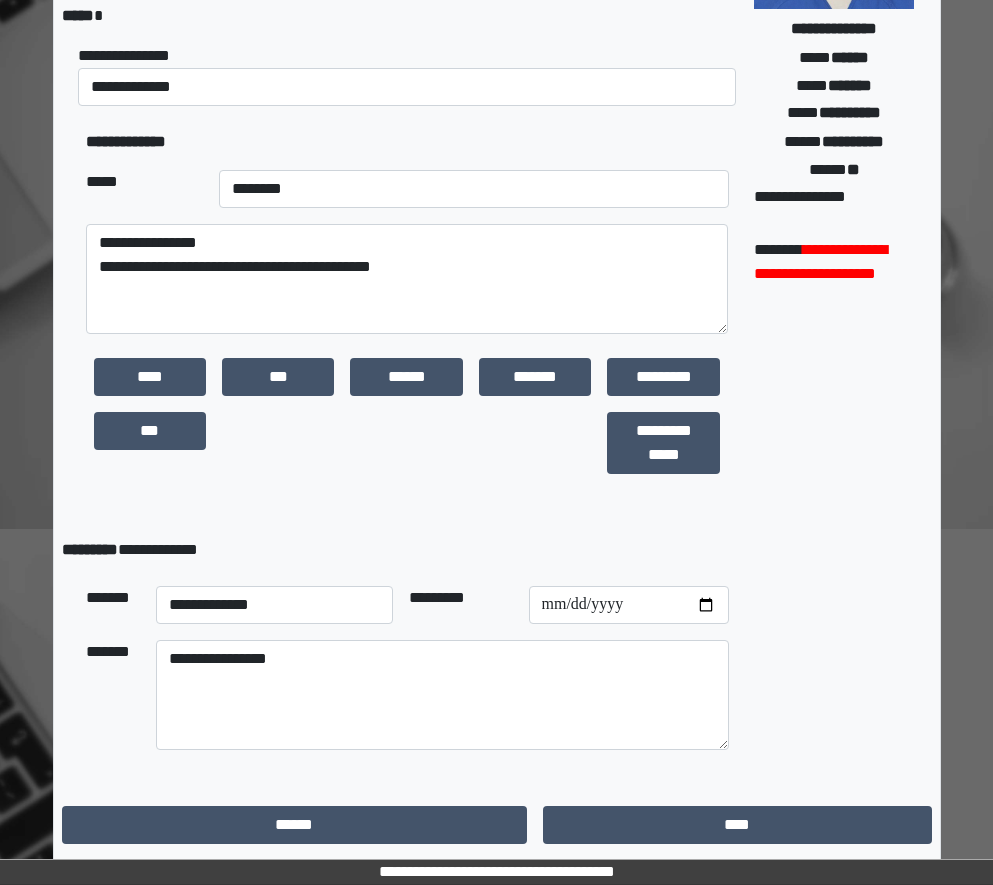click at bounding box center (278, 443) 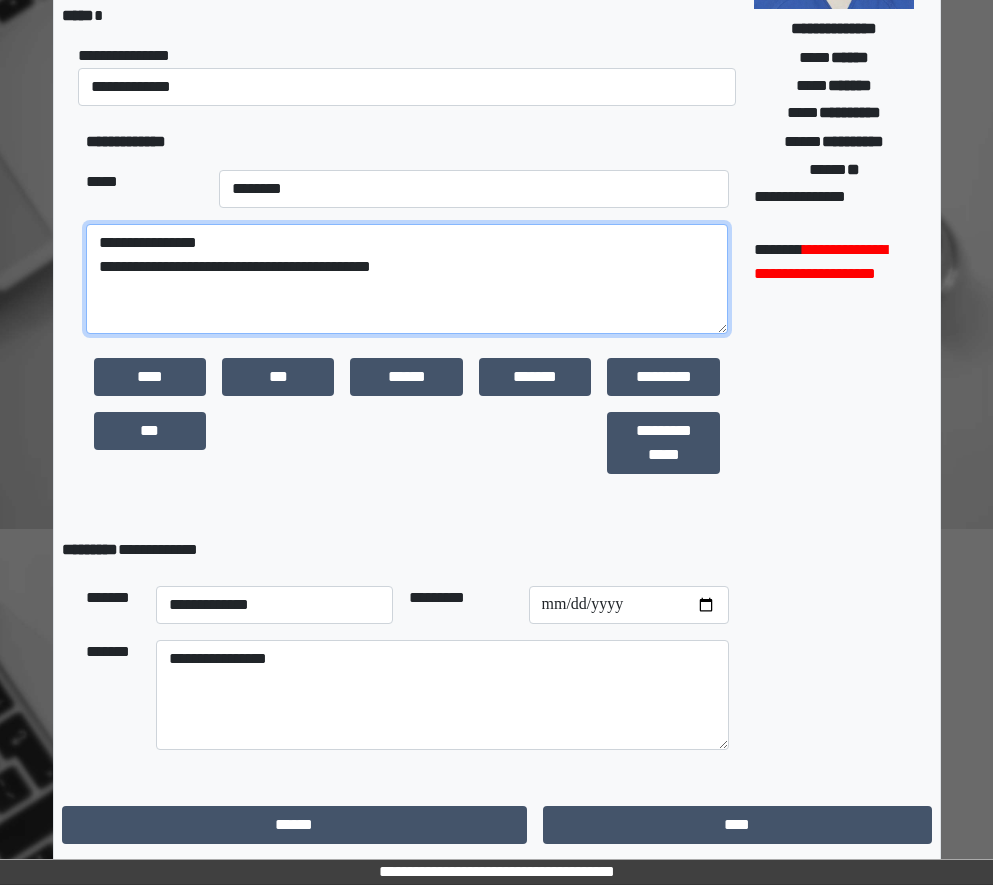 click on "**********" at bounding box center (407, 279) 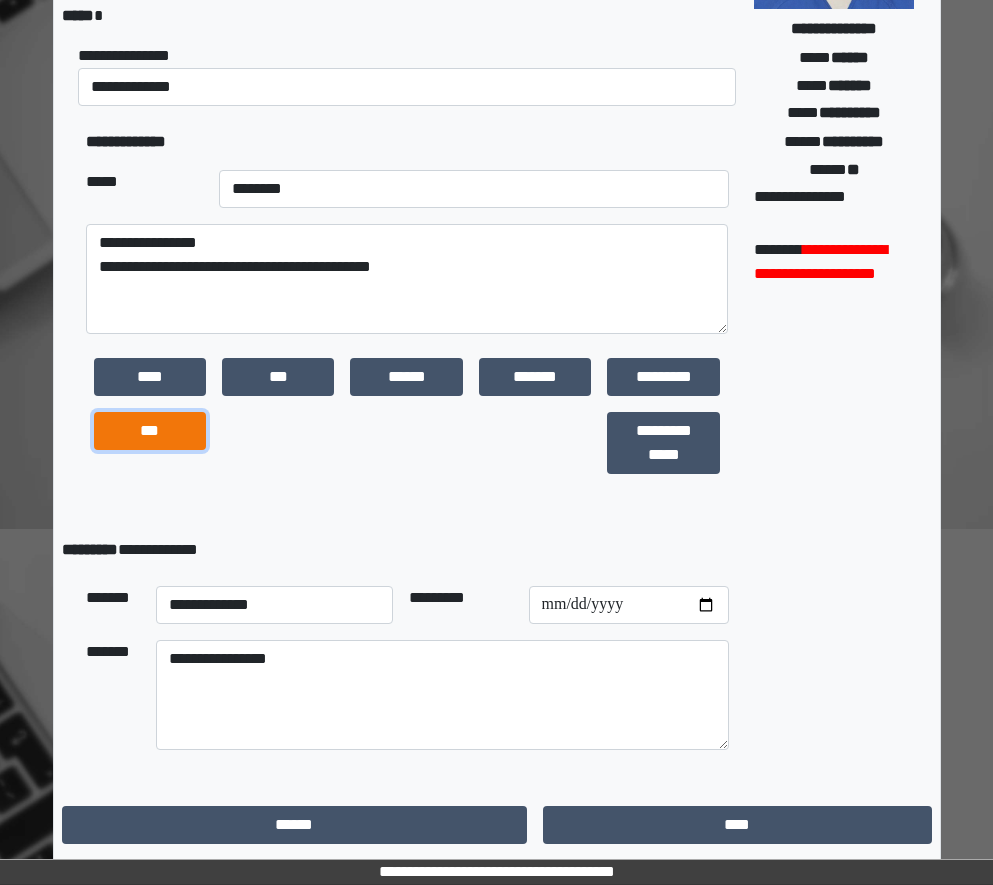 click on "***" at bounding box center [150, 431] 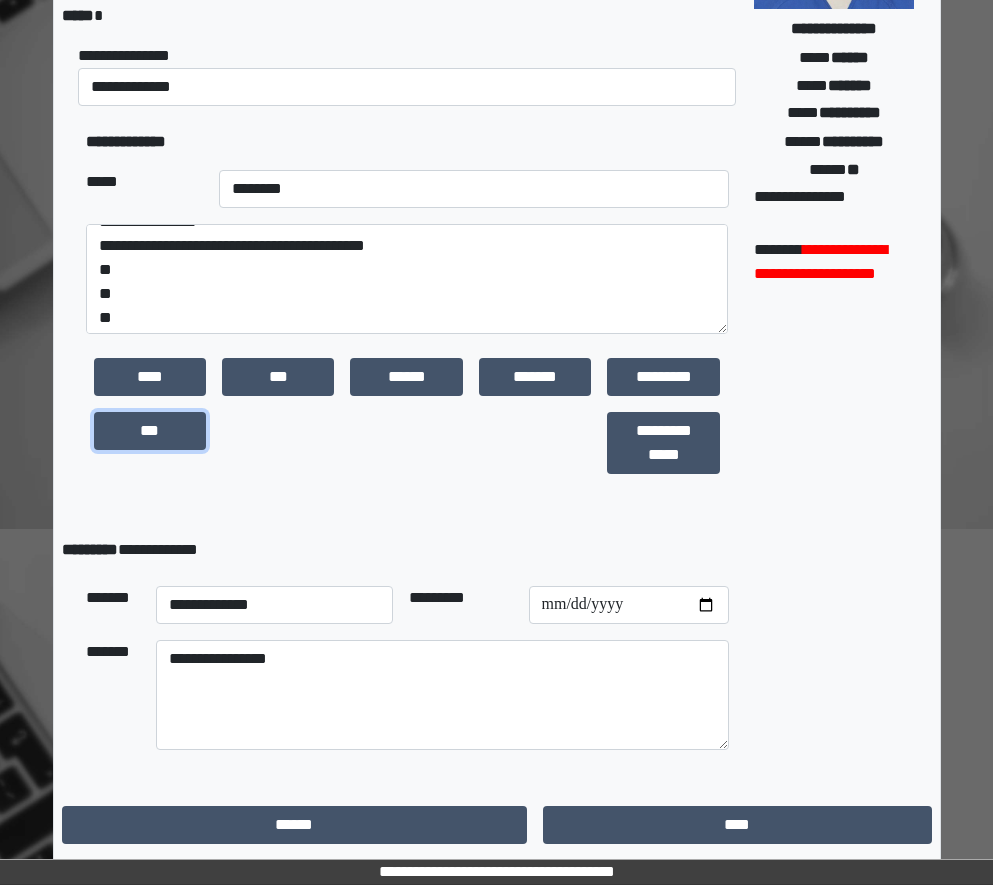scroll, scrollTop: 24, scrollLeft: 0, axis: vertical 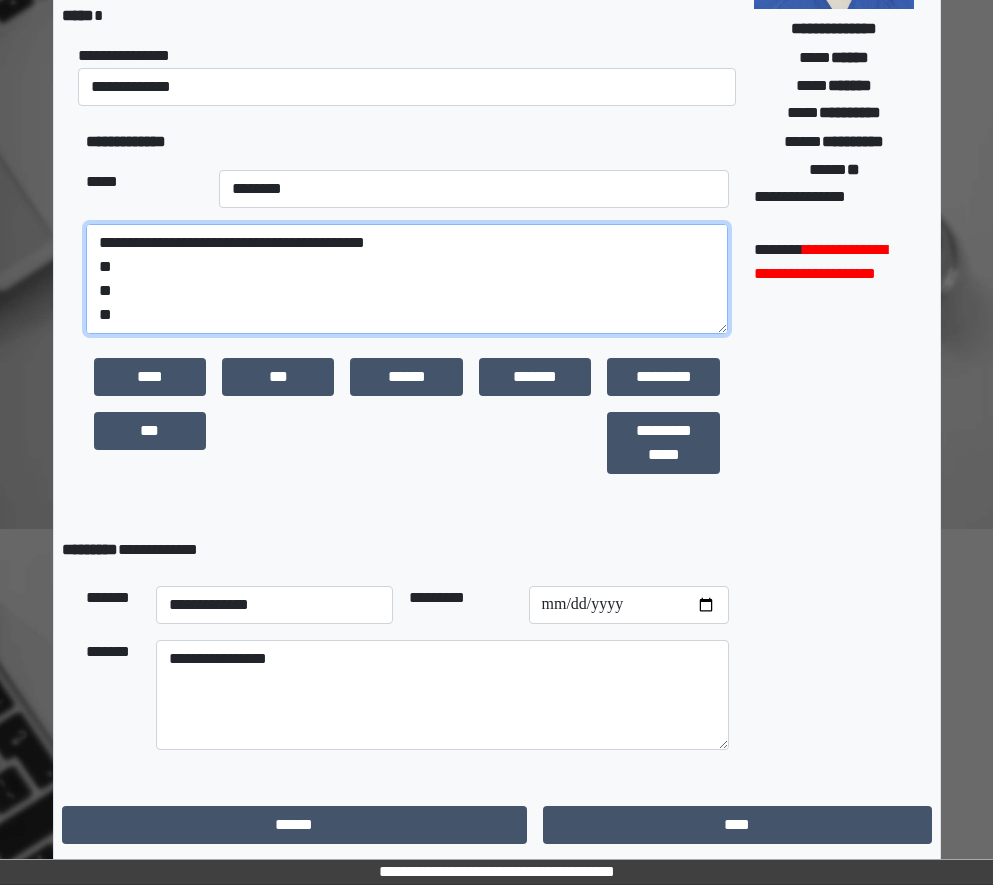click on "**********" at bounding box center [407, 279] 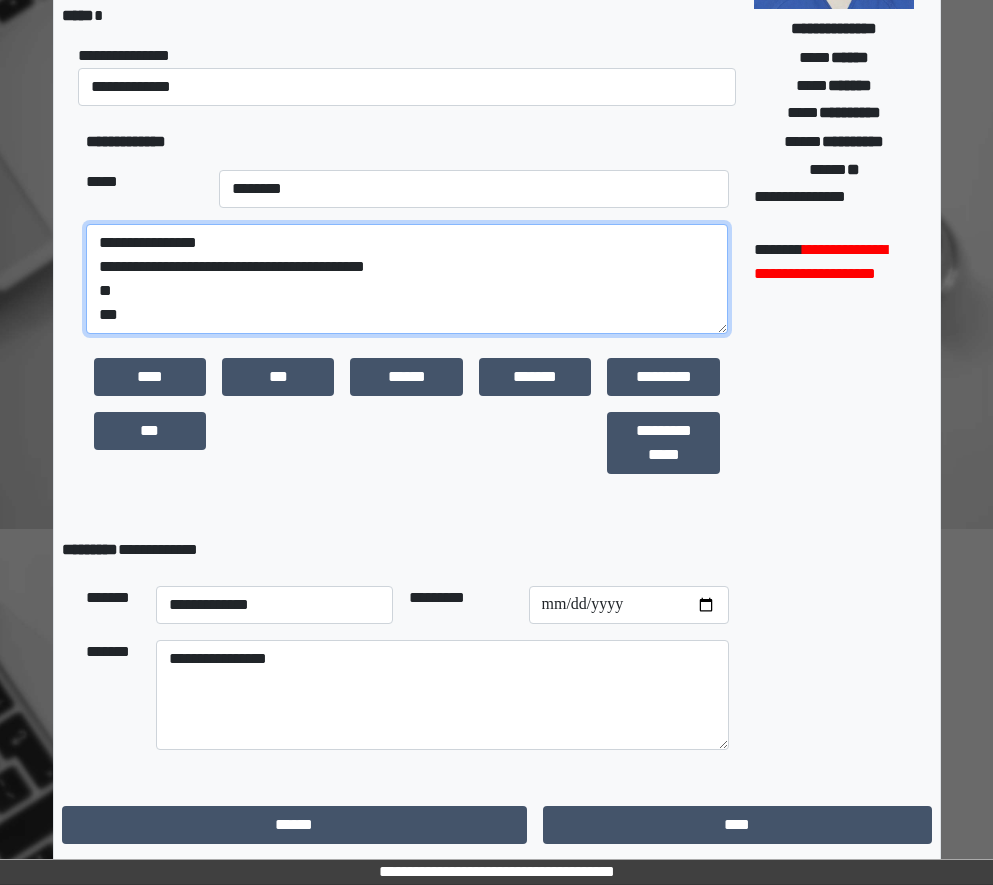 scroll, scrollTop: 0, scrollLeft: 0, axis: both 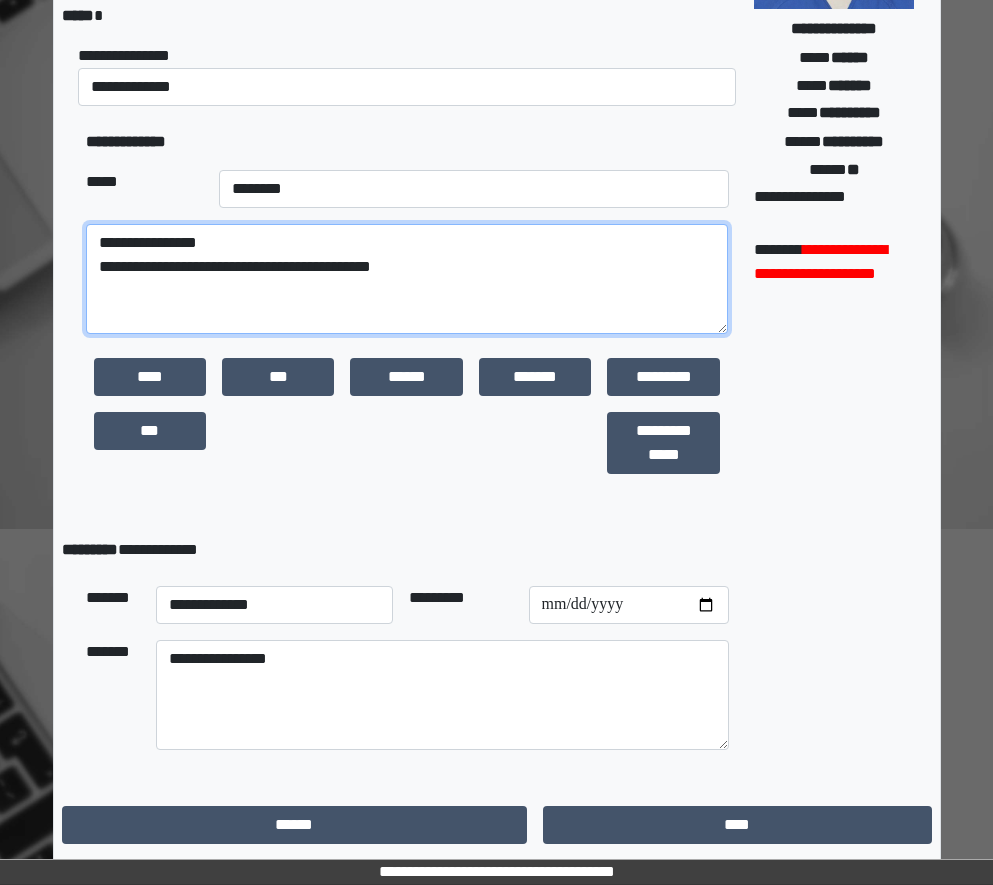paste on "**********" 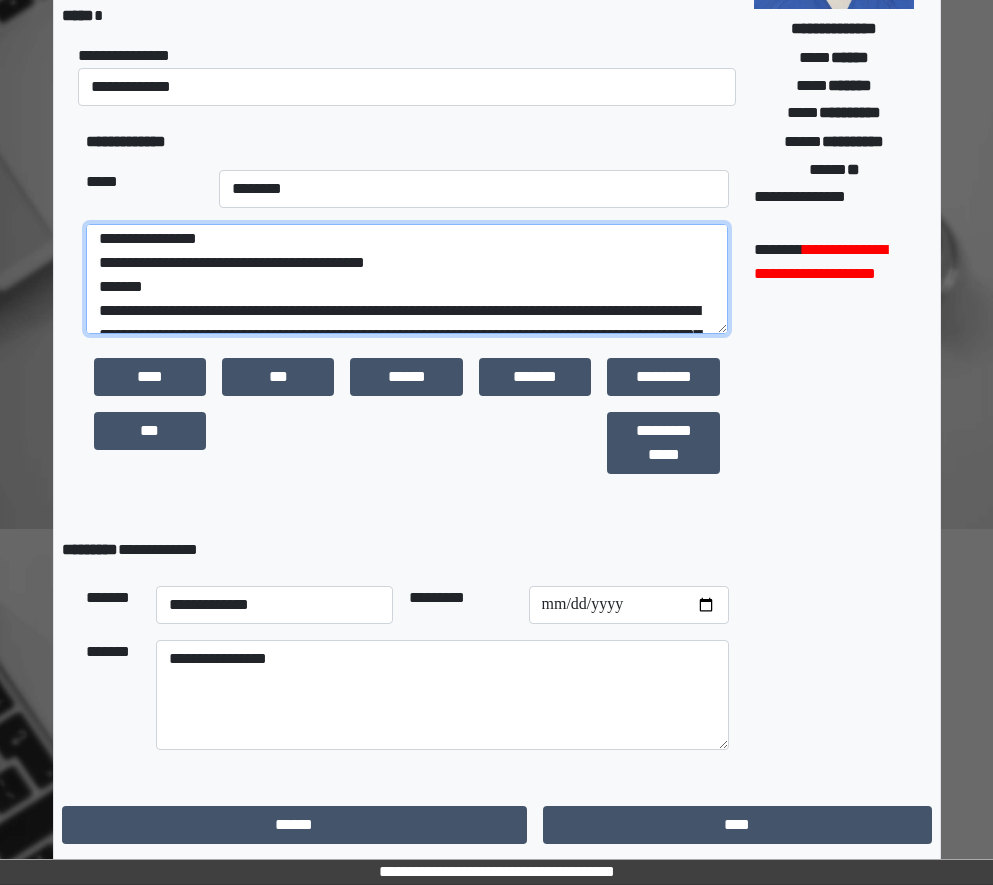 scroll, scrollTop: 0, scrollLeft: 0, axis: both 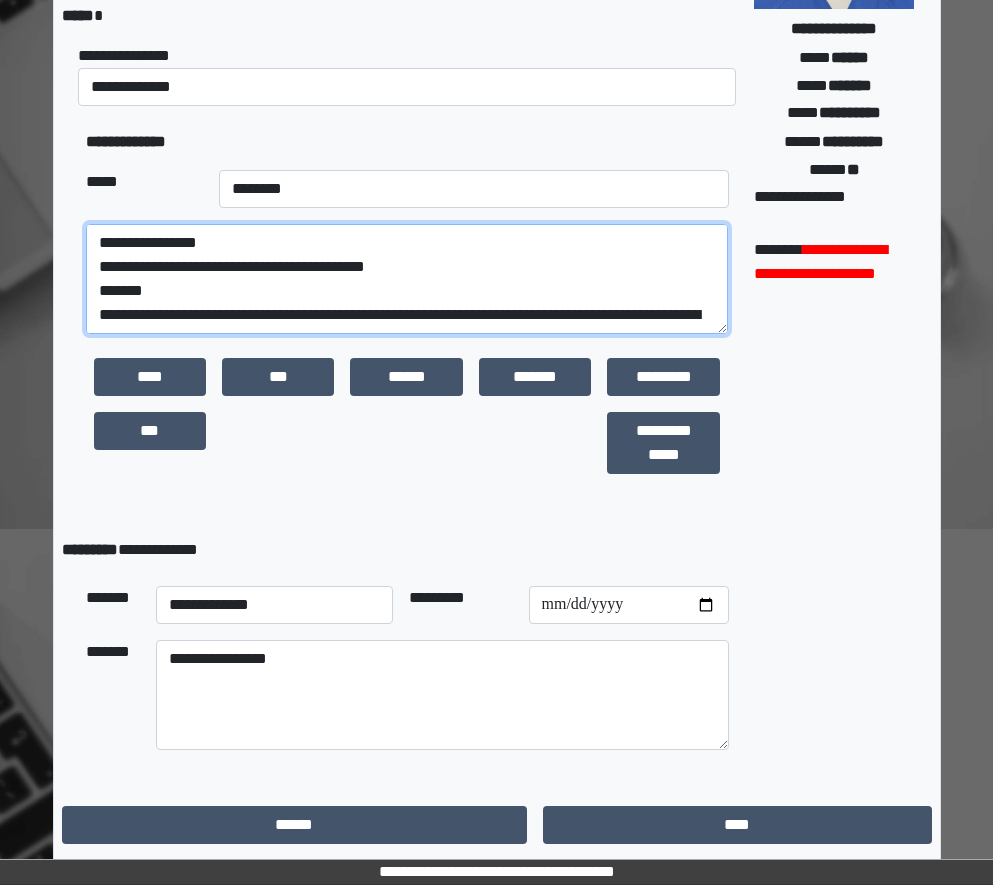 type on "**********" 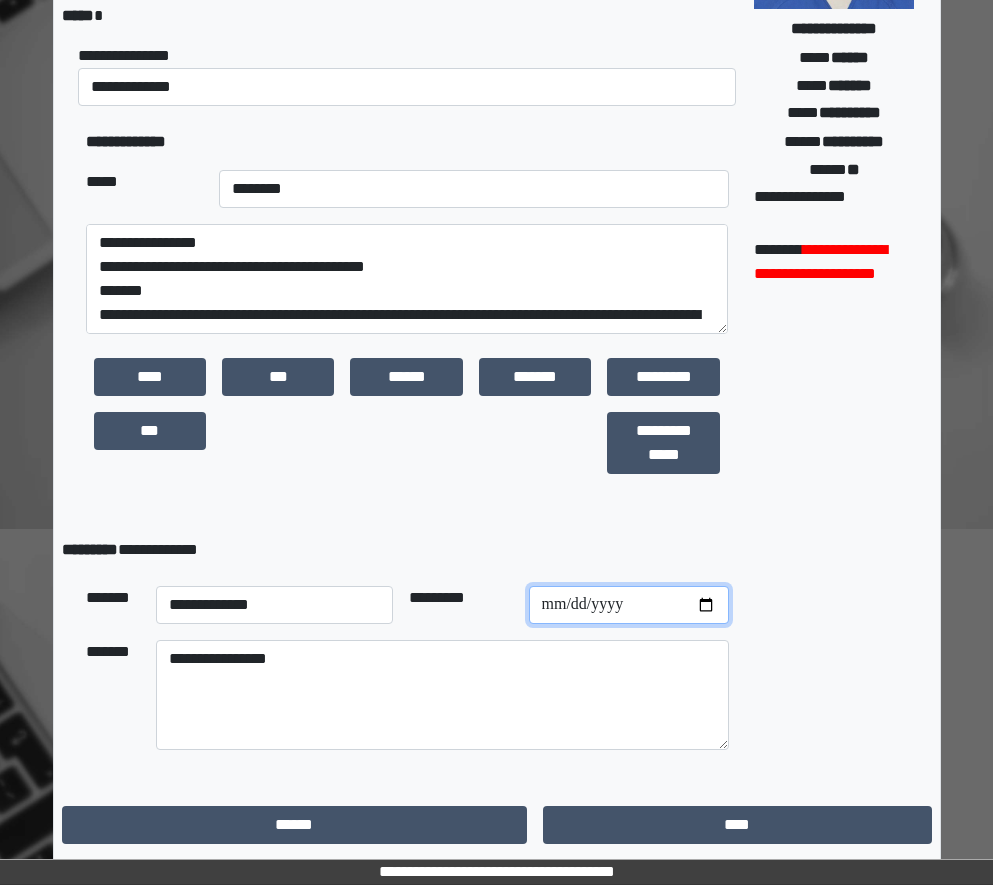 click on "**********" at bounding box center (629, 605) 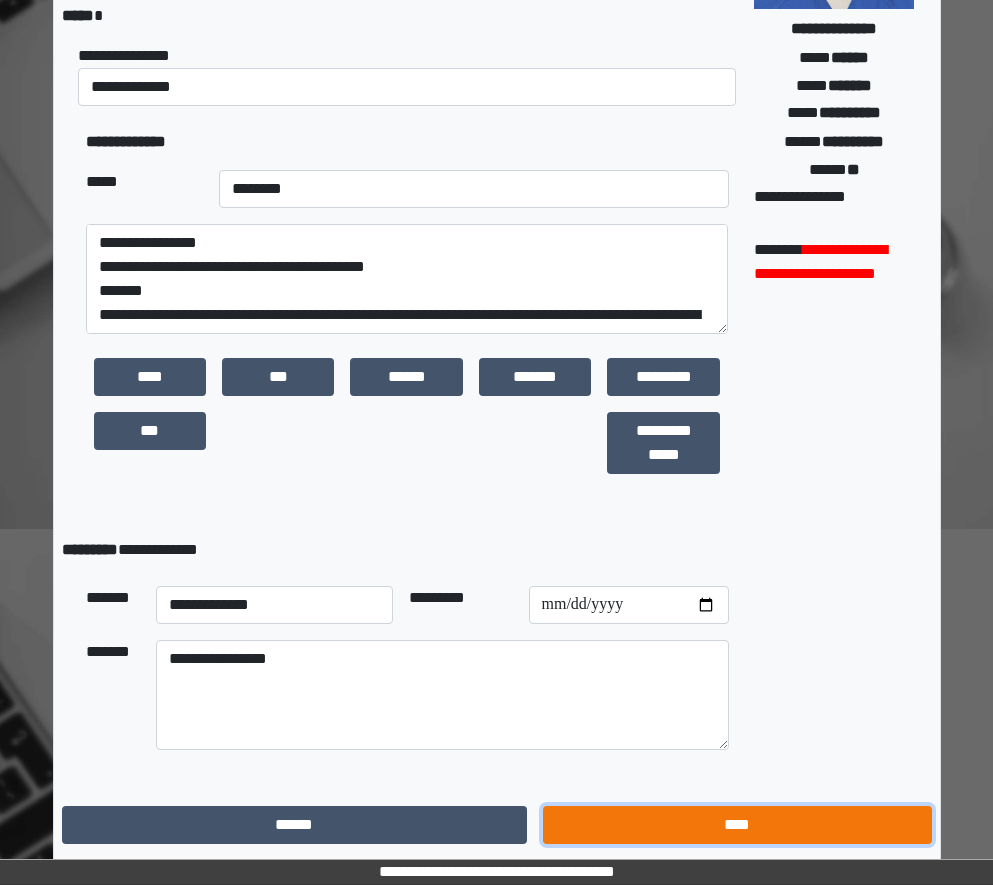 click on "****" at bounding box center [737, 825] 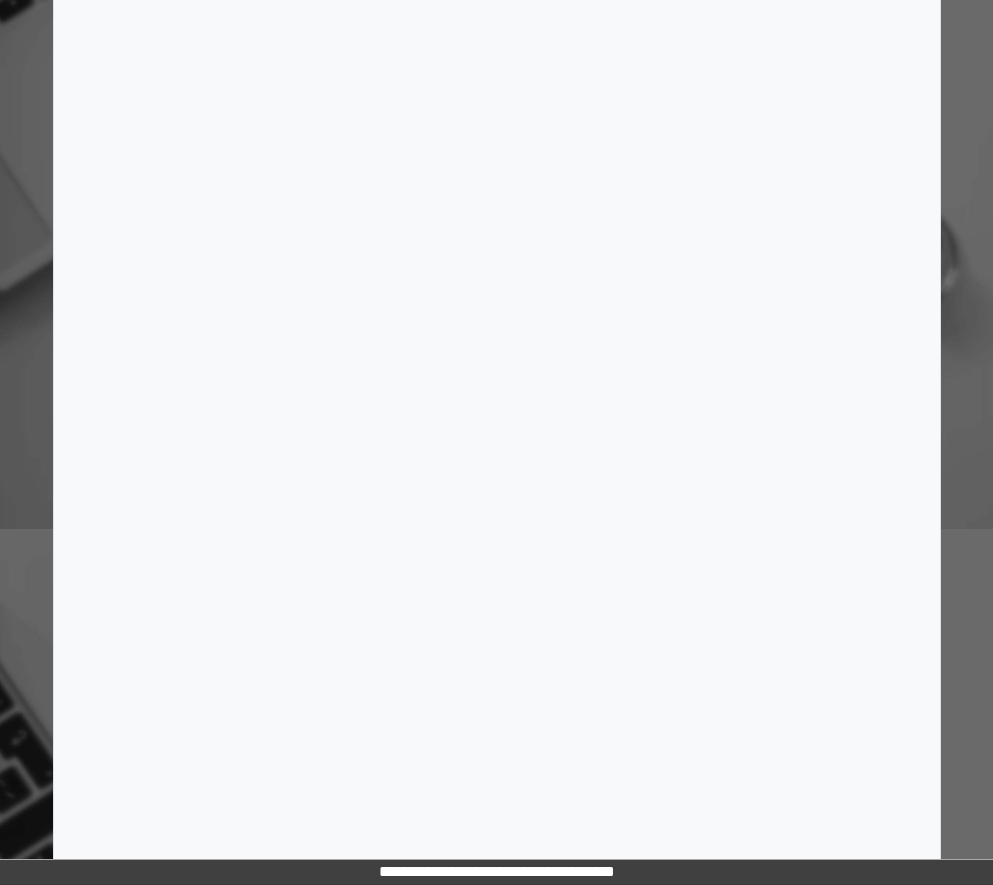 scroll, scrollTop: 15, scrollLeft: 0, axis: vertical 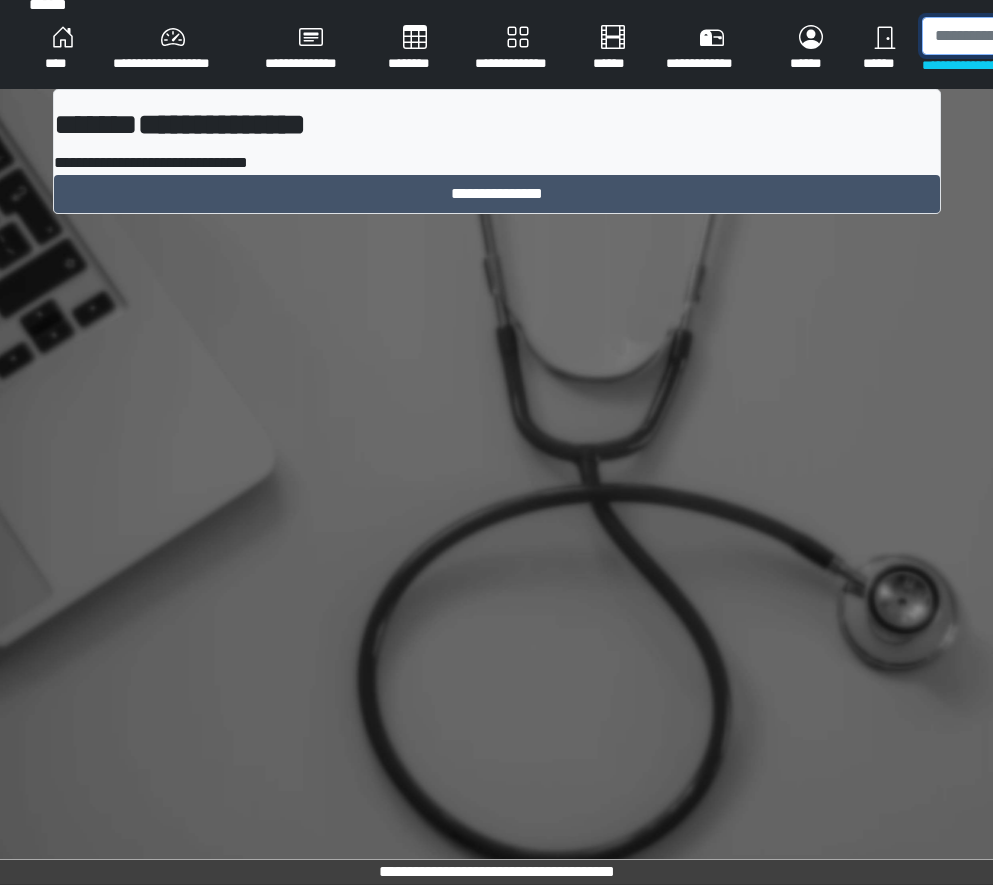 click at bounding box center [1025, 36] 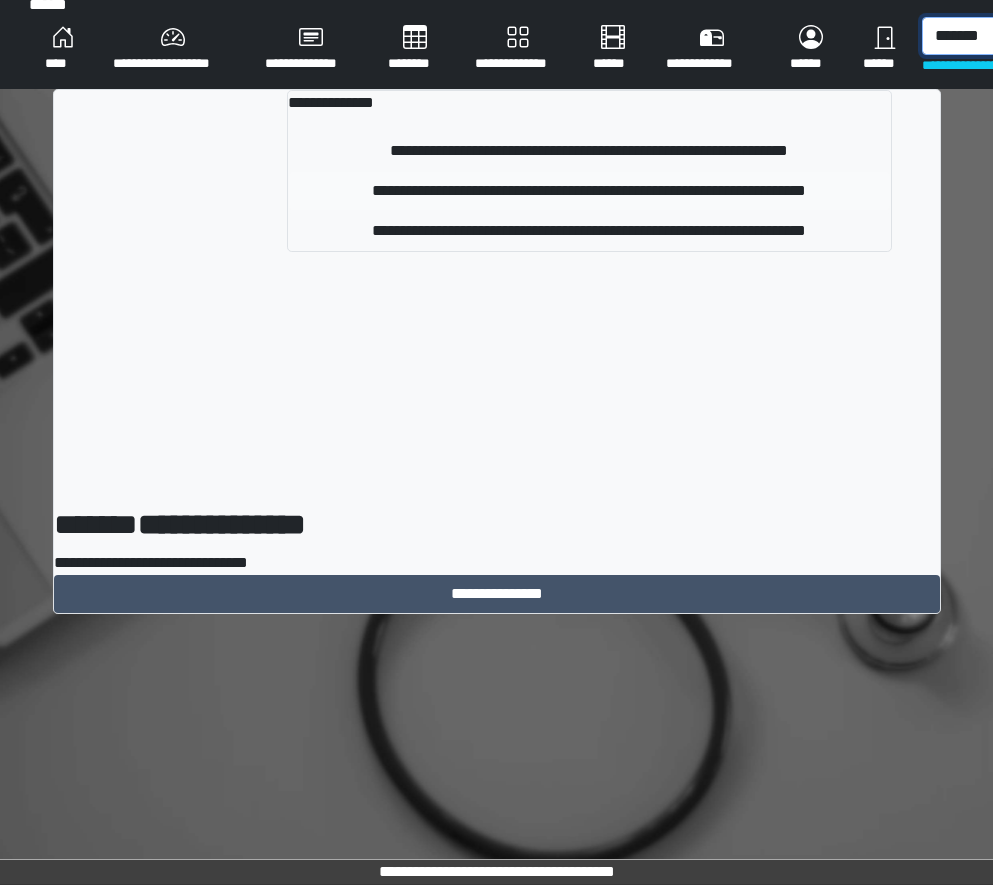 type on "*******" 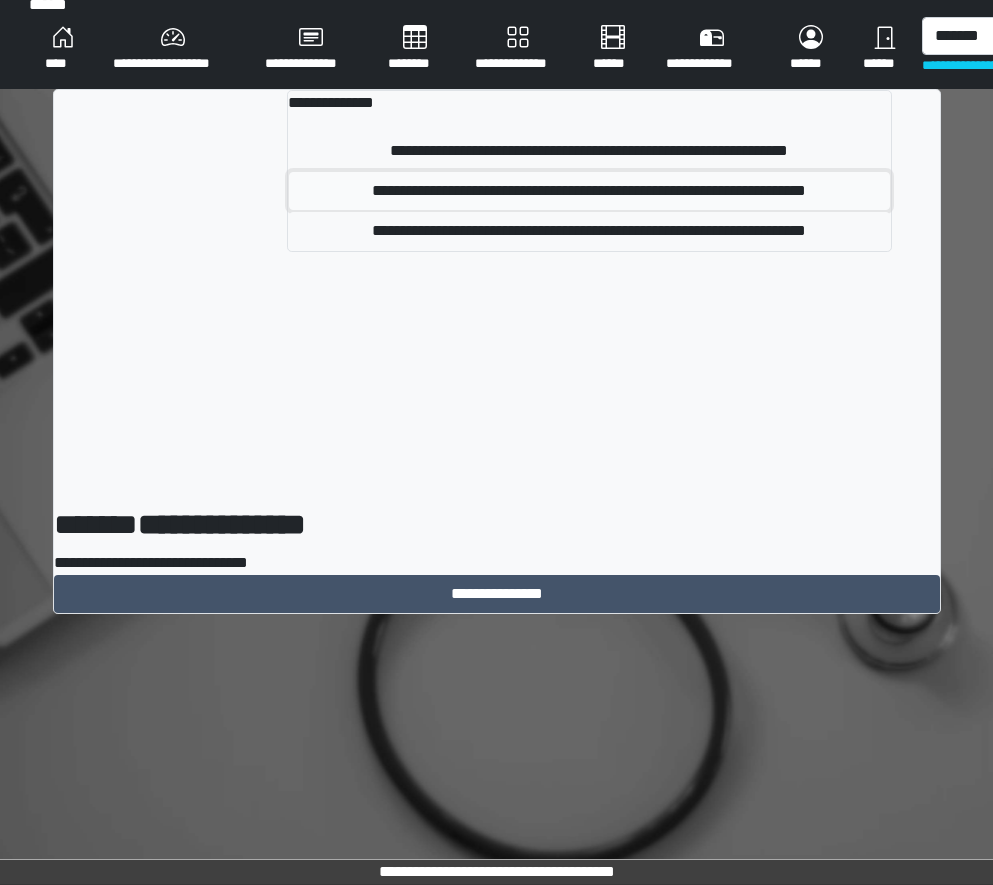 click on "**********" at bounding box center [589, 191] 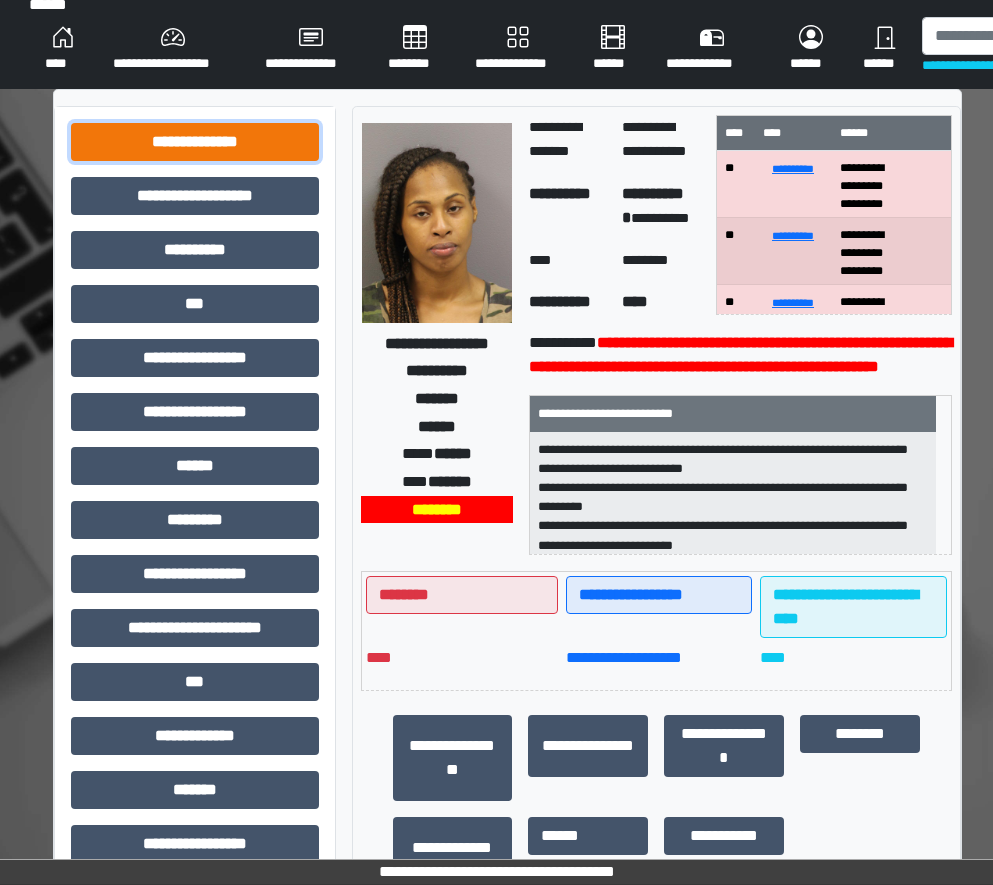 click on "**********" at bounding box center [195, 142] 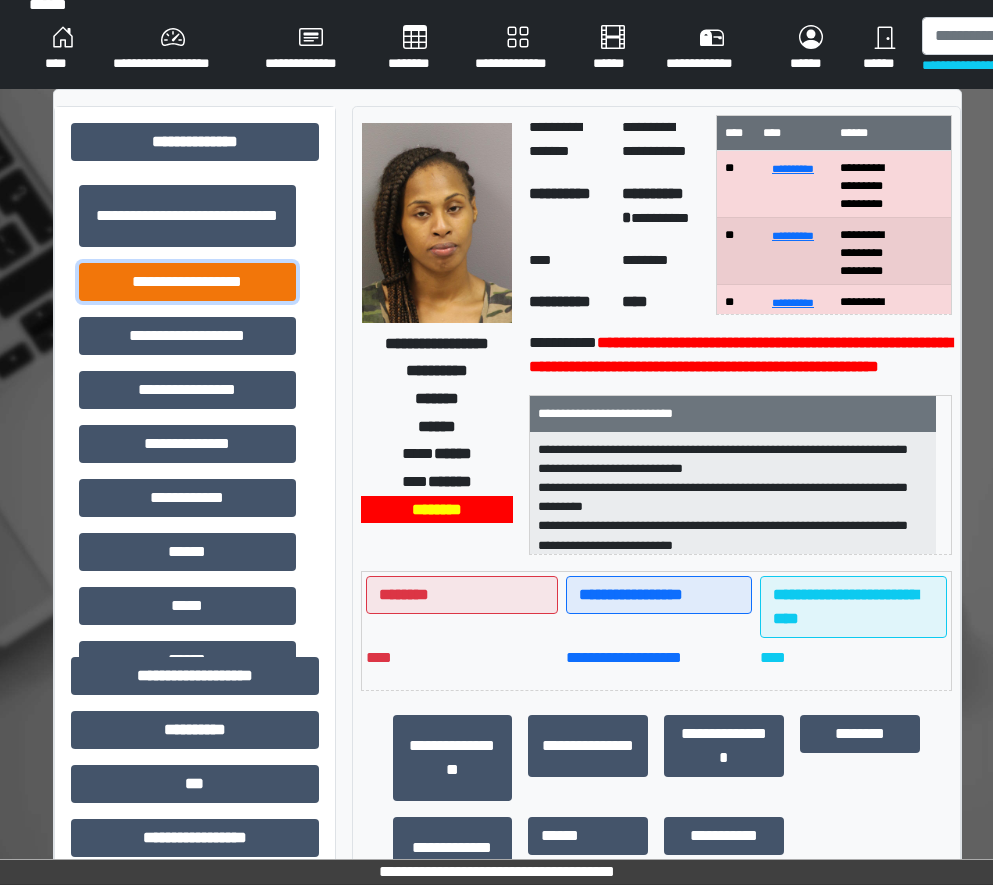 click on "**********" at bounding box center (187, 282) 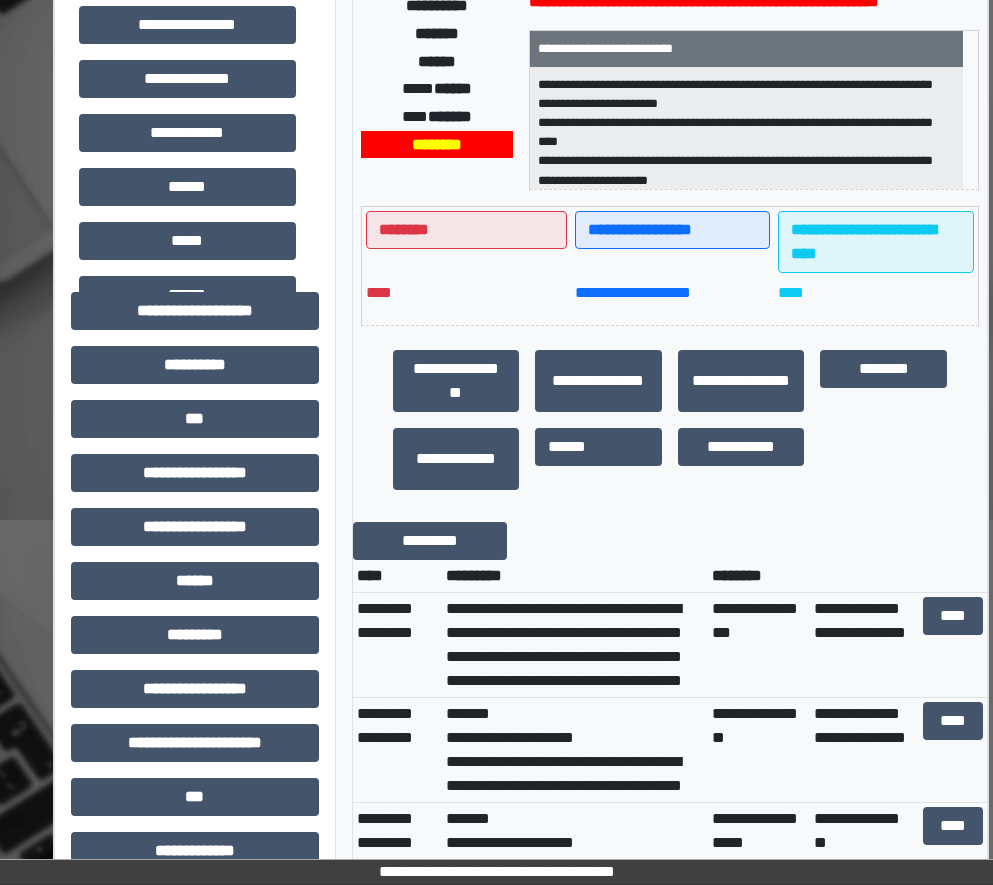 scroll, scrollTop: 415, scrollLeft: 0, axis: vertical 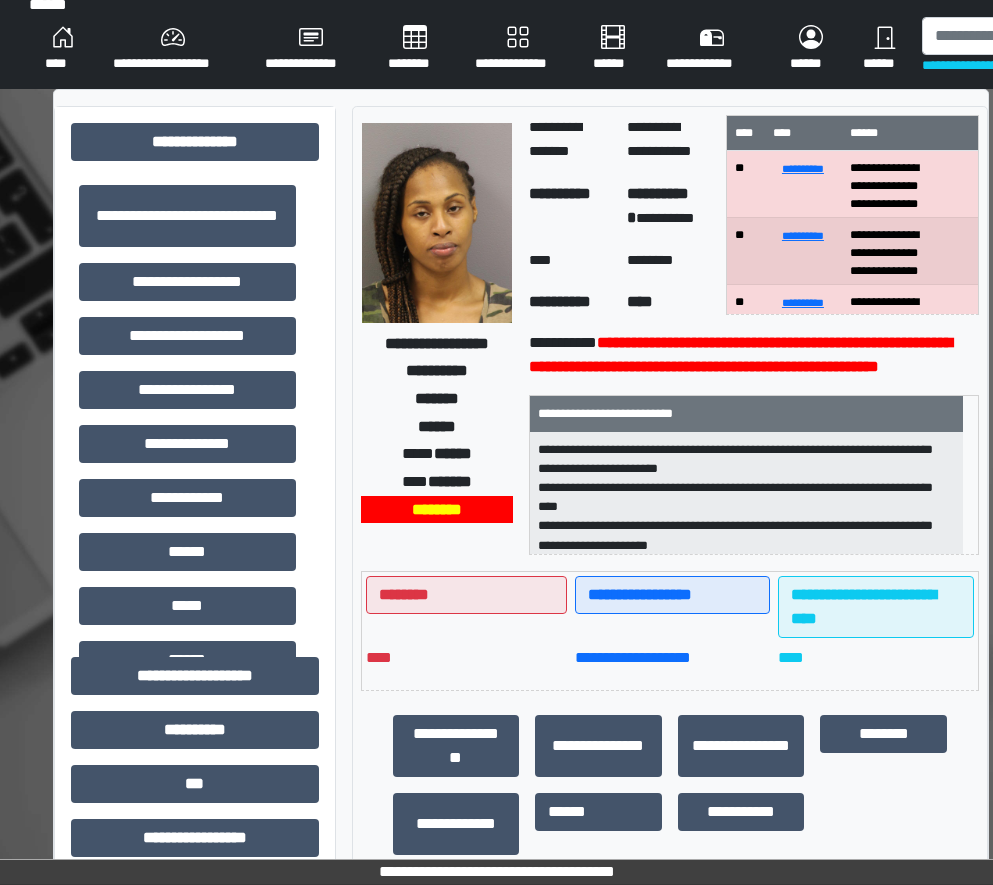 click on "**********" at bounding box center (195, 876) 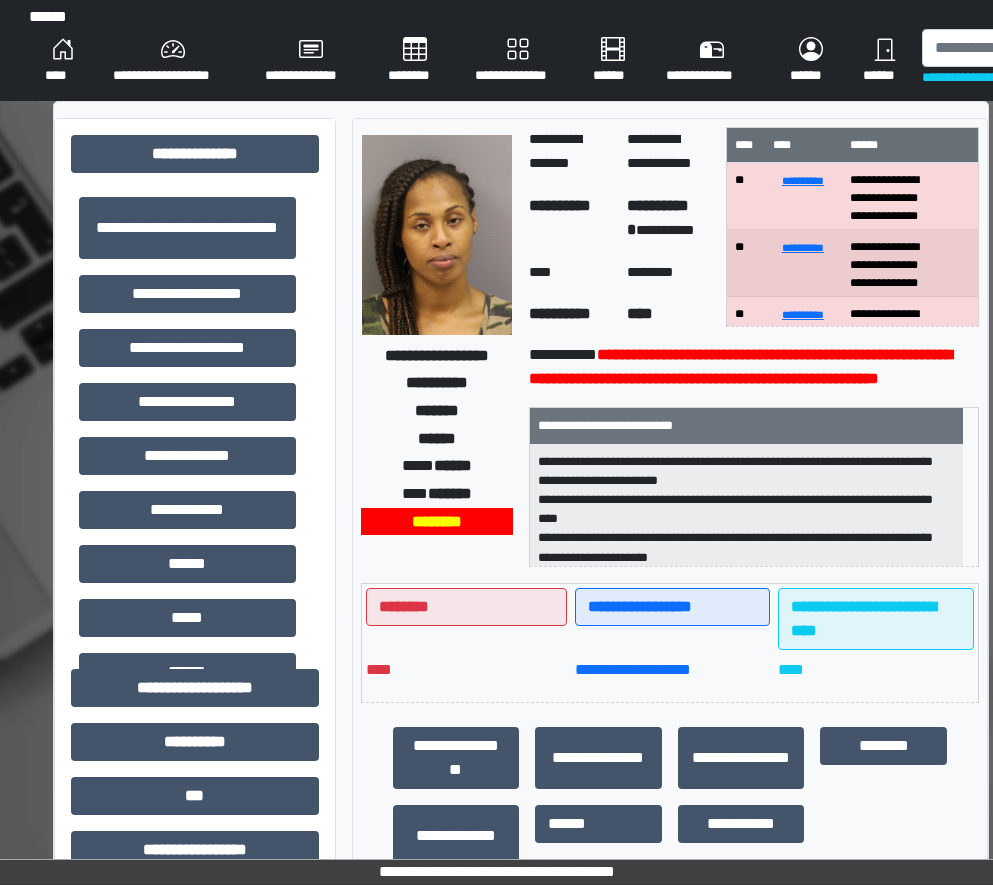 scroll, scrollTop: 0, scrollLeft: 0, axis: both 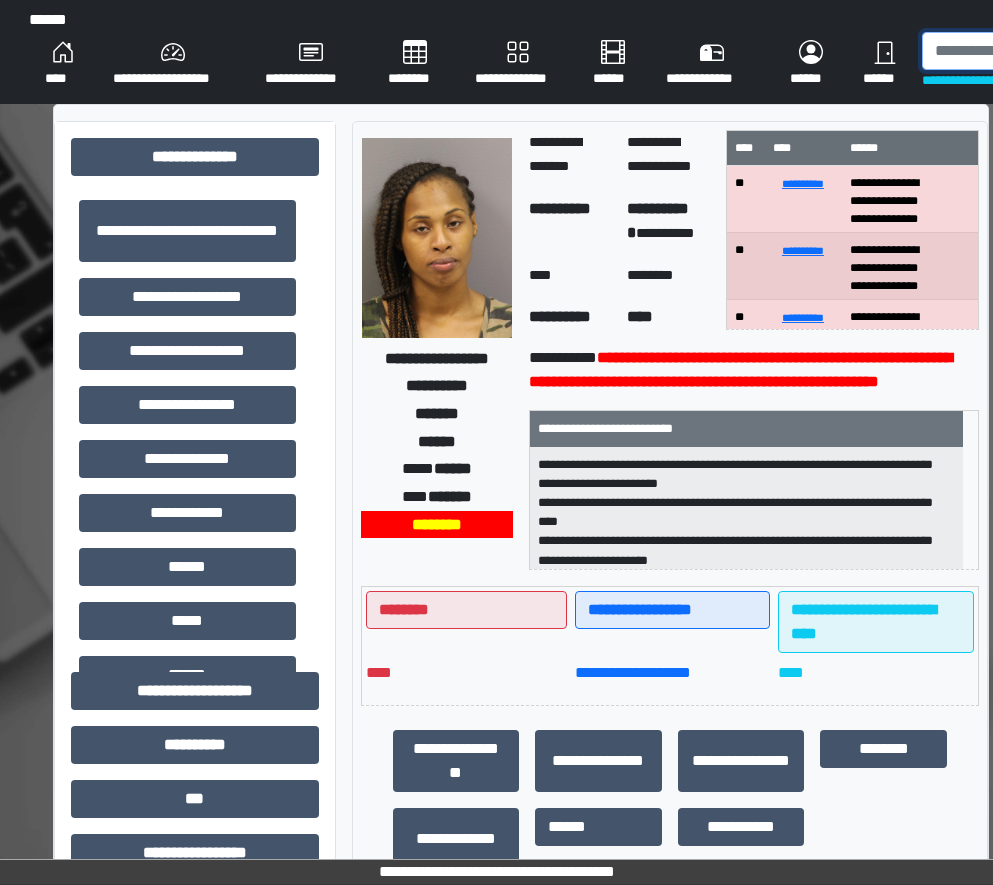 click at bounding box center [1025, 51] 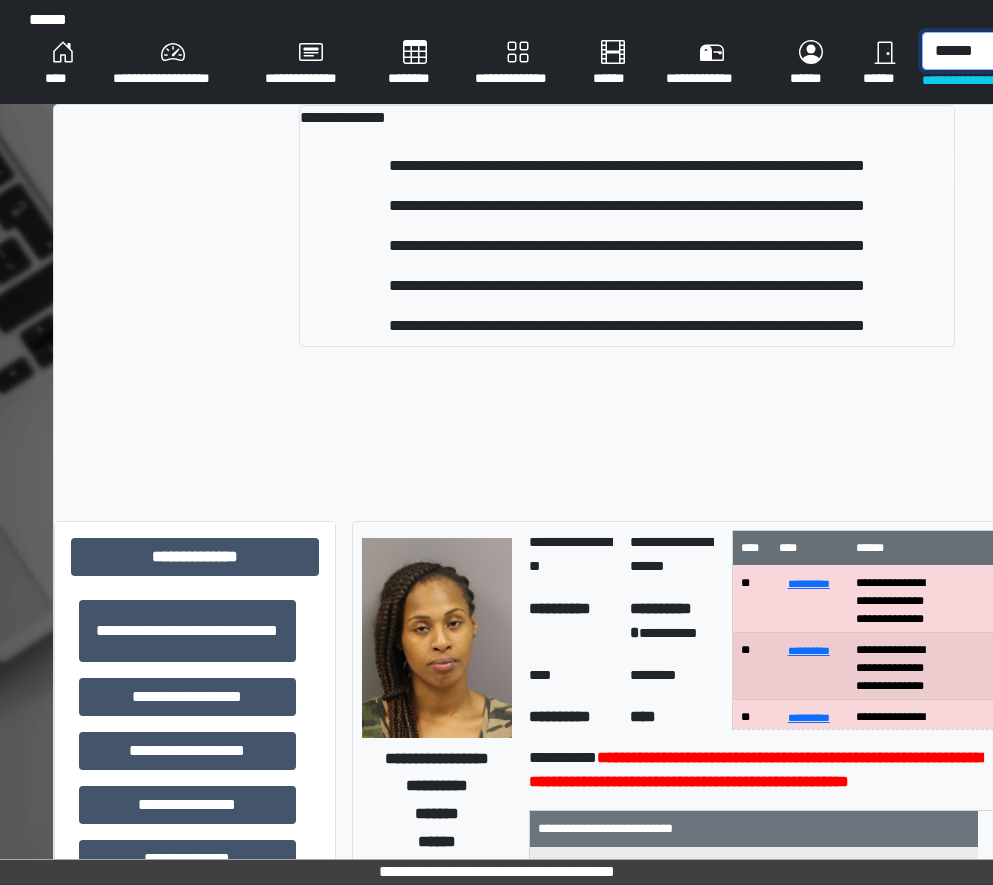 type on "******" 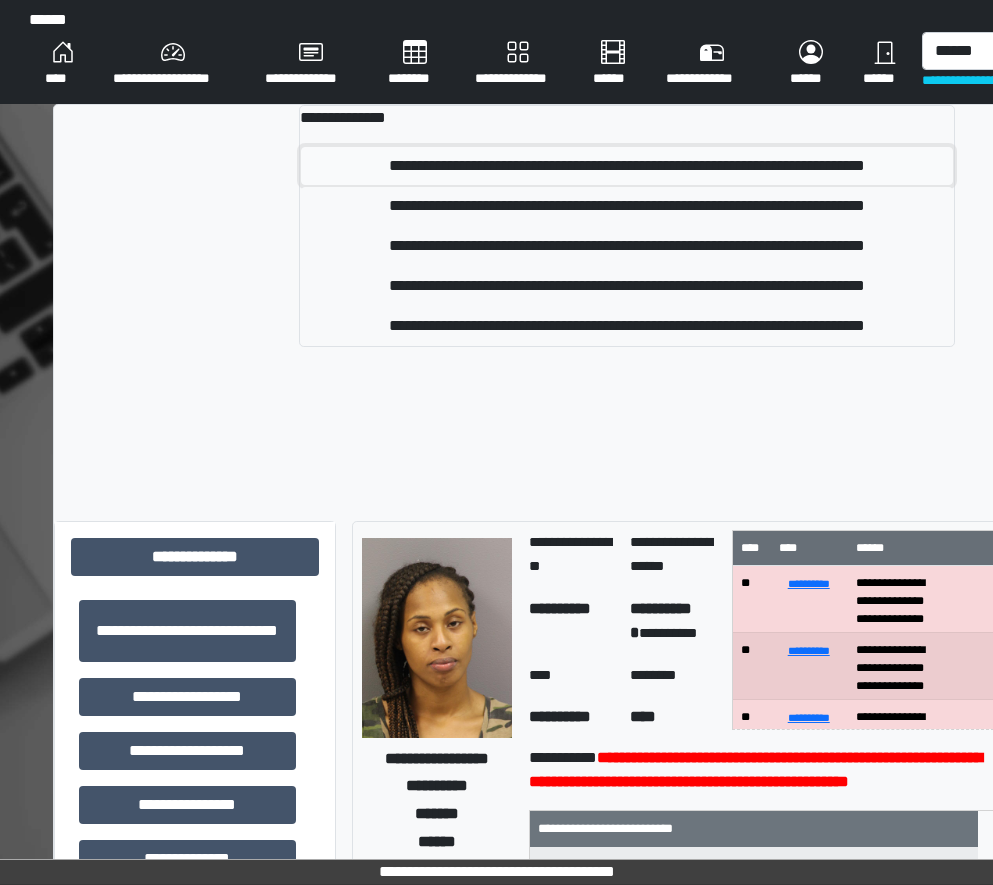 click on "**********" at bounding box center [627, 166] 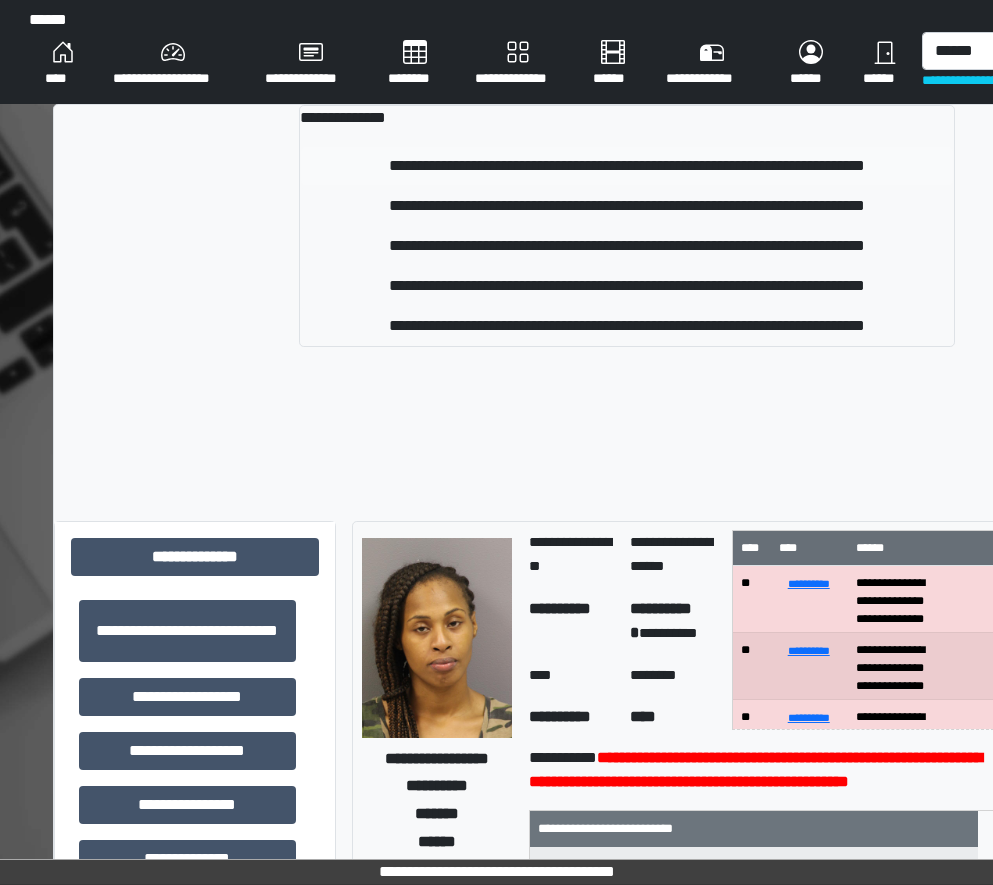 type 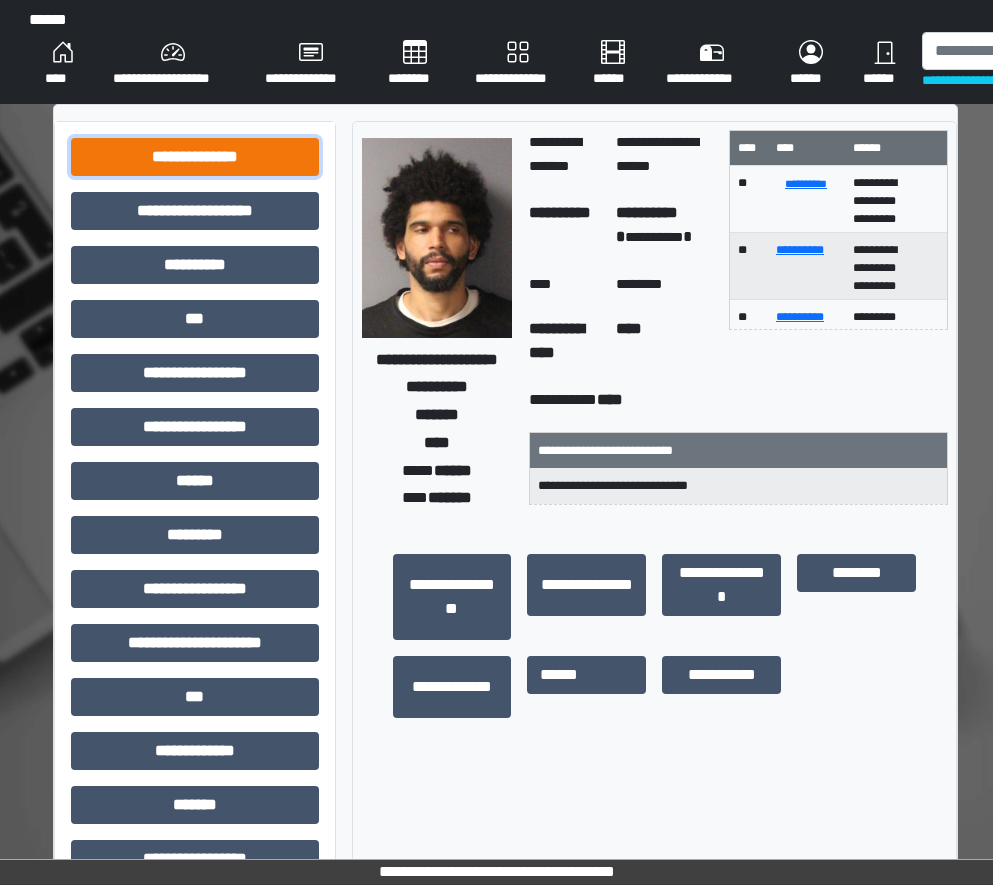 click on "**********" at bounding box center [195, 157] 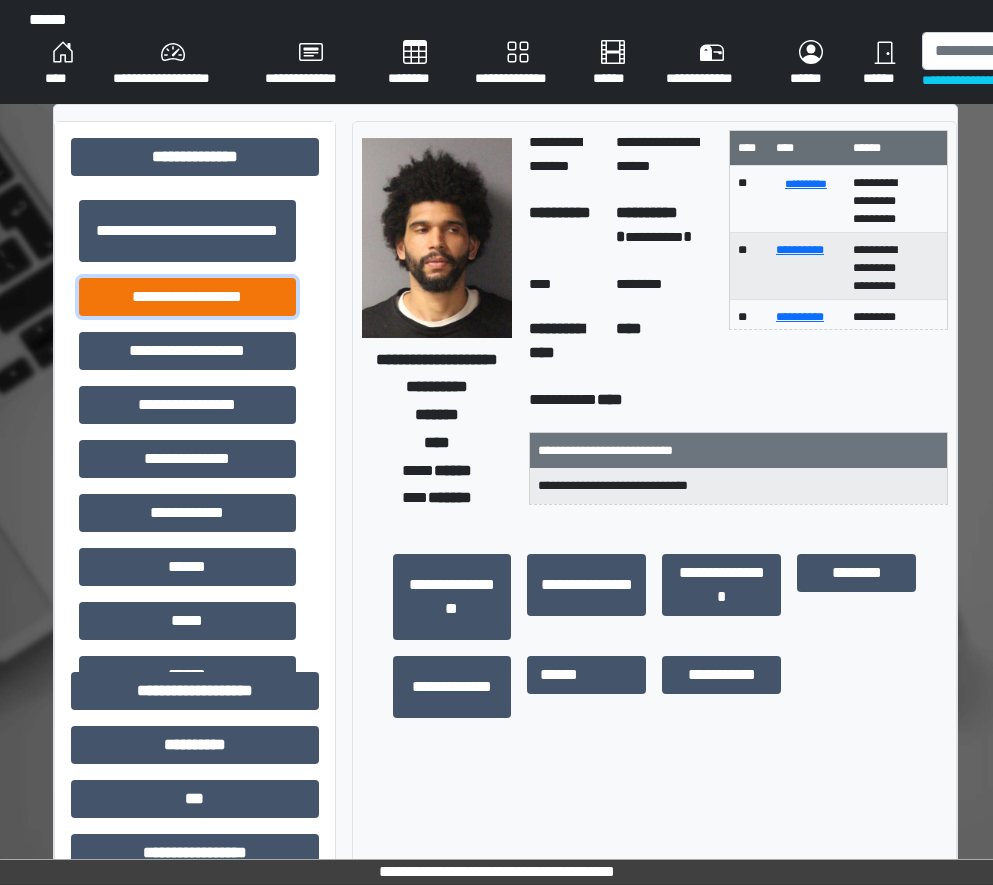 click on "**********" at bounding box center (187, 297) 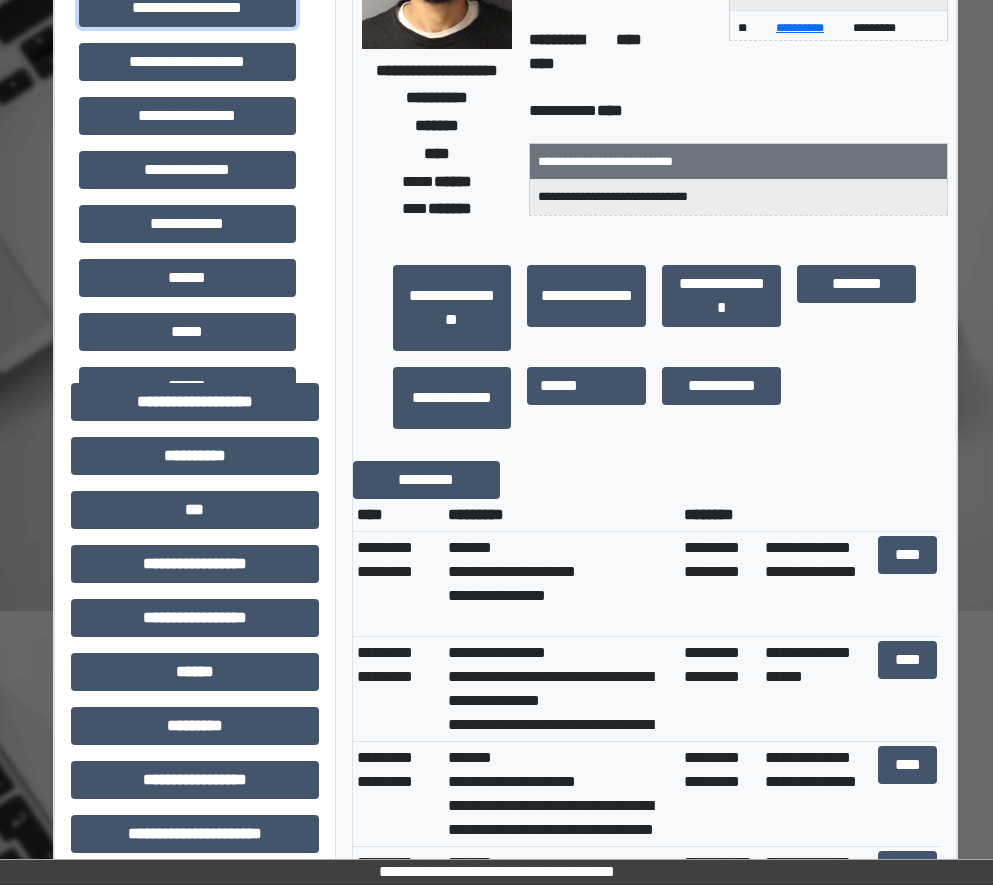scroll, scrollTop: 300, scrollLeft: 0, axis: vertical 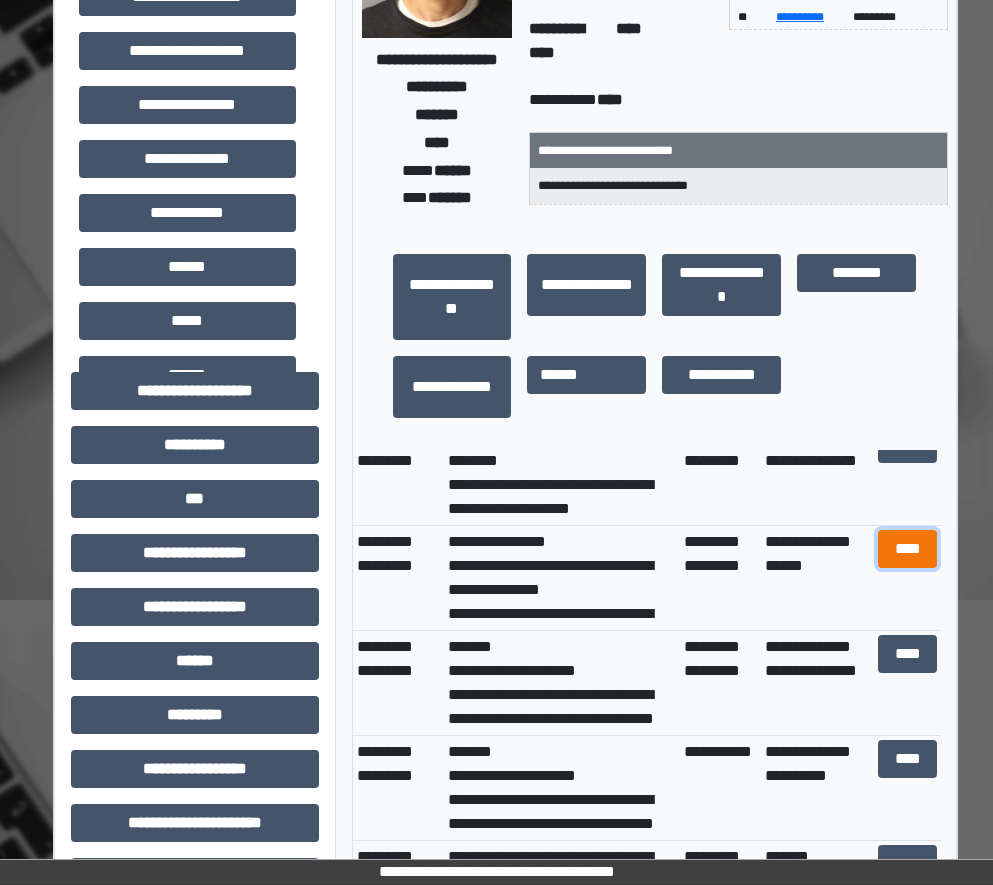 click on "****" at bounding box center [908, 549] 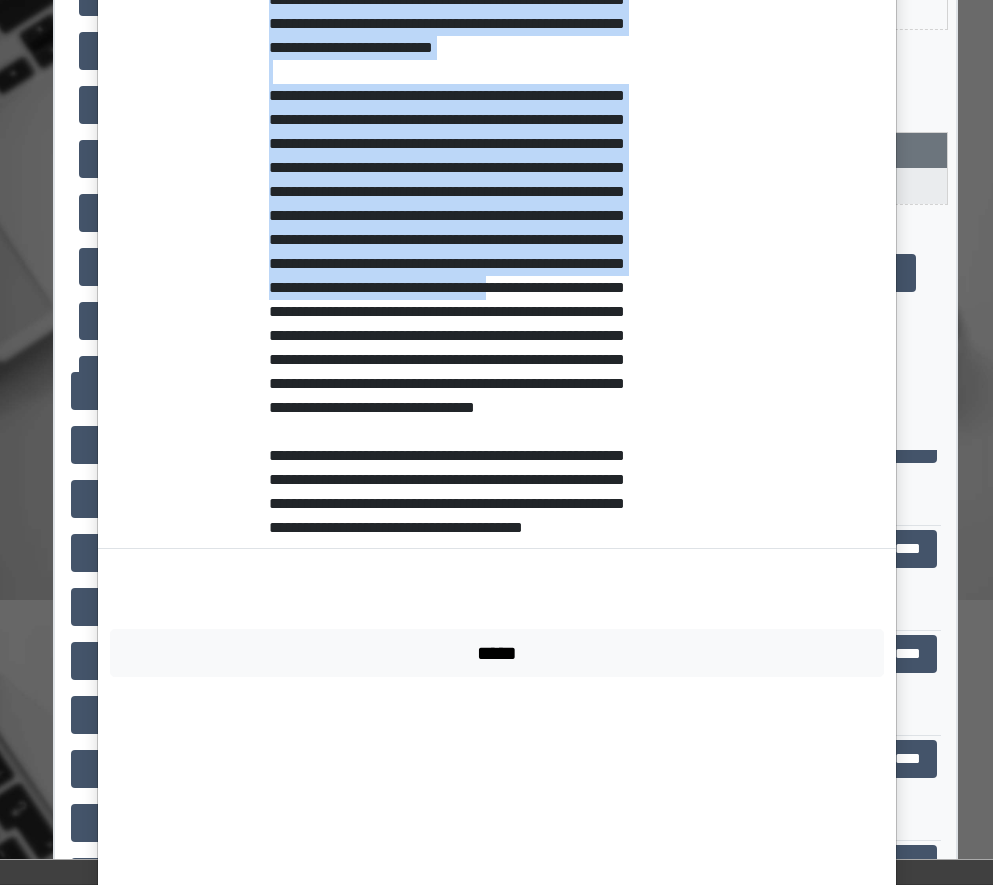 scroll, scrollTop: 1267, scrollLeft: 0, axis: vertical 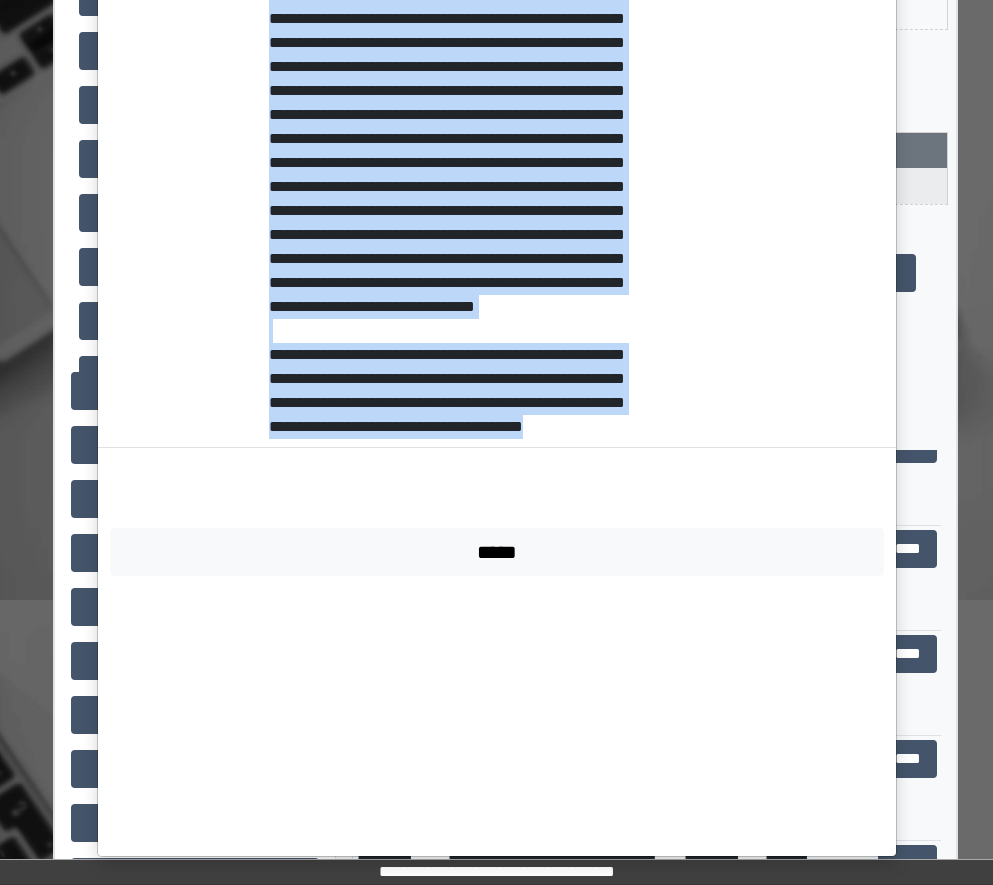 drag, startPoint x: 257, startPoint y: 267, endPoint x: 579, endPoint y: 680, distance: 523.6917 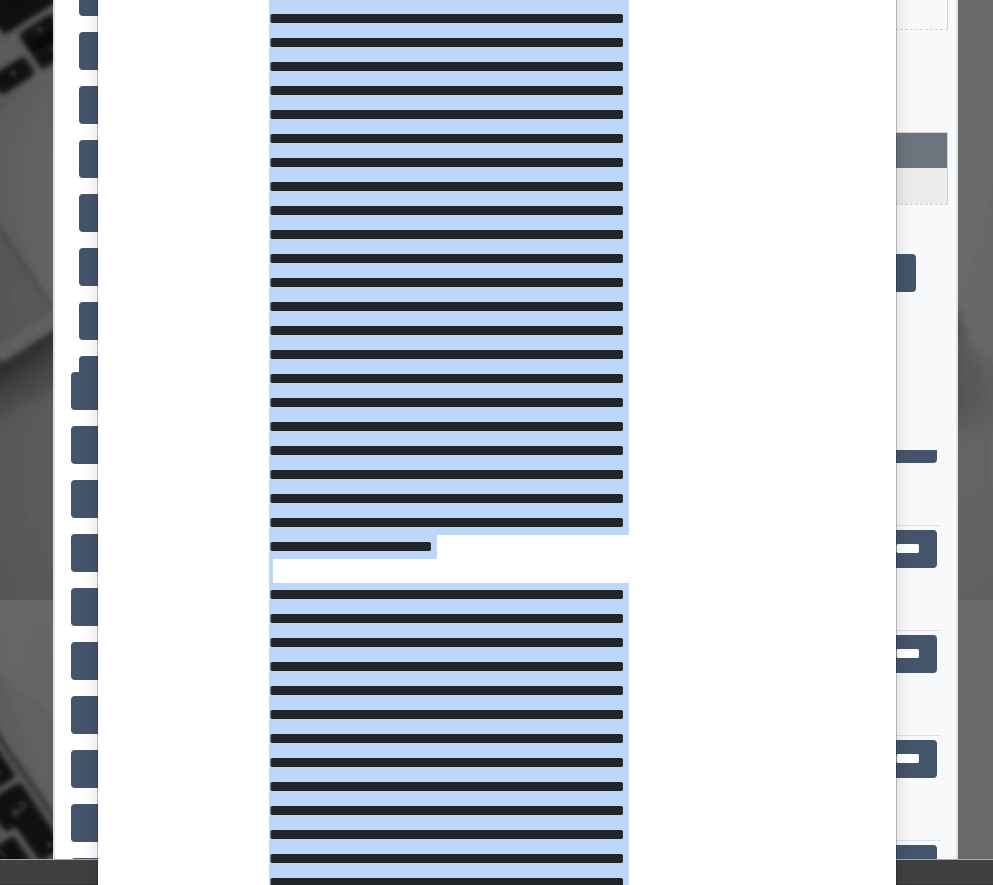 scroll, scrollTop: 0, scrollLeft: 0, axis: both 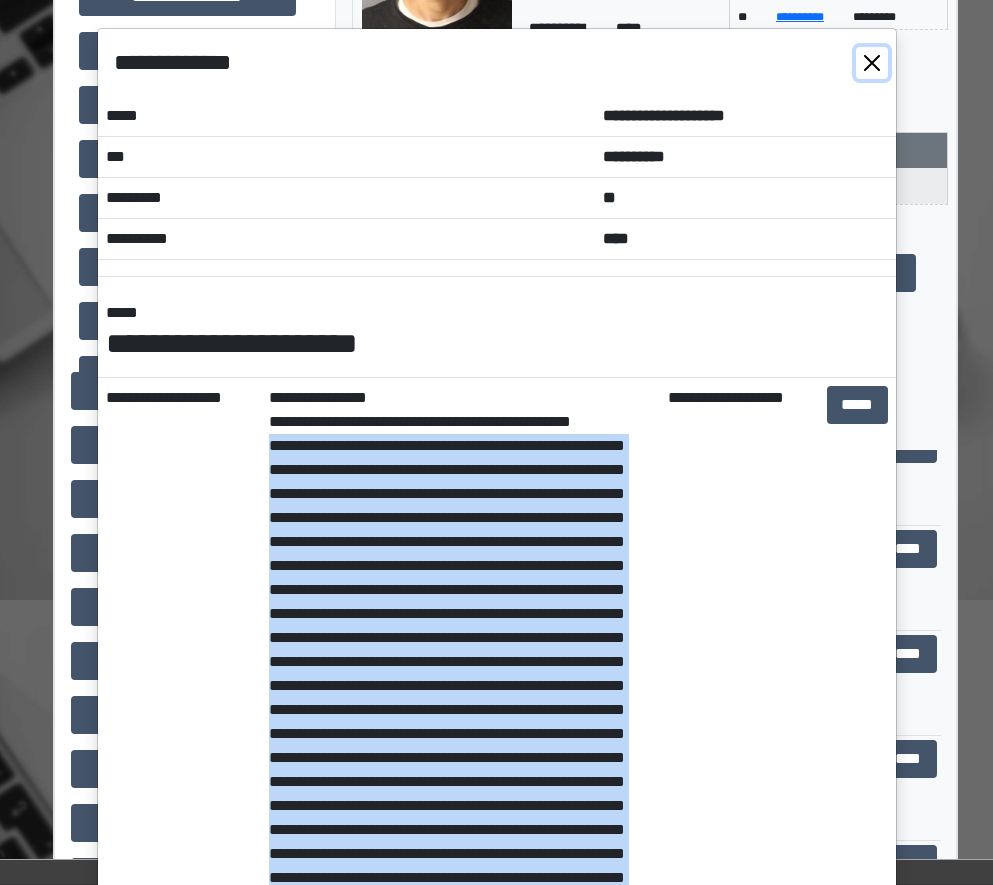 click at bounding box center [872, 63] 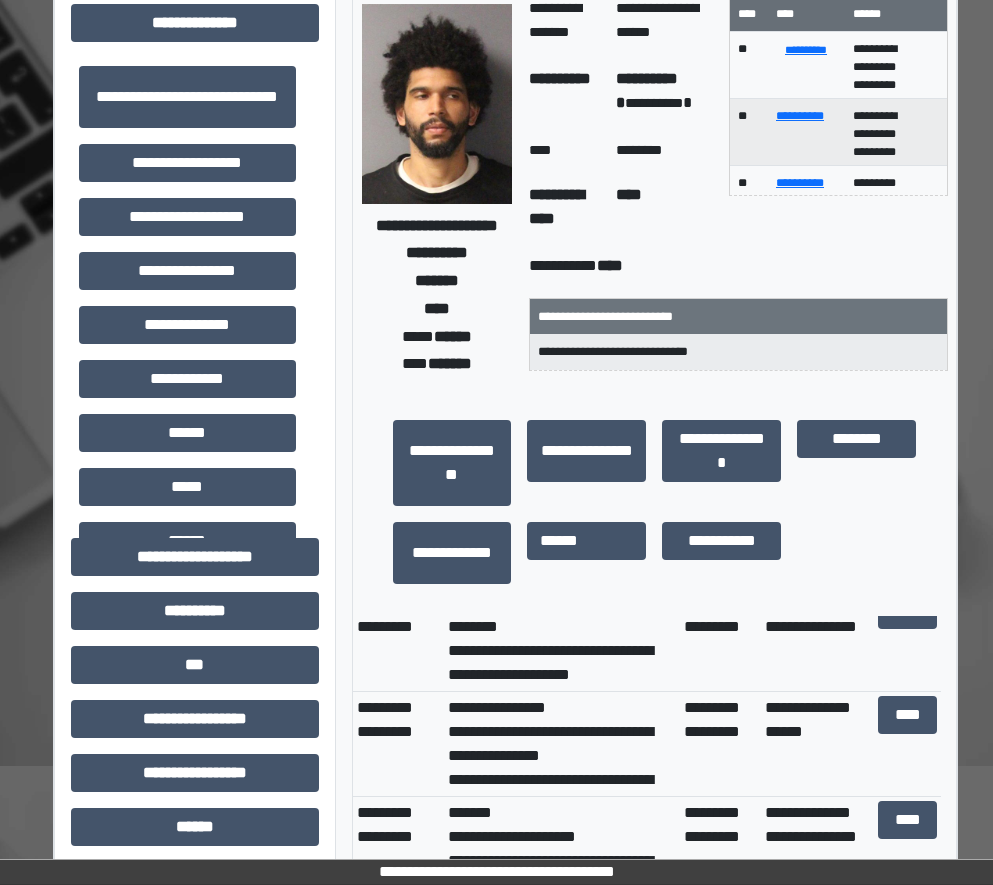 scroll, scrollTop: 300, scrollLeft: 0, axis: vertical 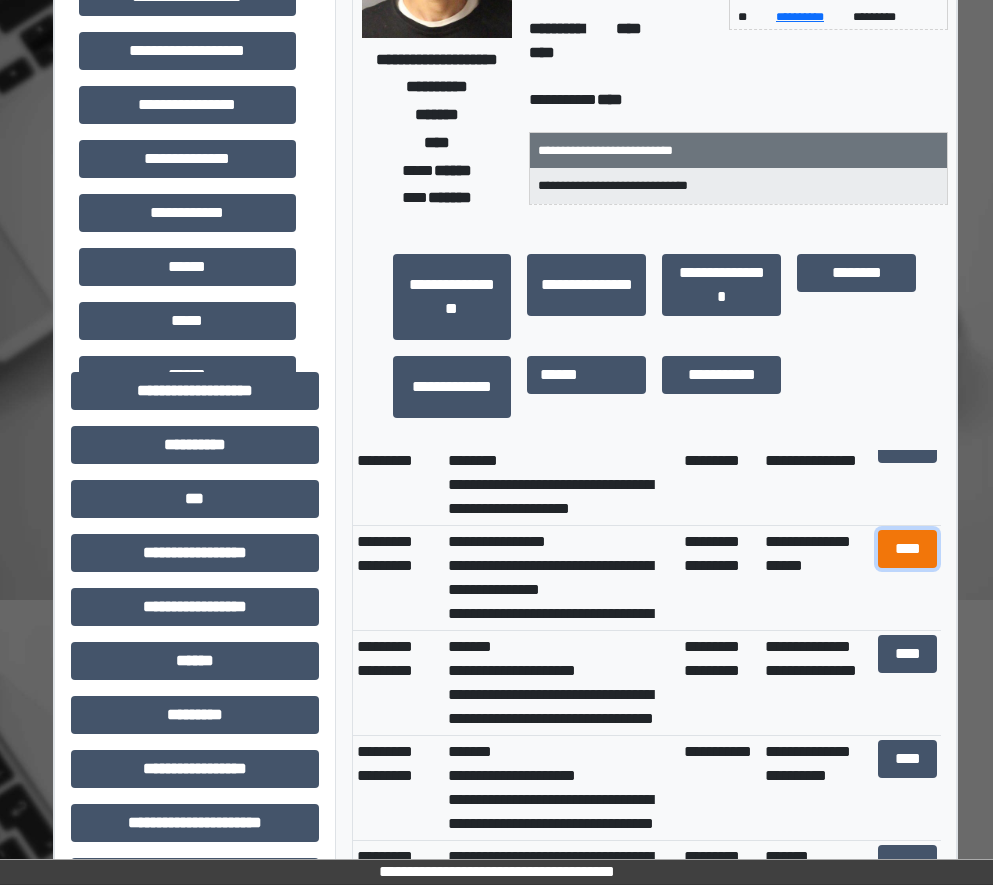 click on "****" at bounding box center (908, 549) 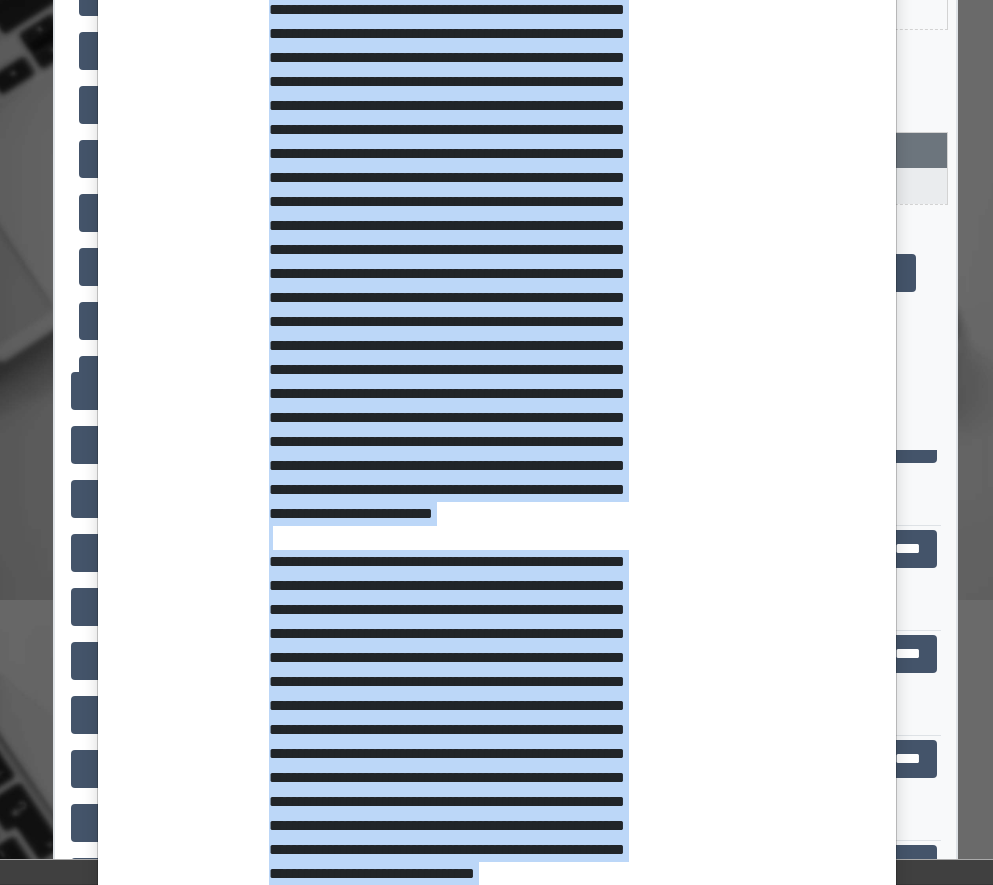 scroll, scrollTop: 1200, scrollLeft: 0, axis: vertical 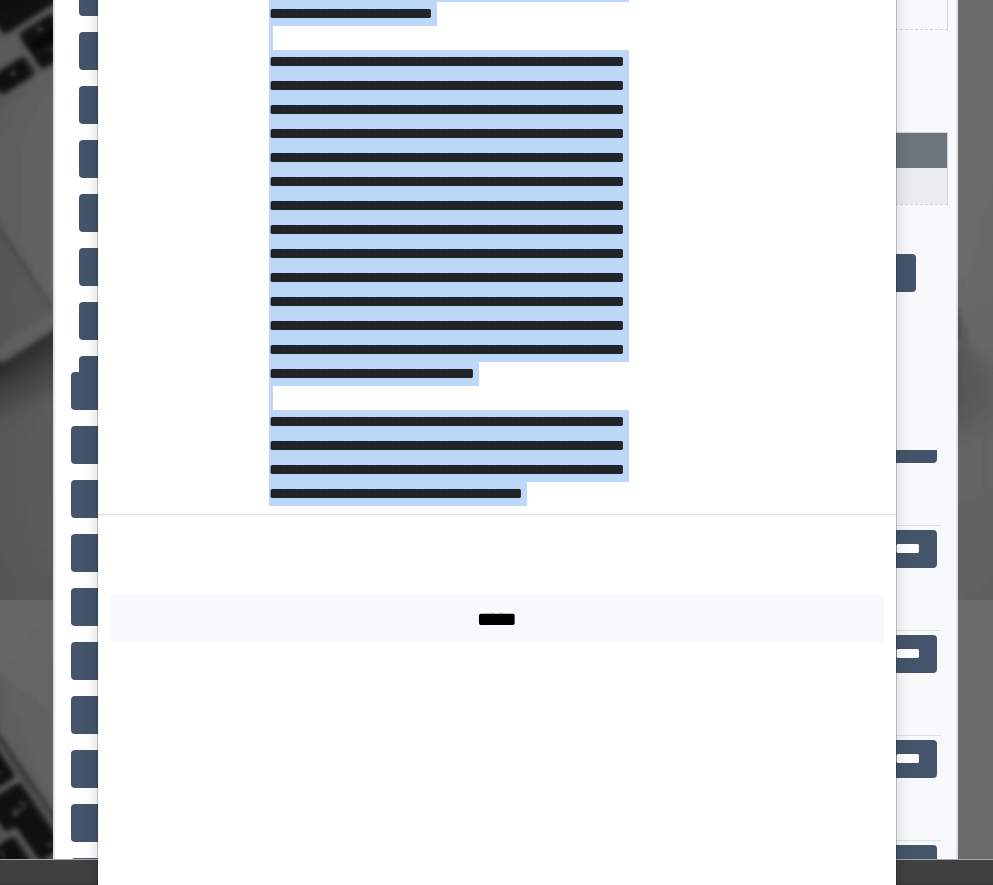 drag, startPoint x: 260, startPoint y: 468, endPoint x: 653, endPoint y: 730, distance: 472.3272 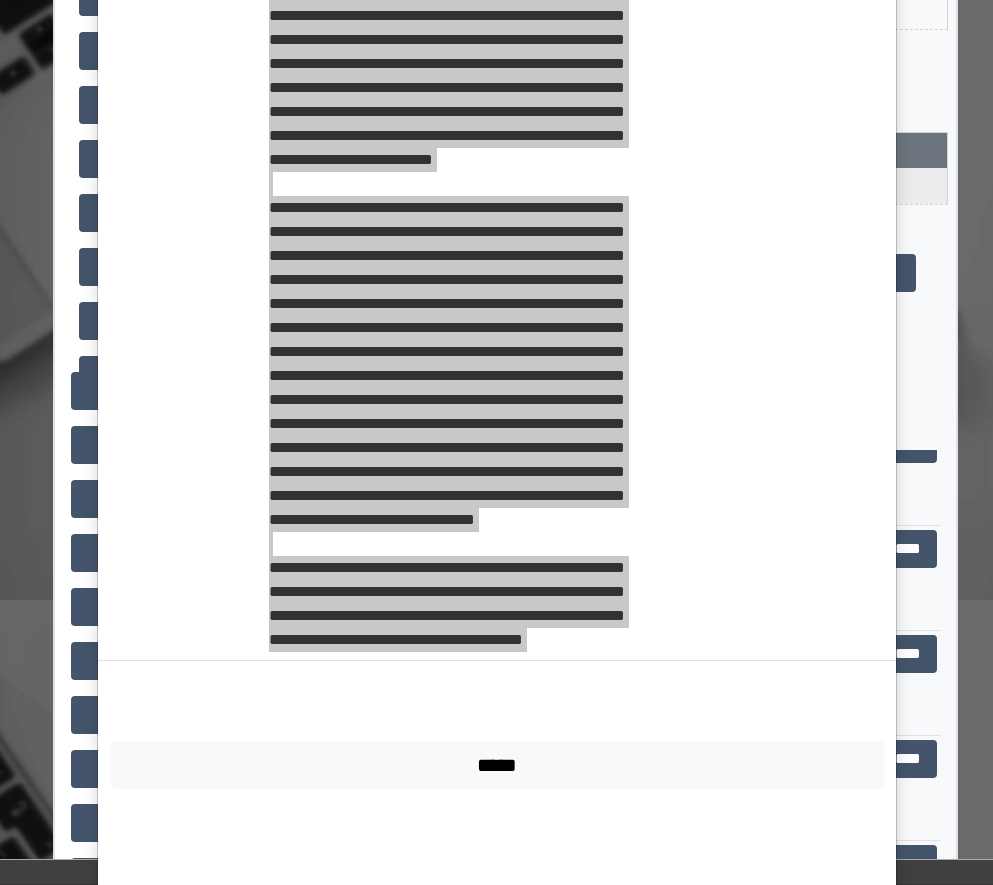 scroll, scrollTop: 1267, scrollLeft: 0, axis: vertical 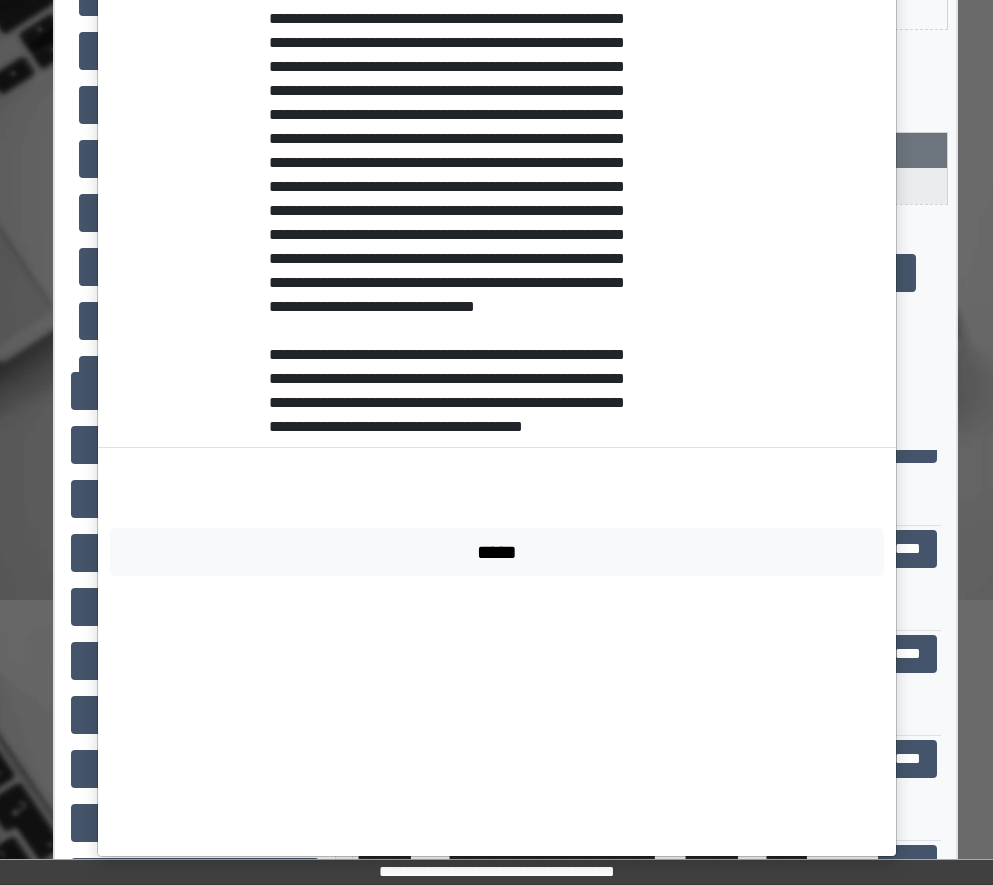 click on "*****" at bounding box center (497, 548) 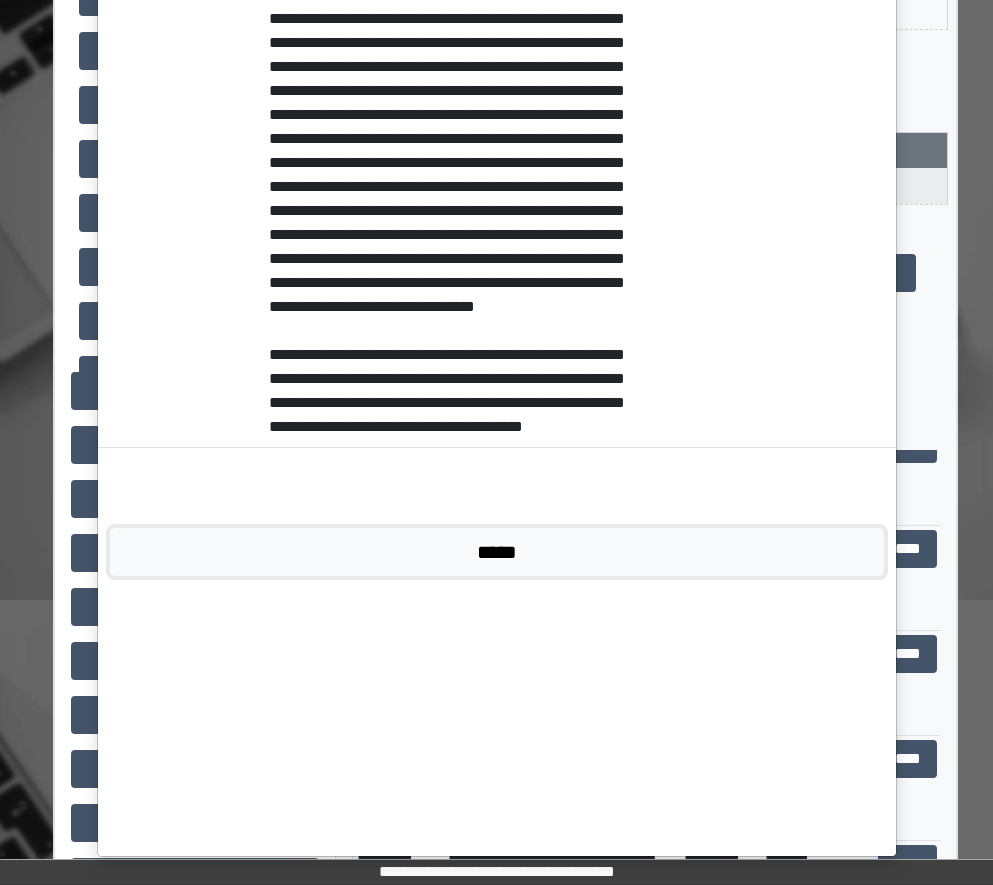 click on "*****" at bounding box center [497, 552] 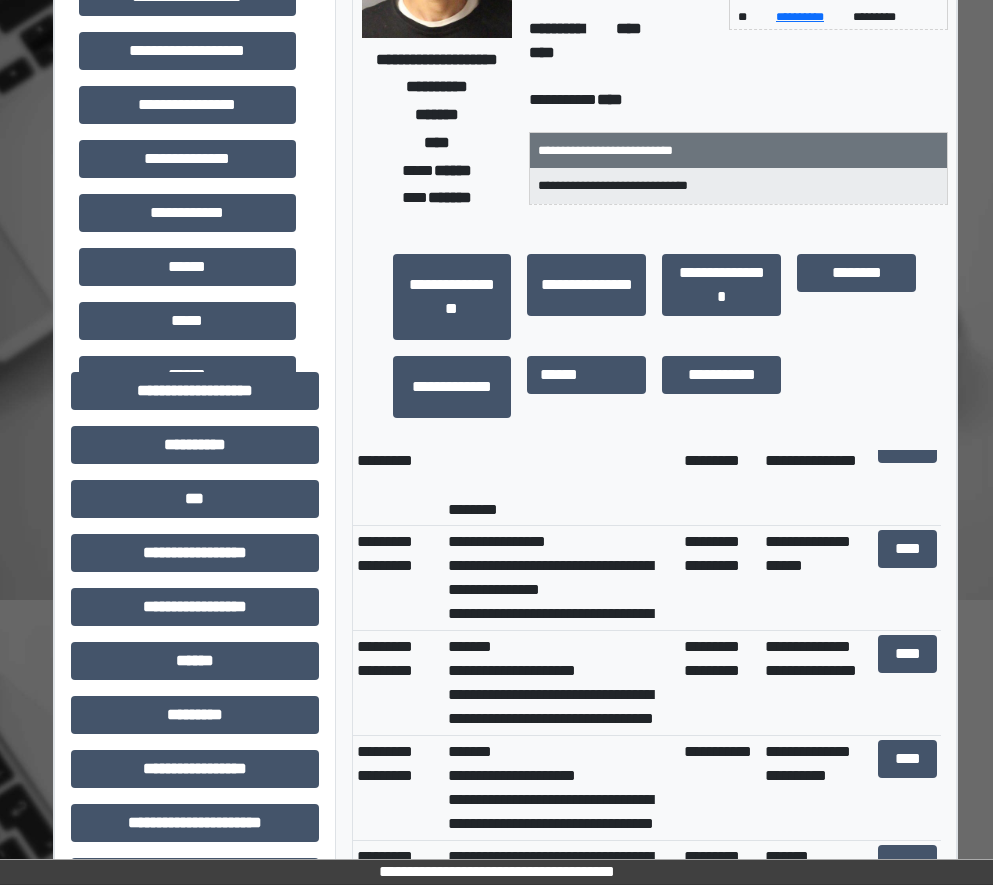 scroll, scrollTop: 0, scrollLeft: 0, axis: both 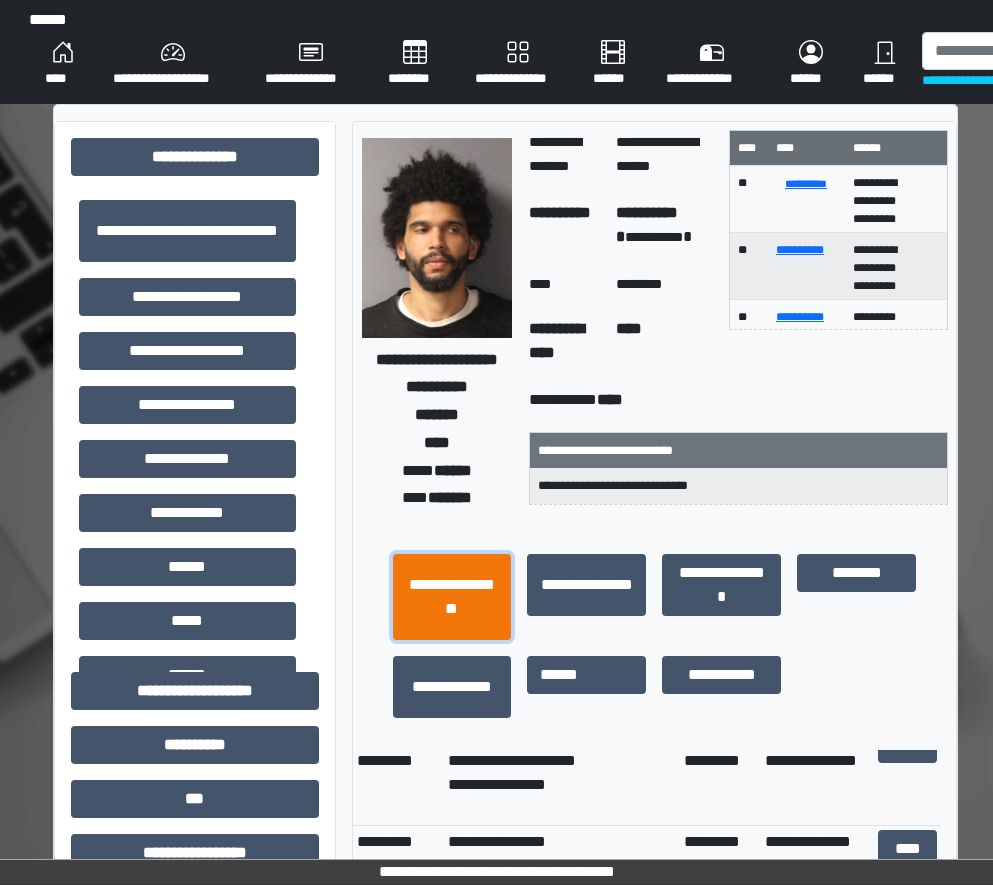 click on "**********" at bounding box center (452, 597) 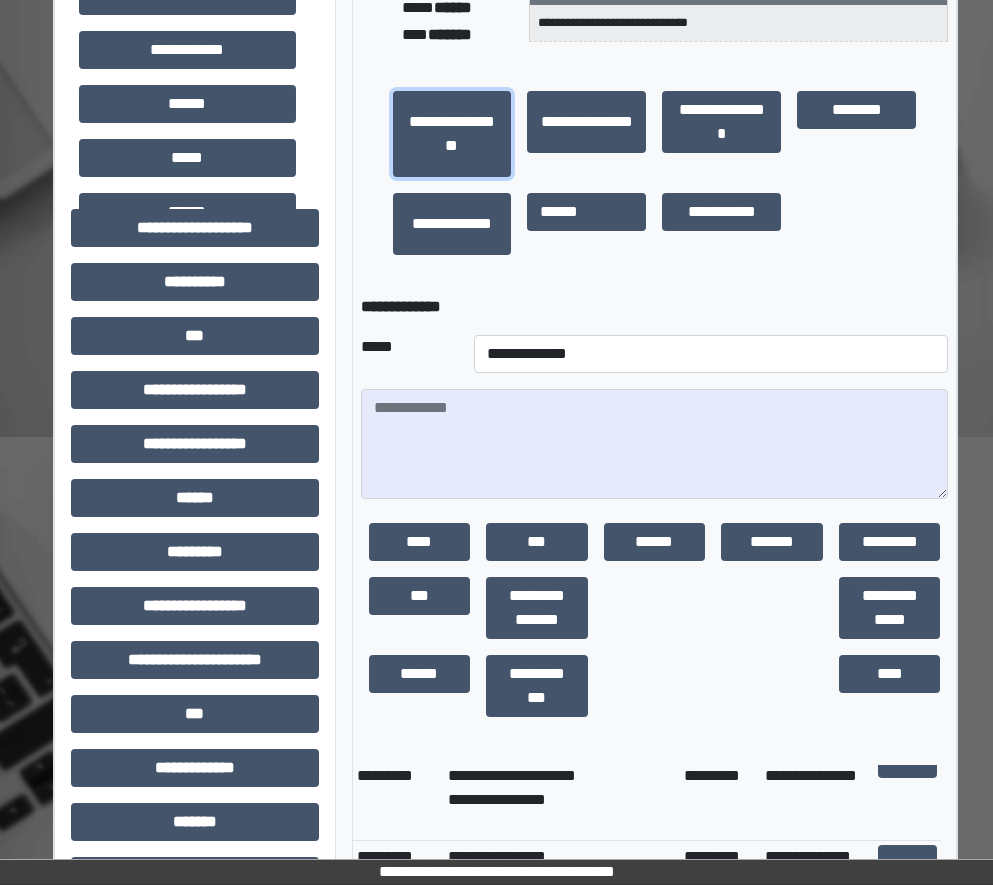 scroll, scrollTop: 500, scrollLeft: 0, axis: vertical 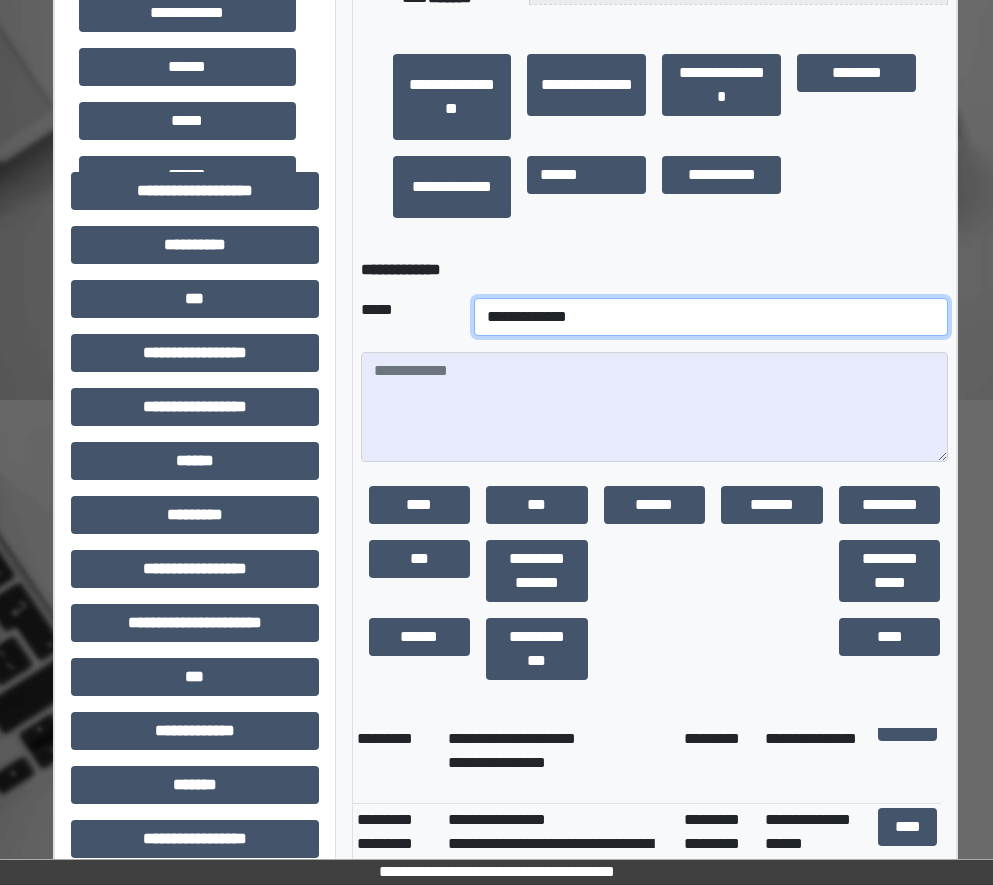click on "**********" at bounding box center [711, 317] 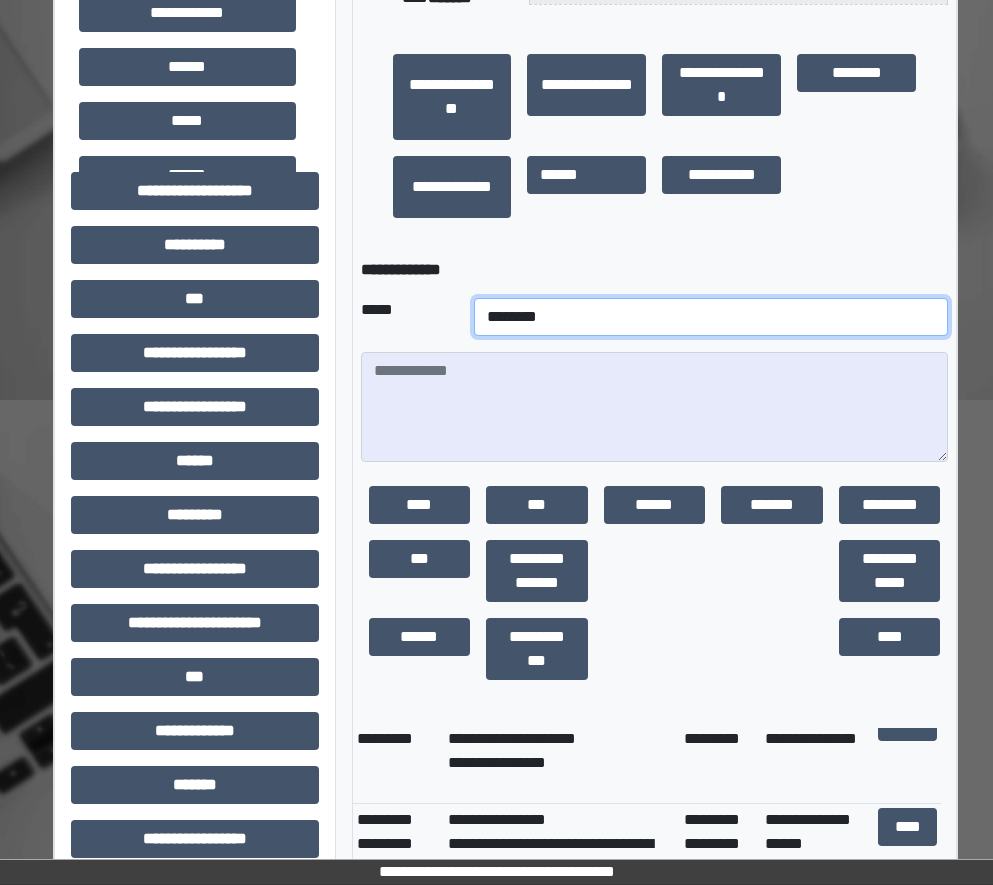 click on "**********" at bounding box center [711, 317] 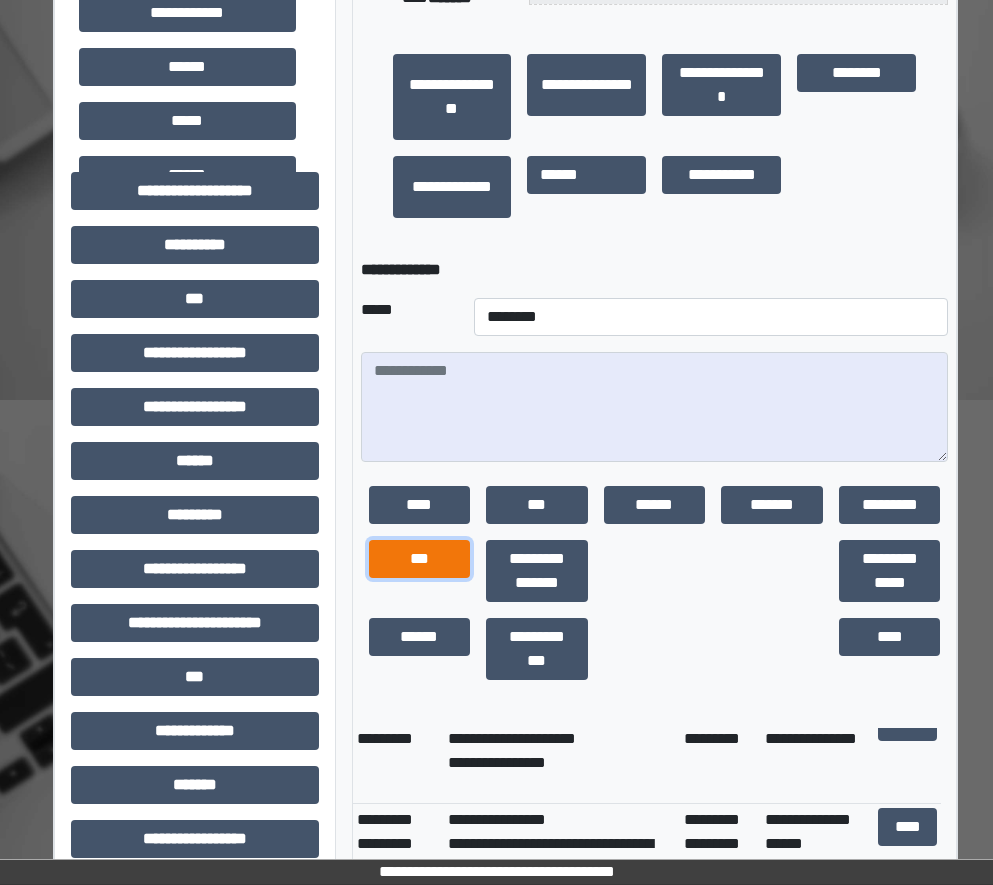 click on "***" at bounding box center (420, 559) 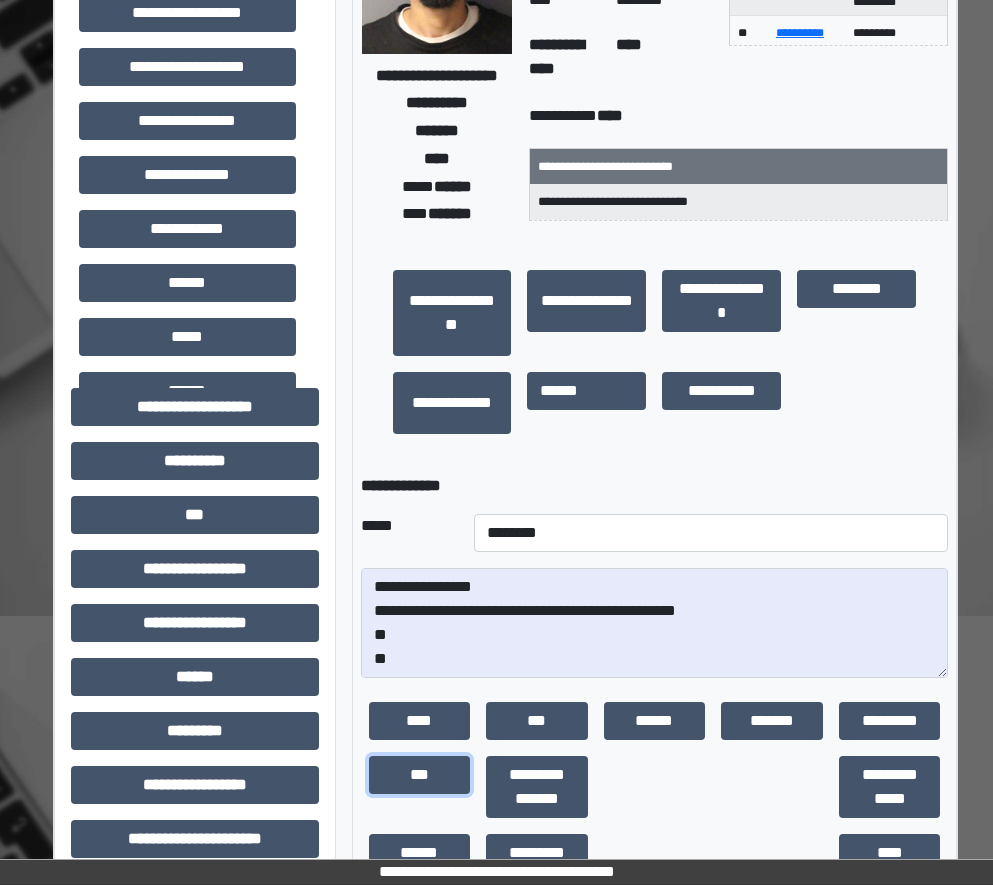 scroll, scrollTop: 479, scrollLeft: 0, axis: vertical 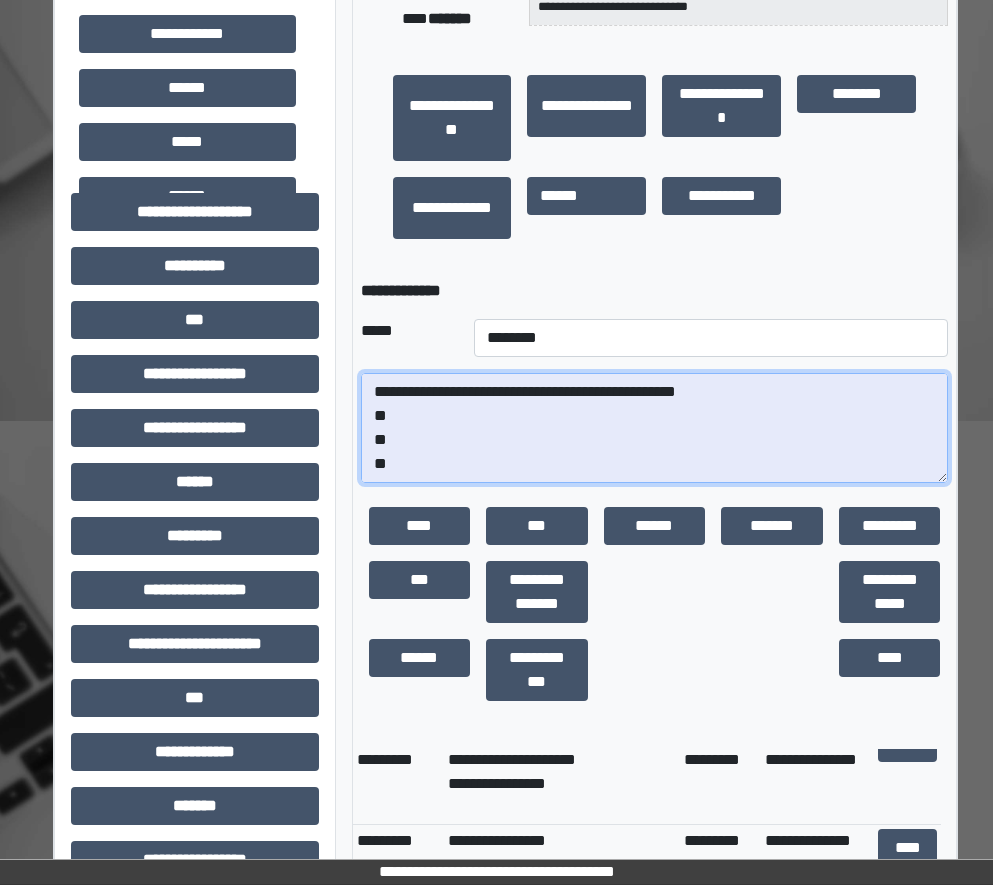 click on "**********" at bounding box center (655, 428) 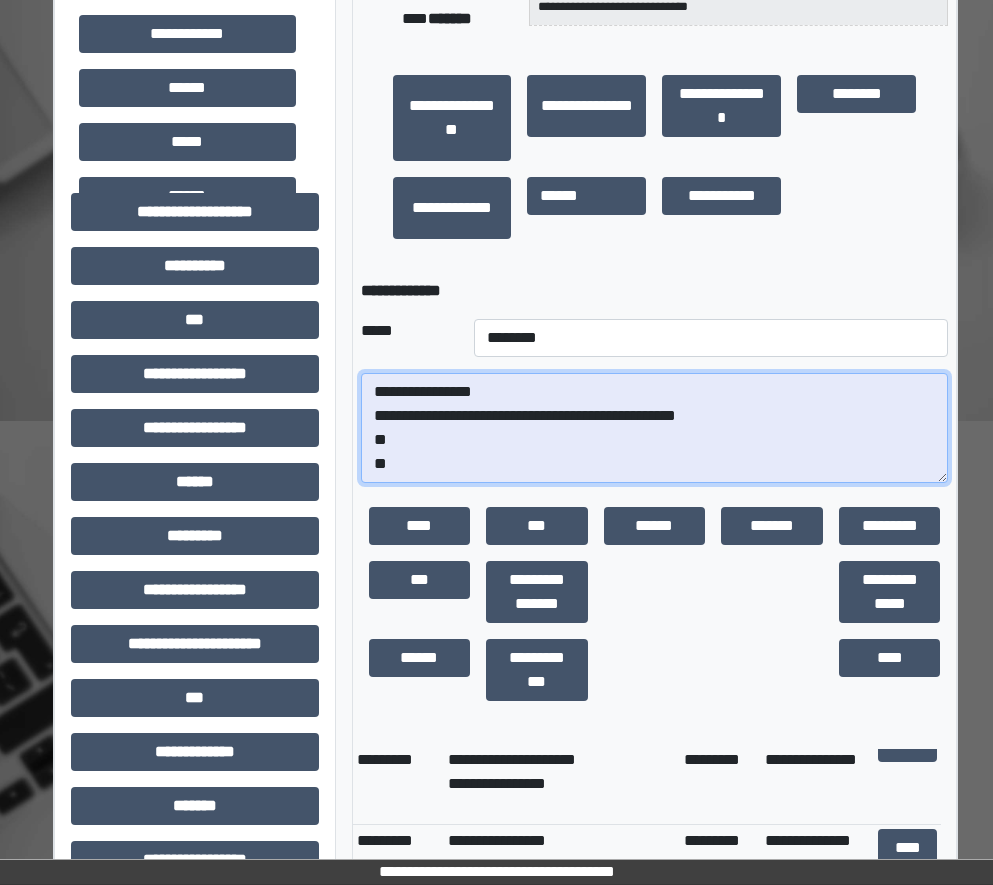 scroll, scrollTop: 0, scrollLeft: 0, axis: both 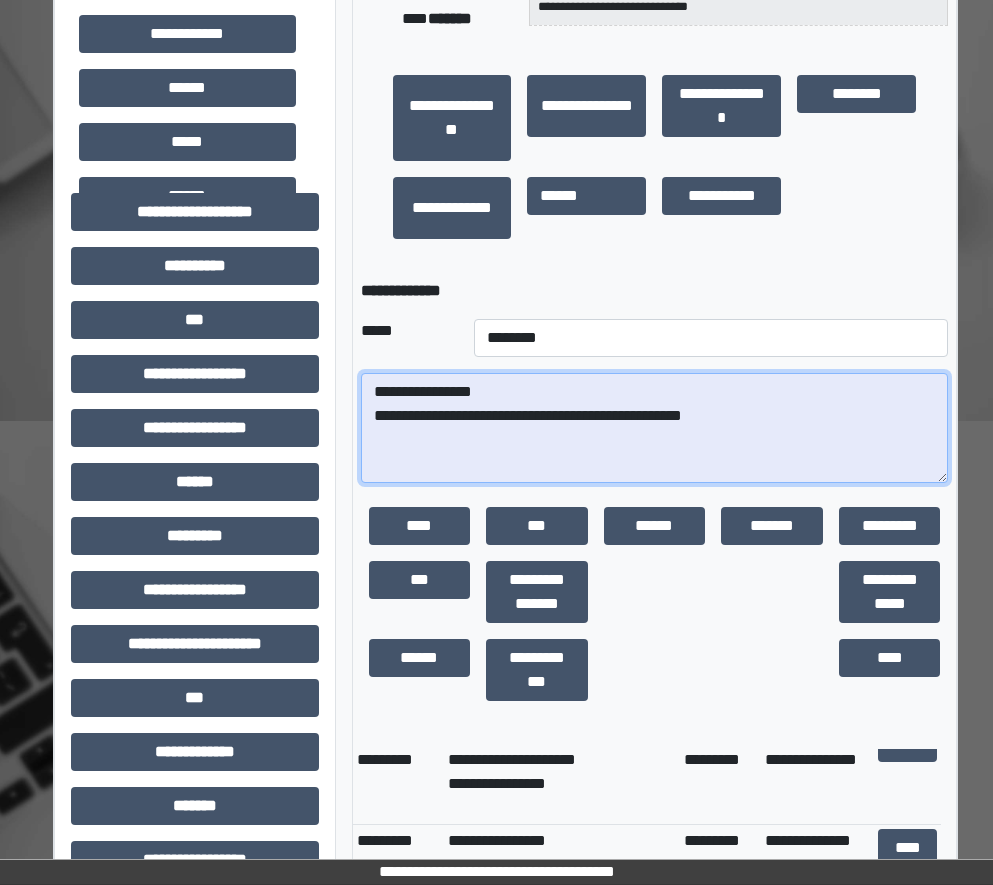 paste on "**********" 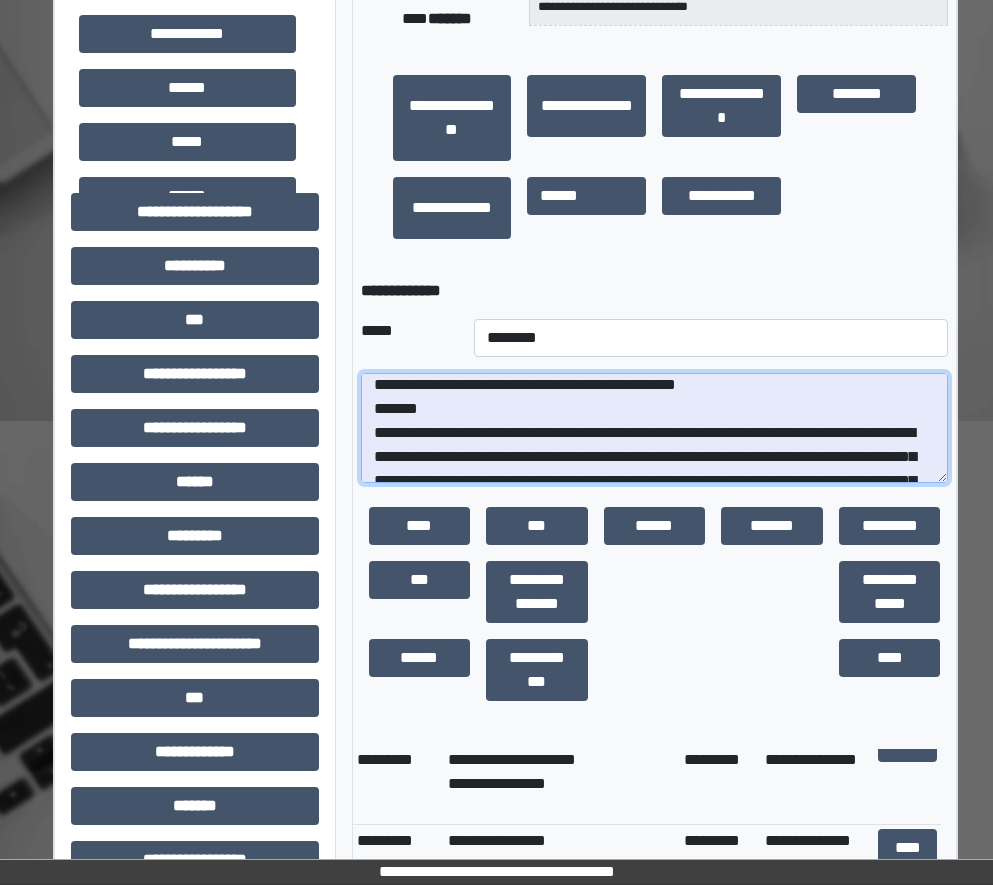 scroll, scrollTop: 7, scrollLeft: 0, axis: vertical 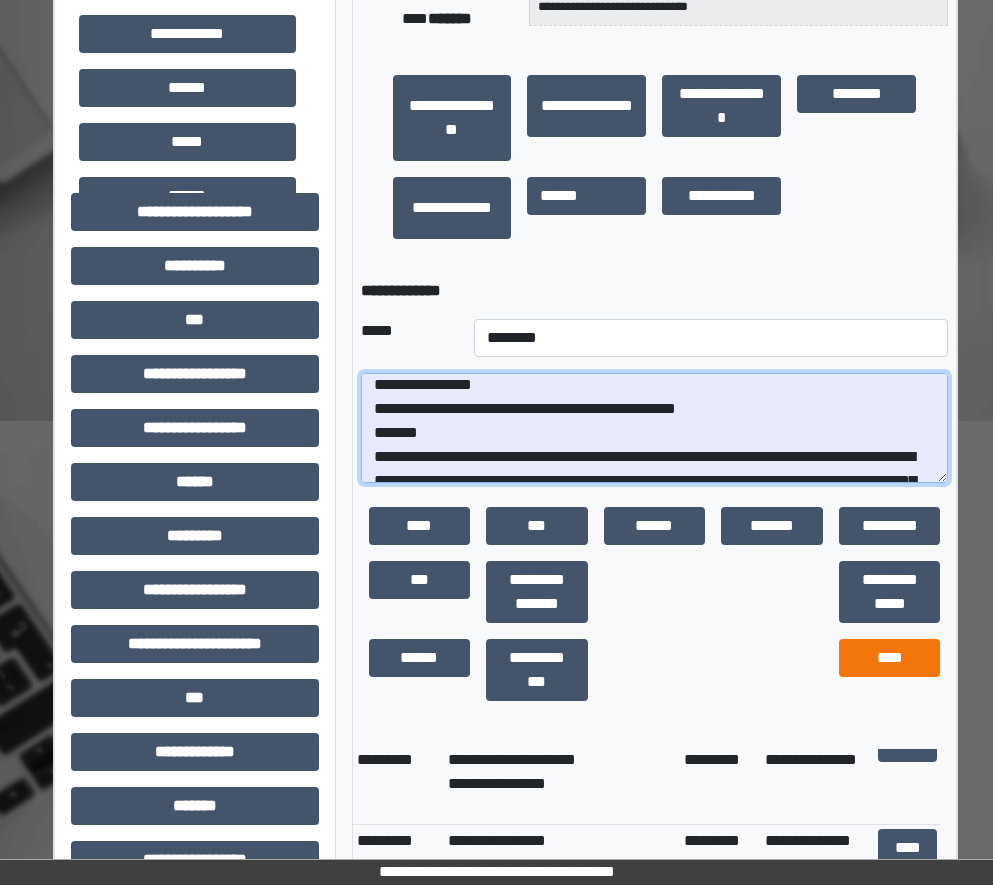 type on "**********" 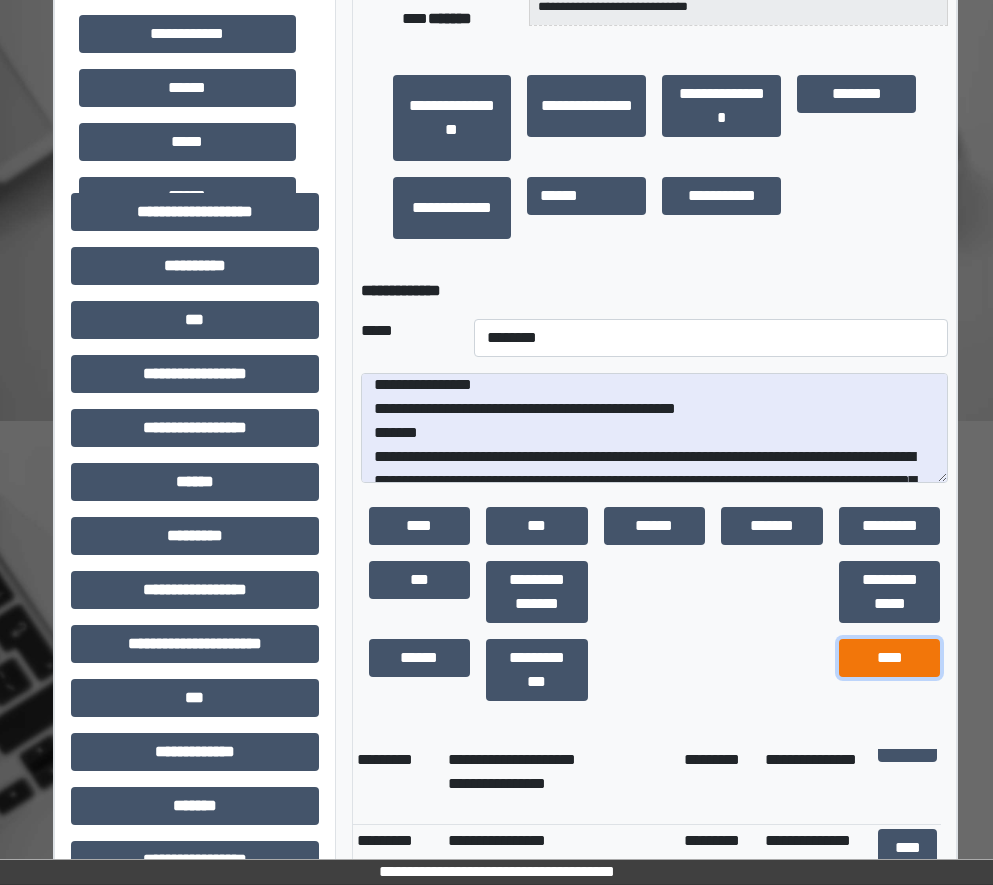 click on "****" at bounding box center [890, 658] 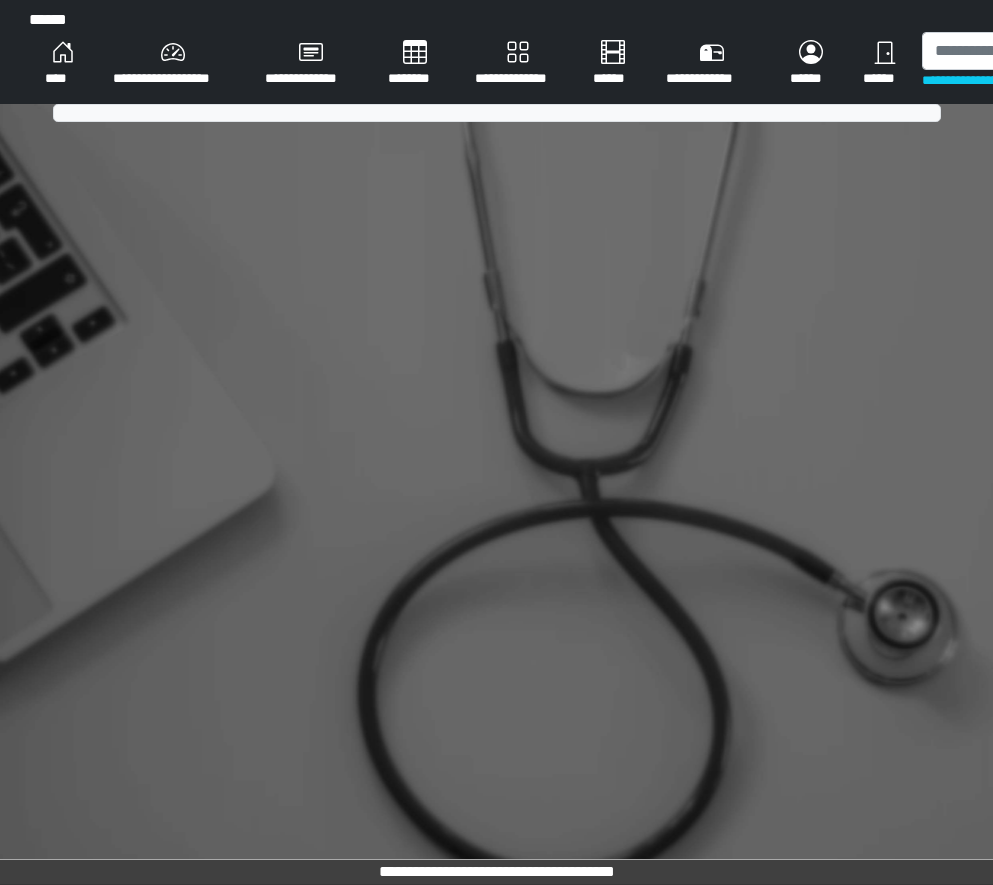 scroll, scrollTop: 0, scrollLeft: 0, axis: both 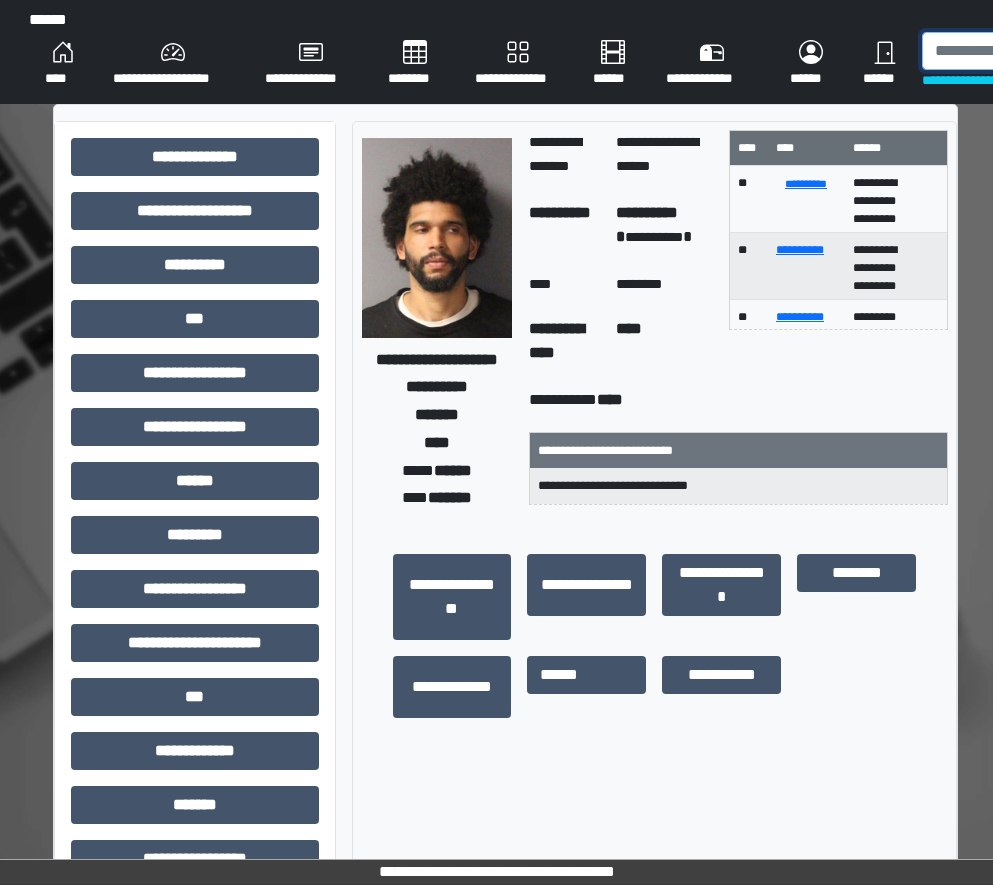 click at bounding box center [1025, 51] 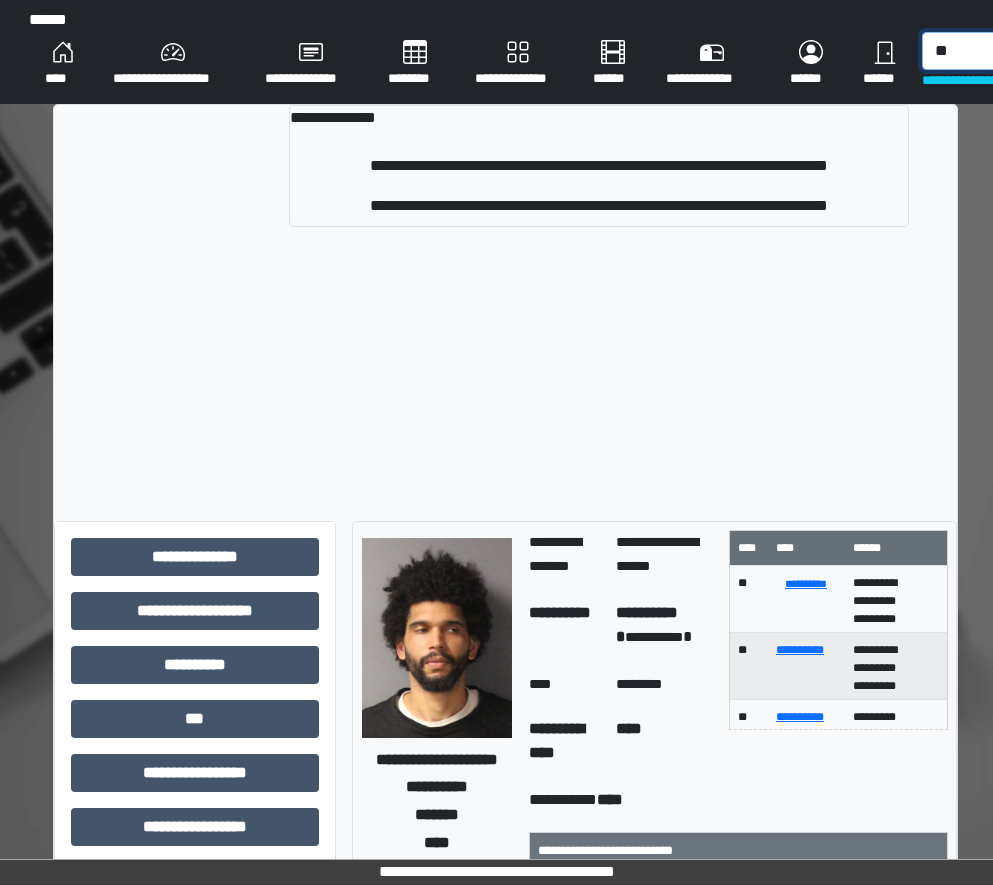 type on "*" 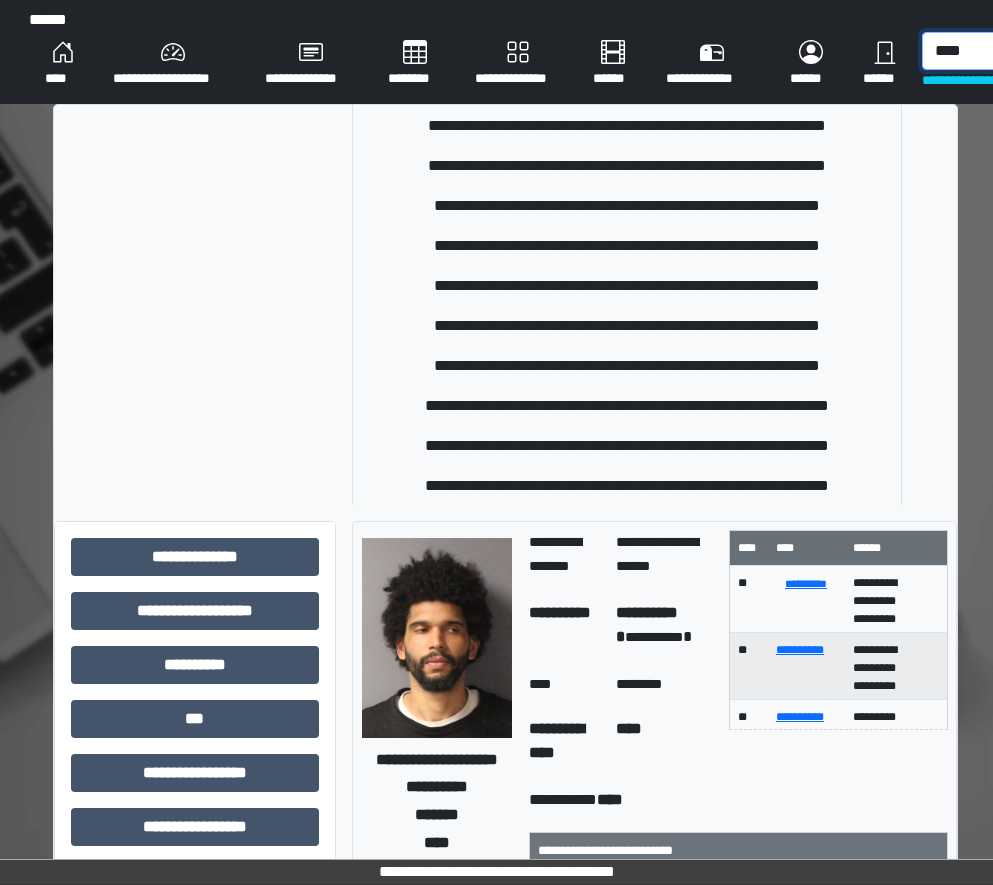 scroll, scrollTop: 258, scrollLeft: 0, axis: vertical 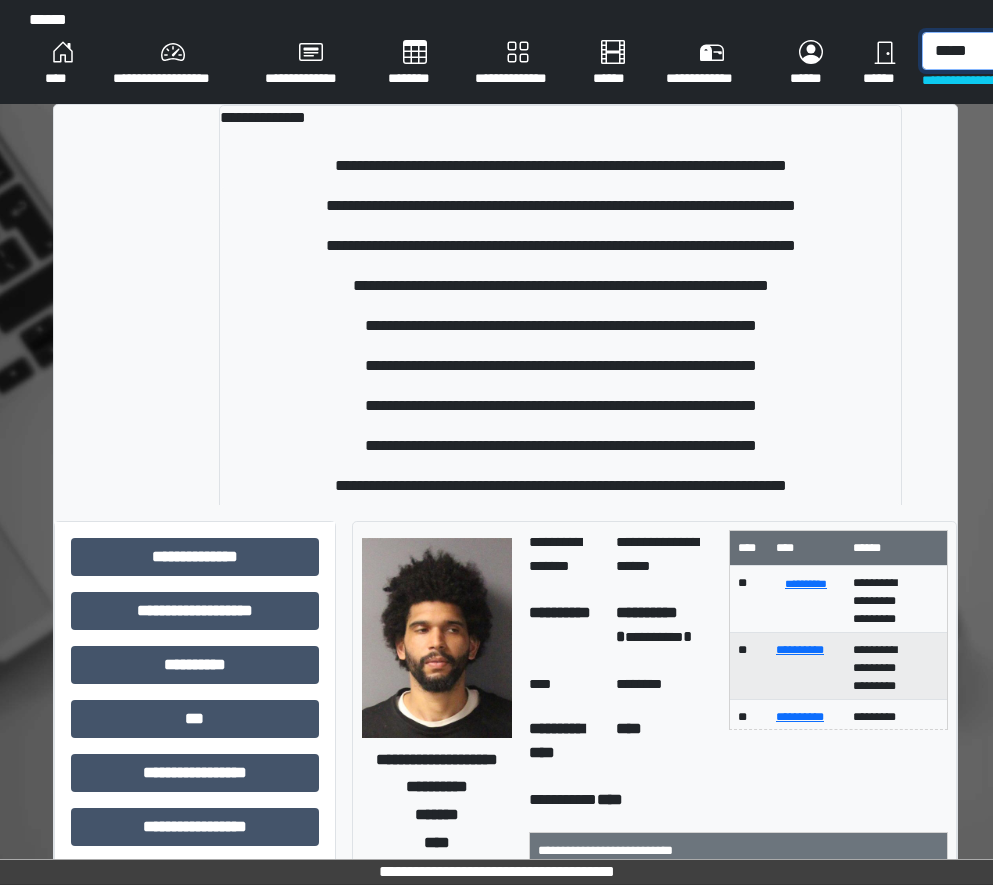 click on "*****" at bounding box center [1025, 51] 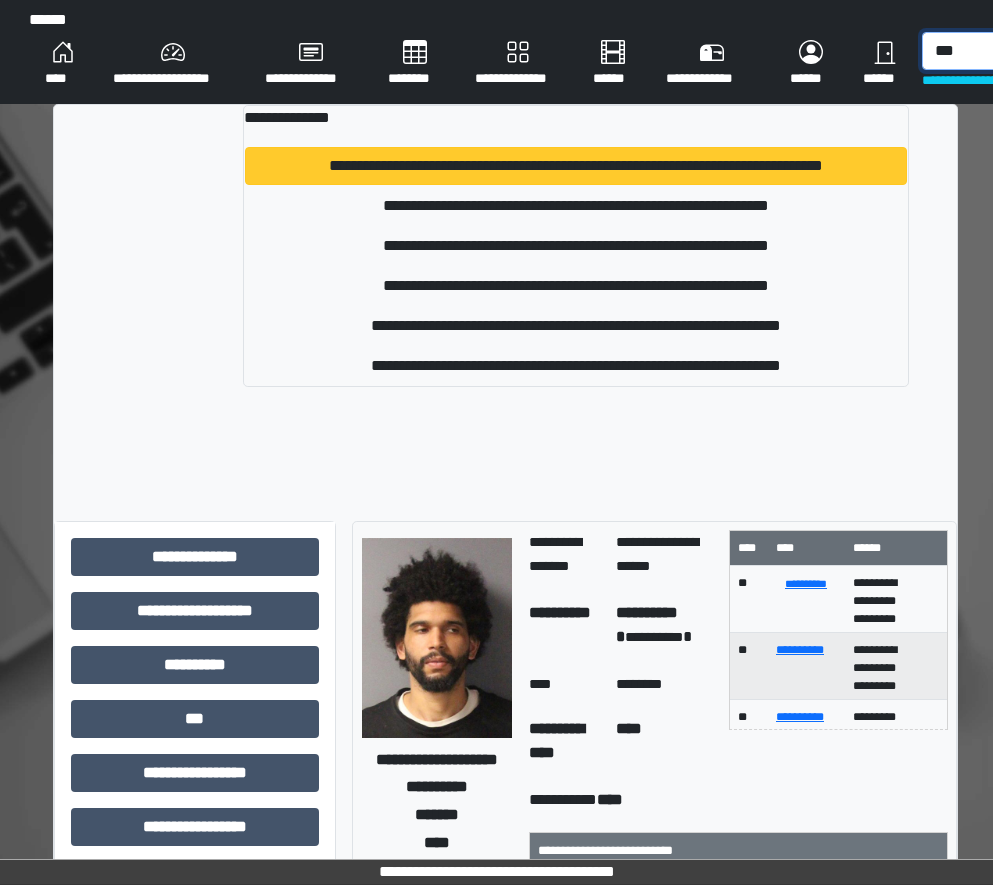type on "***" 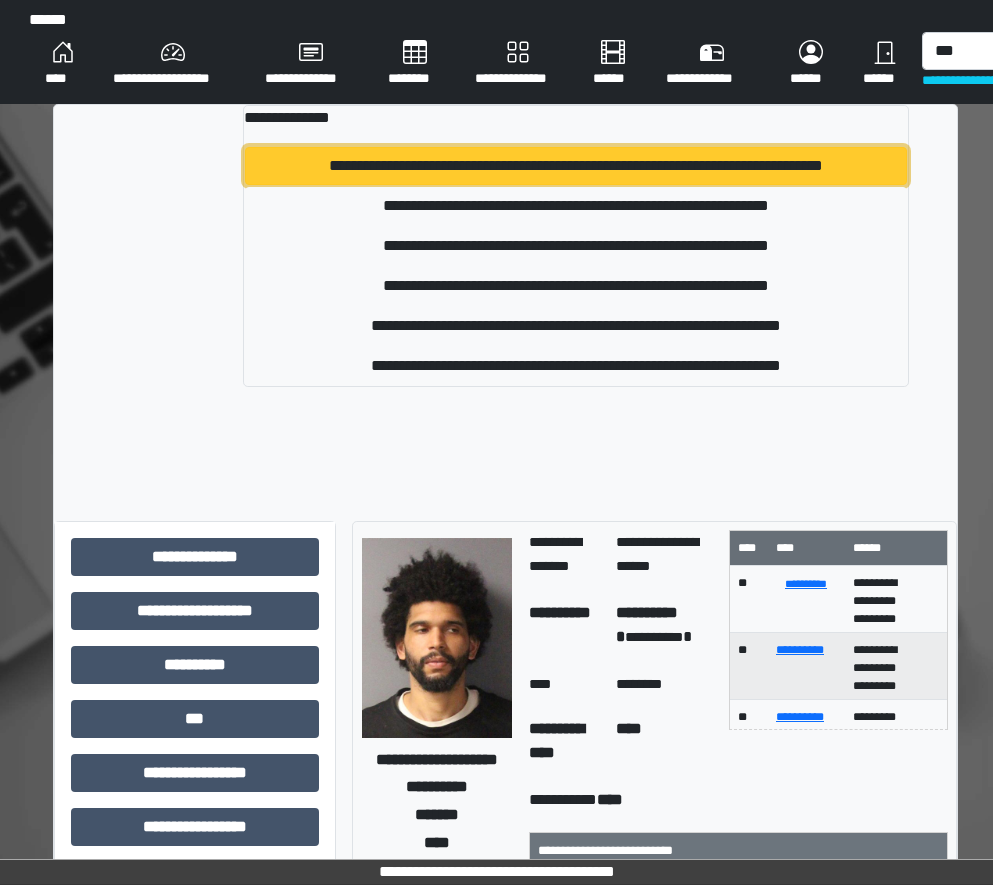 click on "**********" at bounding box center [576, 166] 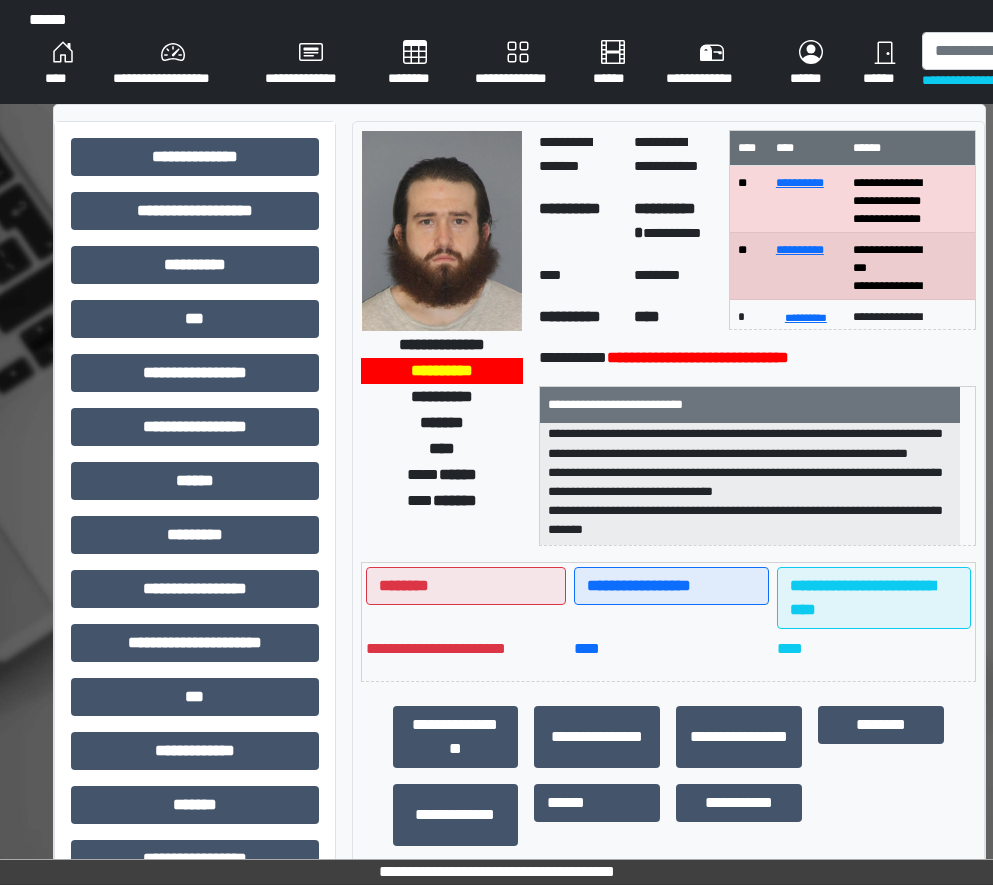 scroll, scrollTop: 102, scrollLeft: 0, axis: vertical 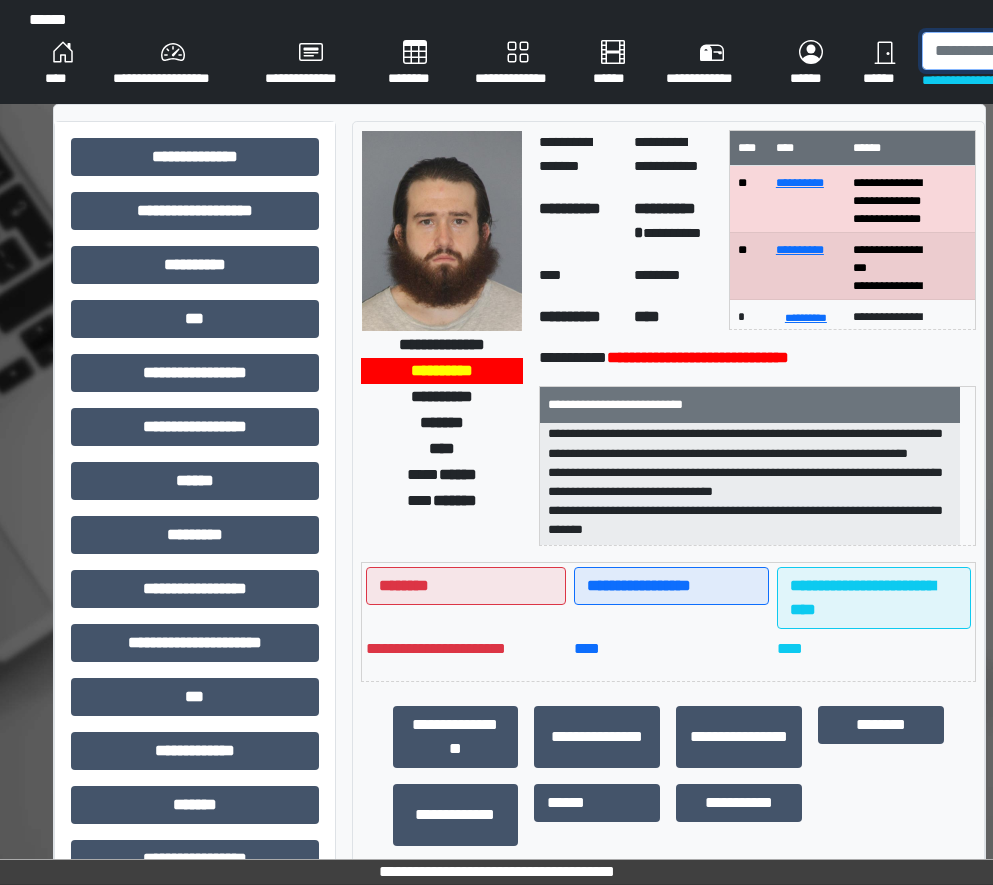 click at bounding box center (1025, 51) 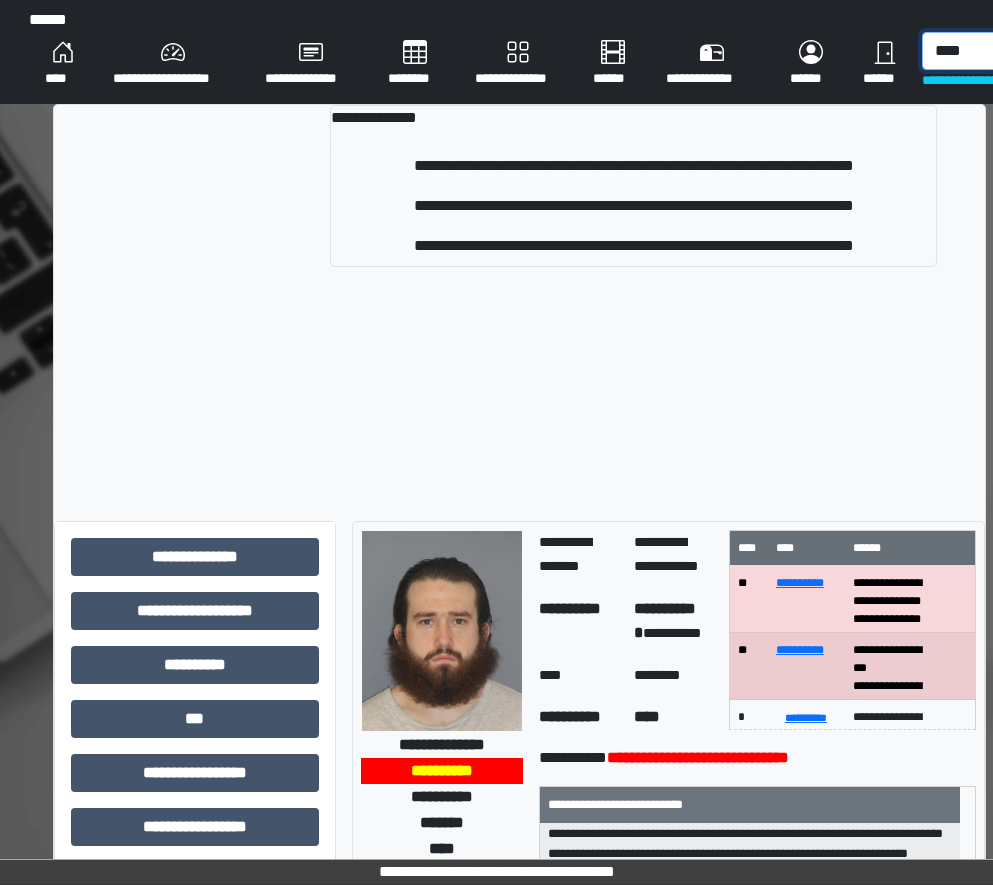 type on "****" 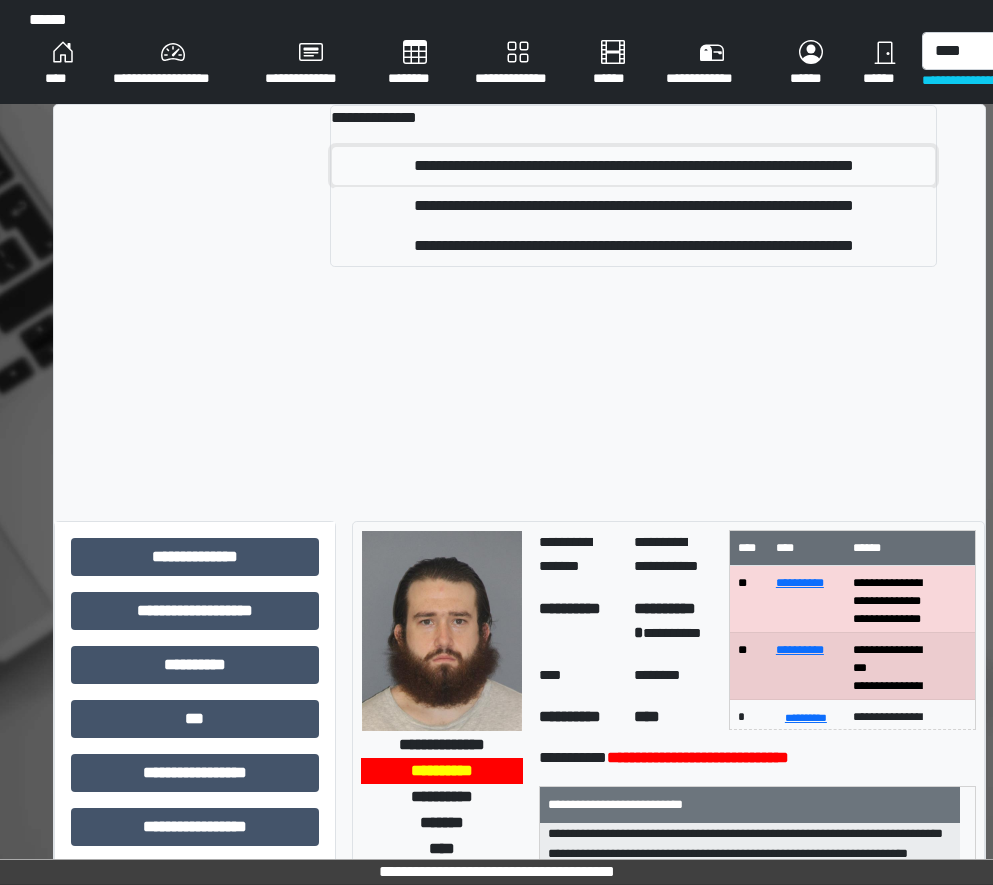 click on "**********" at bounding box center [634, 166] 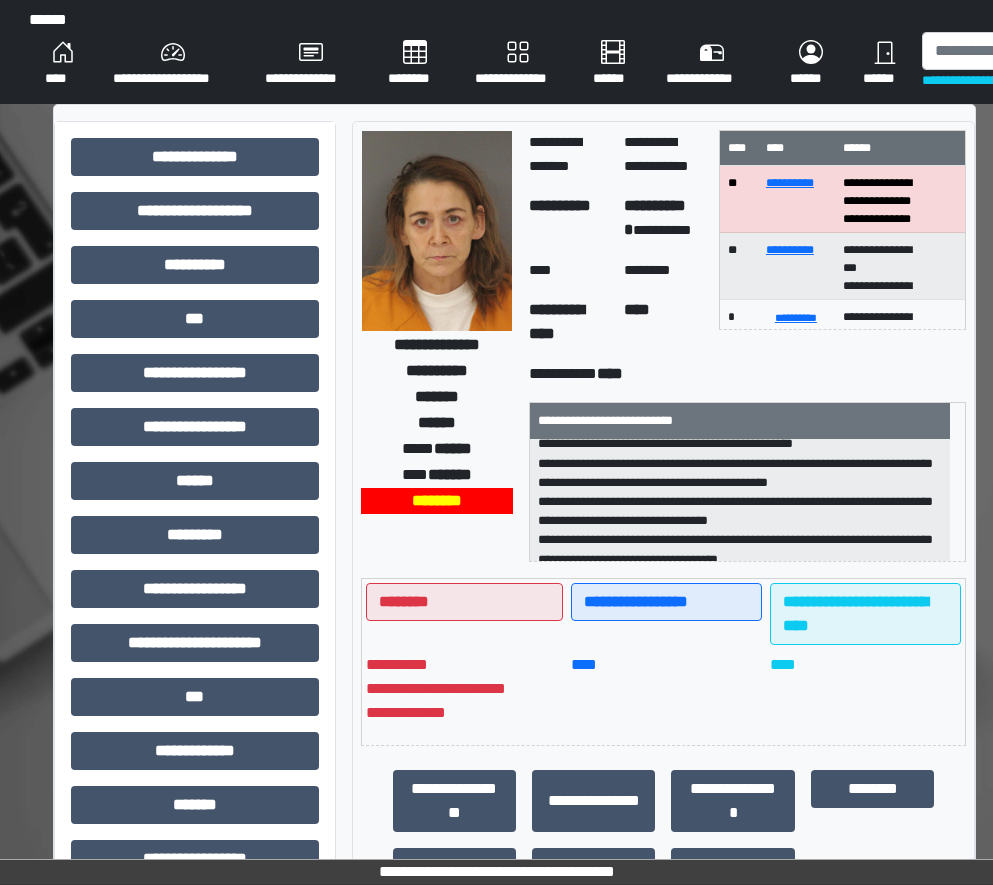 scroll, scrollTop: 0, scrollLeft: 0, axis: both 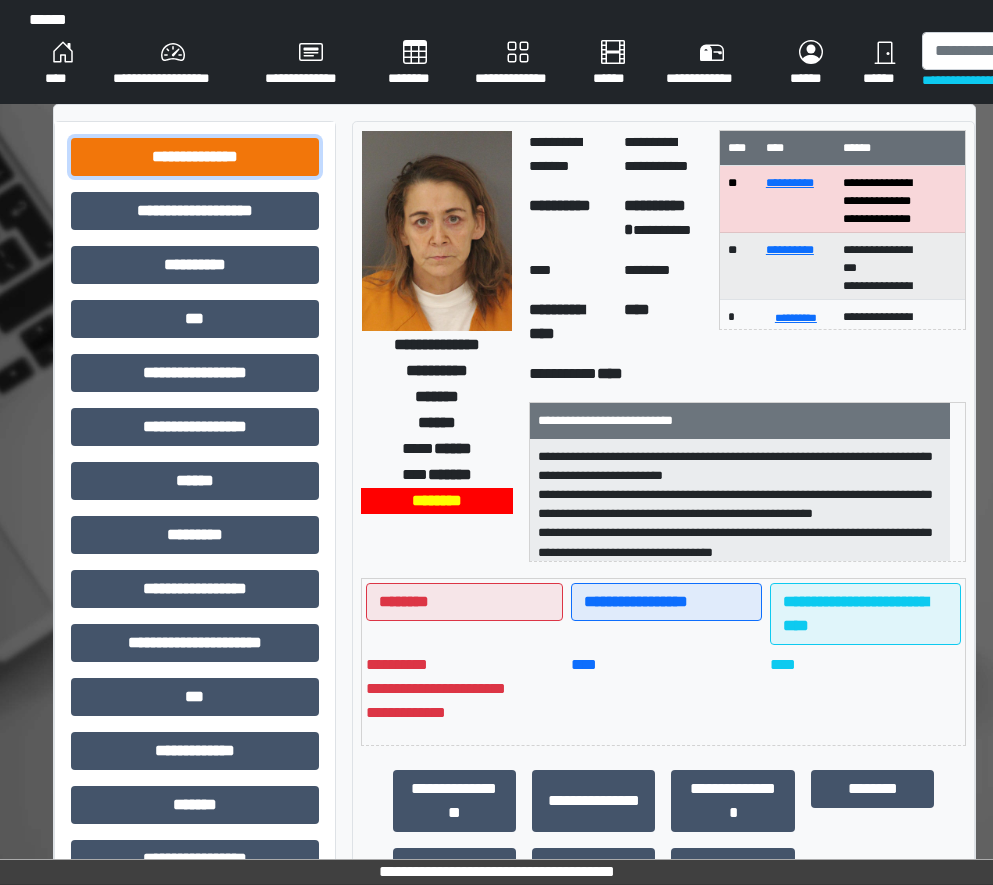 click on "**********" at bounding box center [195, 157] 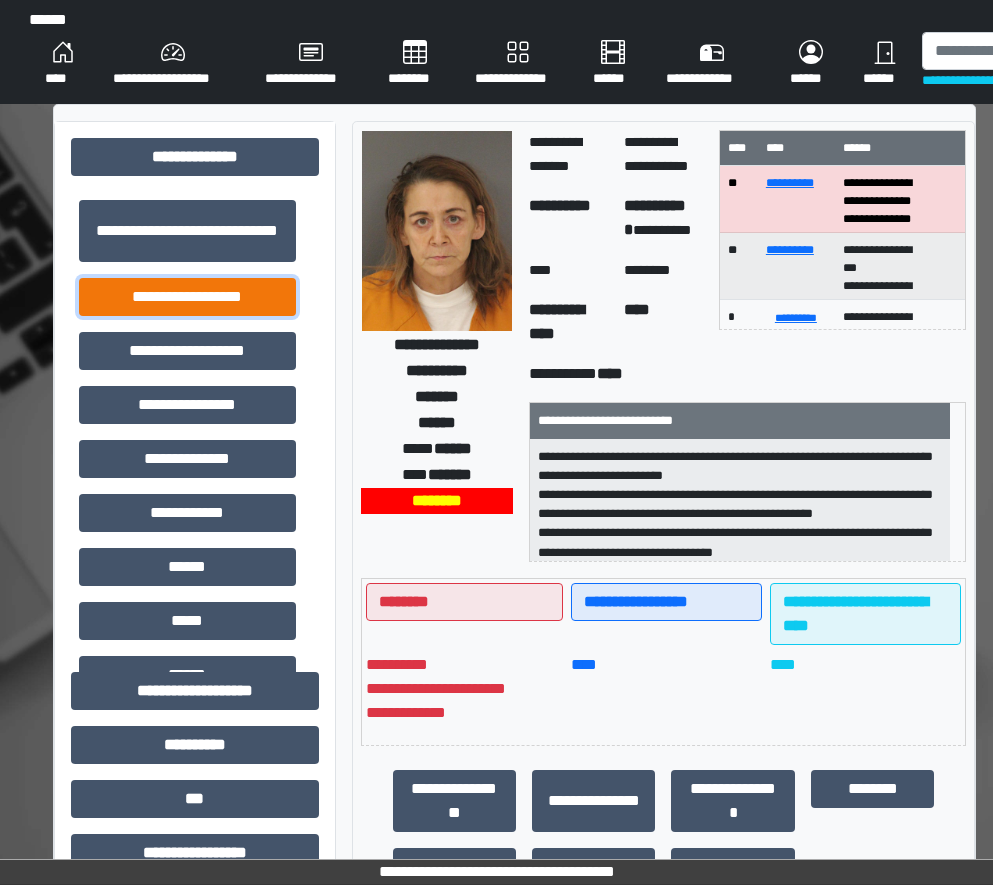 click on "**********" at bounding box center [187, 297] 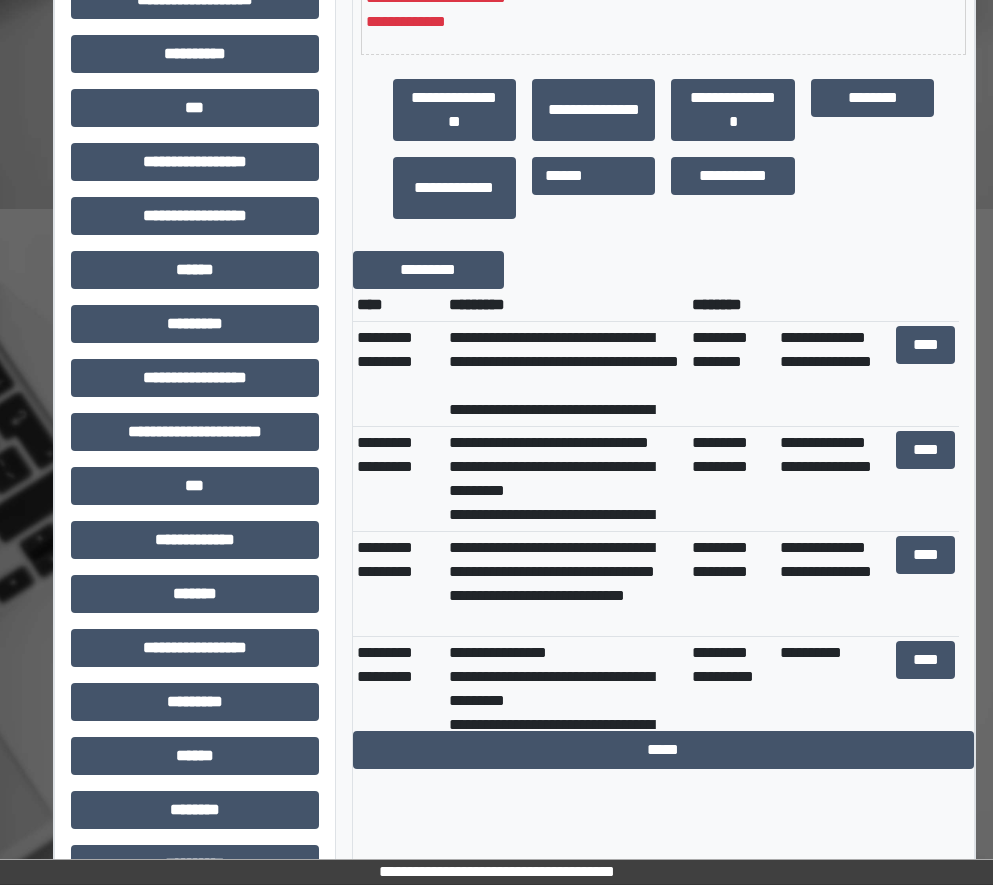 scroll, scrollTop: 700, scrollLeft: 0, axis: vertical 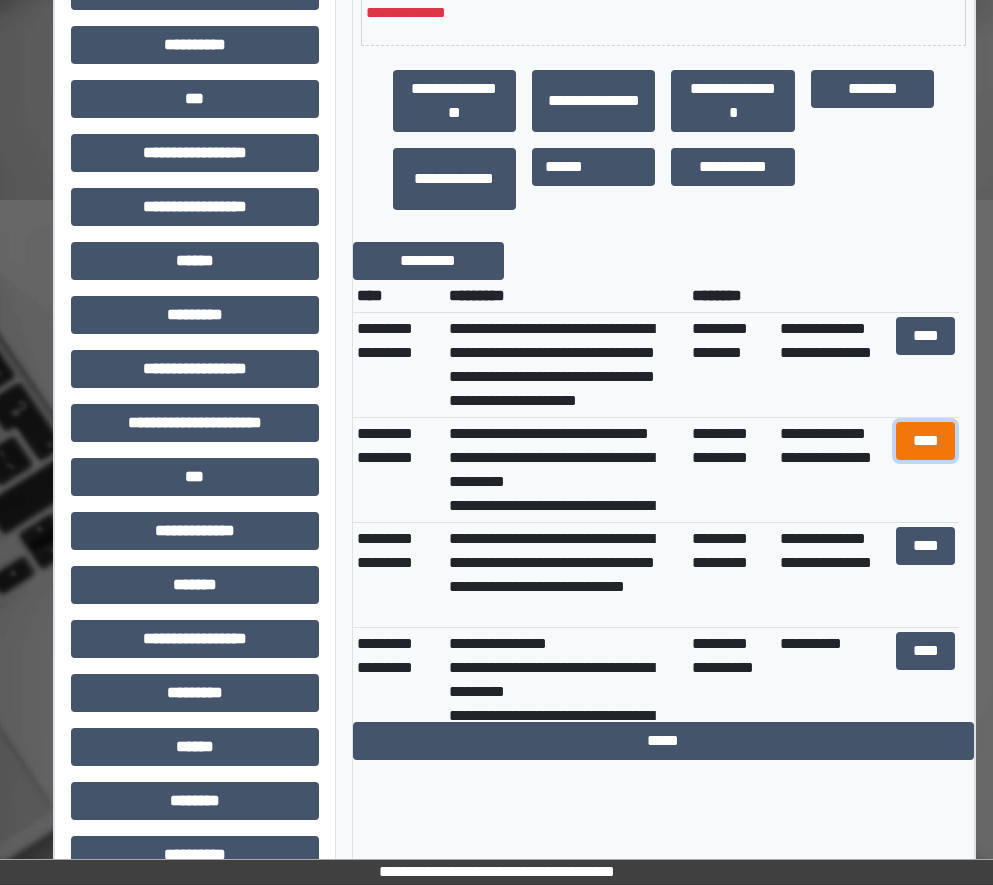click on "****" at bounding box center [926, 441] 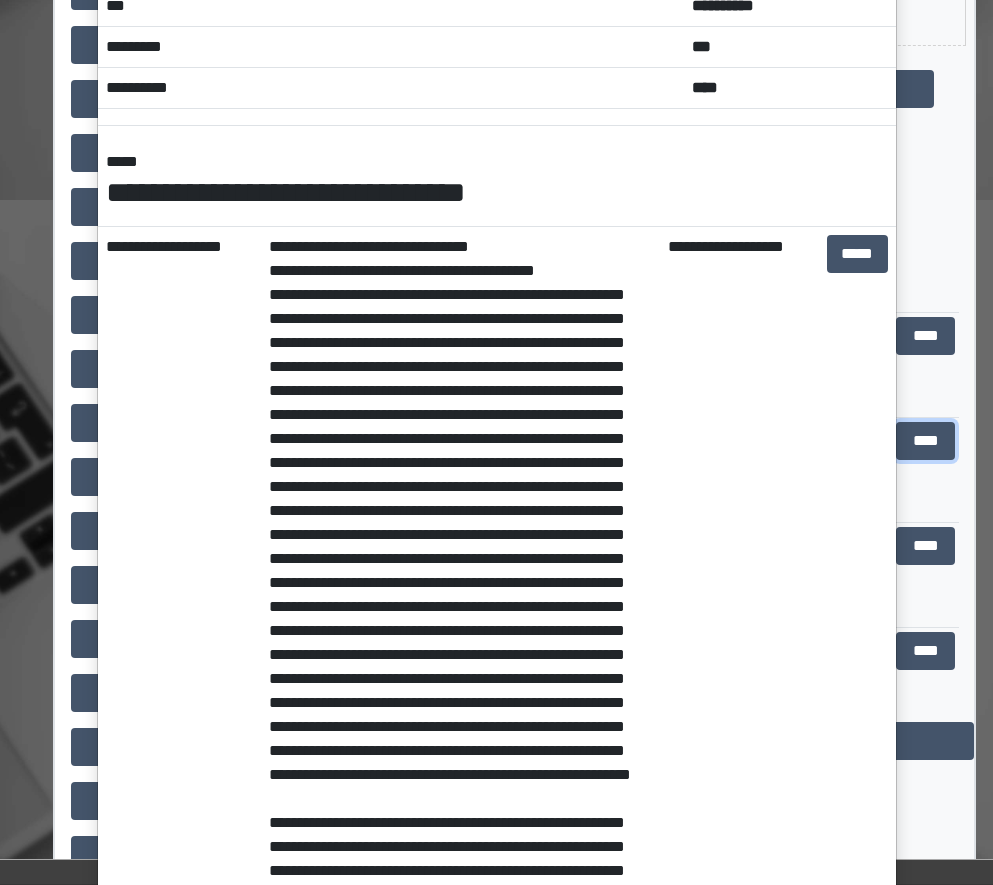 scroll, scrollTop: 200, scrollLeft: 0, axis: vertical 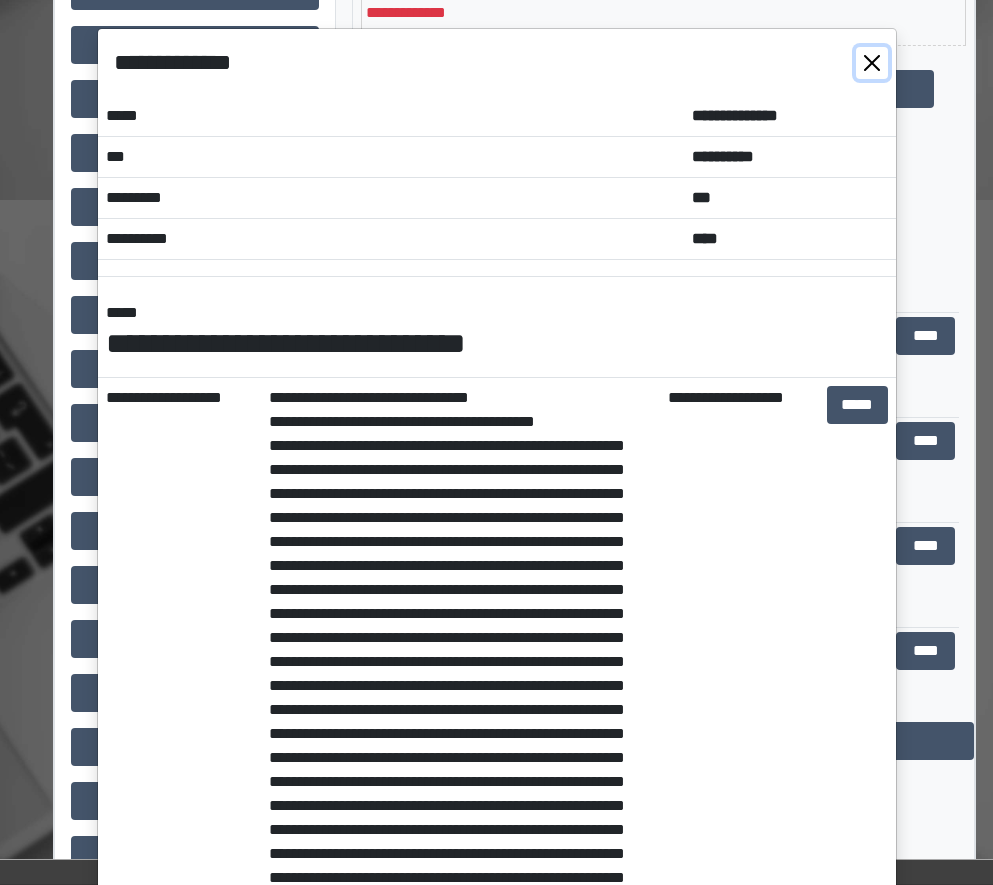 click at bounding box center [872, 63] 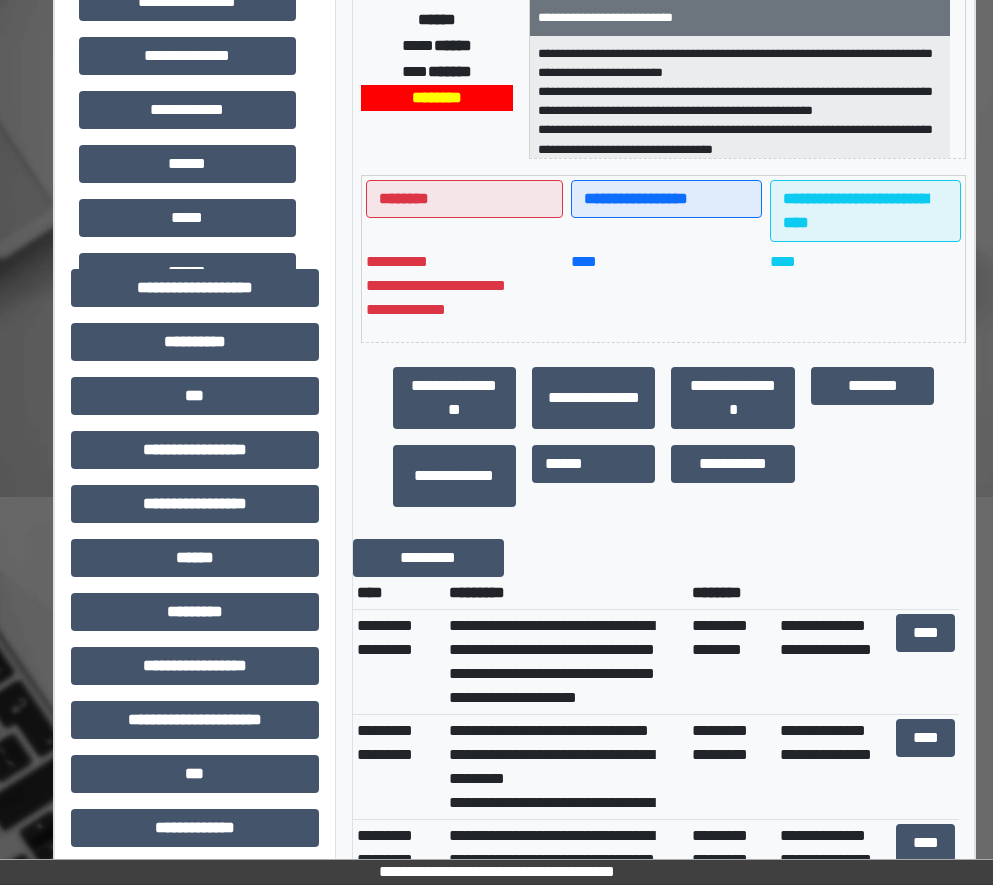scroll, scrollTop: 0, scrollLeft: 0, axis: both 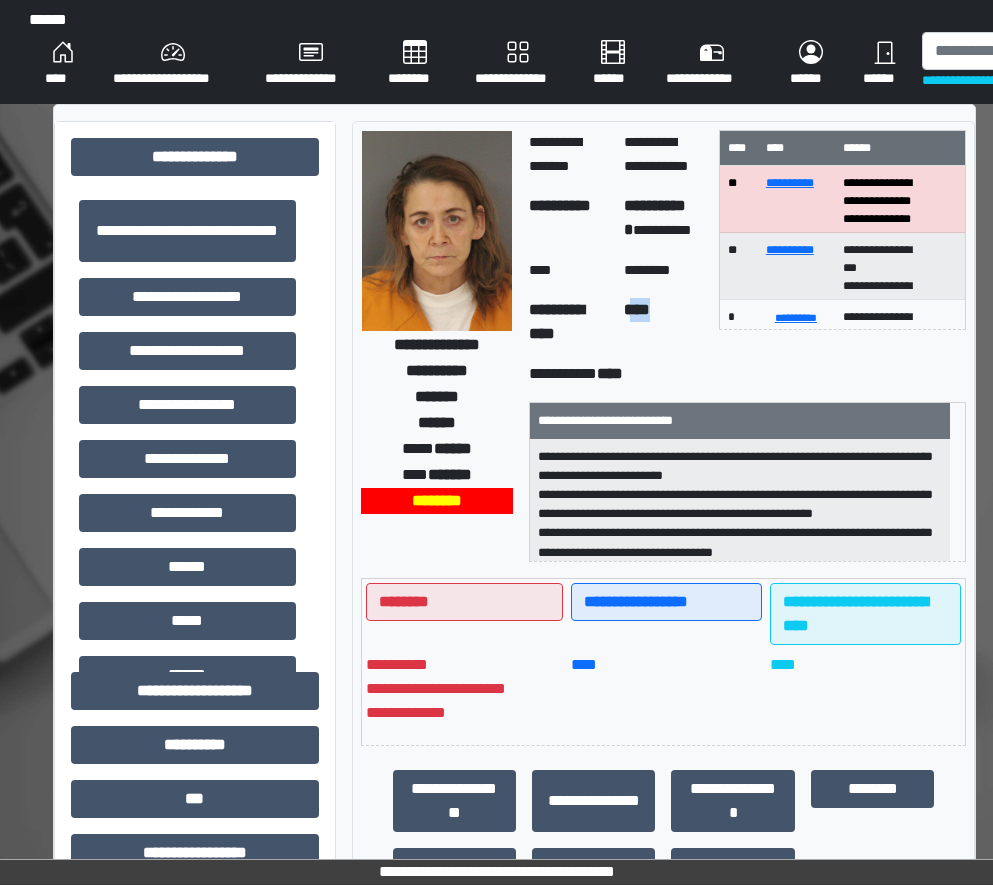 drag, startPoint x: 638, startPoint y: 308, endPoint x: 677, endPoint y: 308, distance: 39 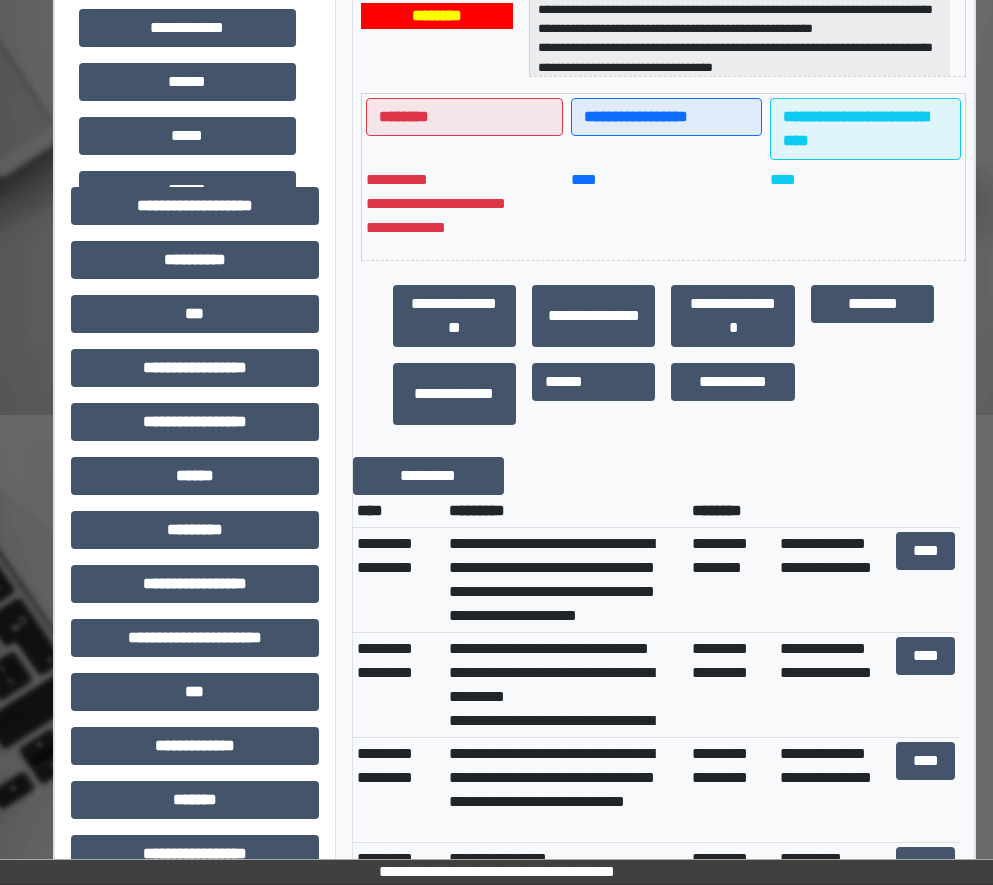 scroll, scrollTop: 600, scrollLeft: 0, axis: vertical 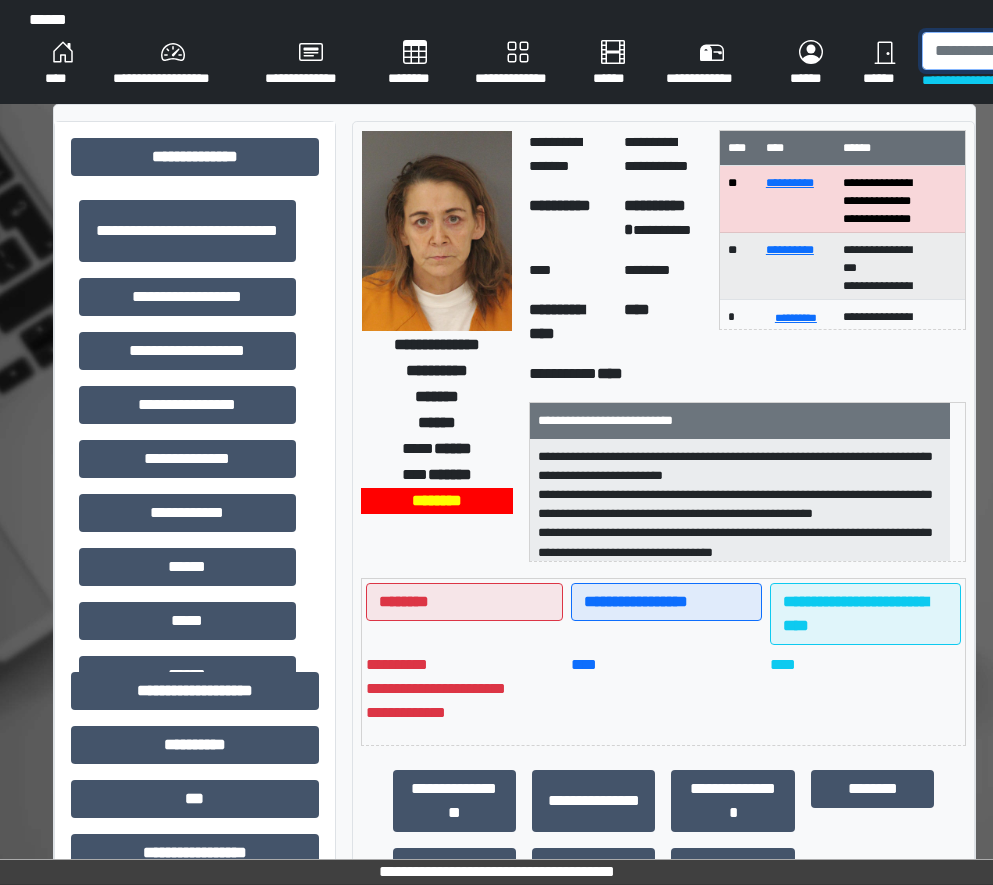 click at bounding box center (1025, 51) 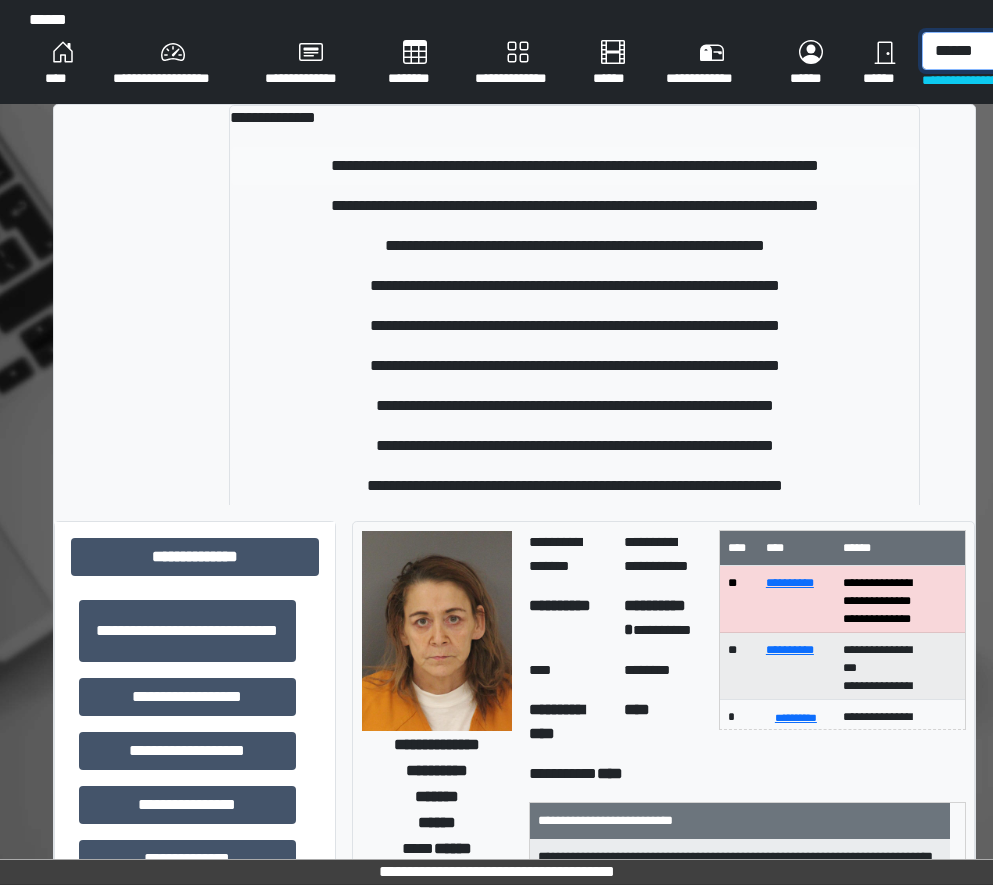 type on "******" 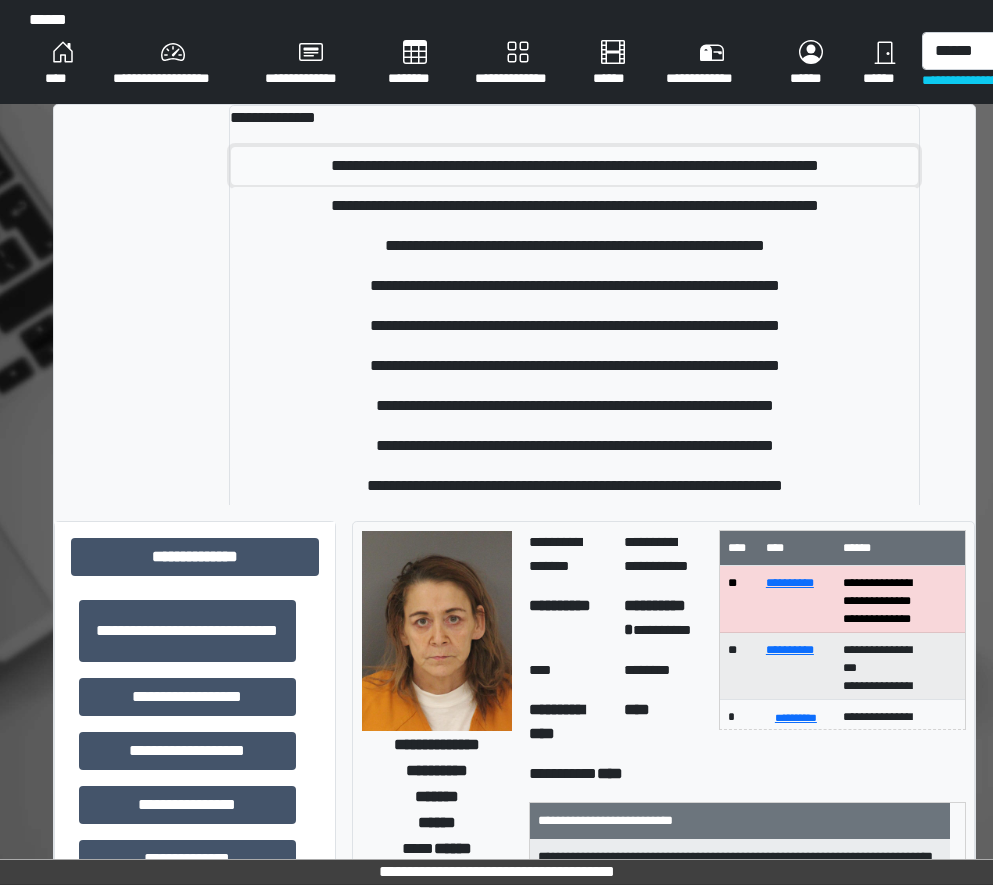 click on "**********" at bounding box center (574, 166) 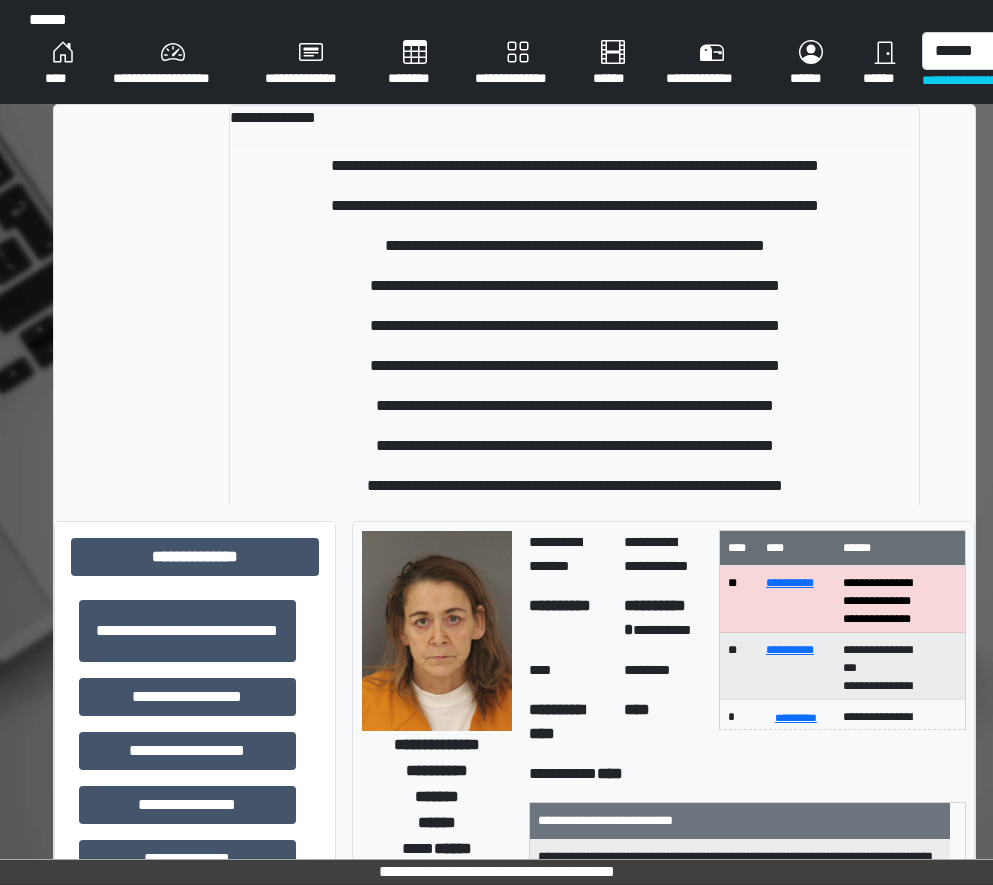 type 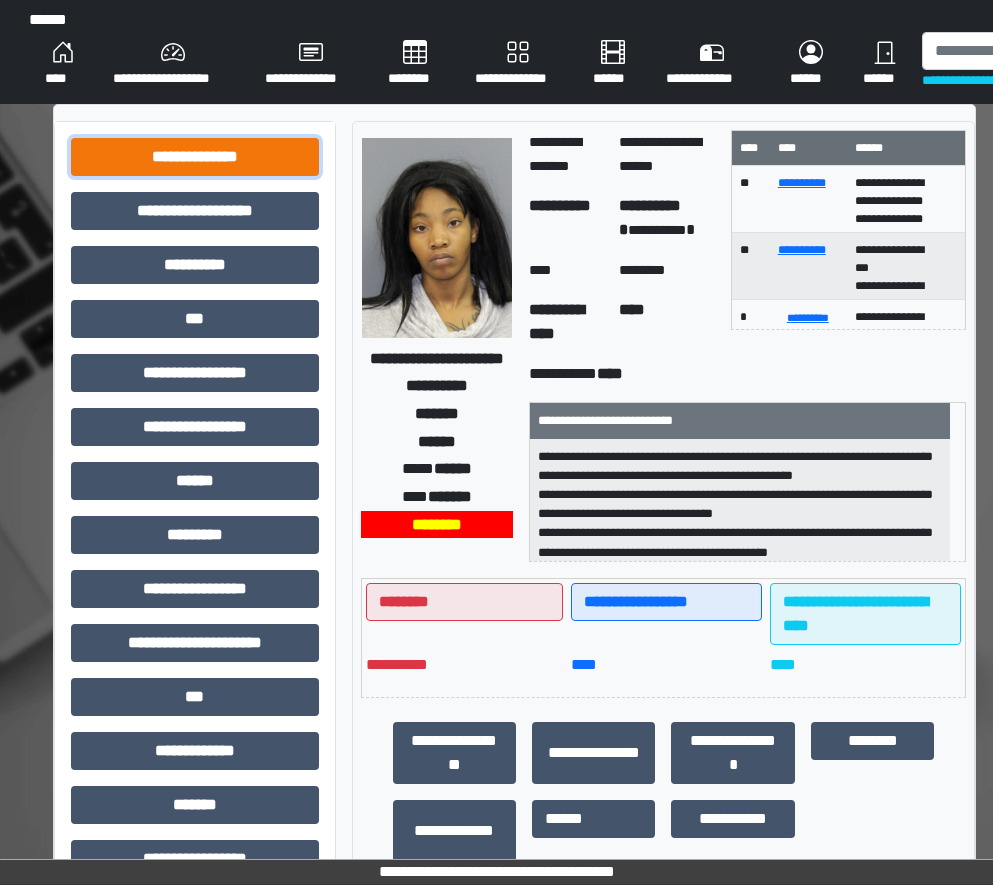 click on "**********" at bounding box center [195, 157] 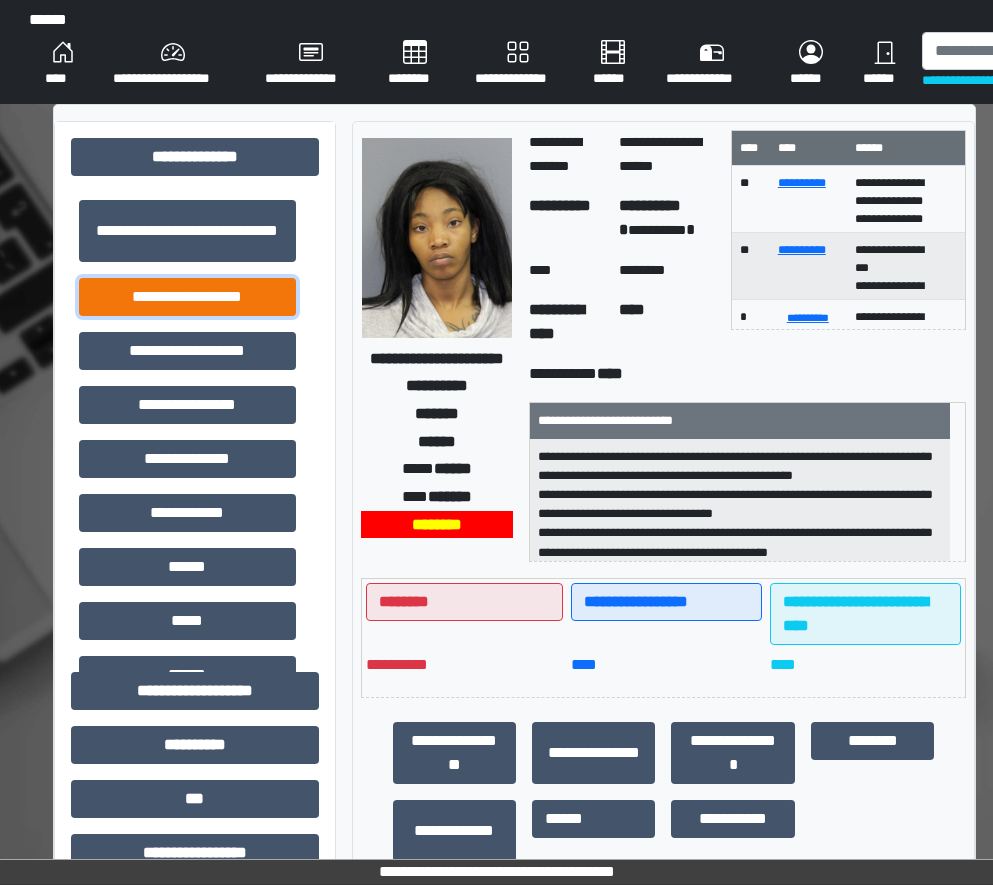 click on "**********" at bounding box center (187, 297) 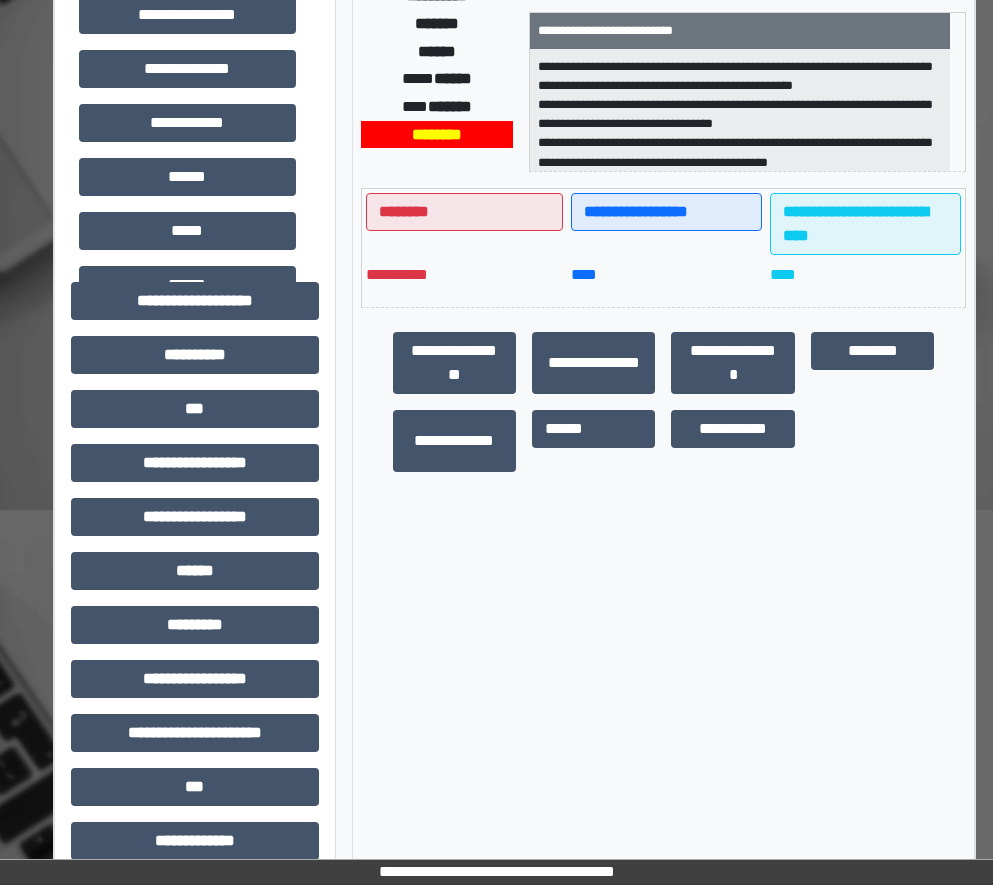 scroll, scrollTop: 600, scrollLeft: 0, axis: vertical 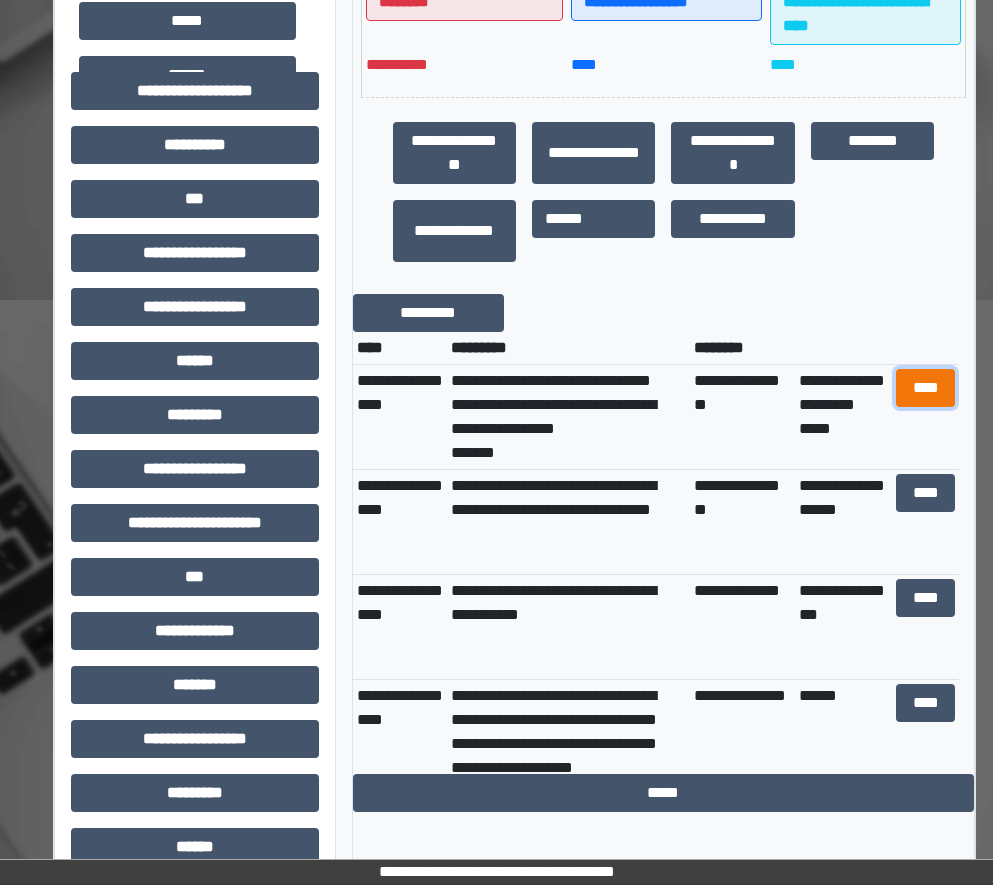 click on "****" at bounding box center [926, 388] 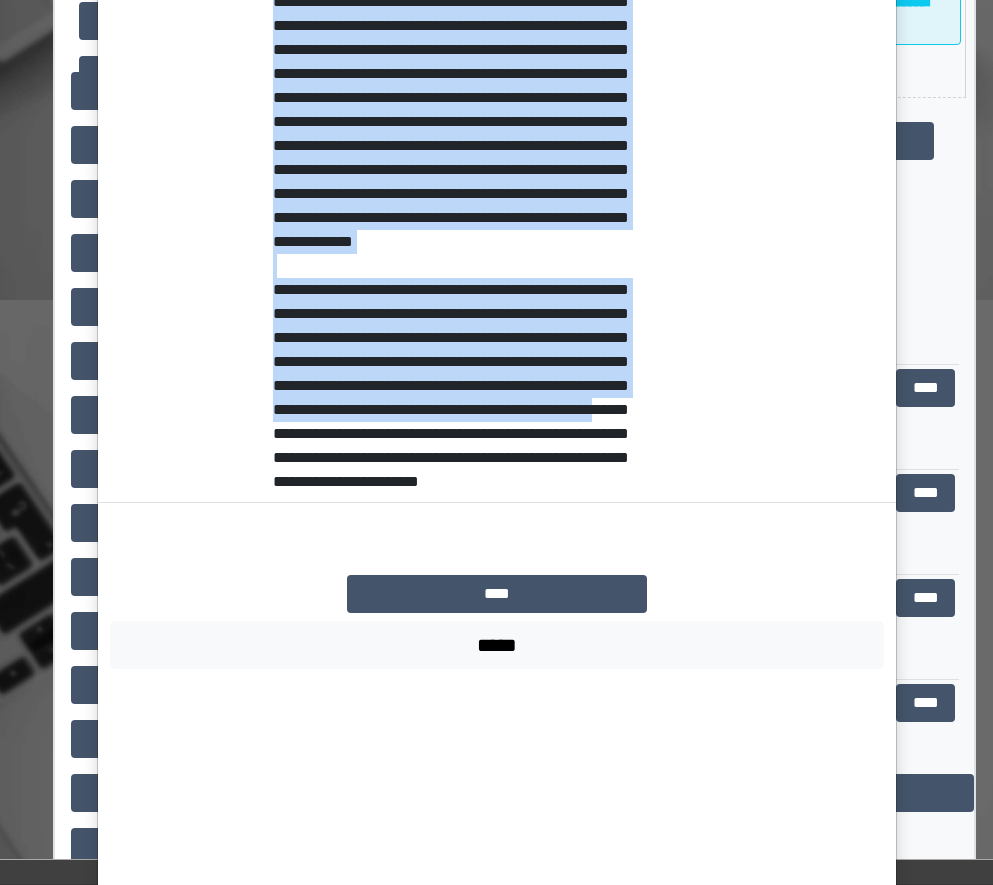 scroll, scrollTop: 1449, scrollLeft: 0, axis: vertical 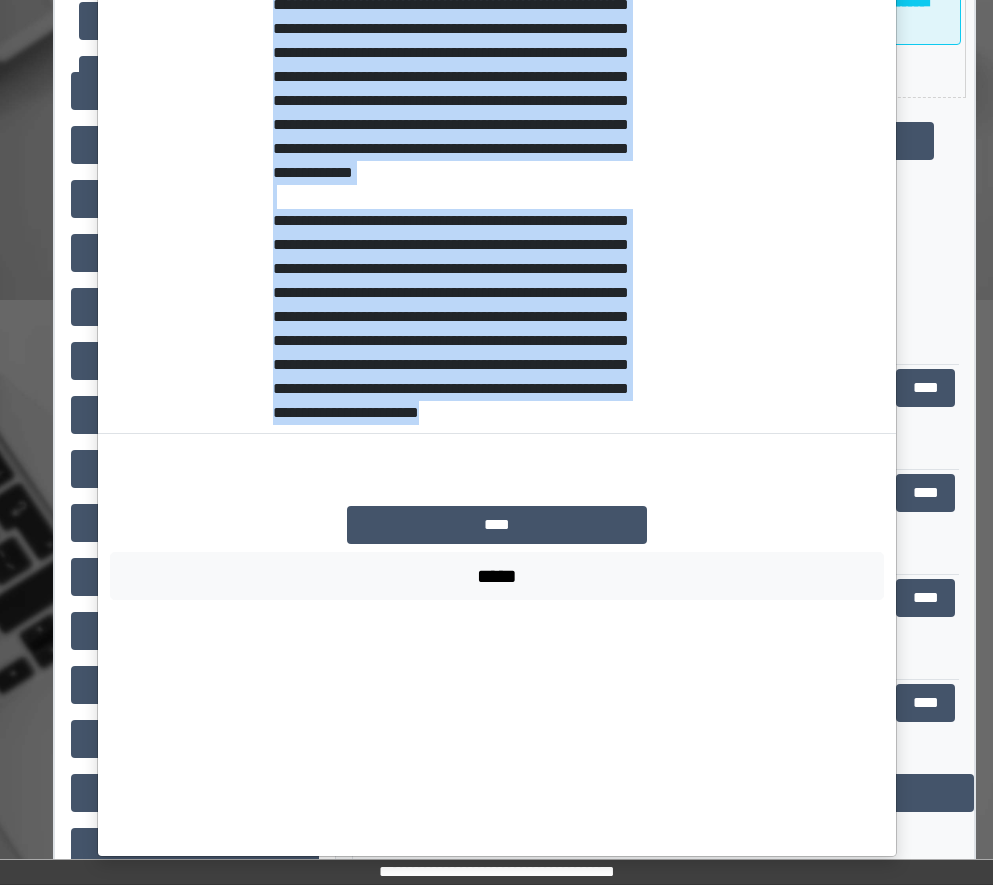 drag, startPoint x: 263, startPoint y: 472, endPoint x: 542, endPoint y: 645, distance: 328.28342 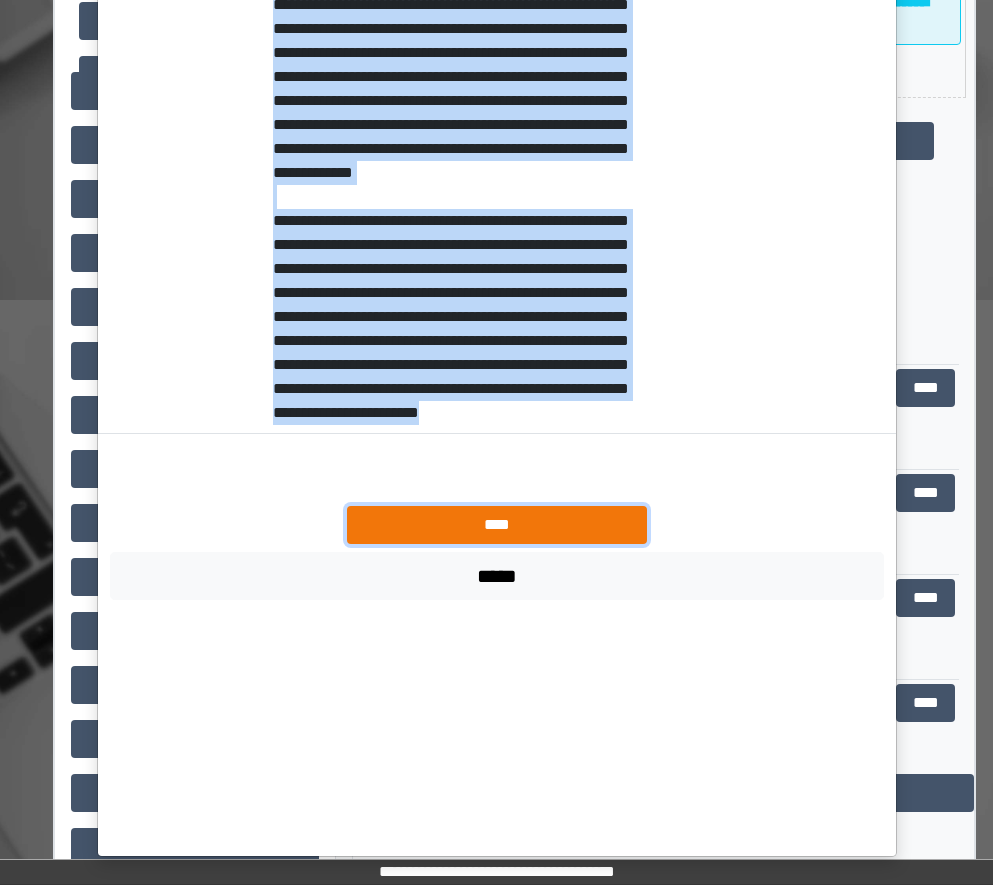 click on "****" at bounding box center (497, 525) 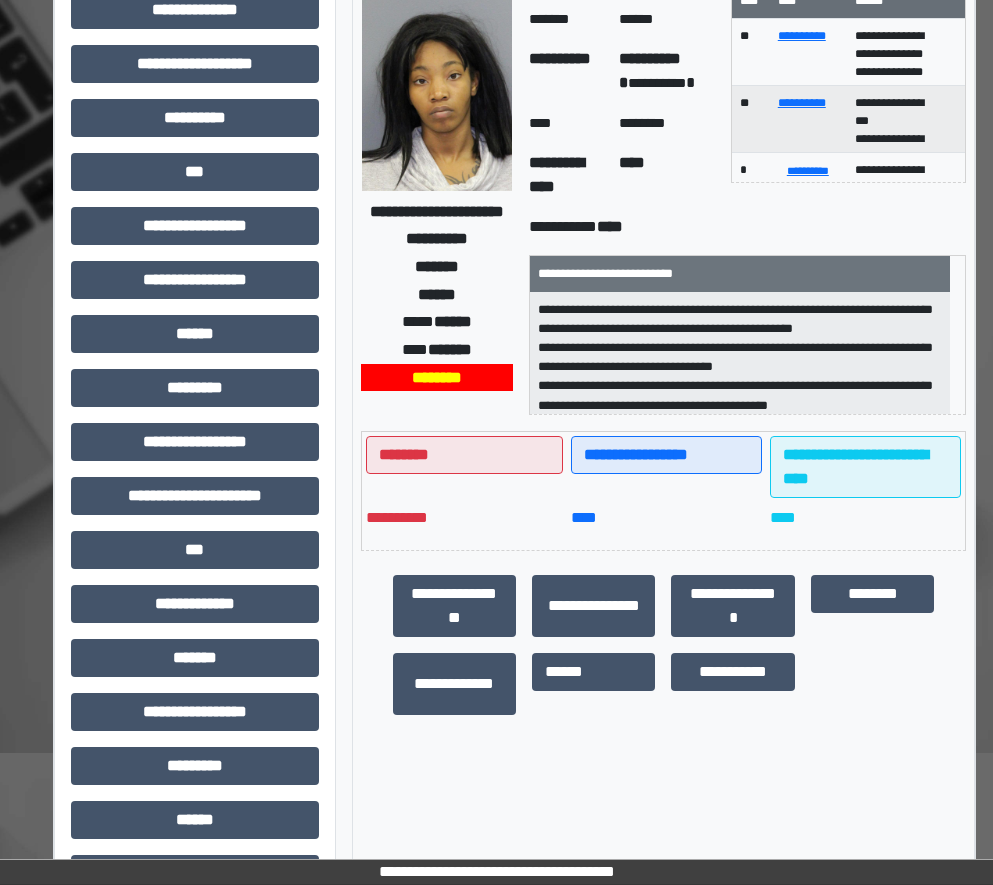 scroll, scrollTop: 300, scrollLeft: 0, axis: vertical 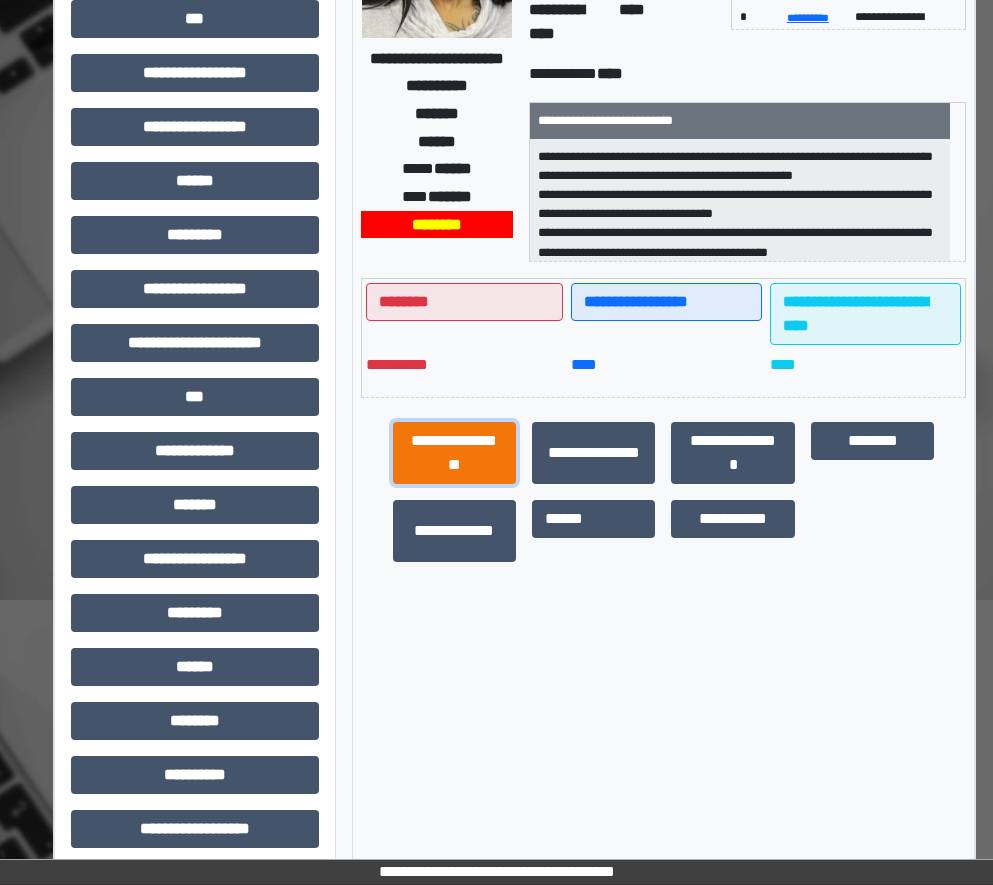 click on "**********" at bounding box center (454, 453) 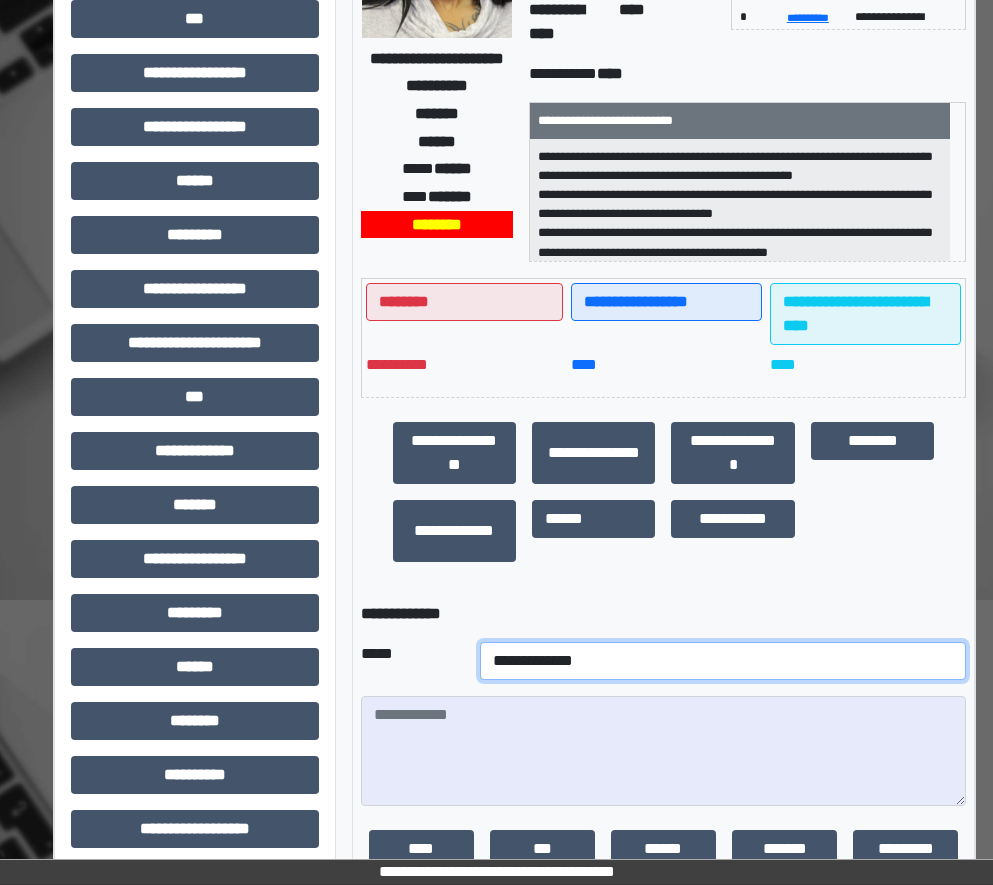 click on "**********" at bounding box center [723, 661] 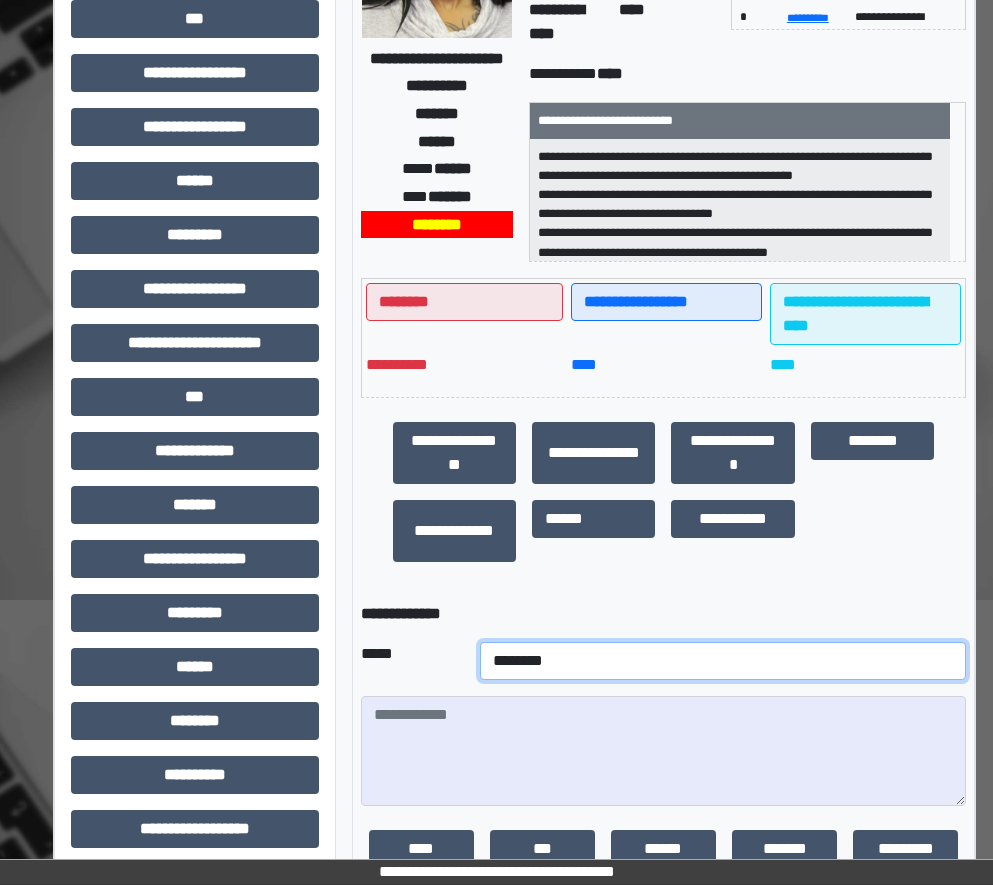 click on "**********" at bounding box center (723, 661) 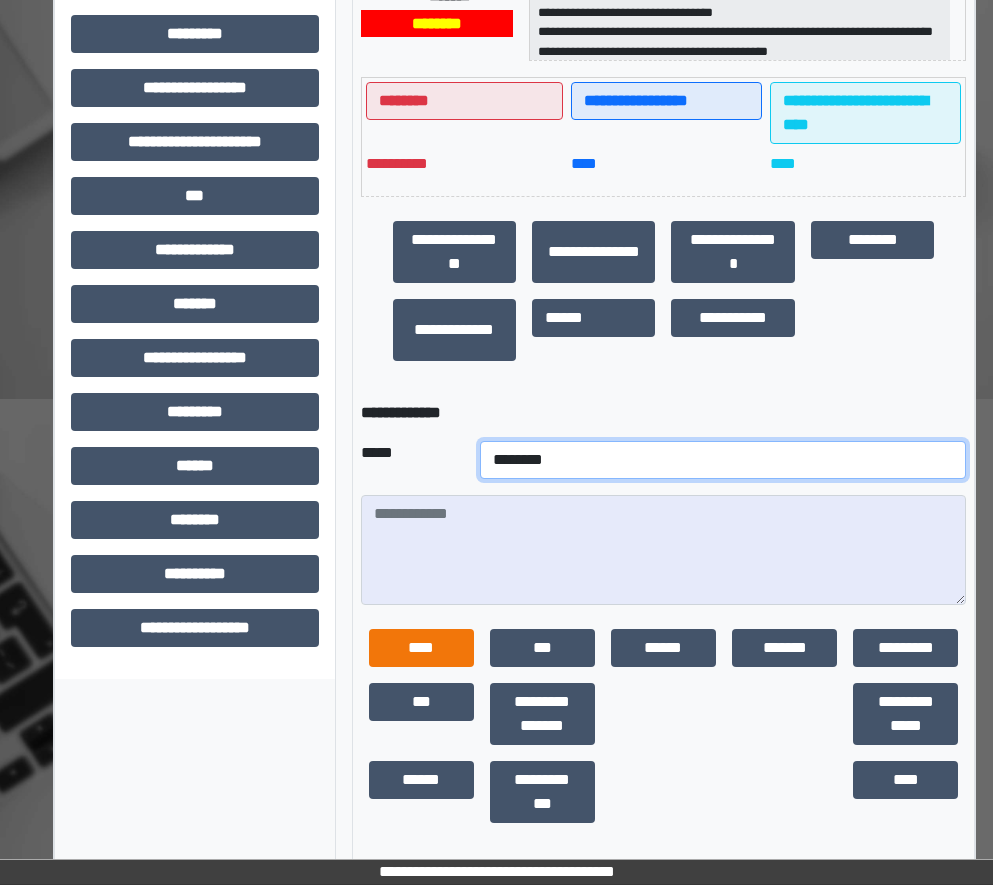 scroll, scrollTop: 505, scrollLeft: 0, axis: vertical 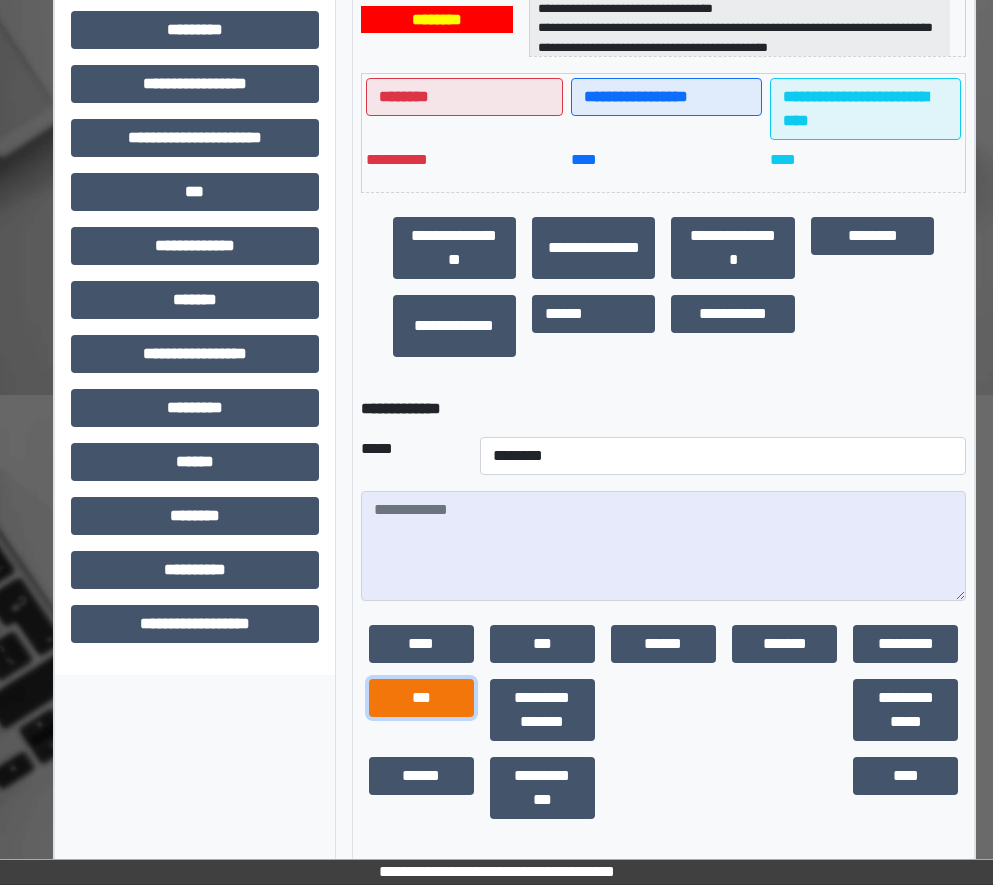 click on "***" at bounding box center [421, 698] 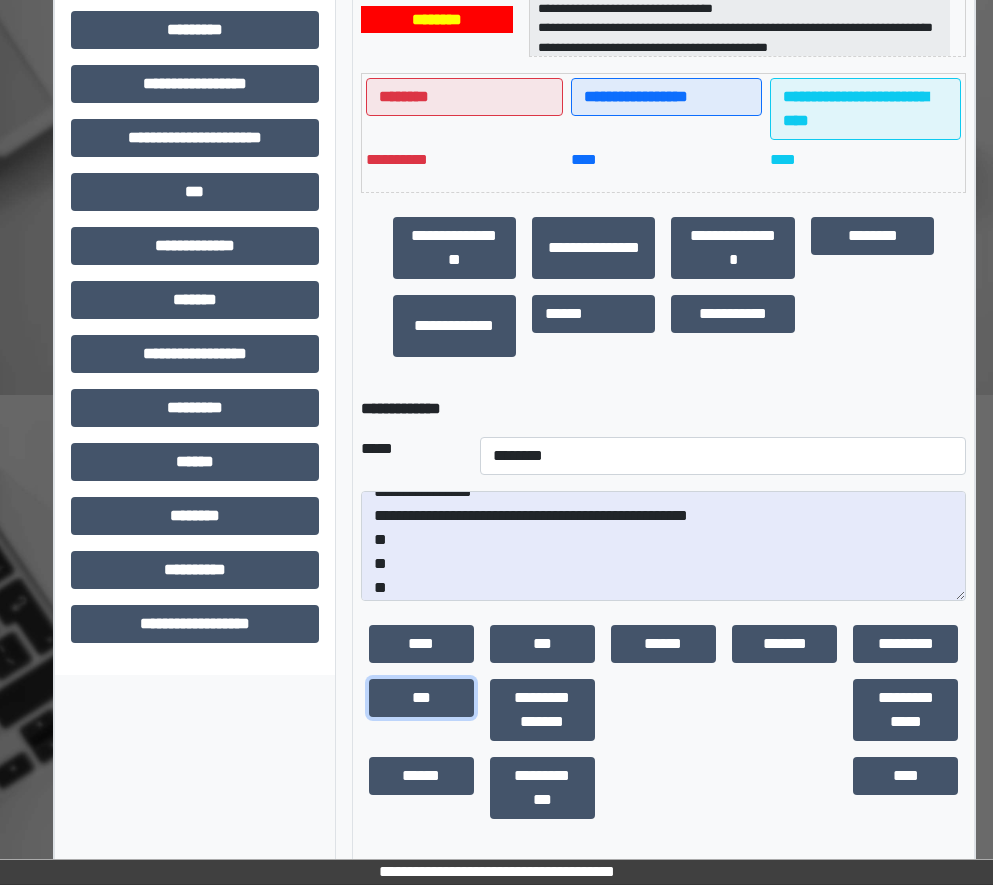 scroll, scrollTop: 24, scrollLeft: 0, axis: vertical 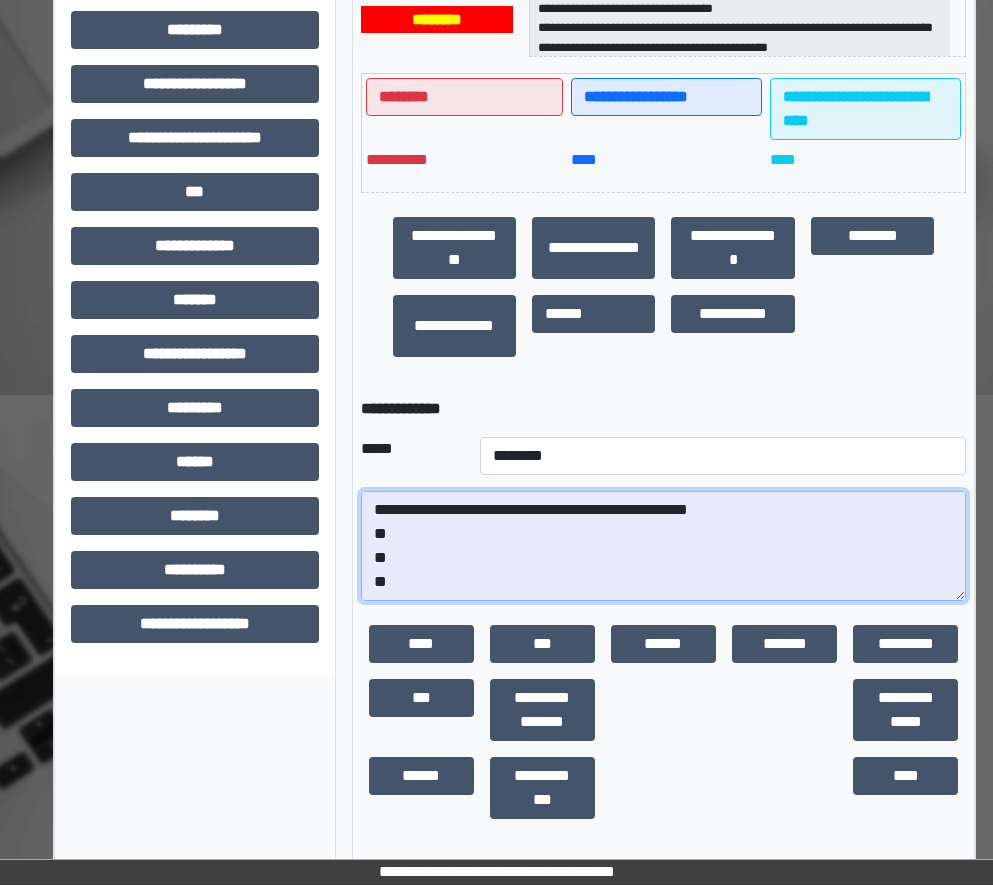 click on "**********" at bounding box center [664, 546] 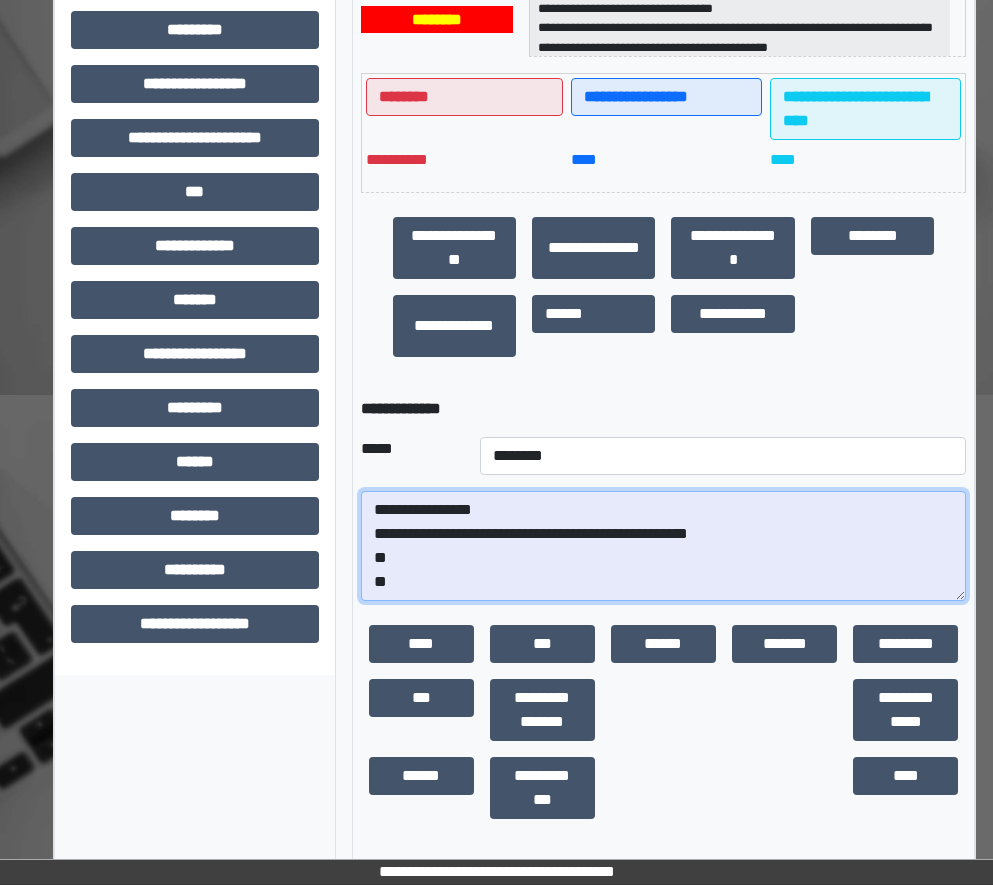 scroll, scrollTop: 0, scrollLeft: 0, axis: both 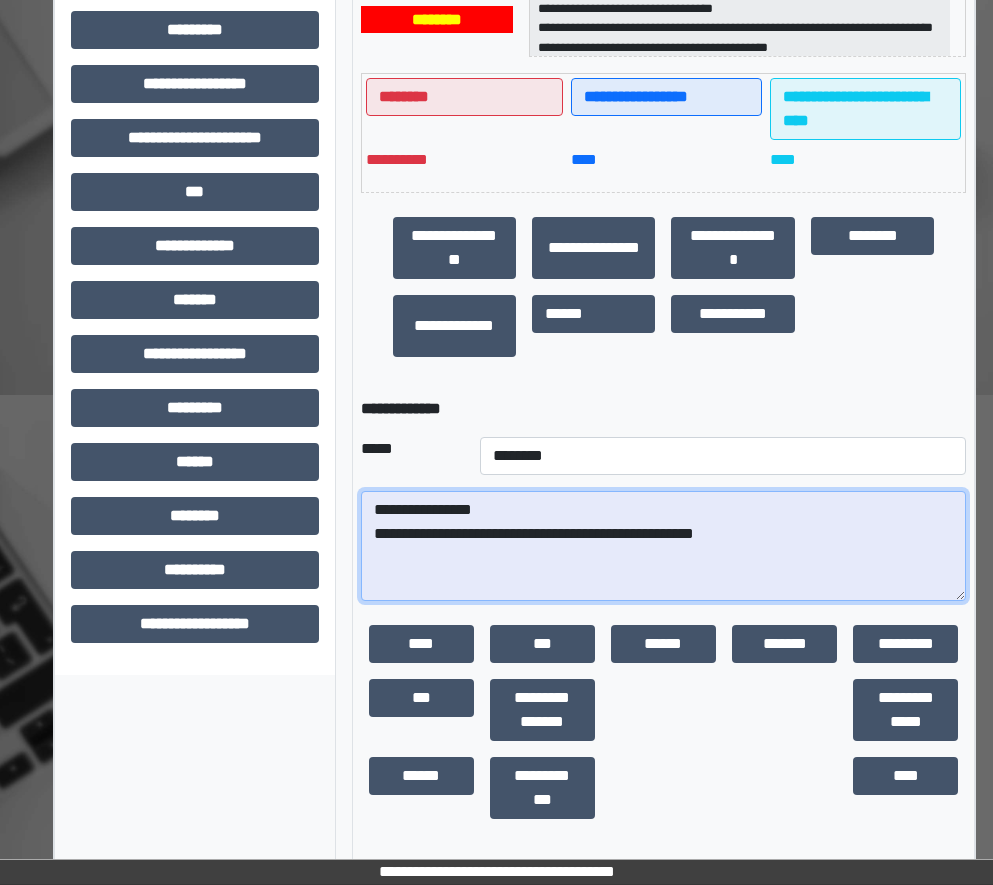 paste on "**********" 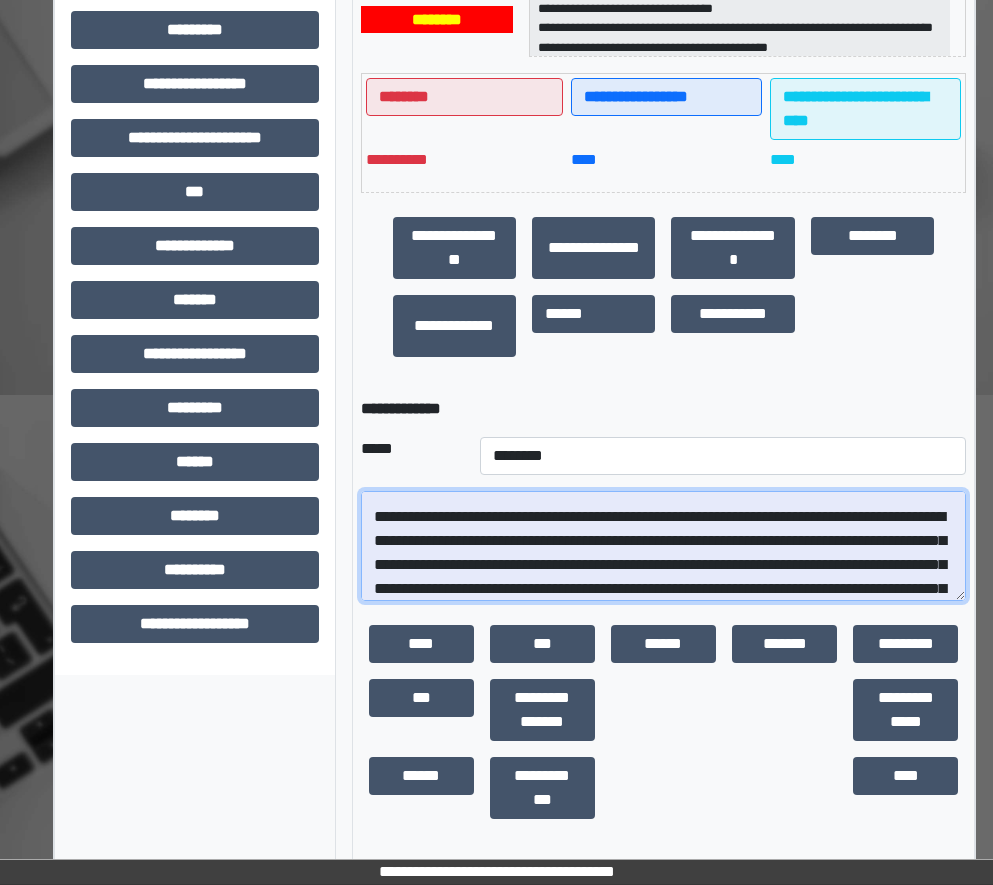 scroll, scrollTop: 665, scrollLeft: 0, axis: vertical 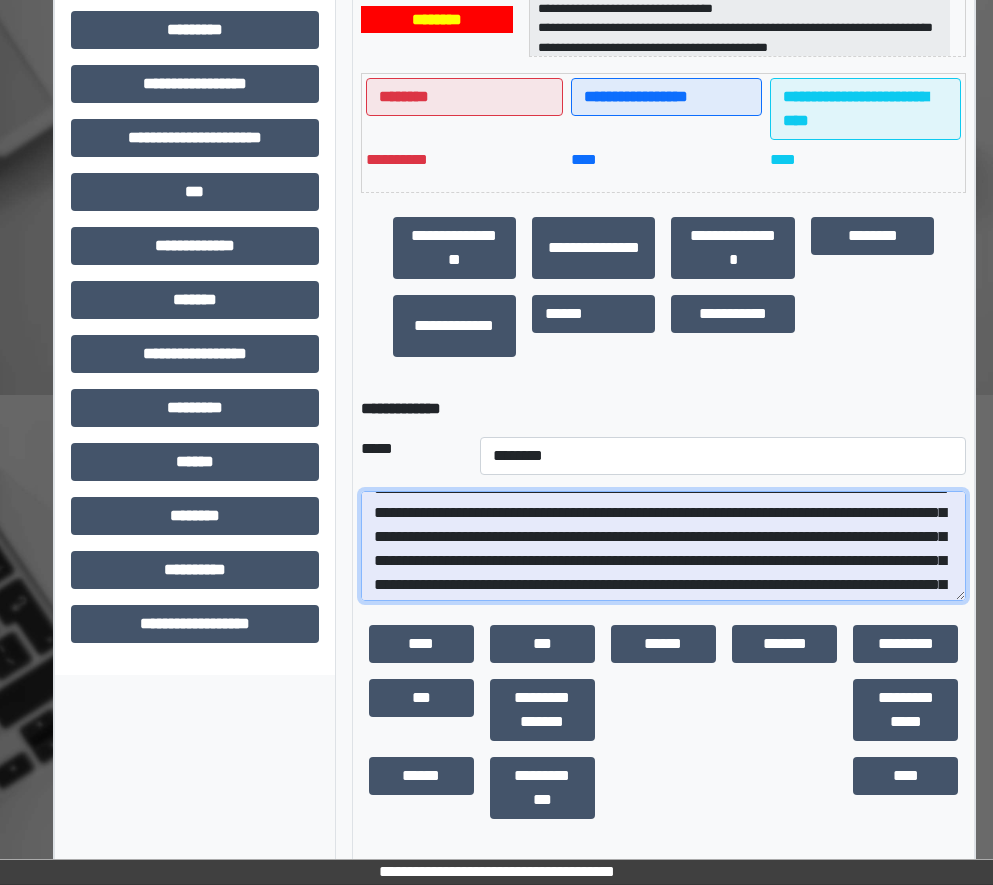 drag, startPoint x: 616, startPoint y: 585, endPoint x: 712, endPoint y: 509, distance: 122.441826 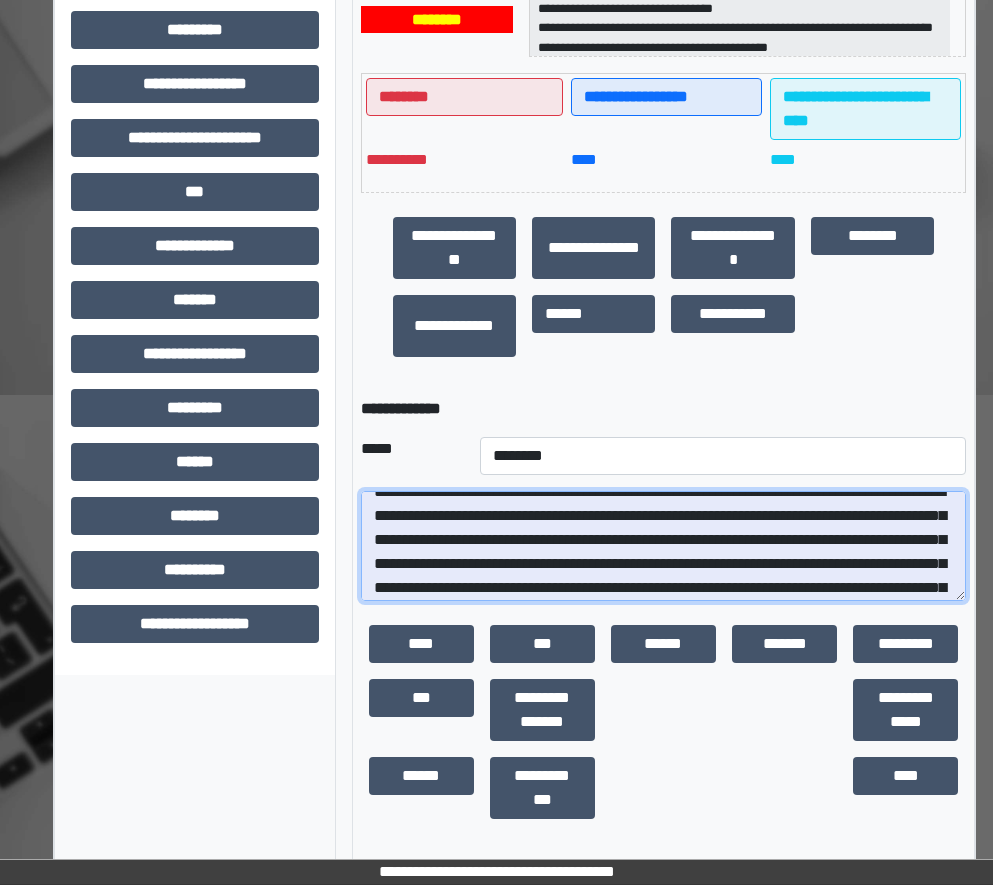 click at bounding box center [664, 546] 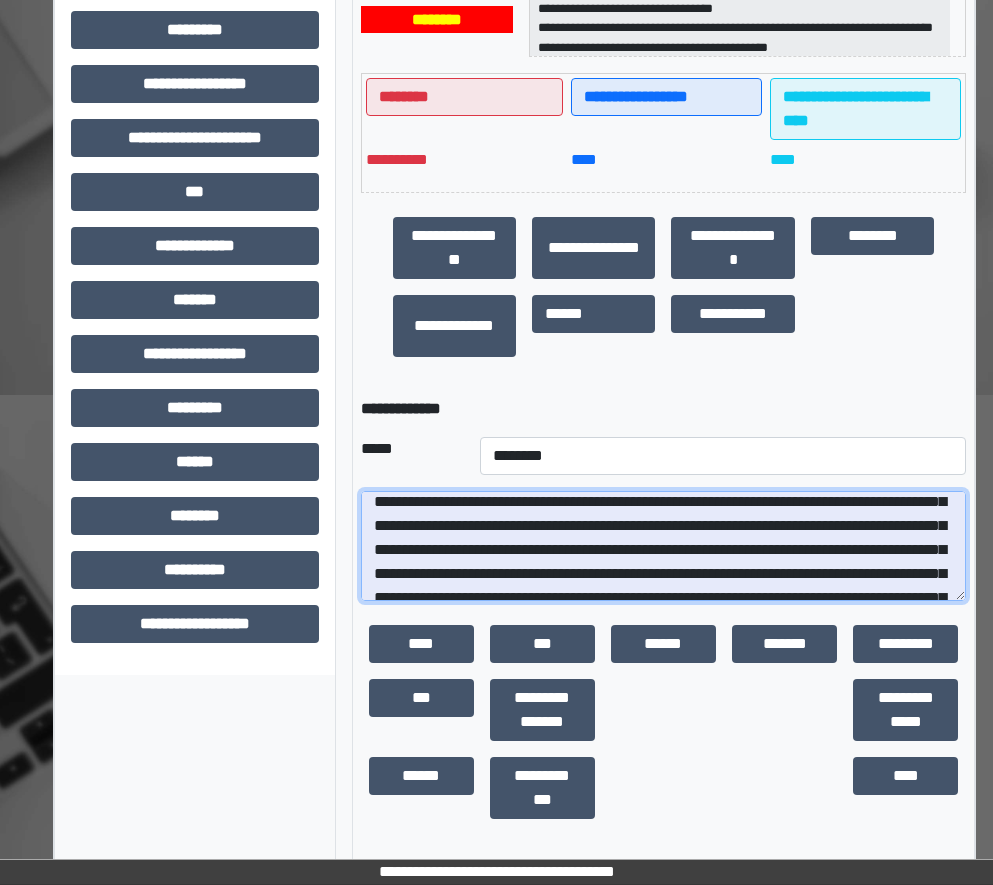 drag, startPoint x: 698, startPoint y: 536, endPoint x: 717, endPoint y: 584, distance: 51.62364 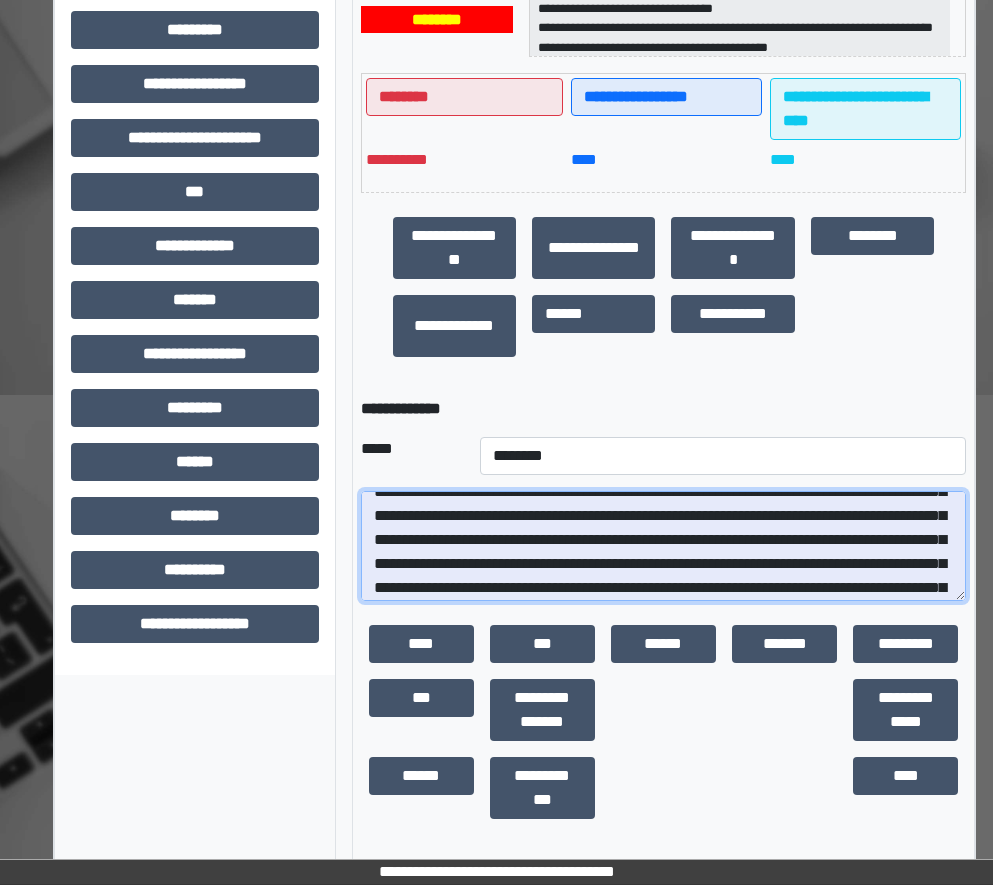 click at bounding box center [664, 546] 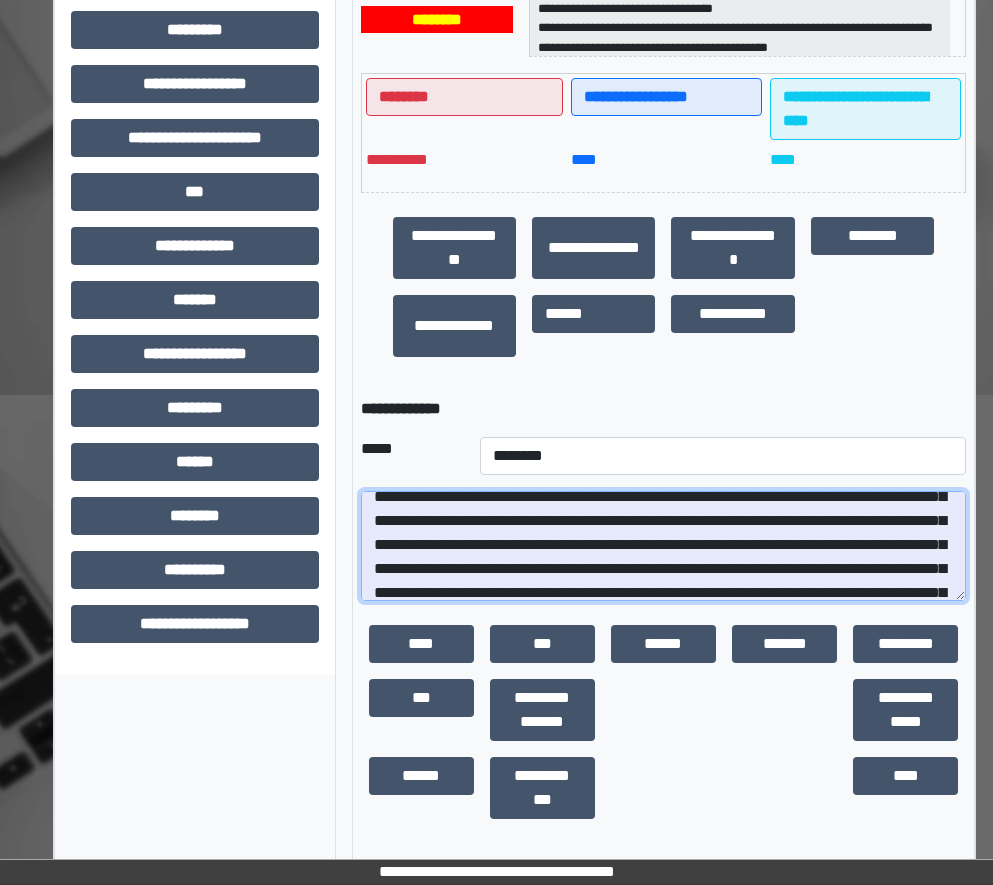 scroll, scrollTop: 638, scrollLeft: 0, axis: vertical 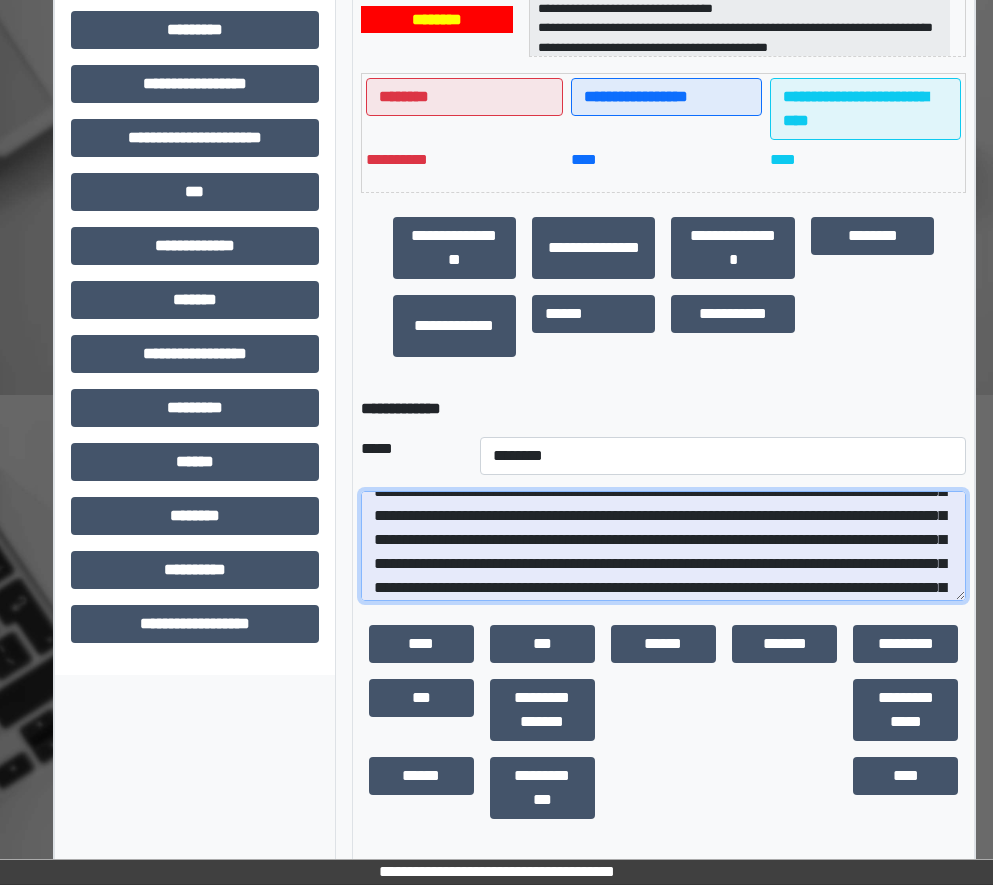 drag, startPoint x: 698, startPoint y: 559, endPoint x: 695, endPoint y: 538, distance: 21.213203 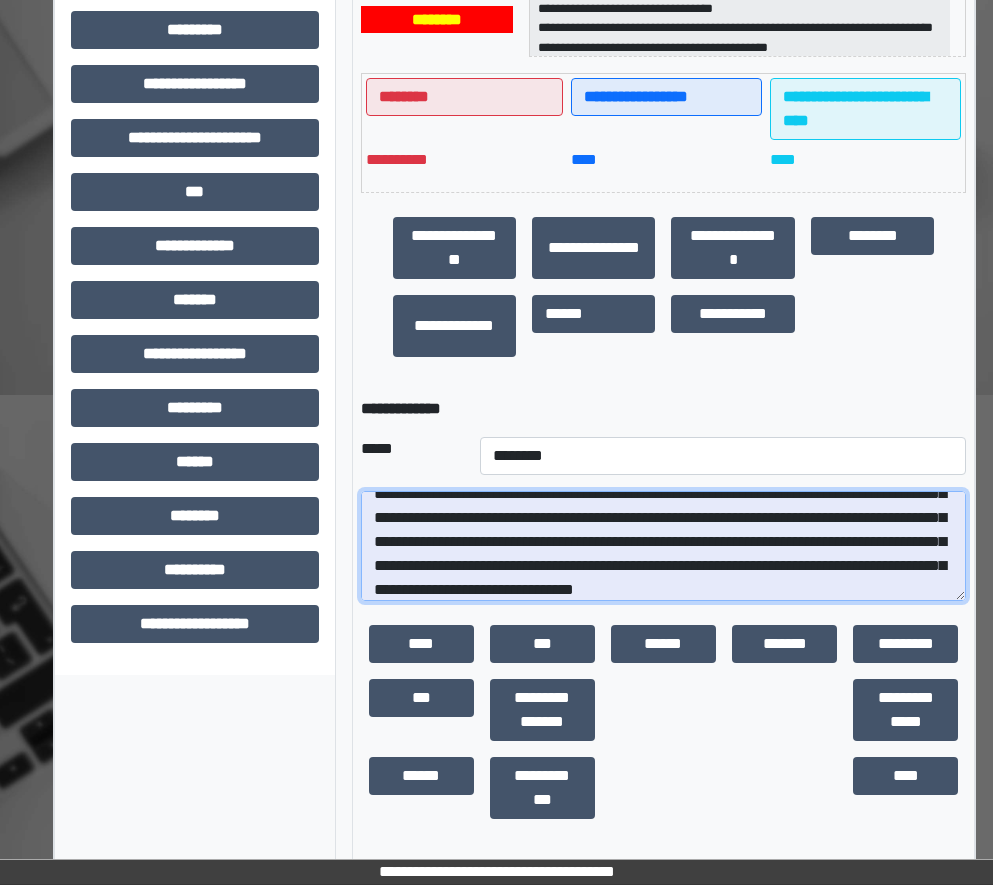 scroll, scrollTop: 627, scrollLeft: 0, axis: vertical 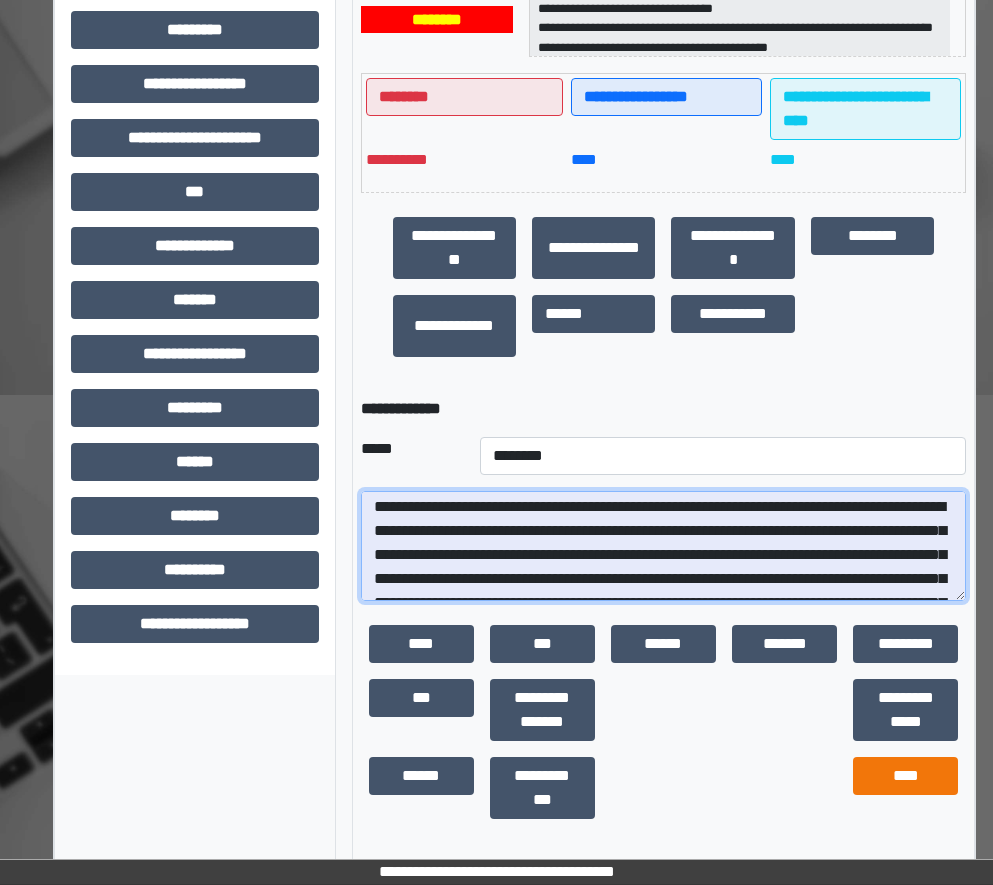 type on "**********" 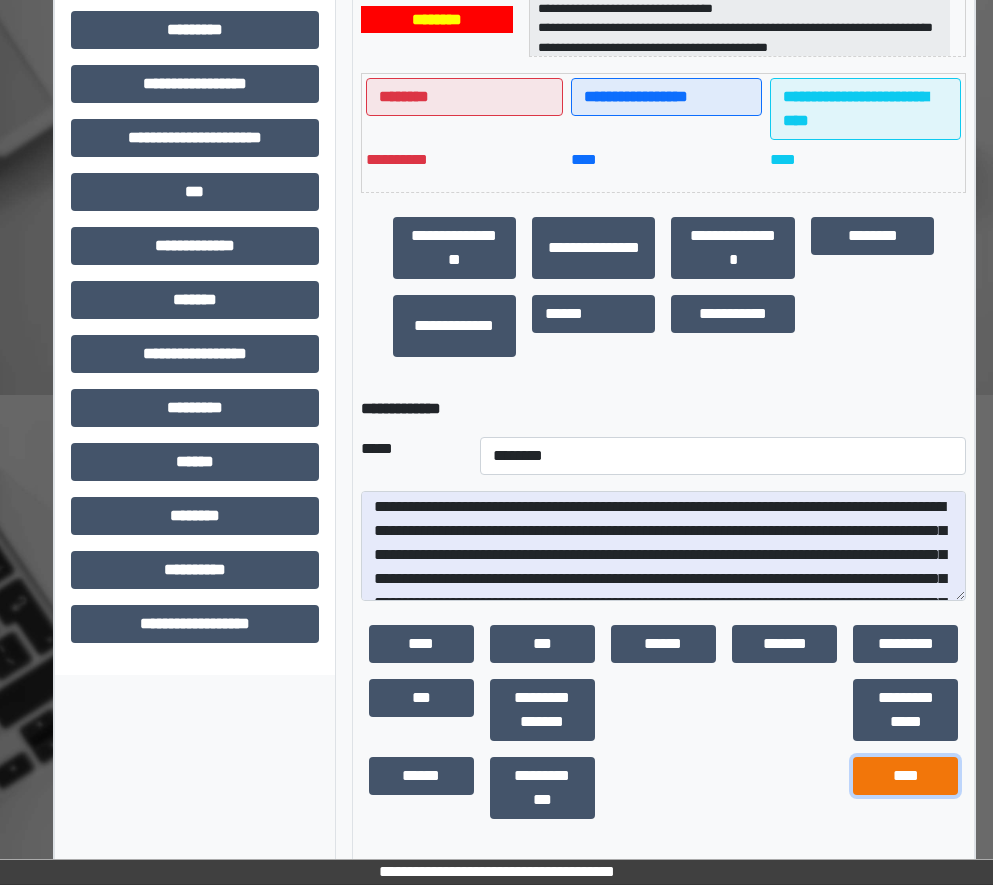 click on "****" at bounding box center (905, 776) 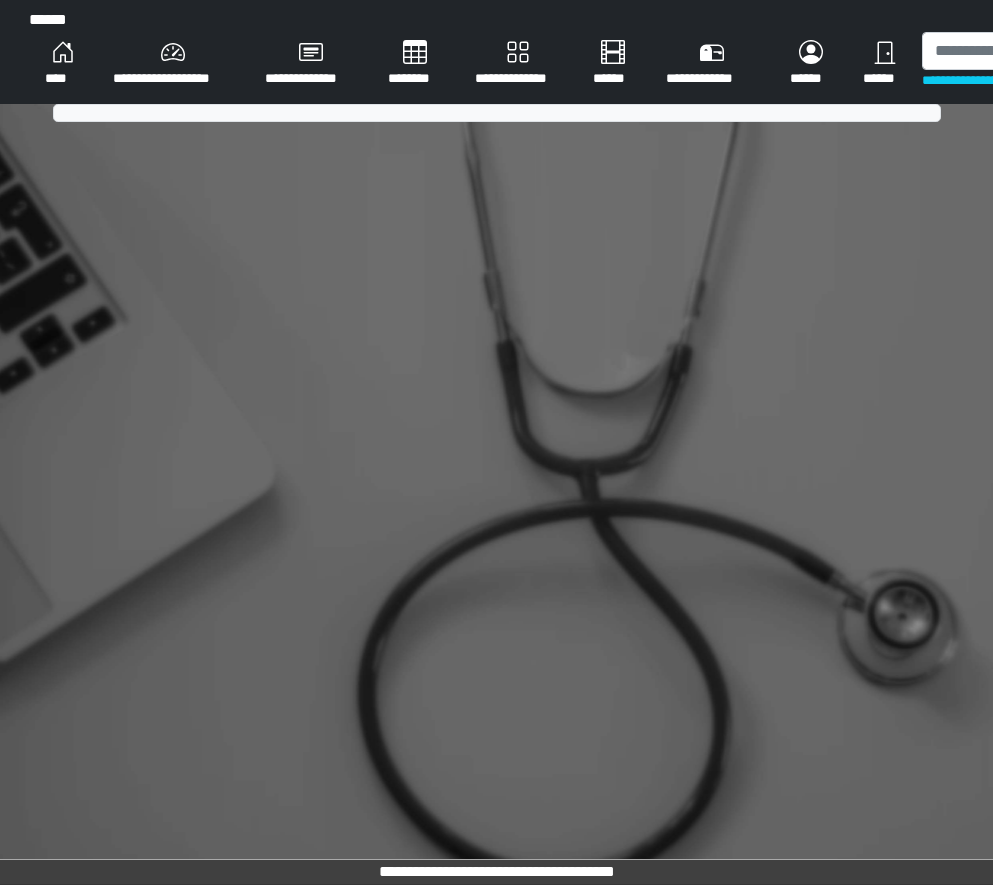 scroll, scrollTop: 0, scrollLeft: 0, axis: both 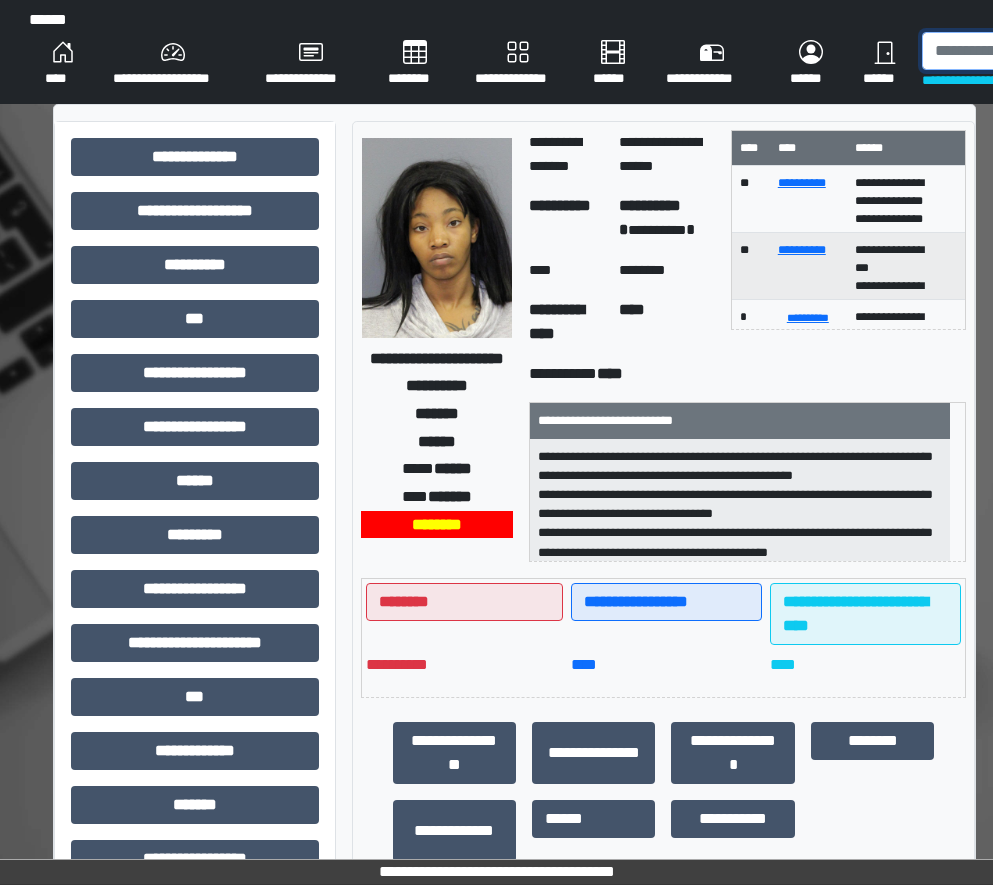 click at bounding box center [1025, 51] 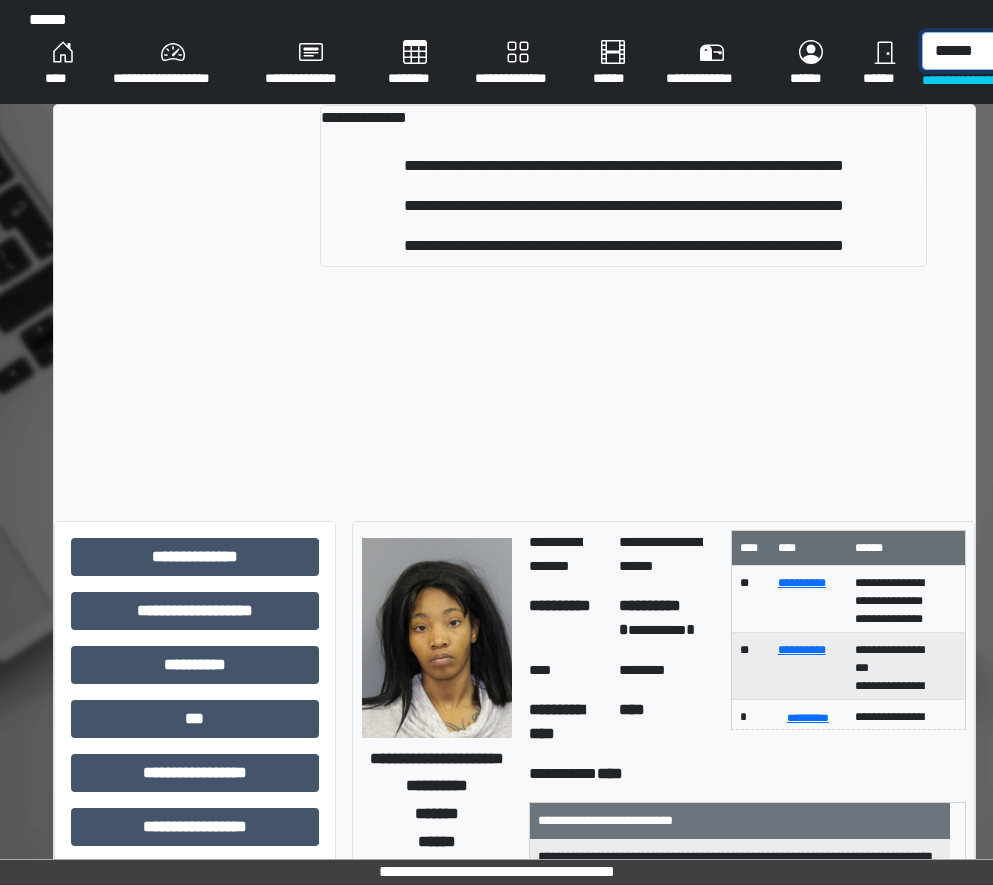 type on "******" 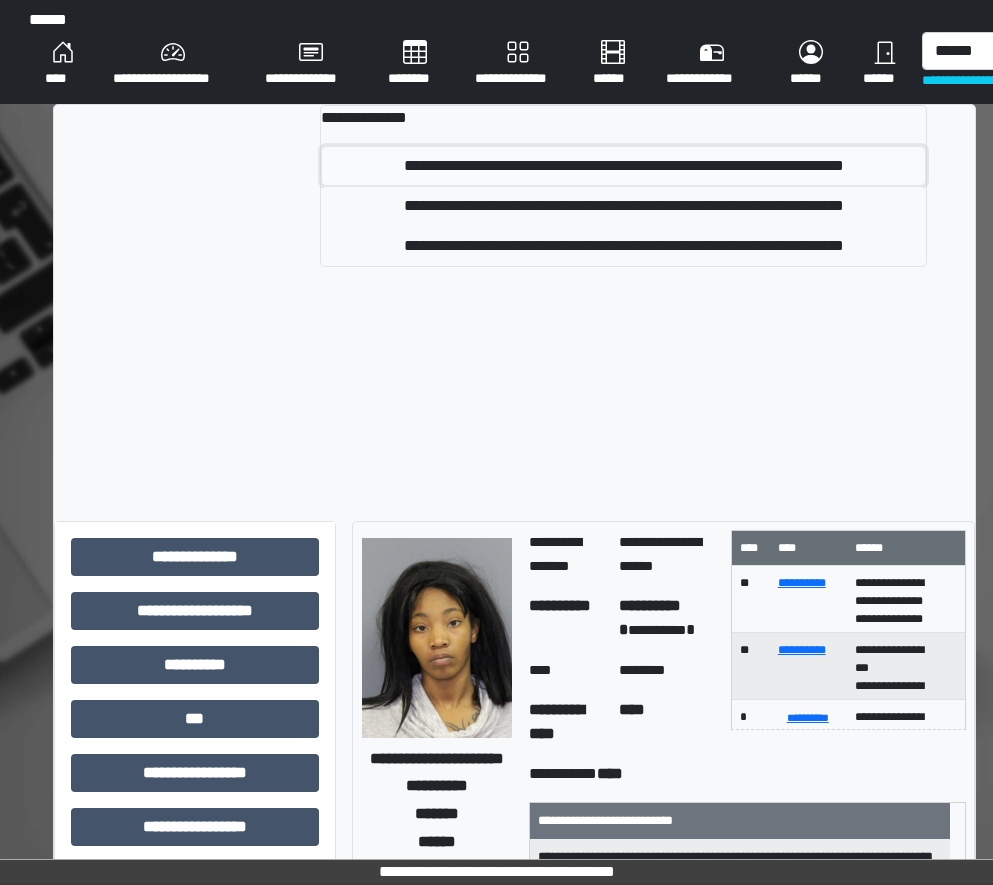 click on "**********" at bounding box center [624, 166] 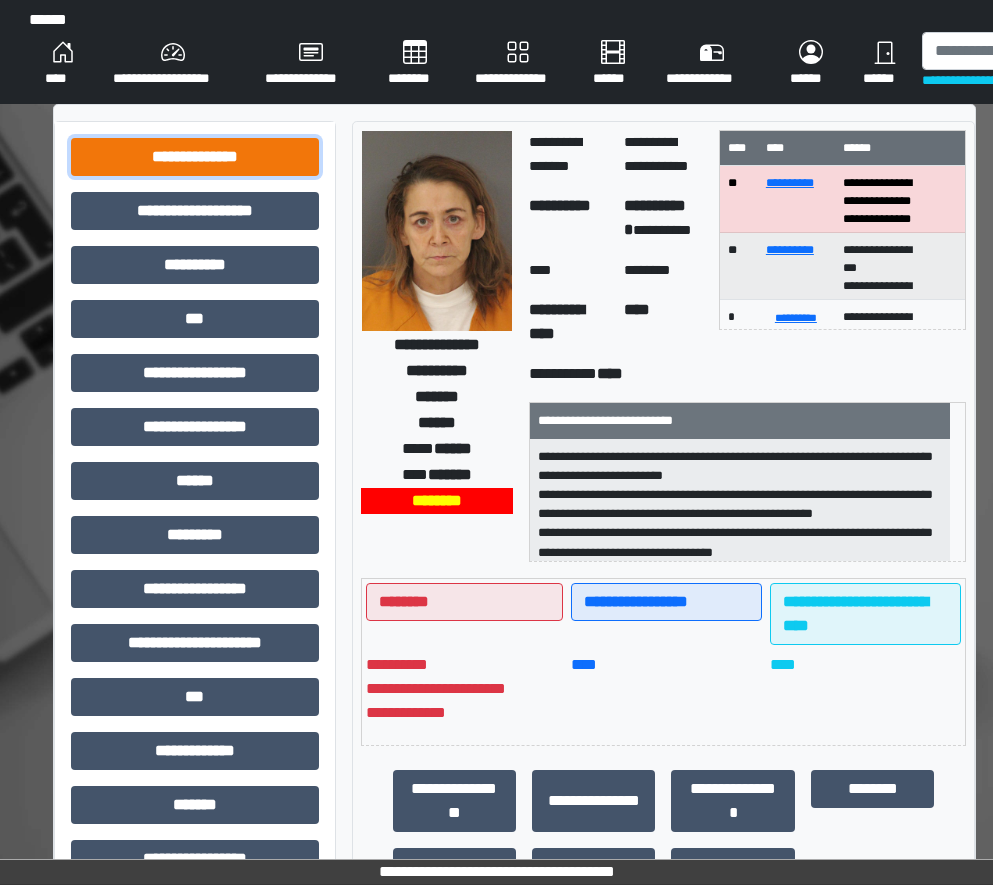 click on "**********" at bounding box center [195, 157] 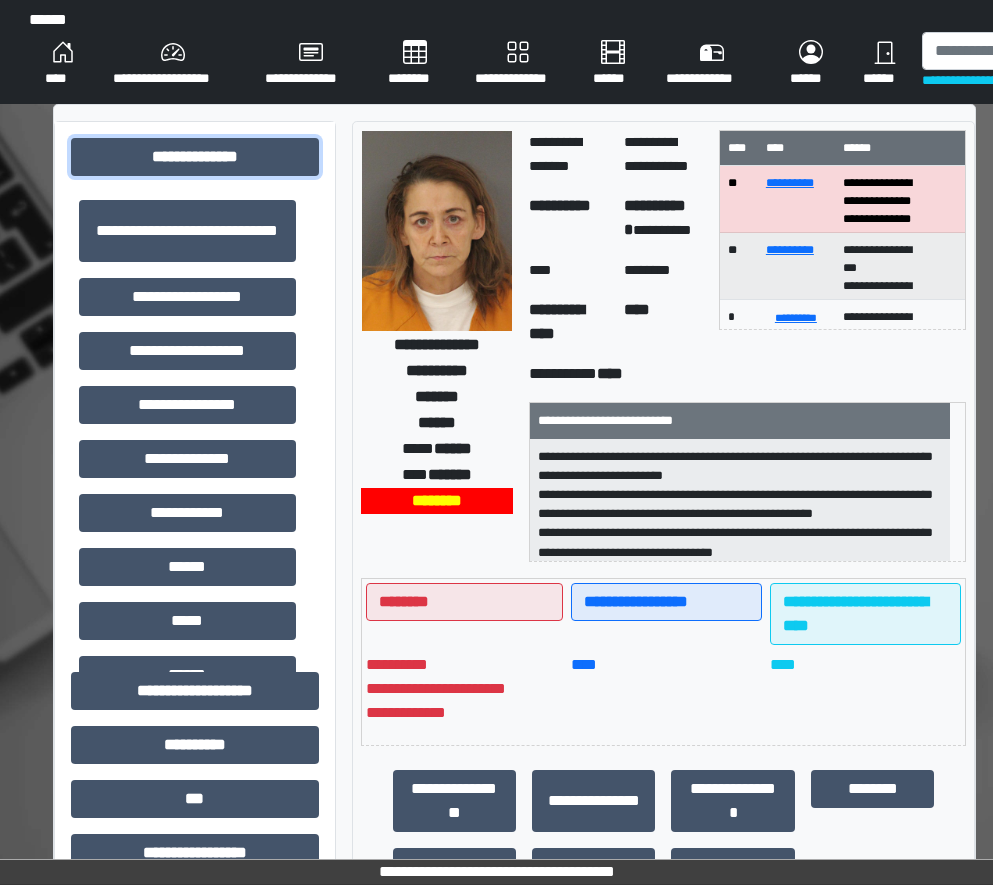 scroll, scrollTop: 500, scrollLeft: 0, axis: vertical 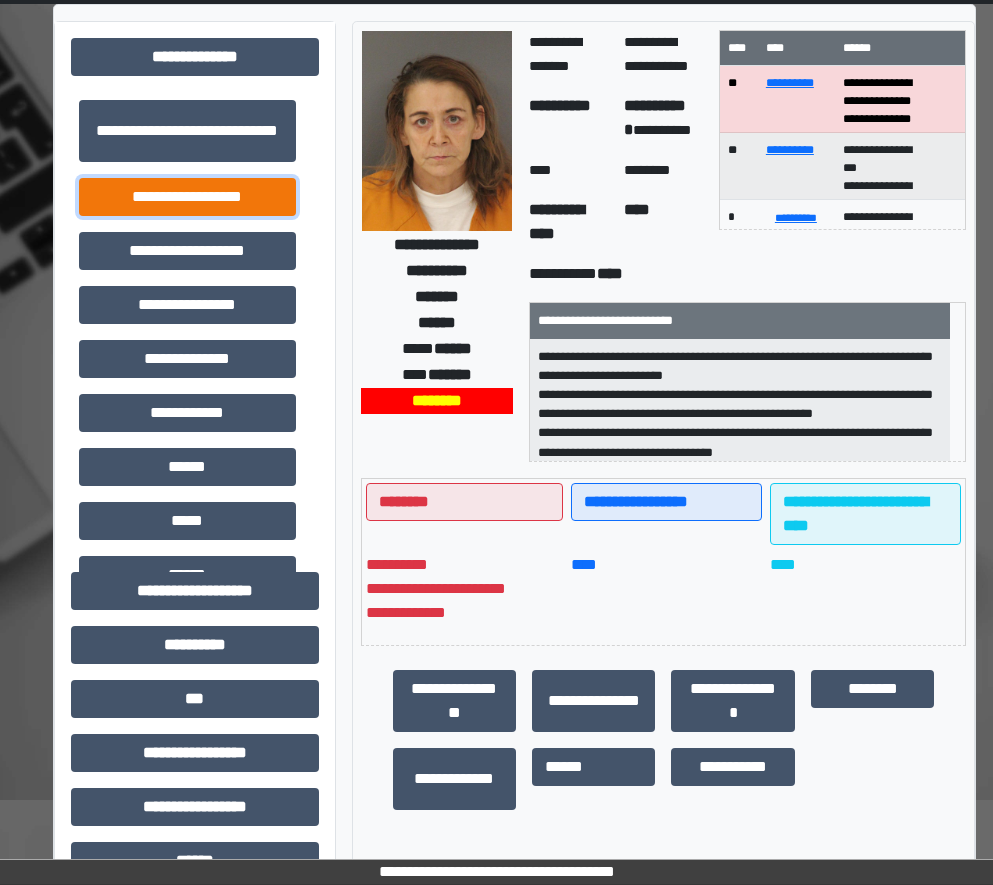 click on "**********" at bounding box center (187, 197) 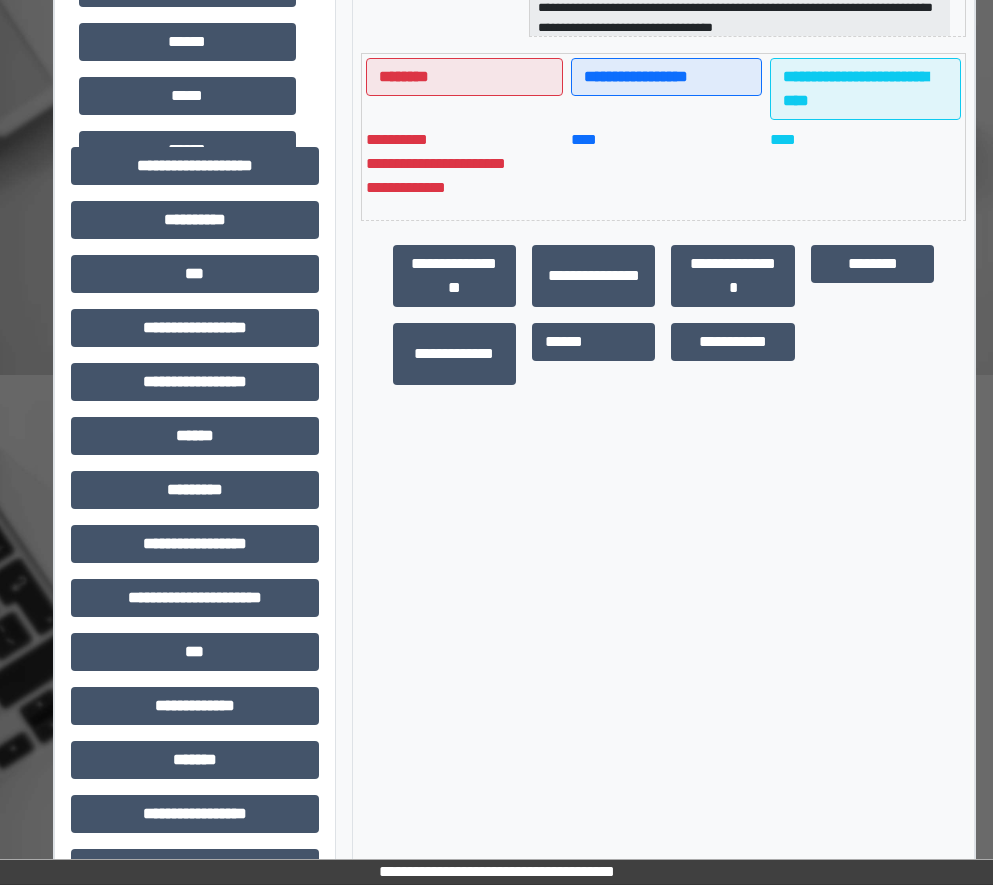 scroll, scrollTop: 700, scrollLeft: 0, axis: vertical 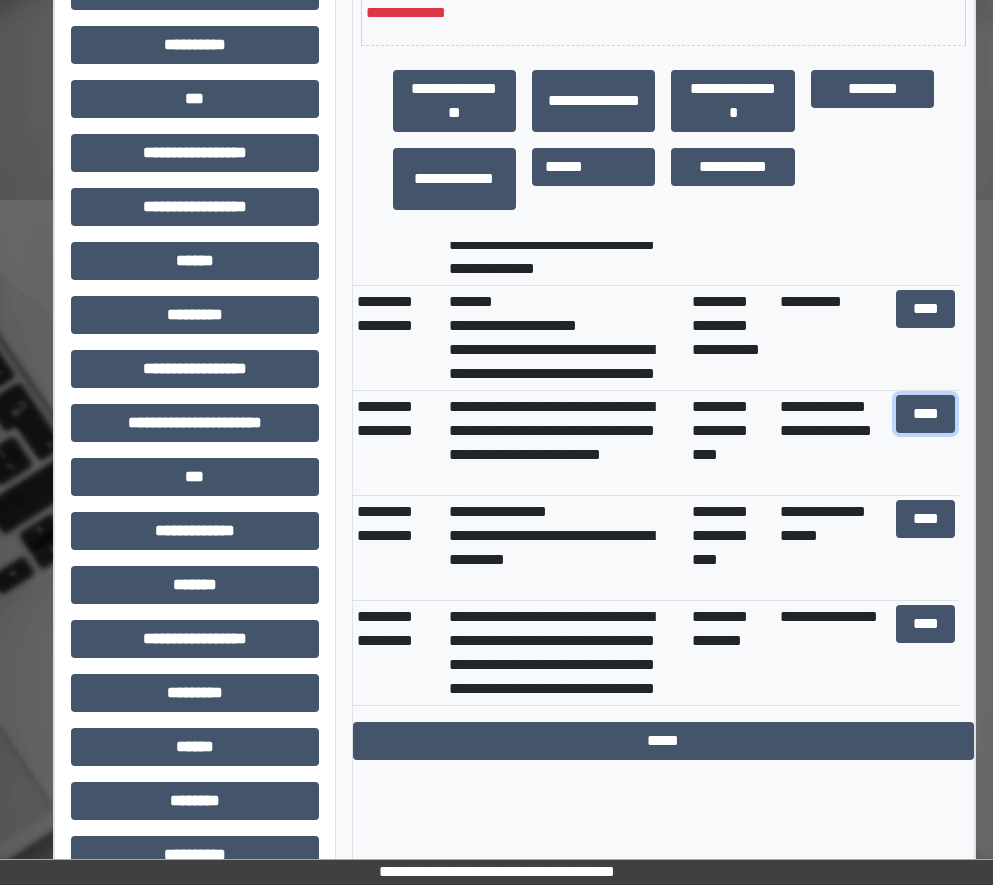 click on "****" at bounding box center (926, 414) 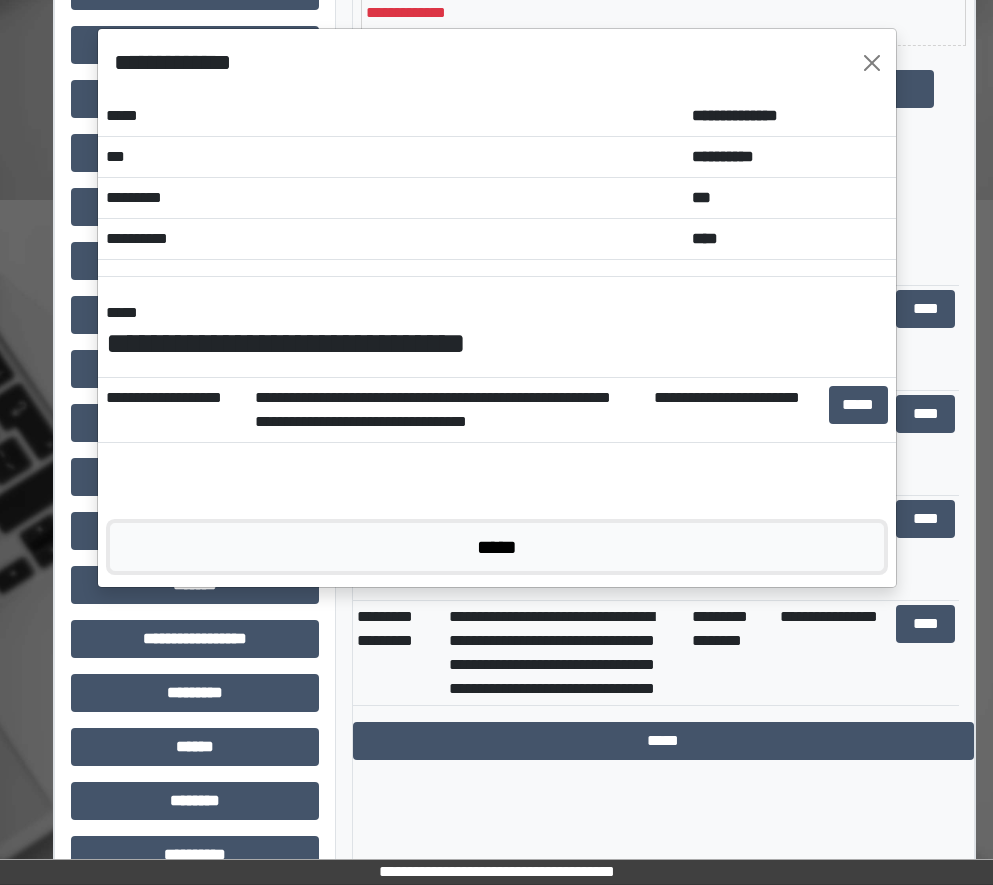 click on "*****" at bounding box center (497, 547) 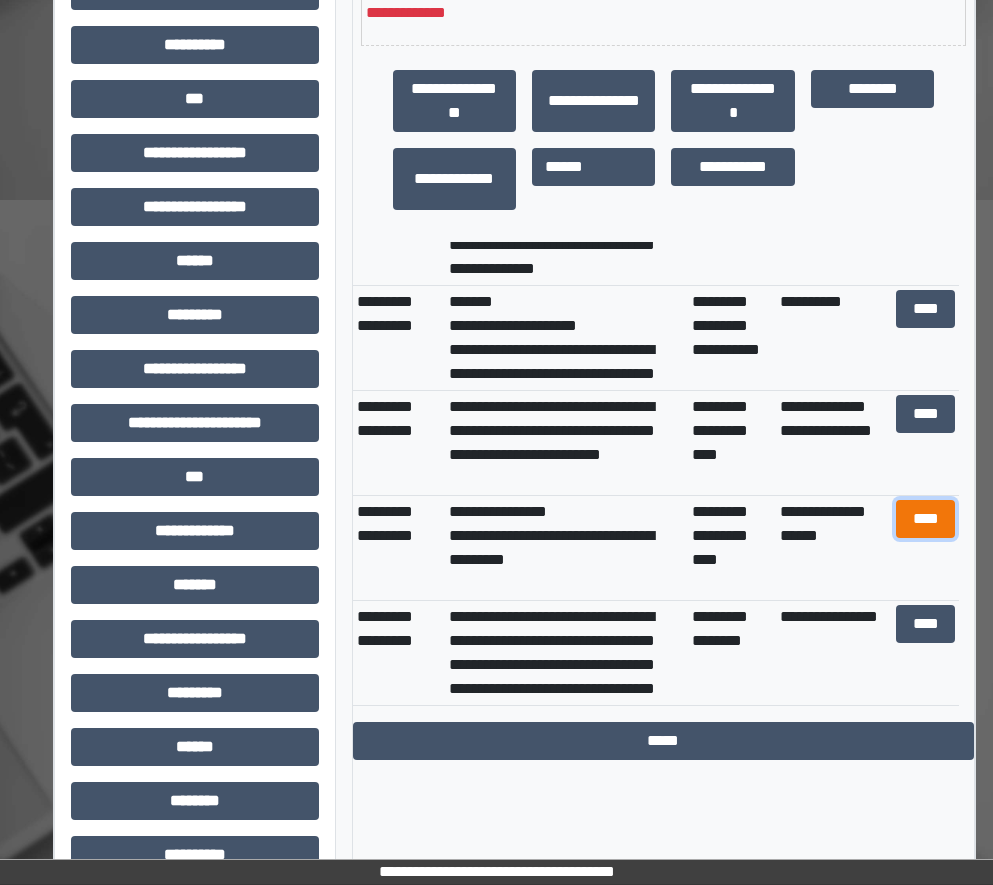 click on "****" at bounding box center (926, 519) 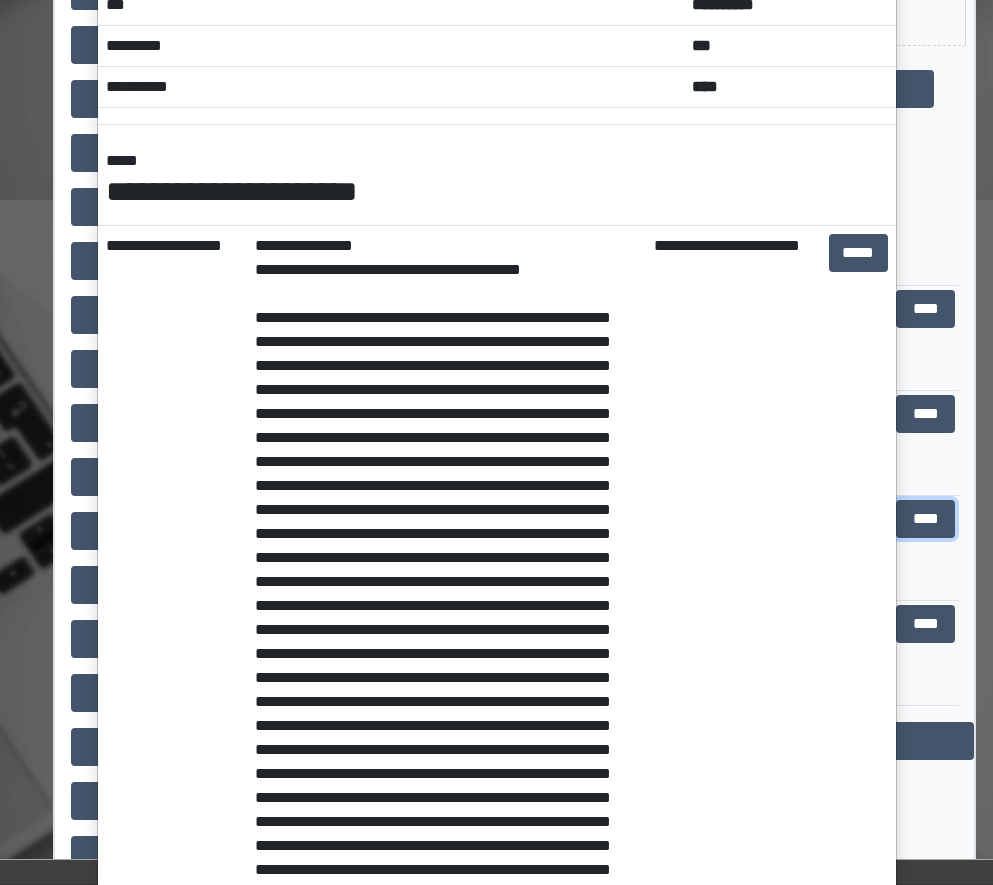 scroll, scrollTop: 200, scrollLeft: 0, axis: vertical 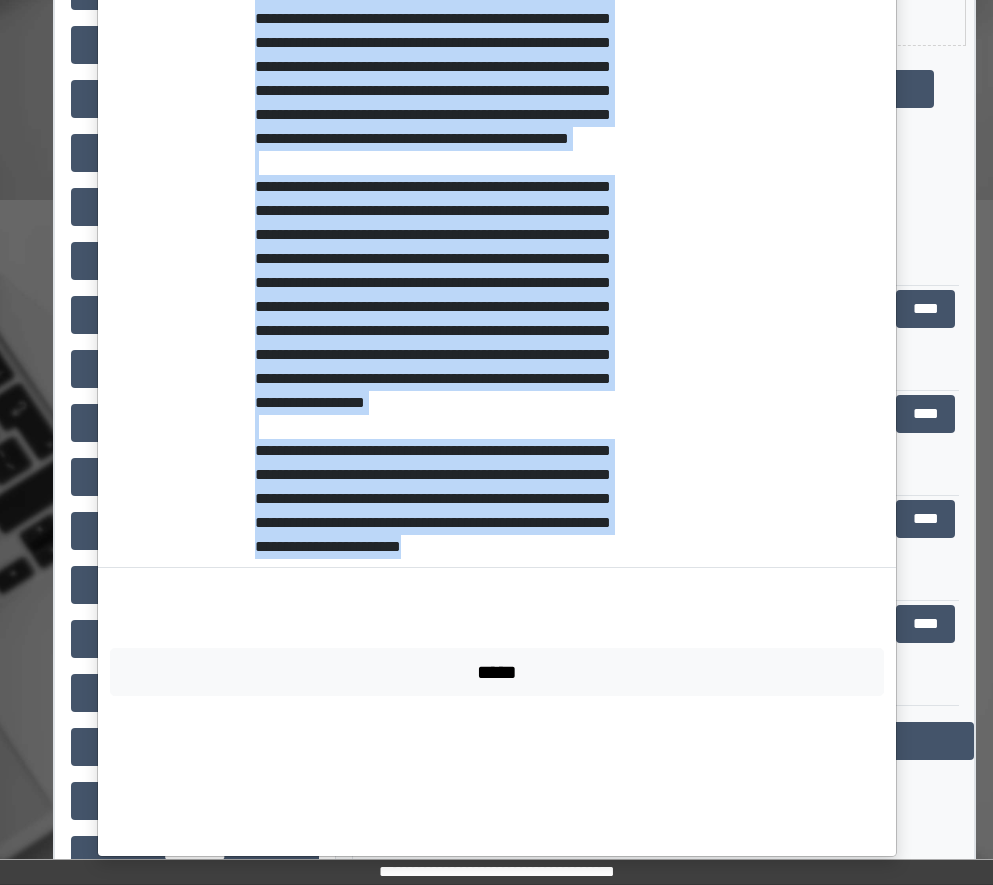 drag, startPoint x: 241, startPoint y: 271, endPoint x: 627, endPoint y: 701, distance: 577.83734 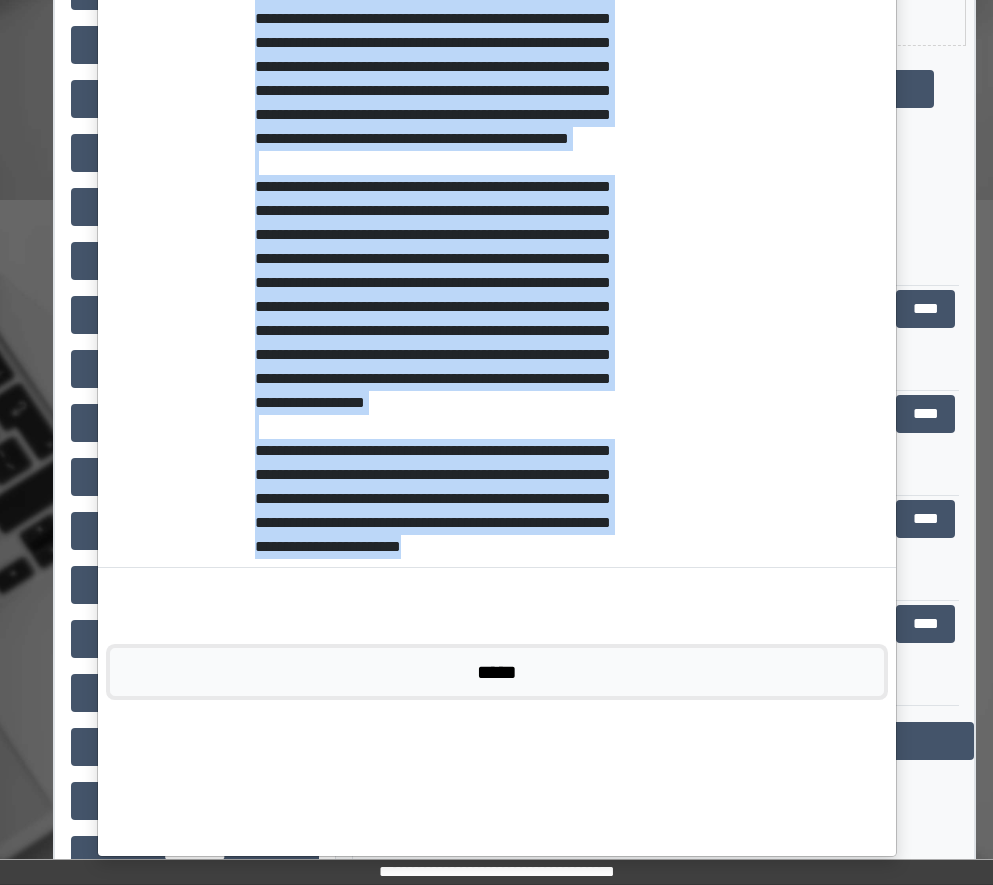 click on "*****" at bounding box center (497, 672) 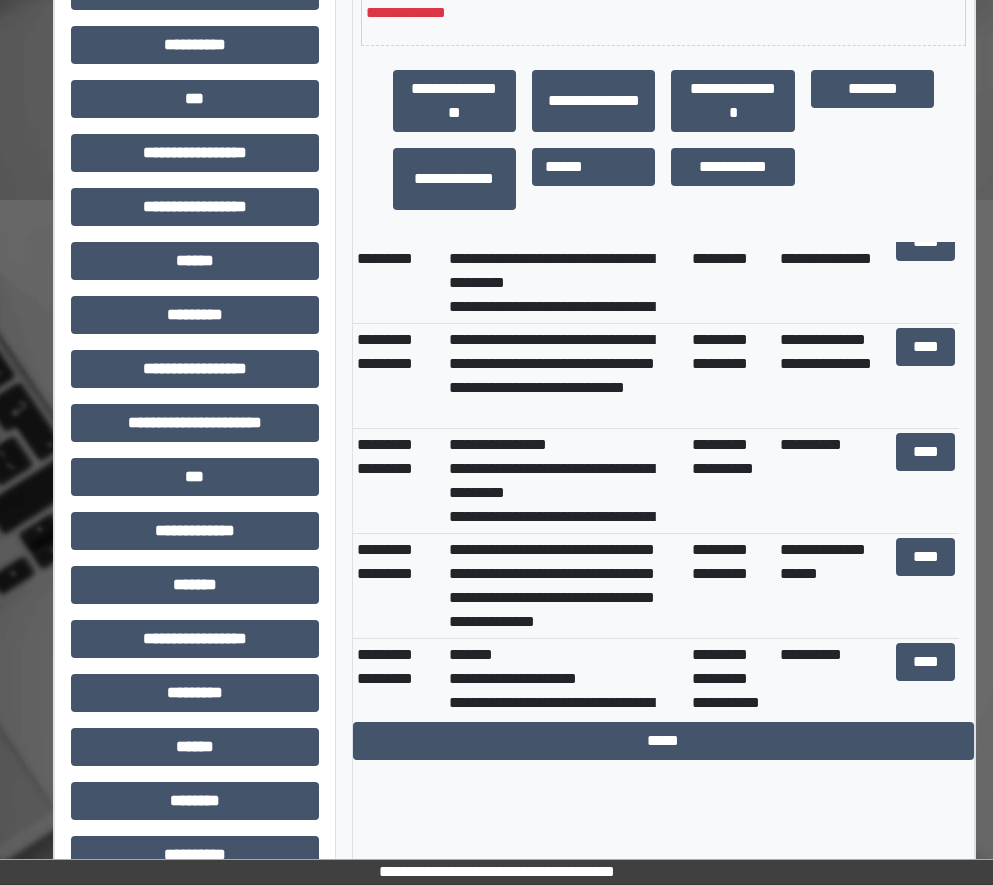 scroll, scrollTop: 0, scrollLeft: 0, axis: both 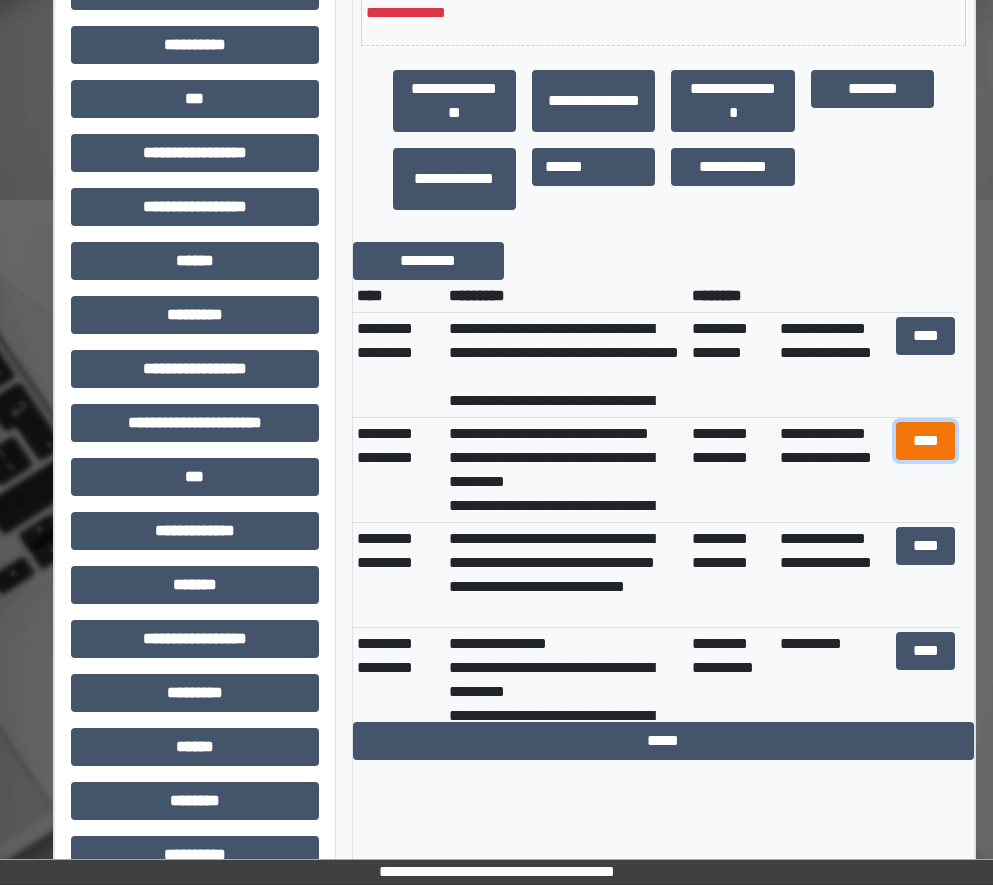 click on "****" at bounding box center [926, 441] 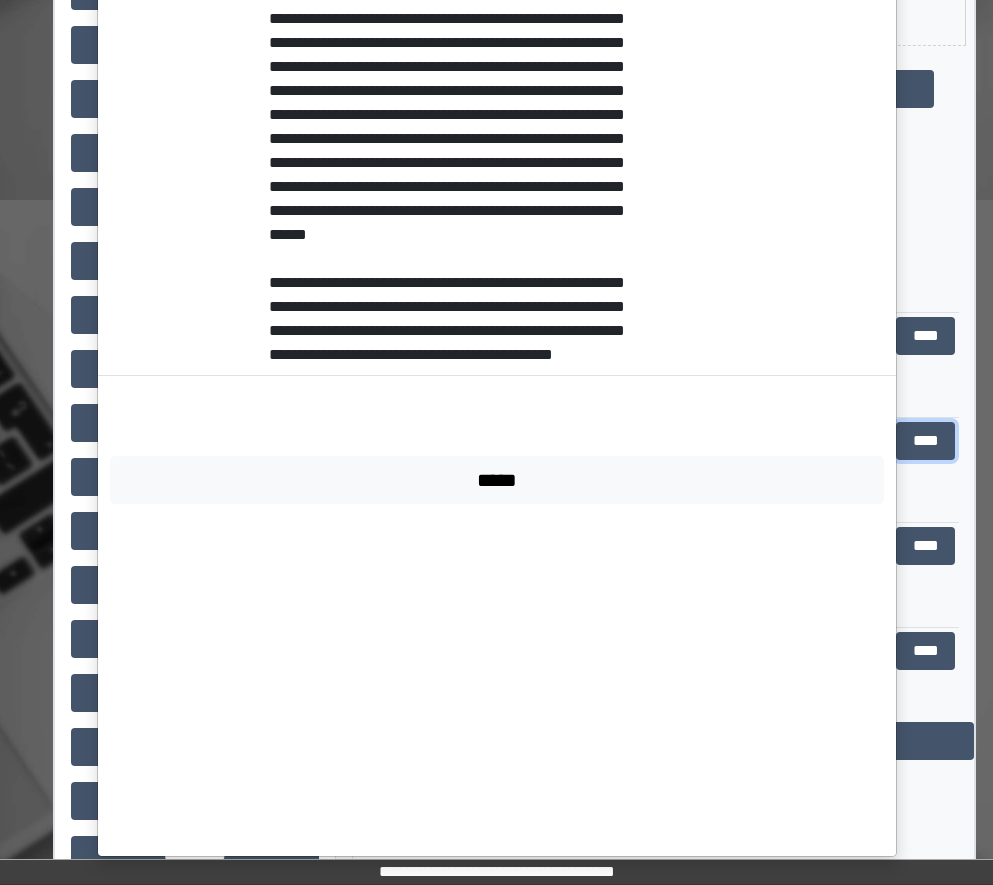 scroll, scrollTop: 763, scrollLeft: 0, axis: vertical 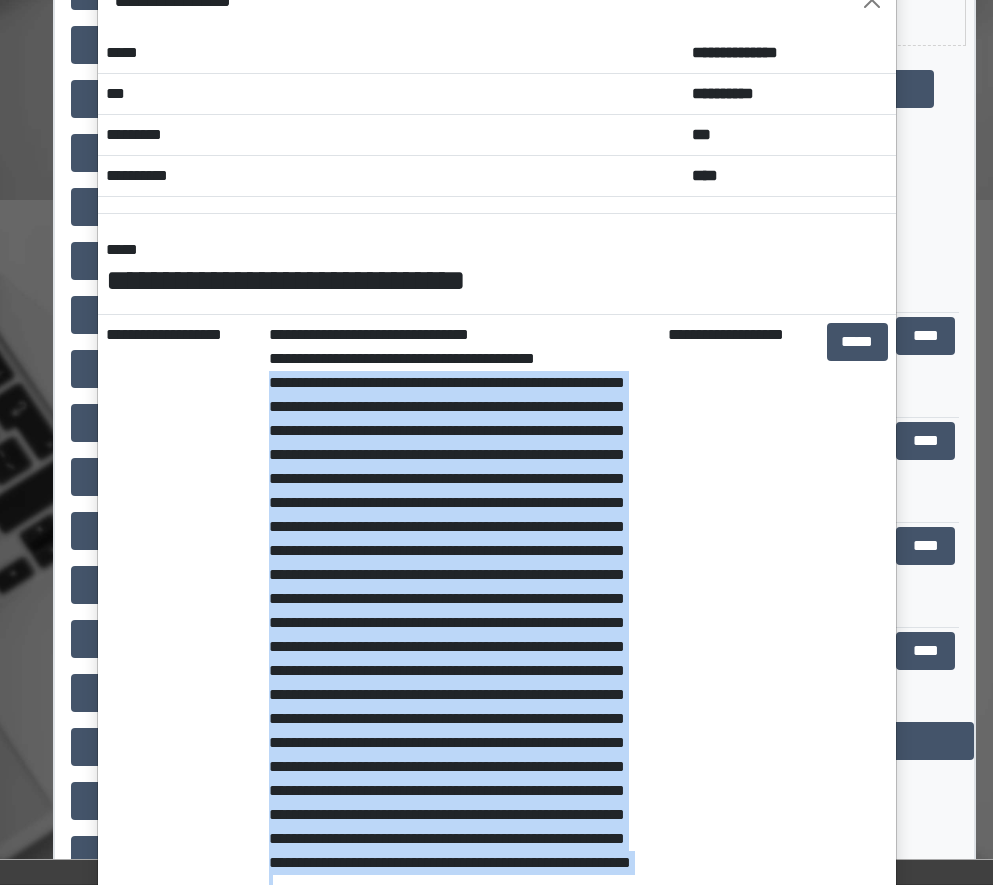 drag, startPoint x: 463, startPoint y: 694, endPoint x: 264, endPoint y: 386, distance: 366.6947 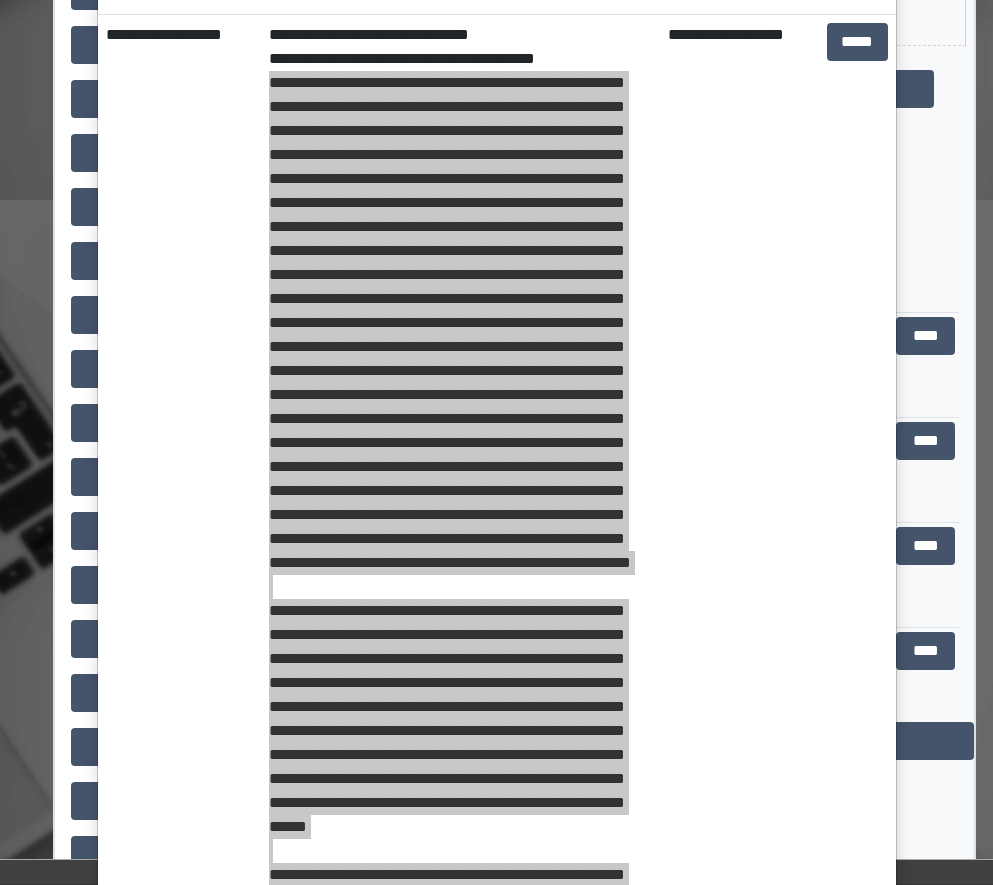 scroll, scrollTop: 63, scrollLeft: 0, axis: vertical 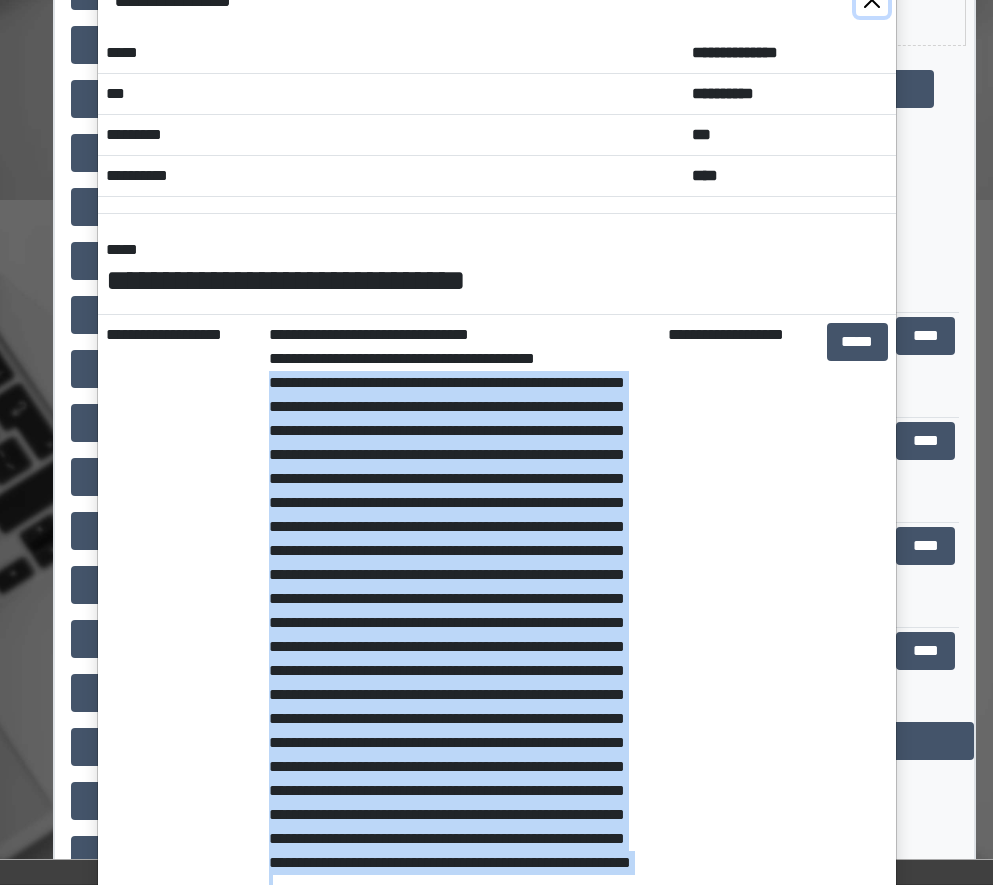 click at bounding box center [872, 0] 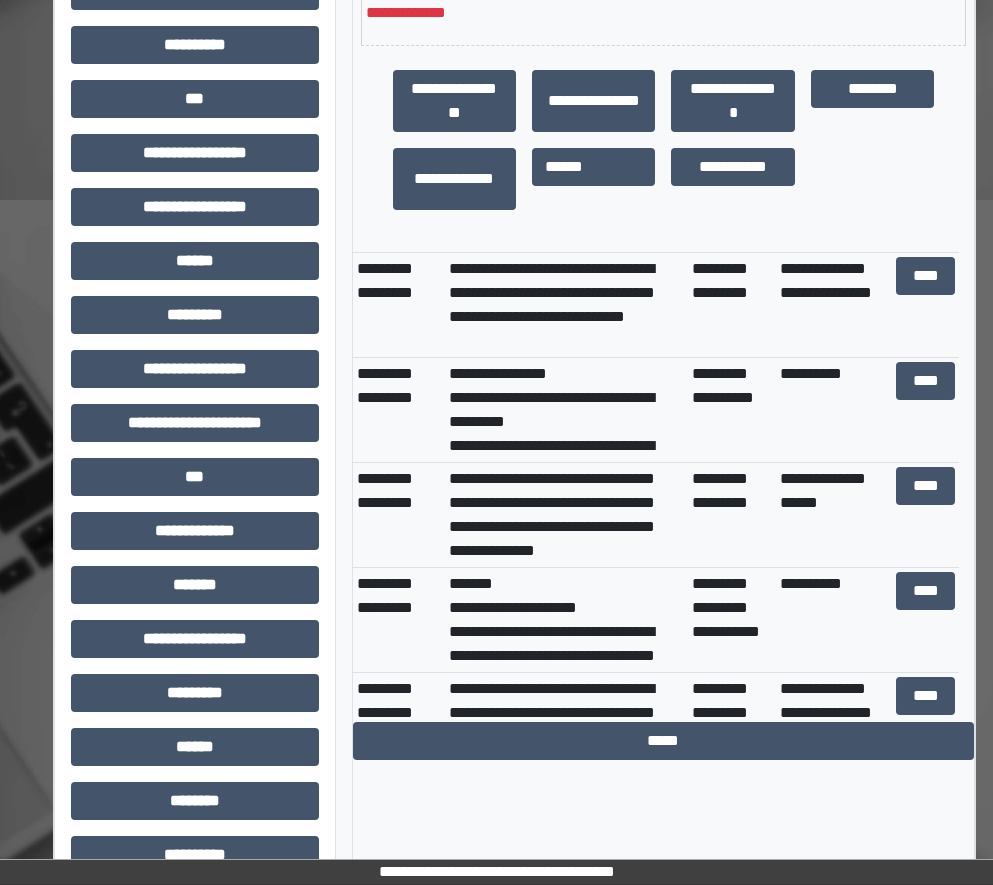 scroll, scrollTop: 300, scrollLeft: 0, axis: vertical 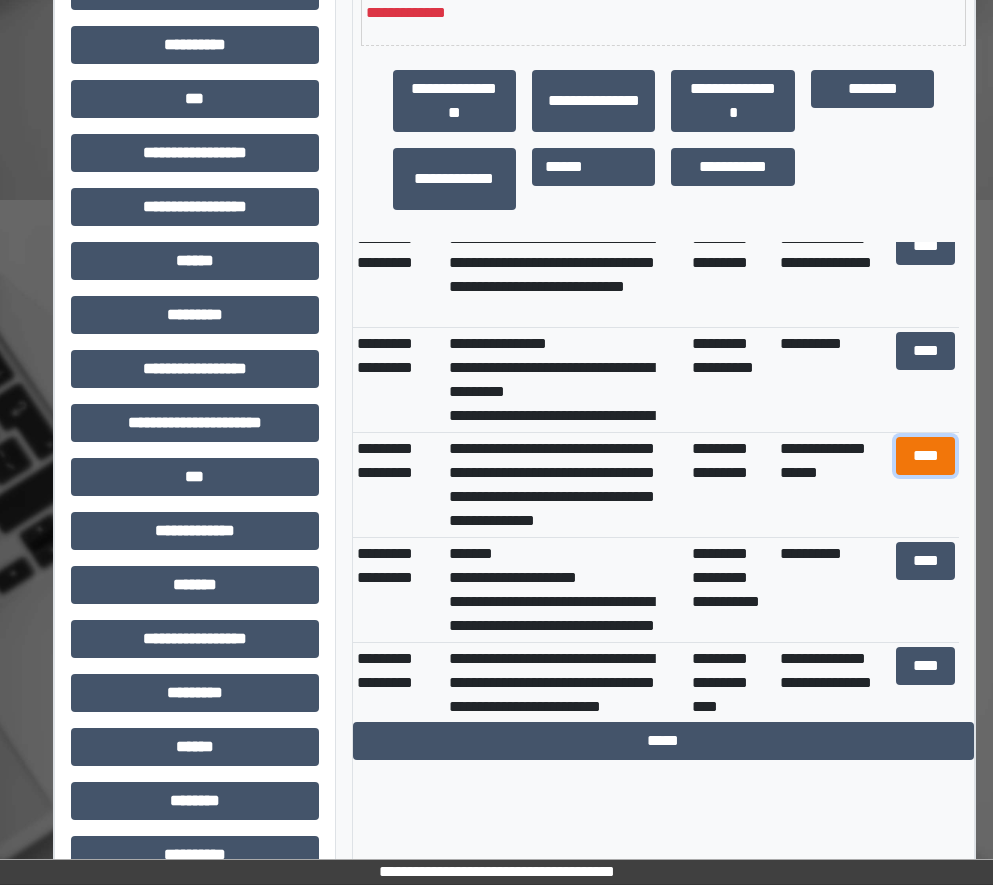 click on "****" at bounding box center (926, 456) 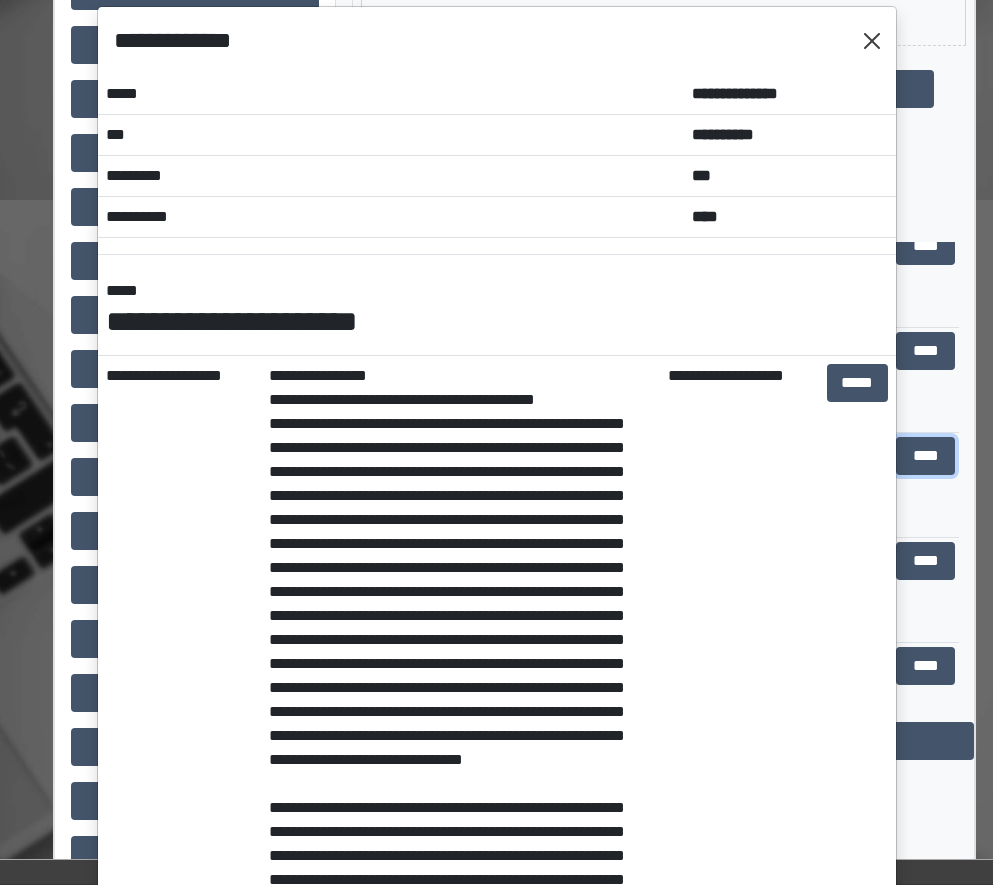 scroll, scrollTop: 0, scrollLeft: 0, axis: both 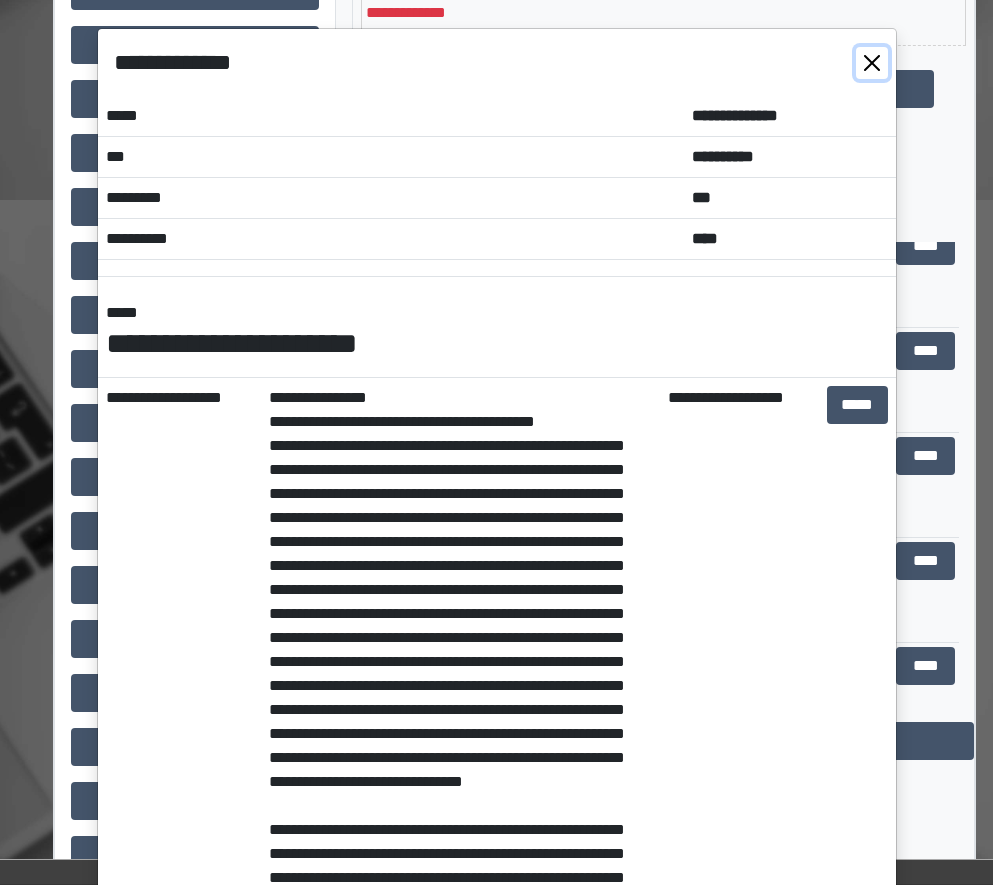 click at bounding box center [872, 63] 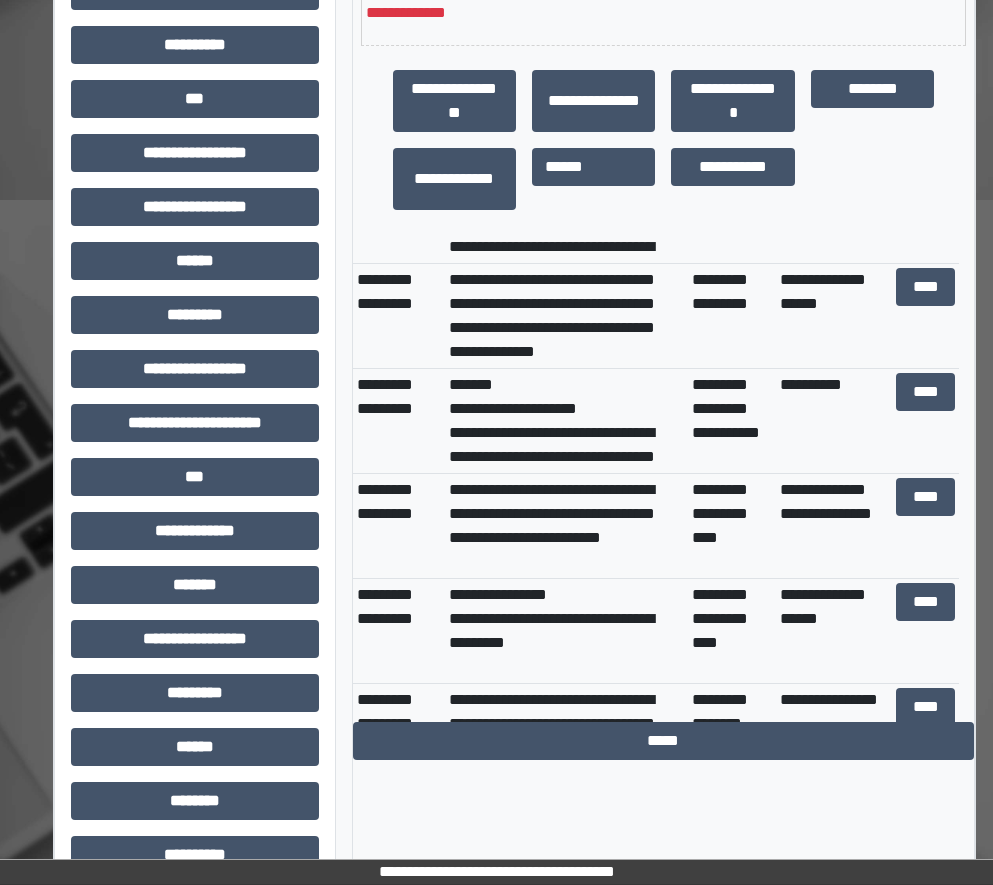 scroll, scrollTop: 500, scrollLeft: 0, axis: vertical 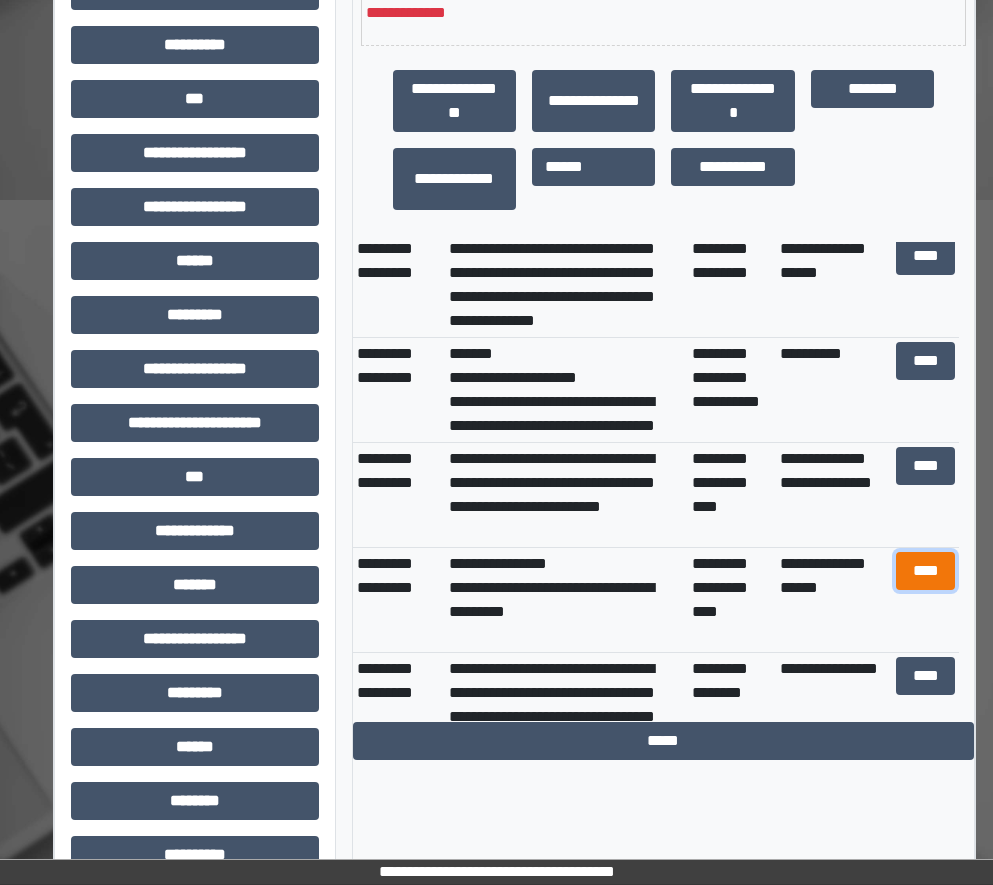 click on "****" at bounding box center [926, 571] 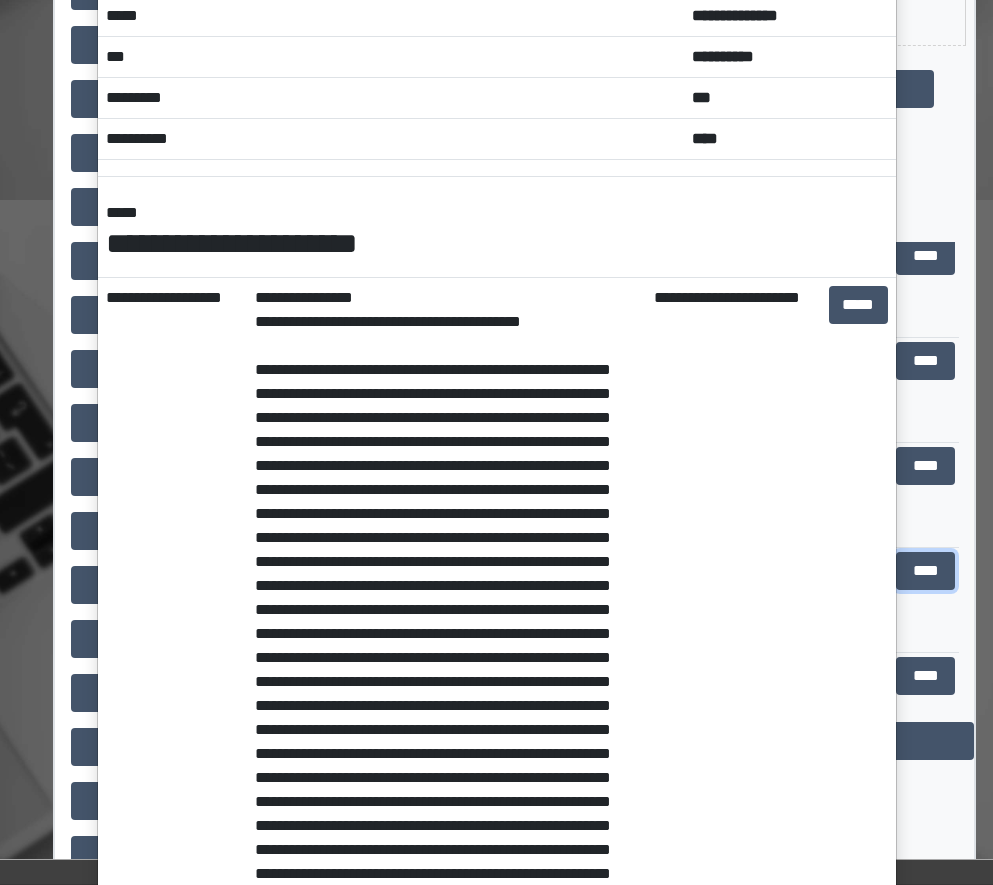 scroll, scrollTop: 0, scrollLeft: 0, axis: both 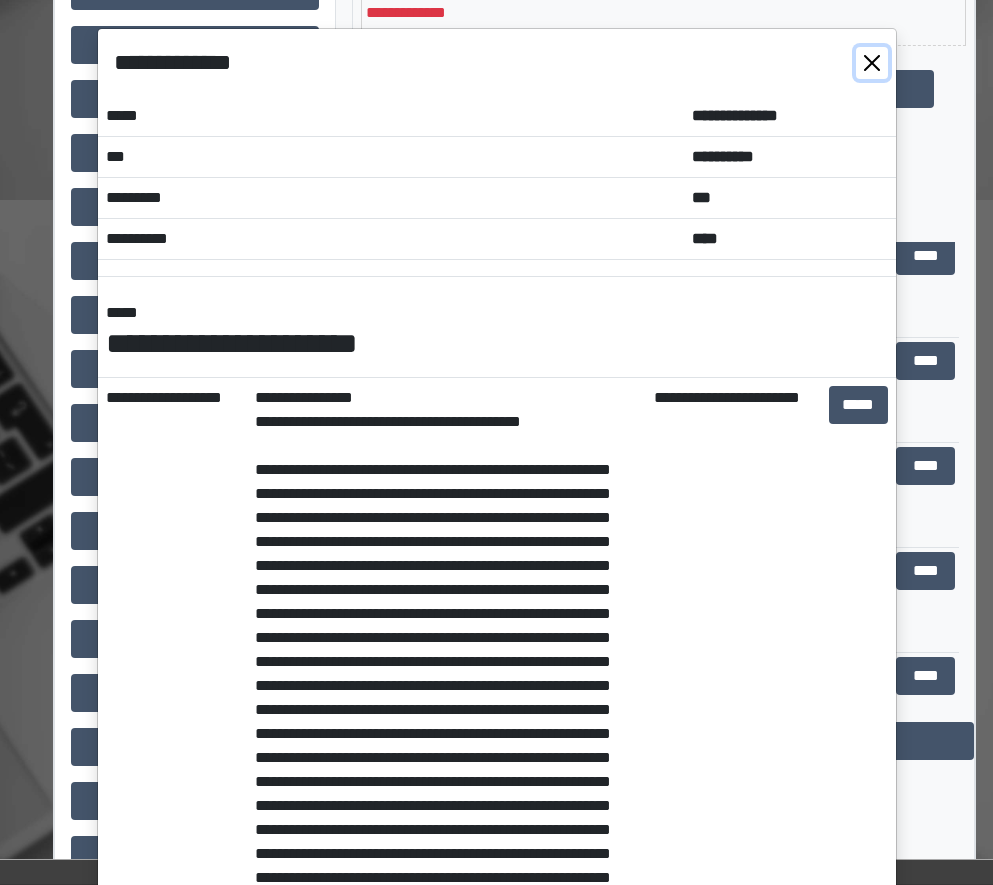 click at bounding box center (872, 63) 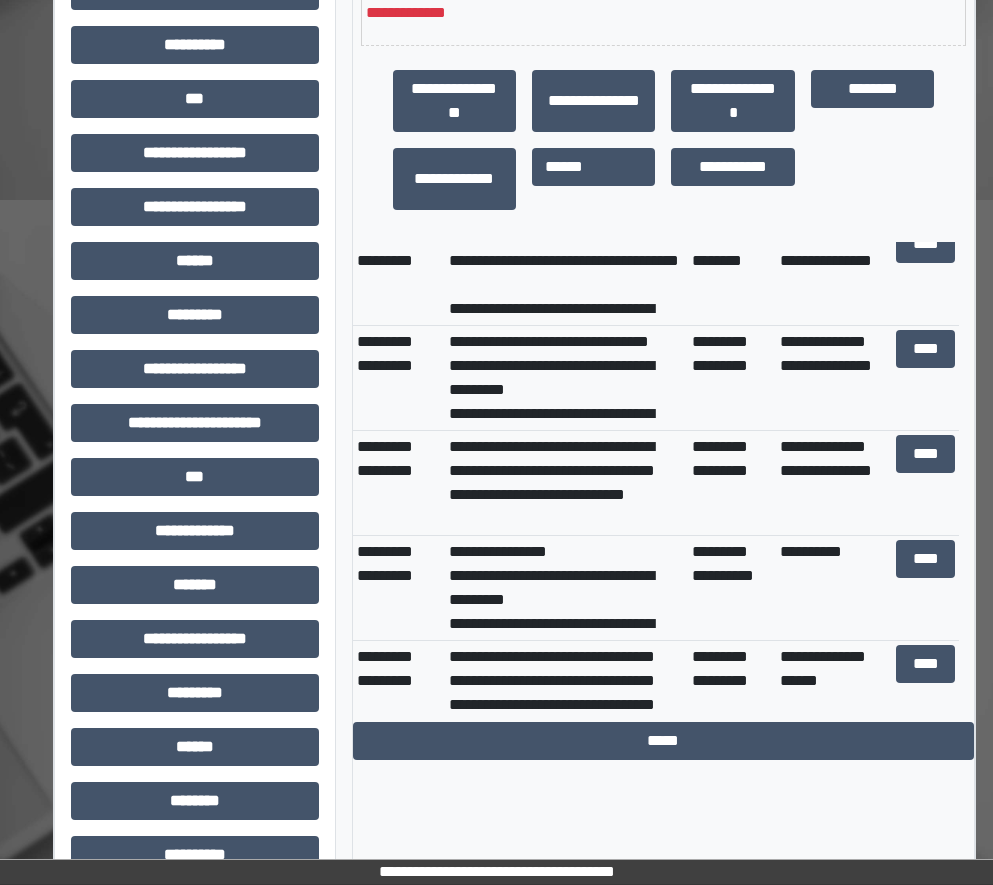 scroll, scrollTop: 0, scrollLeft: 0, axis: both 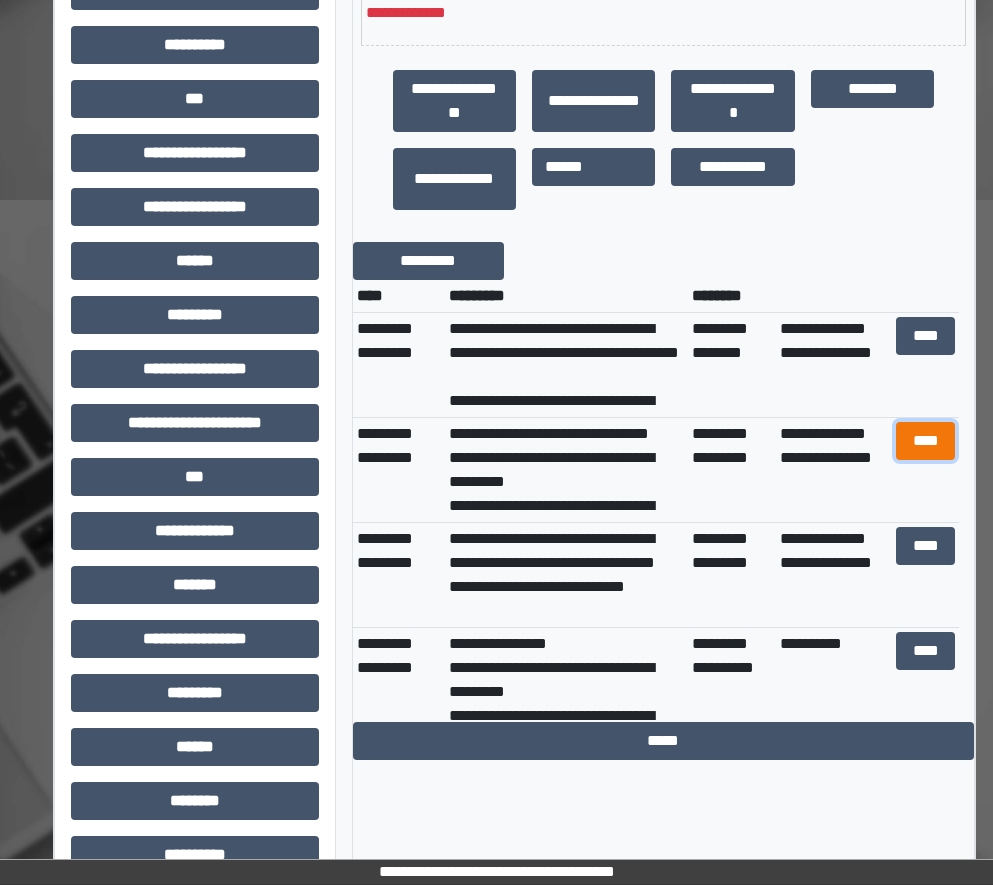 click on "****" at bounding box center [926, 441] 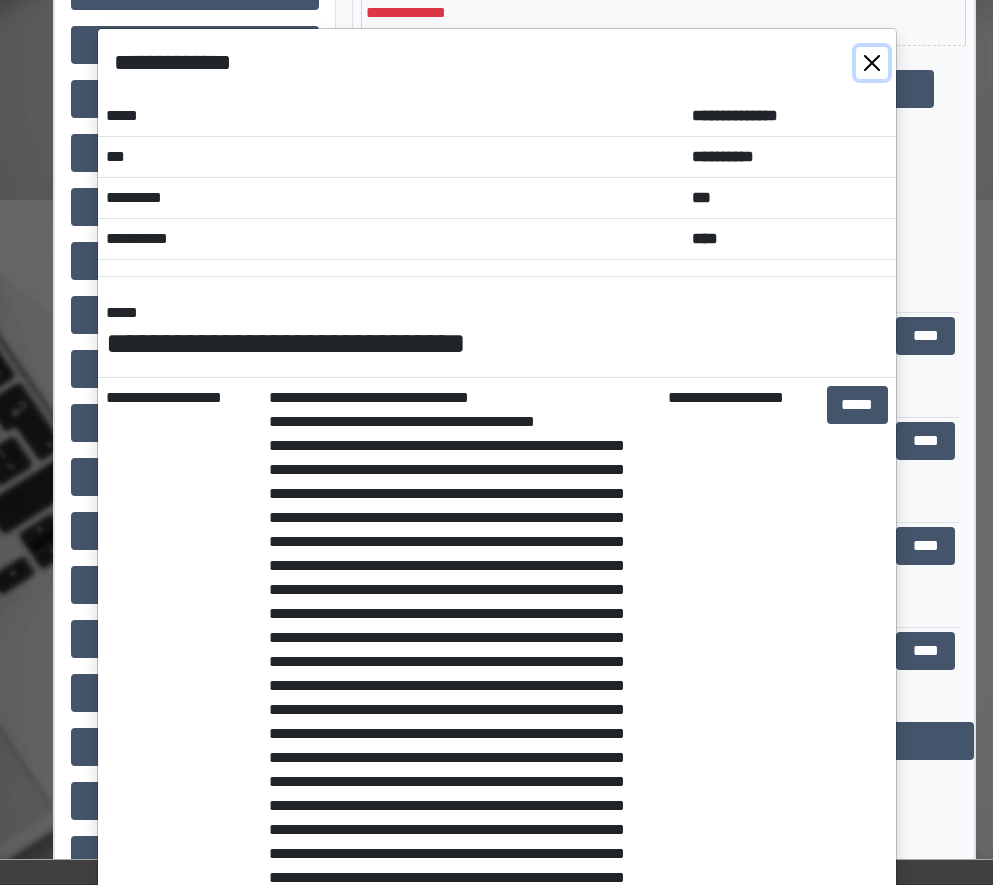 click at bounding box center (872, 63) 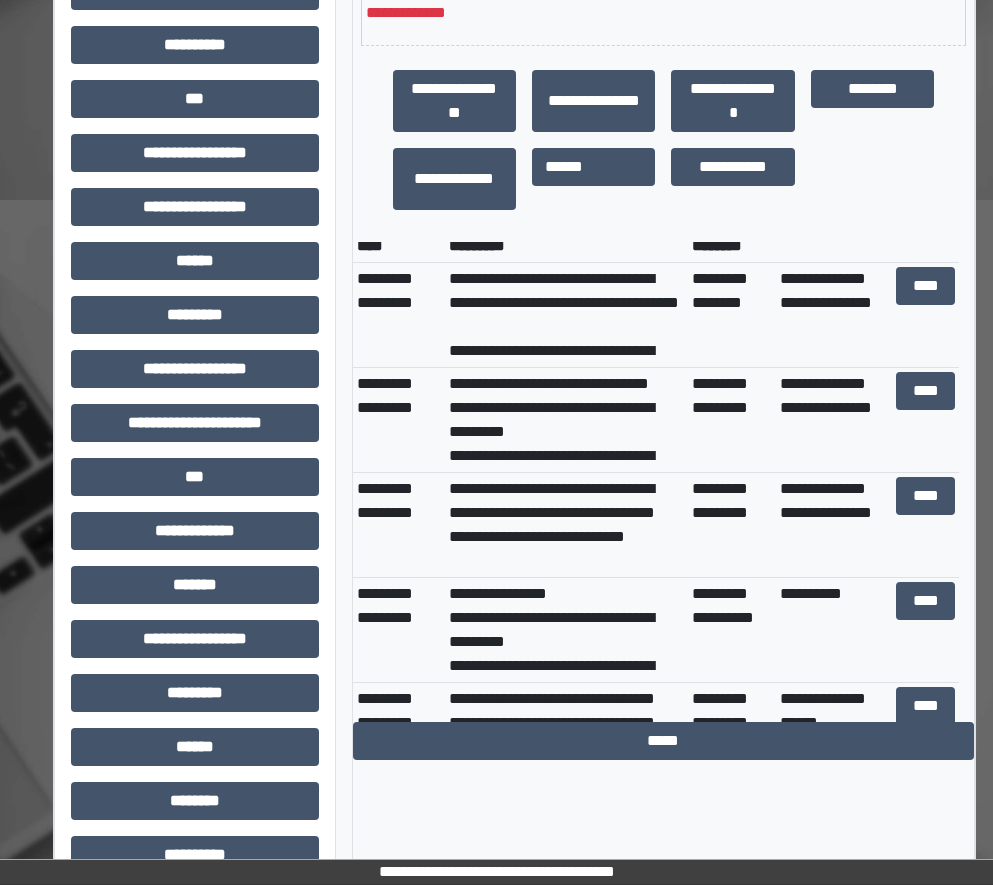 scroll, scrollTop: 0, scrollLeft: 0, axis: both 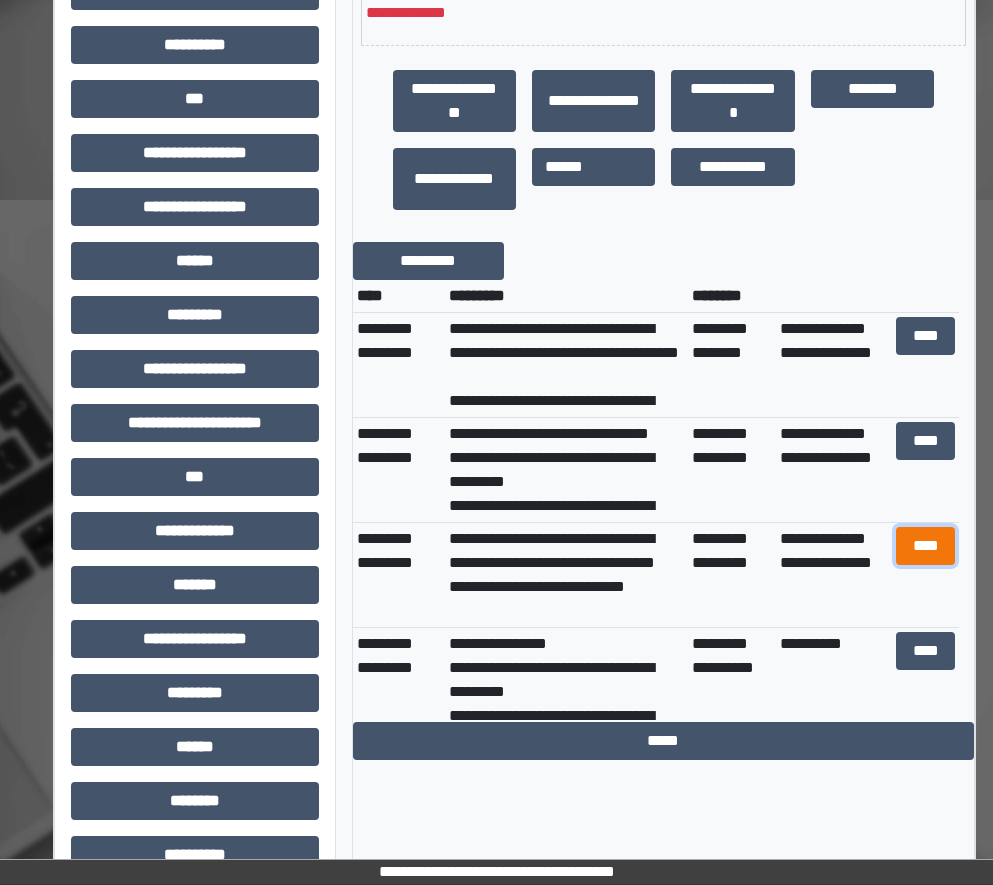 click on "****" at bounding box center (926, 546) 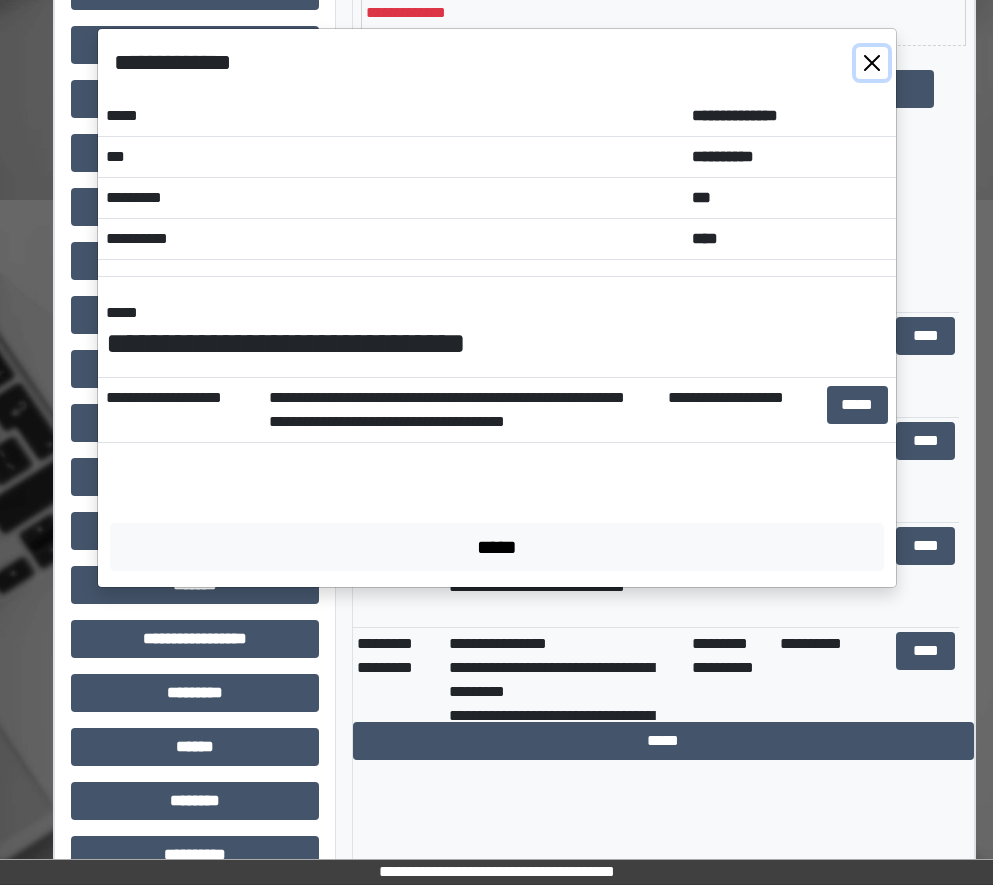 click at bounding box center [872, 63] 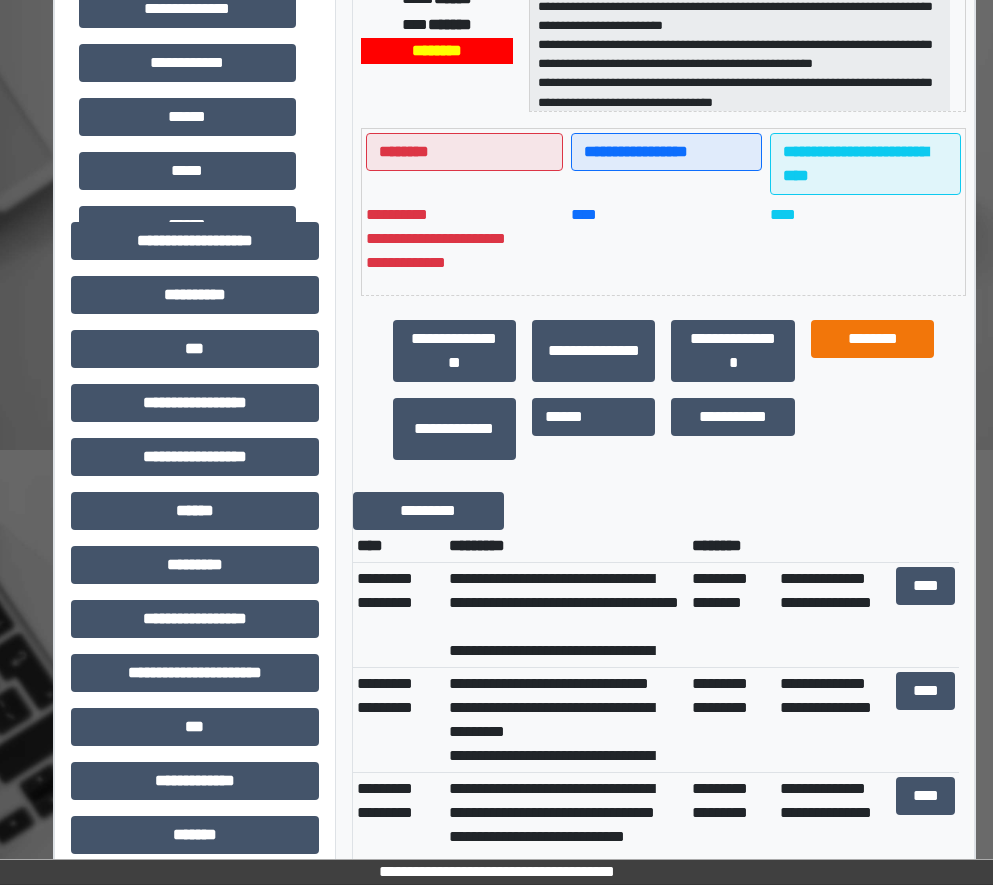 scroll, scrollTop: 200, scrollLeft: 0, axis: vertical 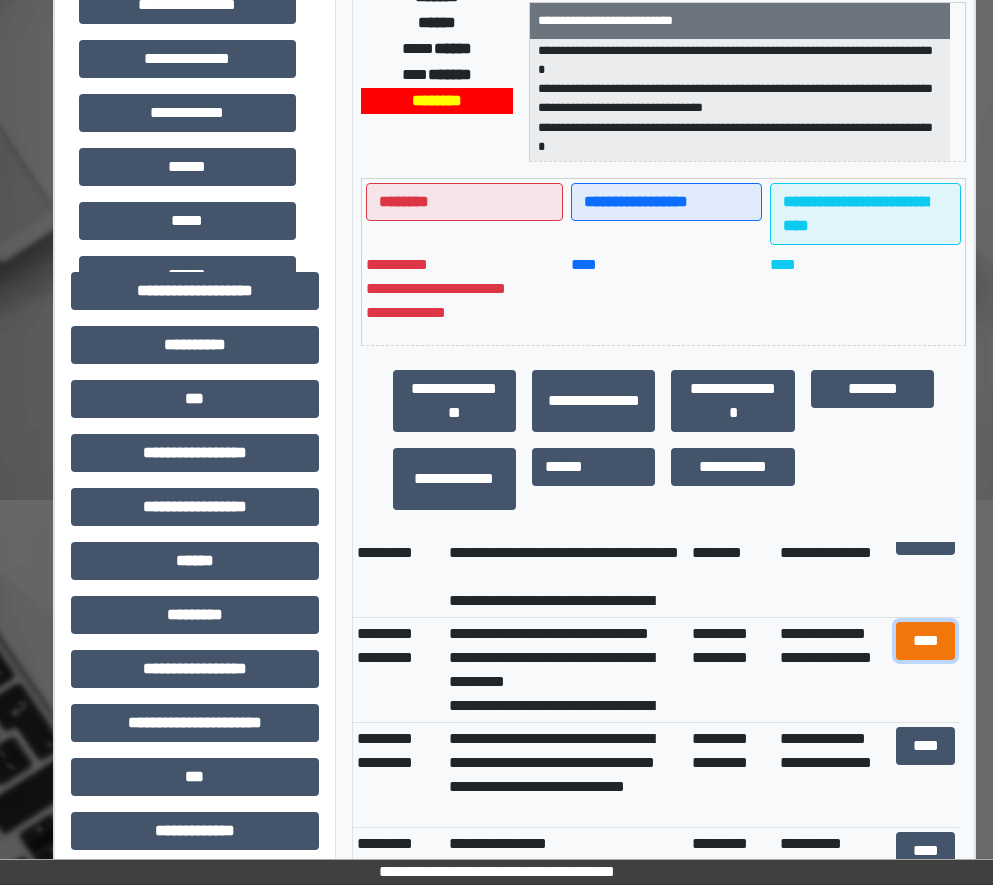 click on "****" at bounding box center [926, 641] 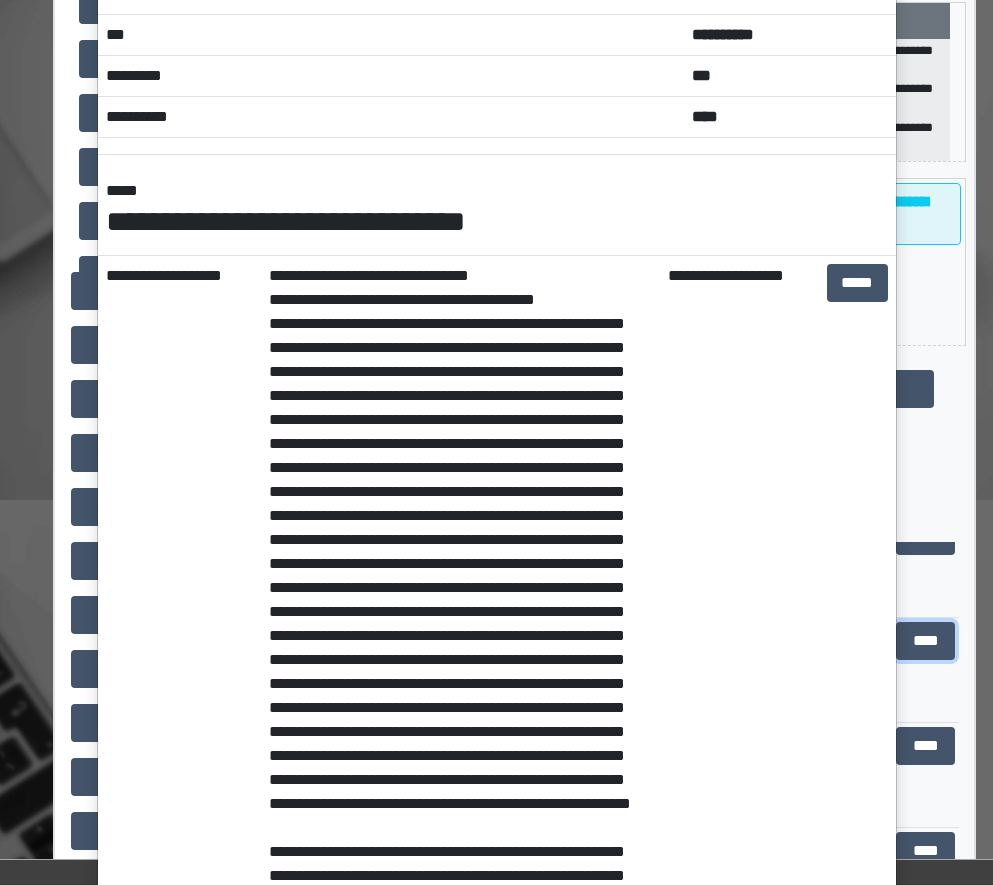 scroll, scrollTop: 0, scrollLeft: 0, axis: both 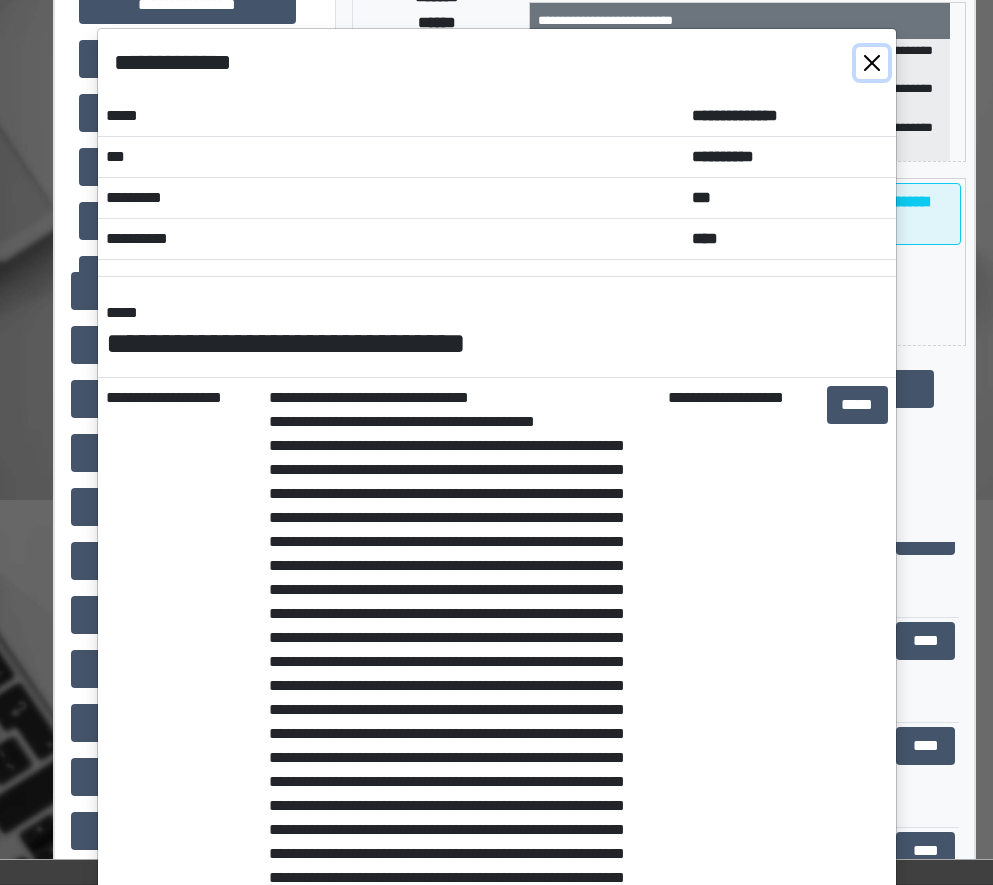 click at bounding box center [872, 63] 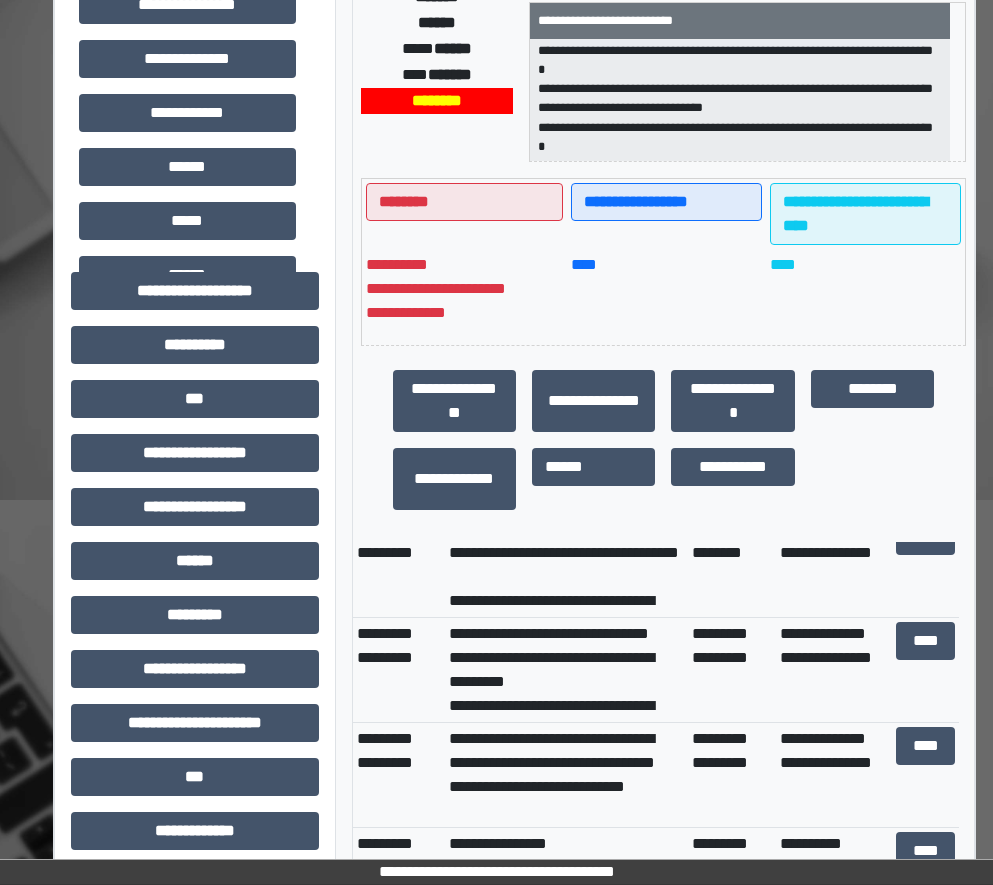 scroll, scrollTop: 562, scrollLeft: 0, axis: vertical 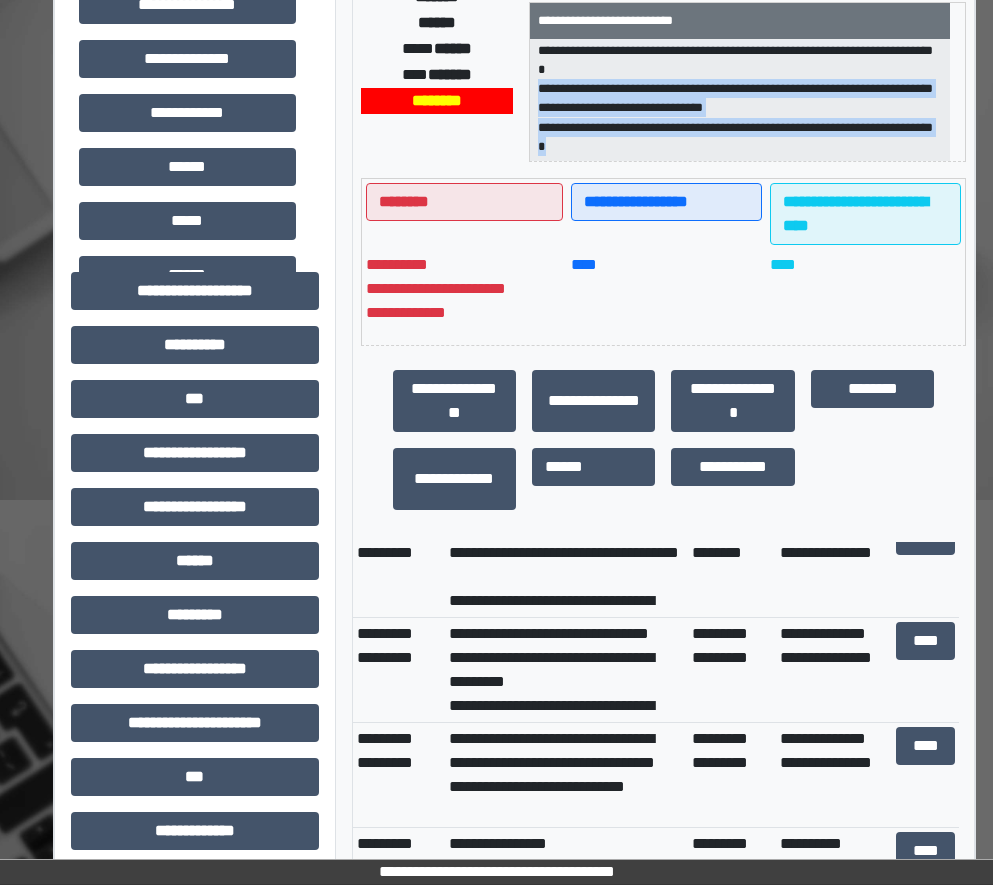 drag, startPoint x: 639, startPoint y: 146, endPoint x: 541, endPoint y: 86, distance: 114.90866 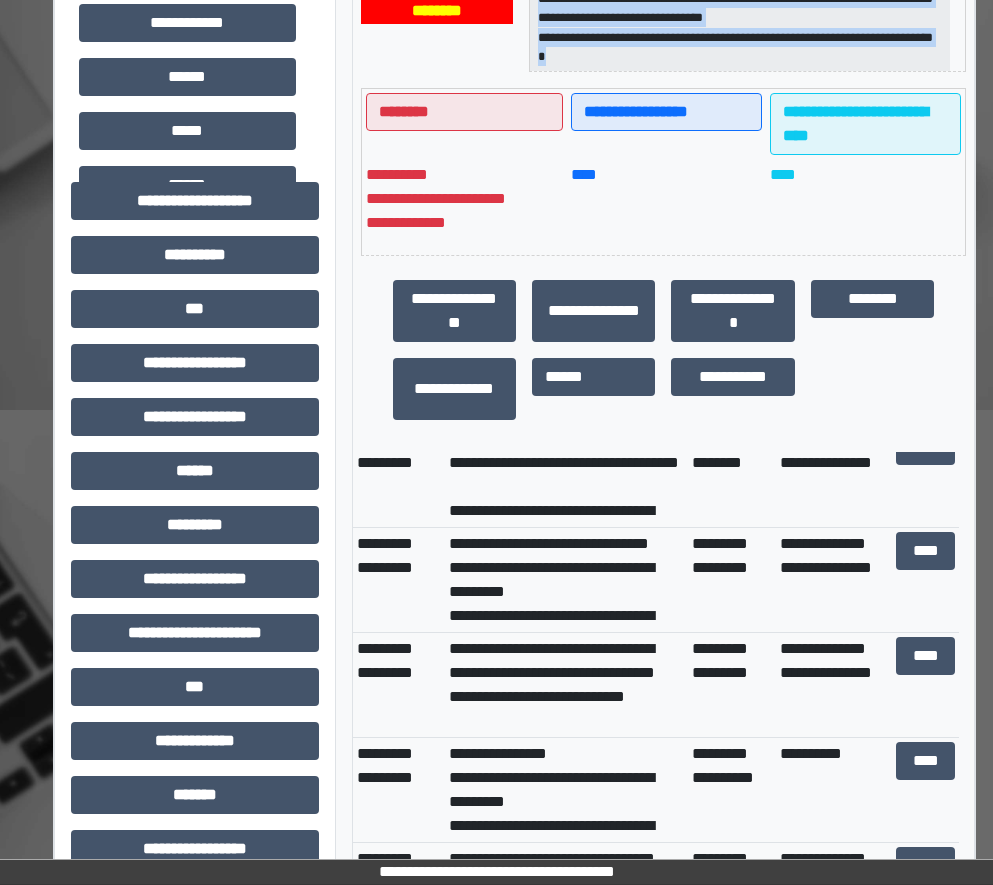 scroll, scrollTop: 600, scrollLeft: 0, axis: vertical 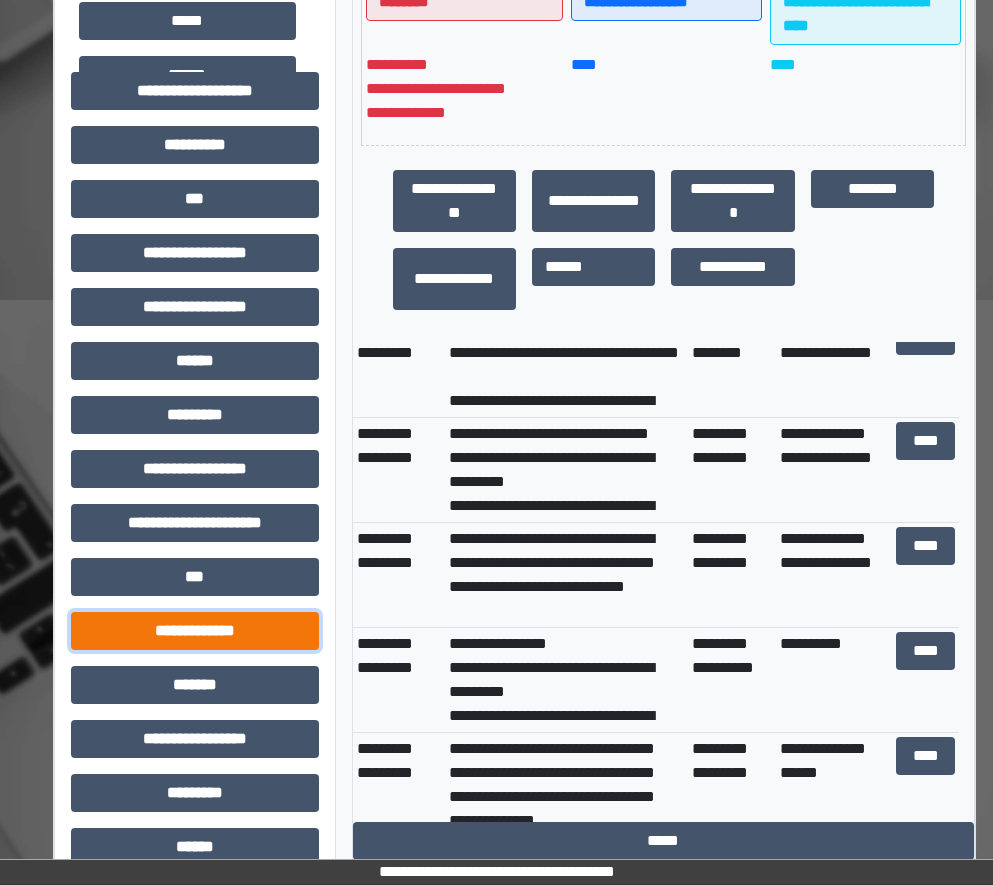 click on "**********" at bounding box center (195, 631) 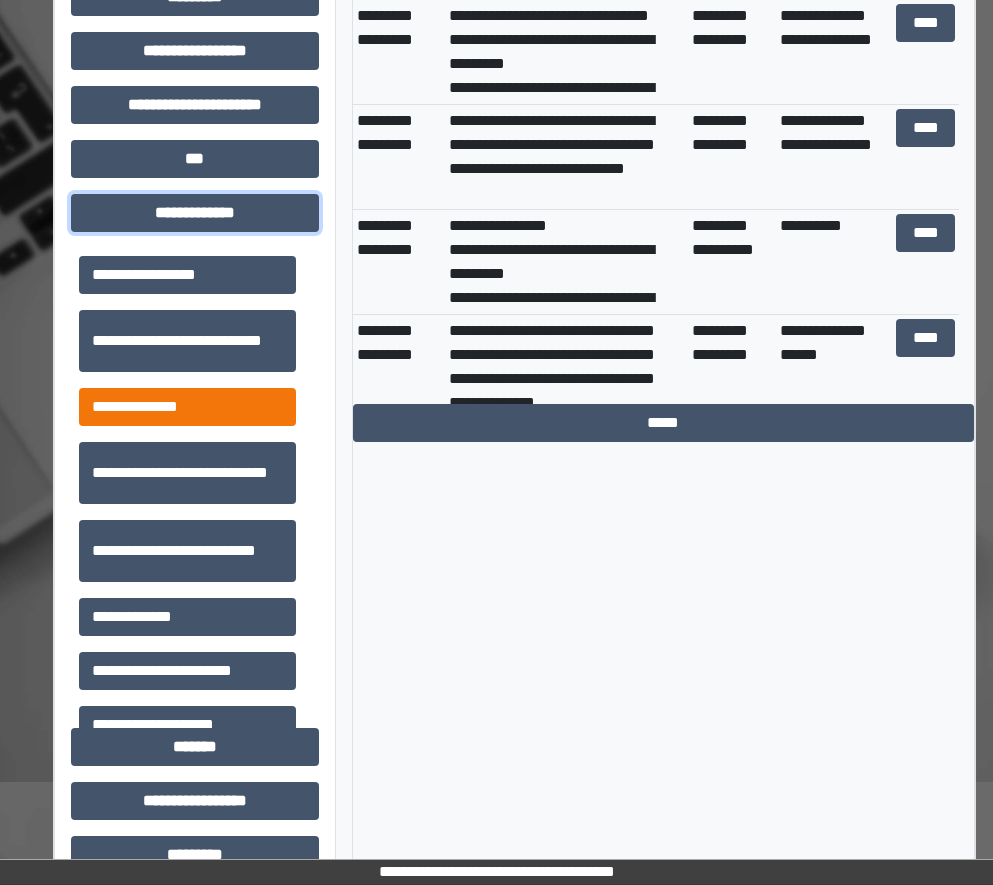 scroll, scrollTop: 1273, scrollLeft: 0, axis: vertical 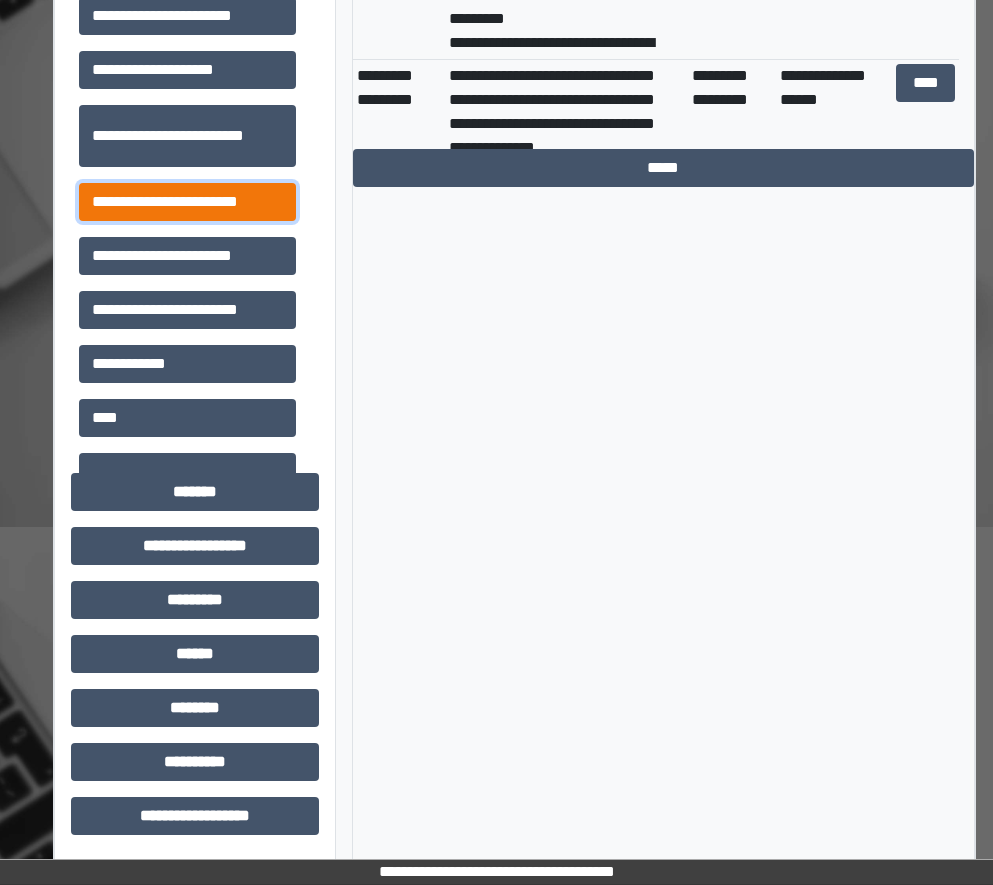 click on "**********" at bounding box center [187, 202] 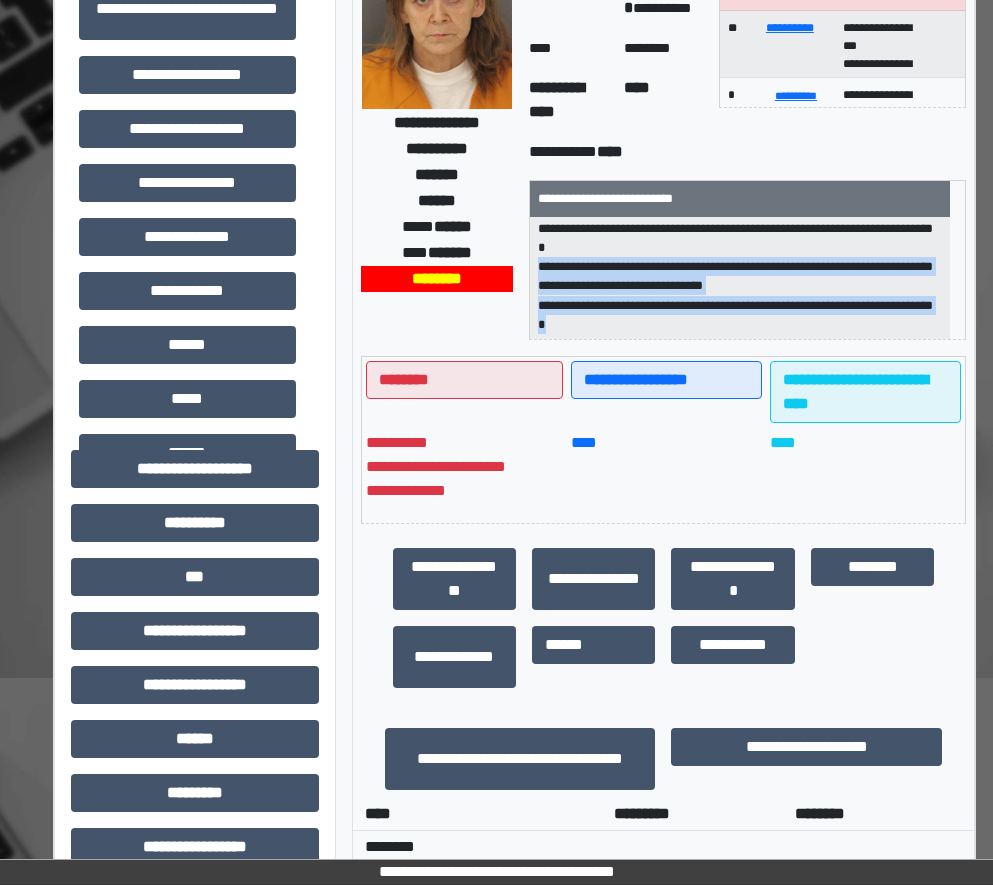 scroll, scrollTop: 0, scrollLeft: 0, axis: both 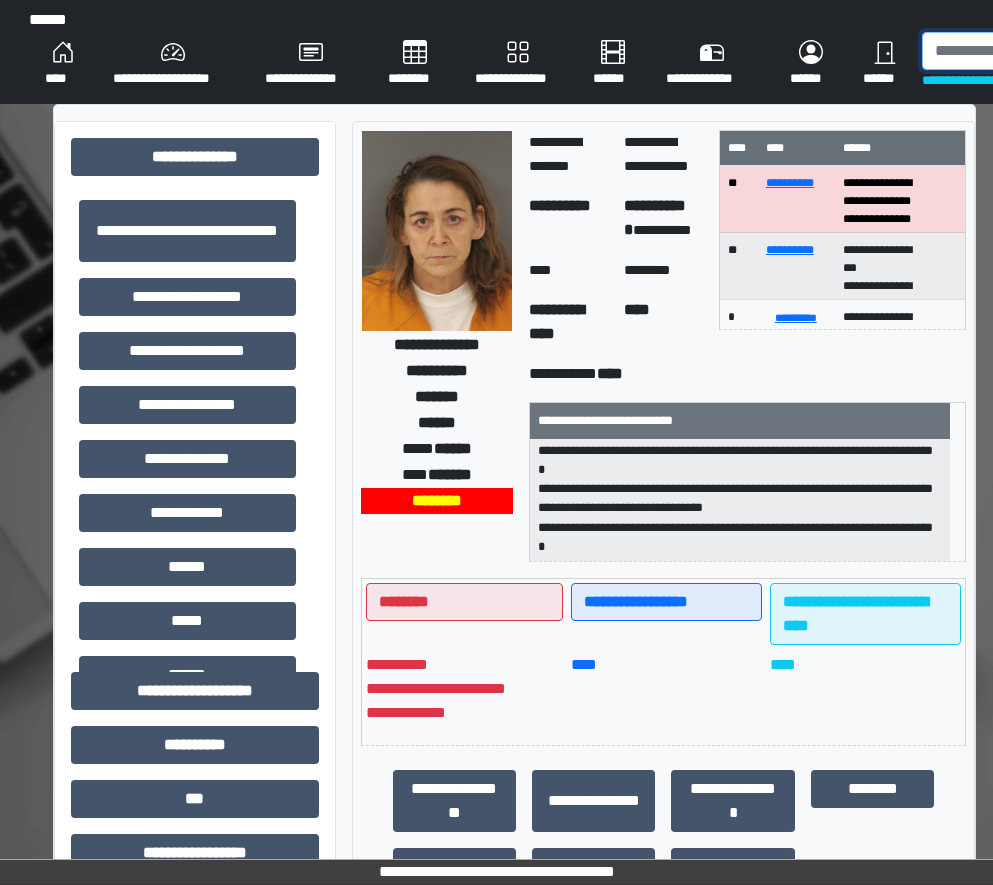 click at bounding box center [1025, 51] 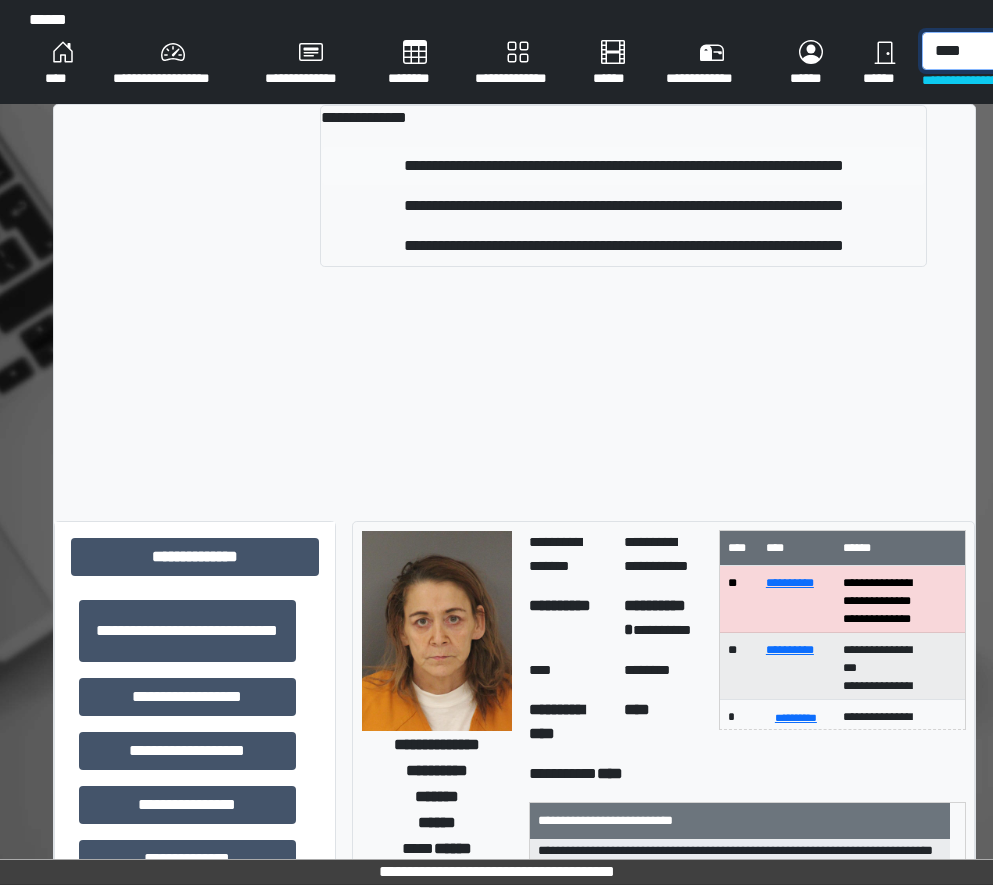type on "****" 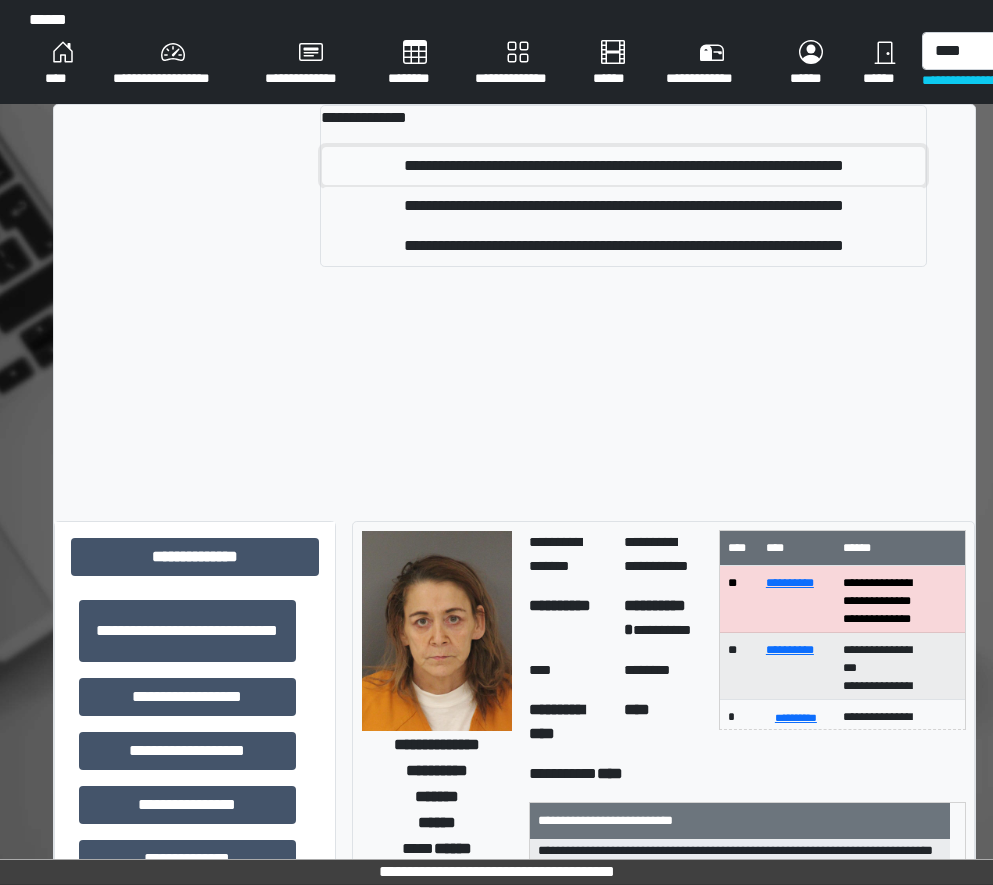 click on "**********" at bounding box center (624, 166) 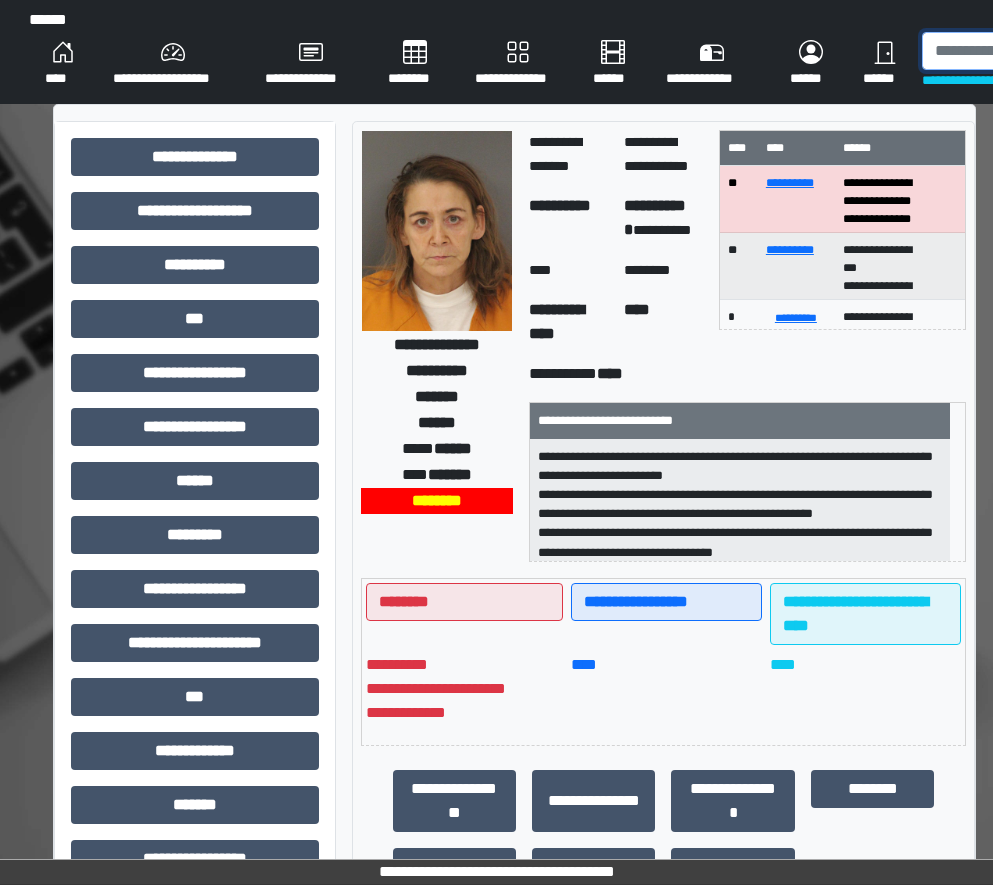 click at bounding box center (1025, 51) 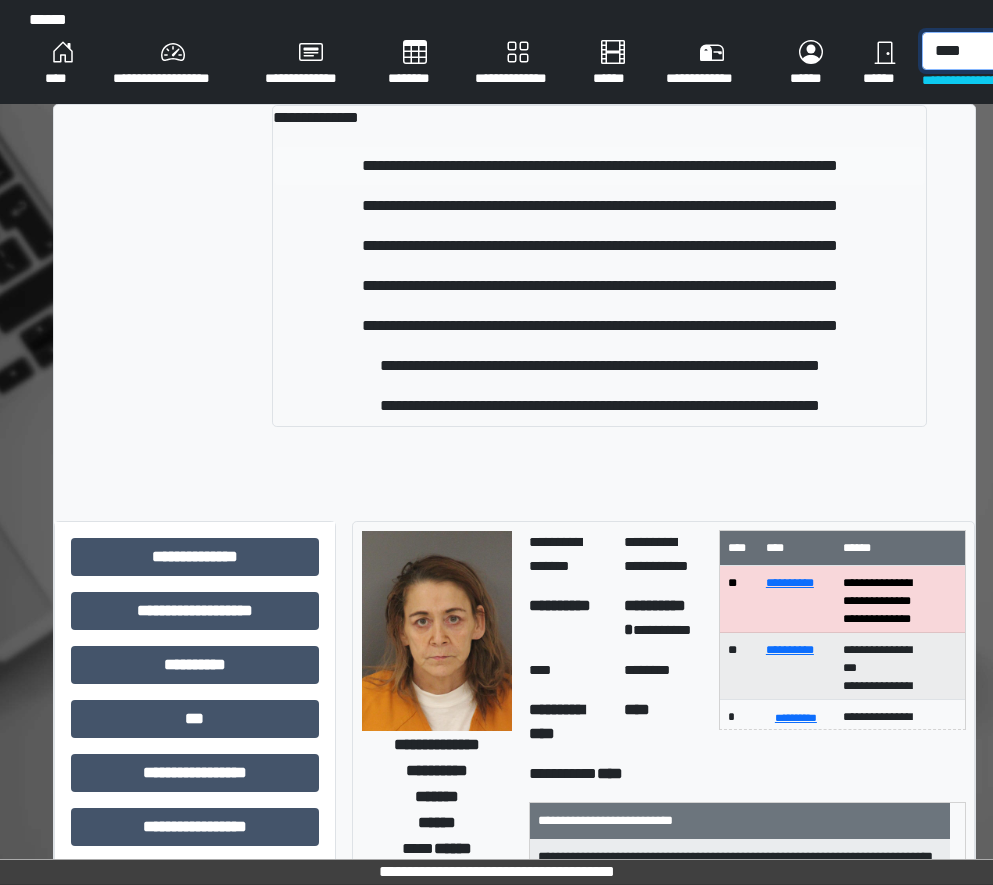type on "****" 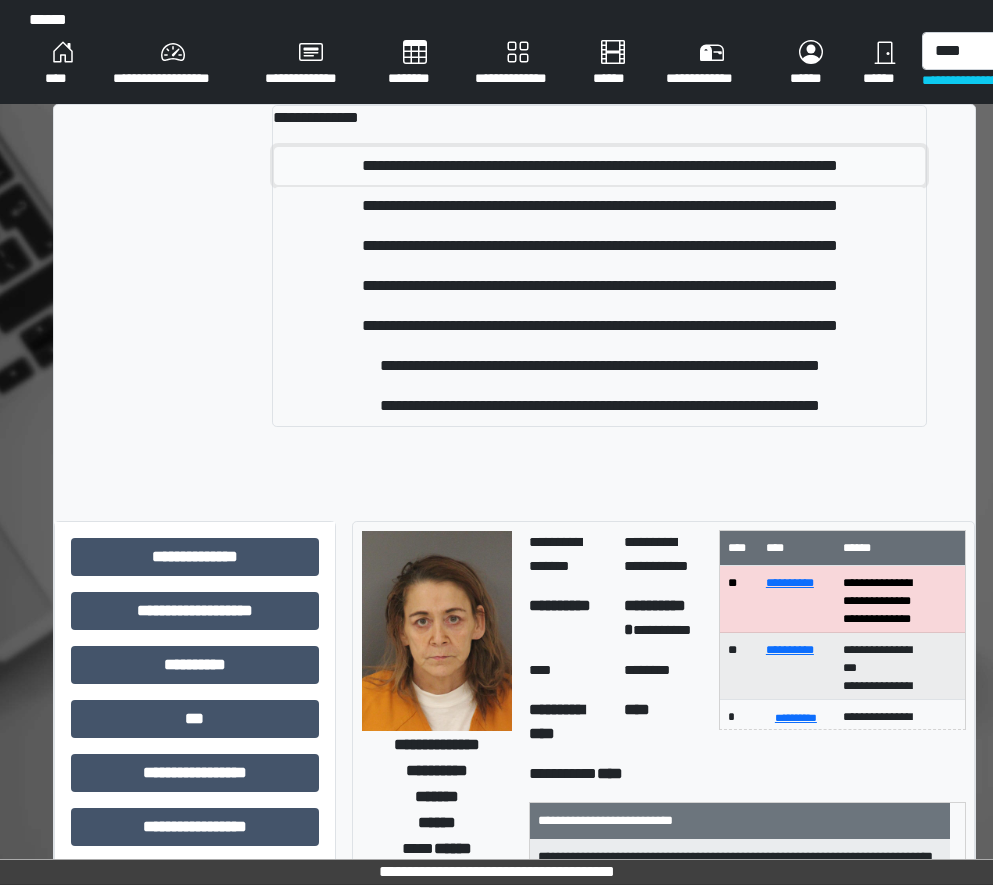 click on "**********" at bounding box center (600, 166) 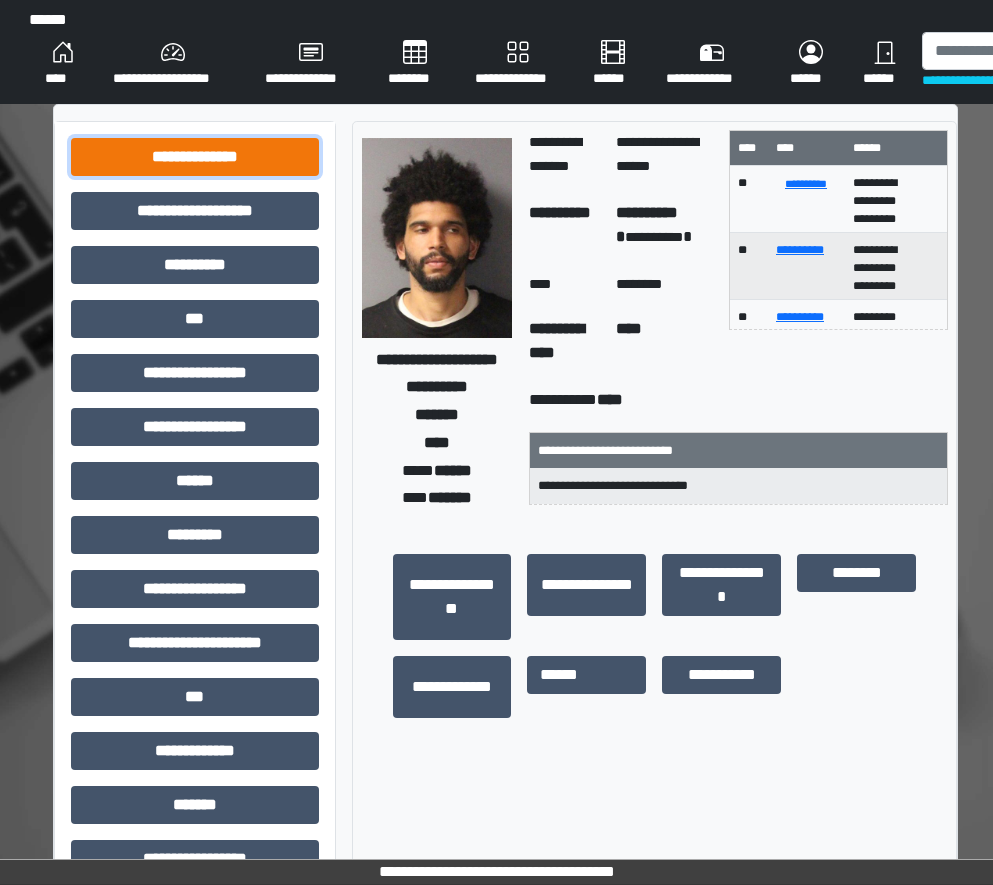 click on "**********" at bounding box center [195, 157] 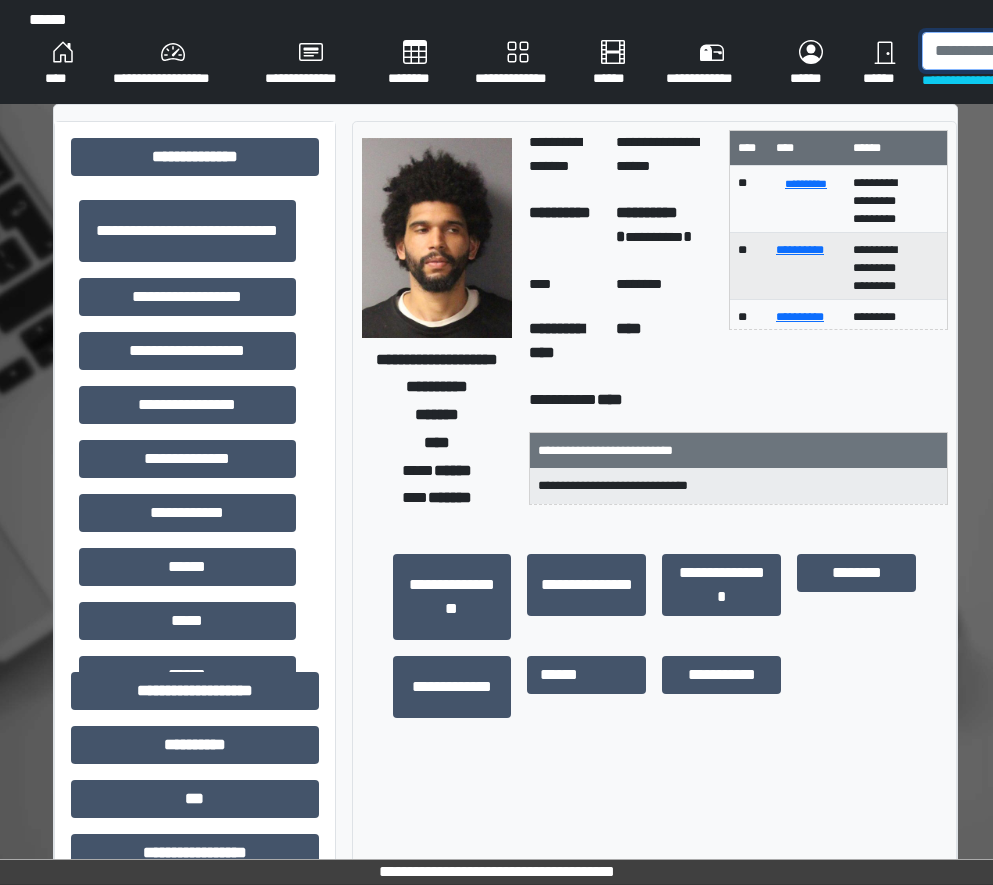 click at bounding box center [1025, 51] 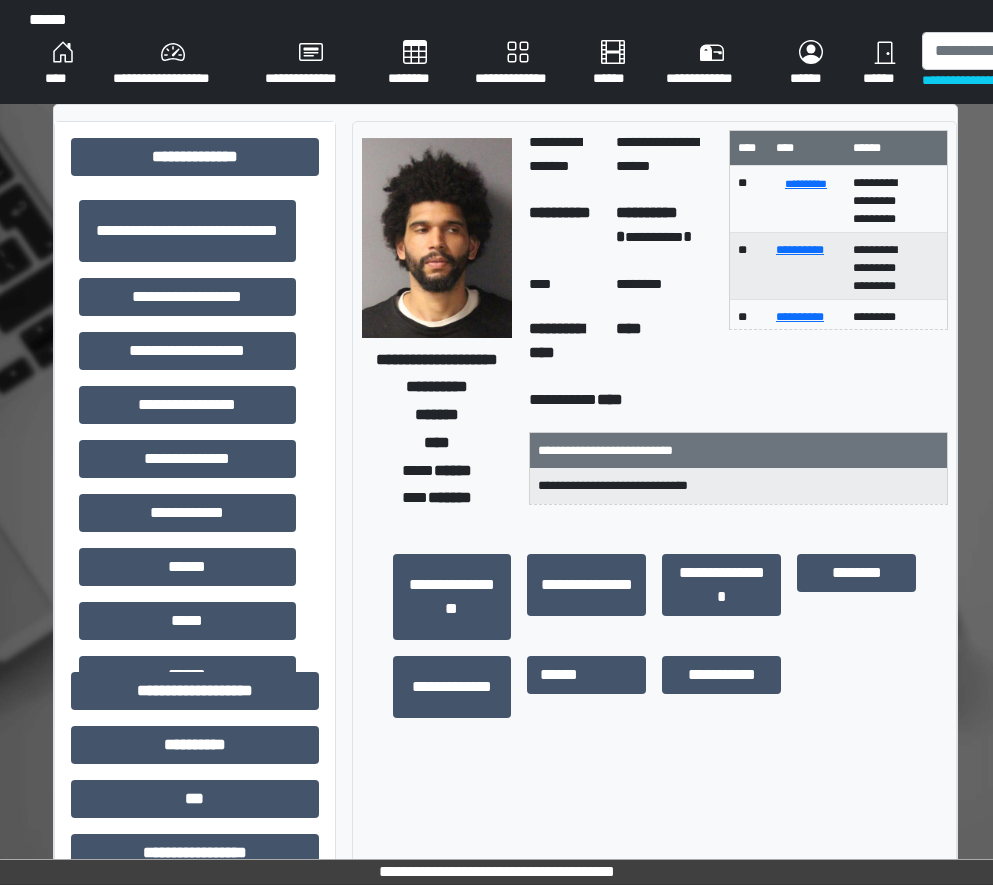 click on "**********" at bounding box center (187, 297) 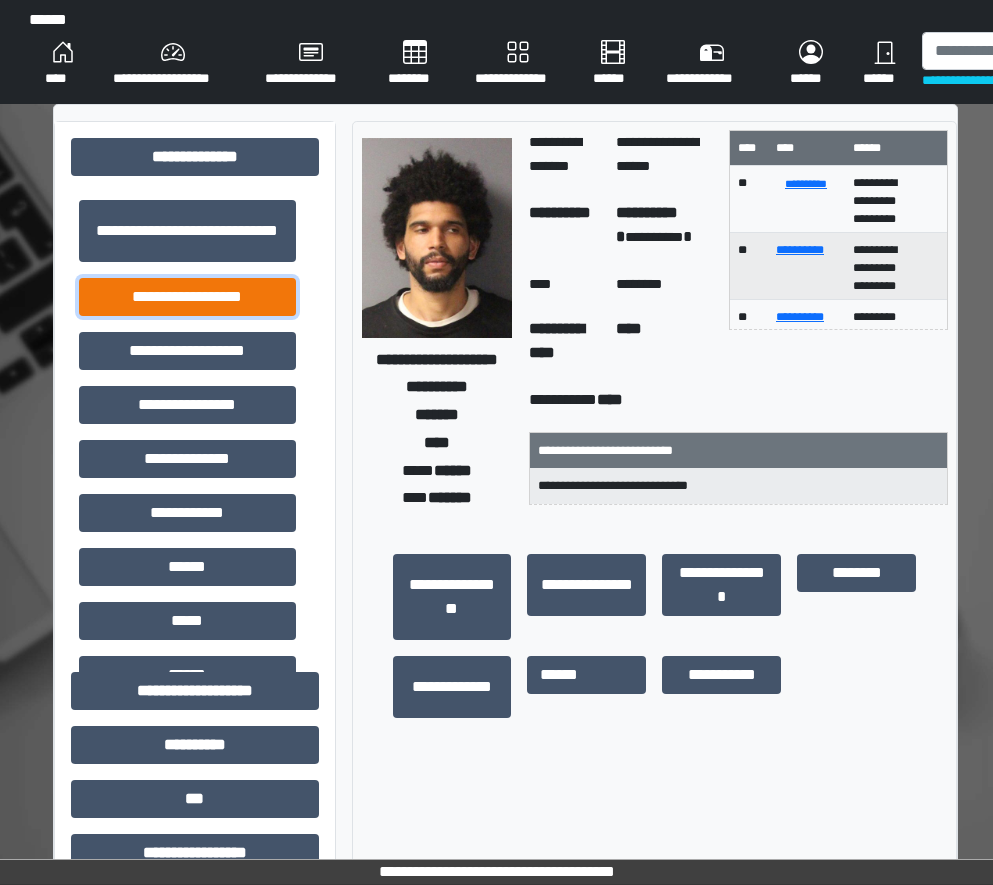 click on "**********" at bounding box center (187, 297) 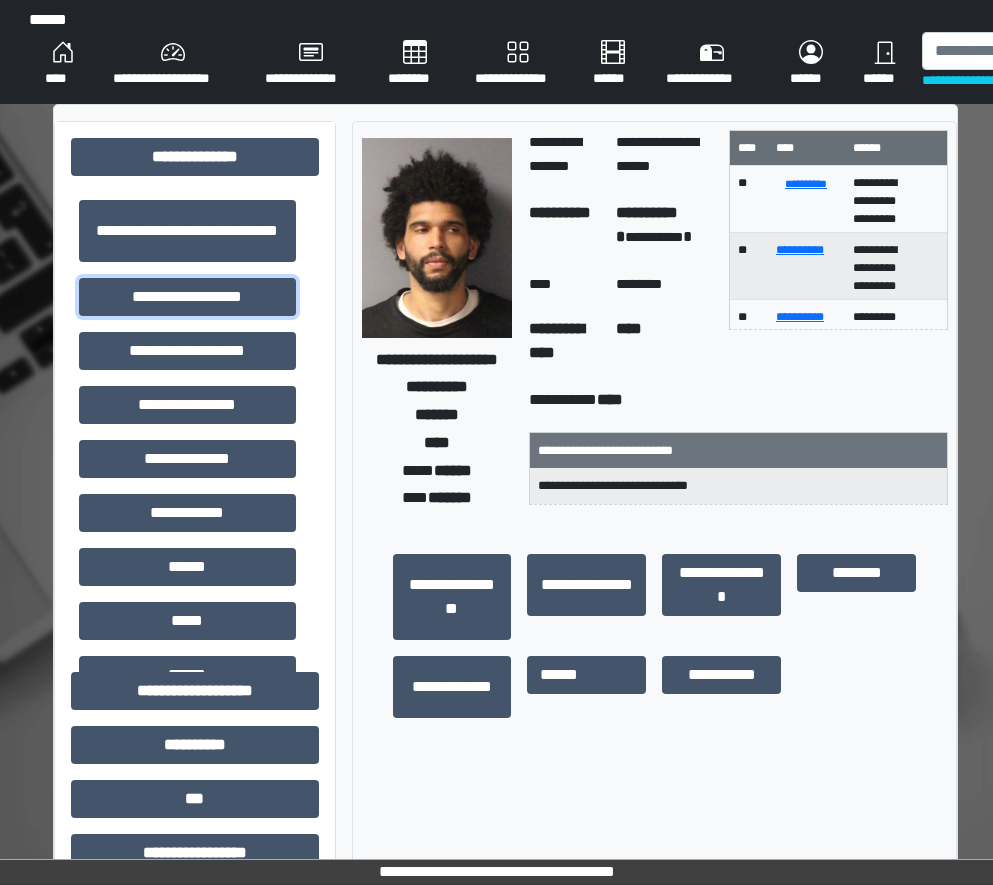scroll, scrollTop: 400, scrollLeft: 0, axis: vertical 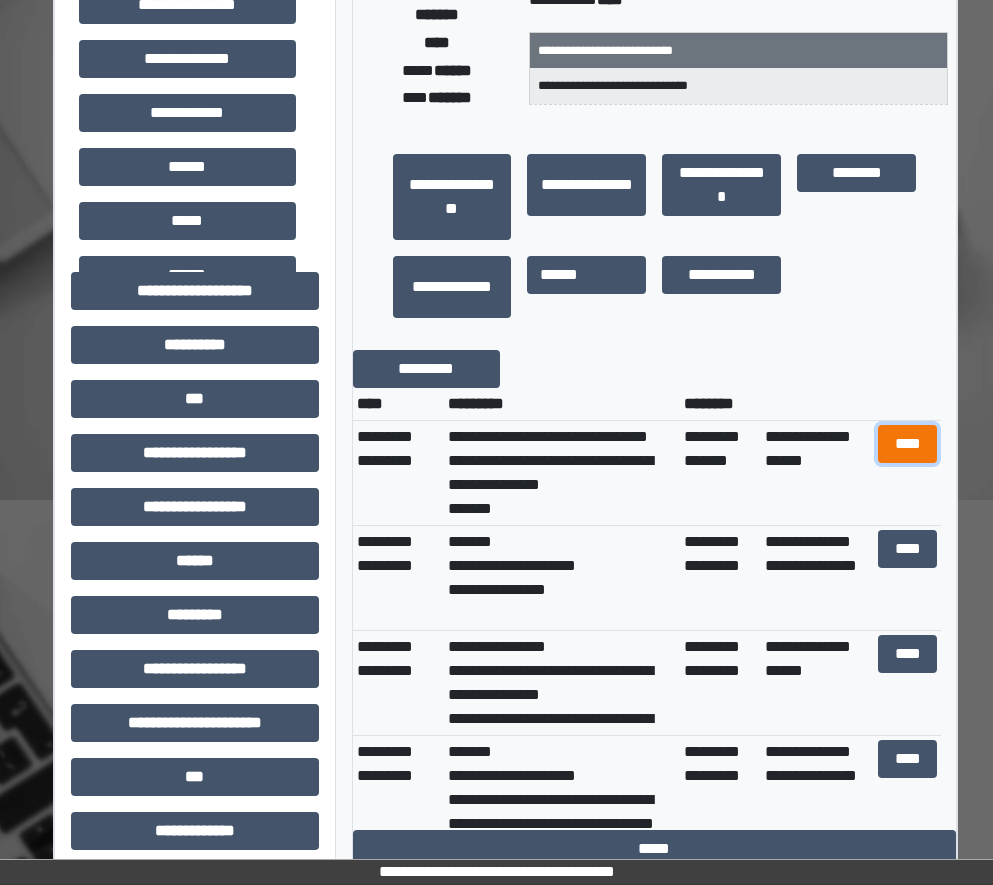 click on "****" at bounding box center (908, 444) 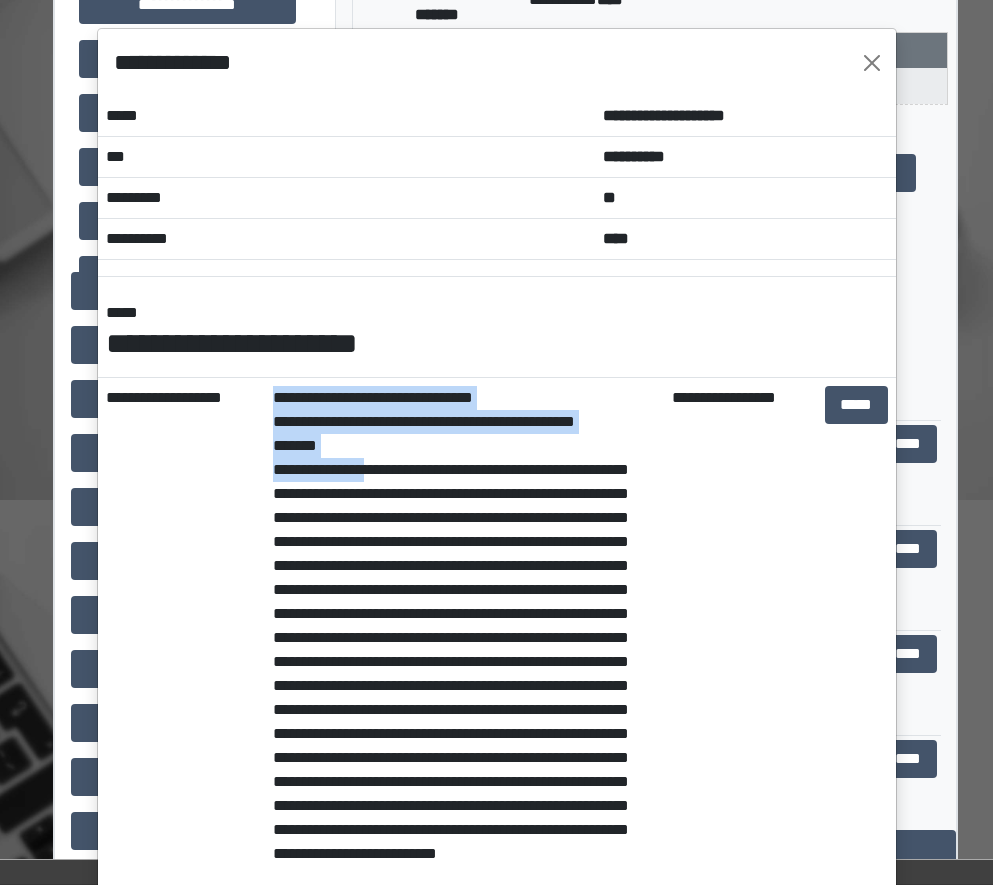 drag, startPoint x: 306, startPoint y: 496, endPoint x: 352, endPoint y: 497, distance: 46.010868 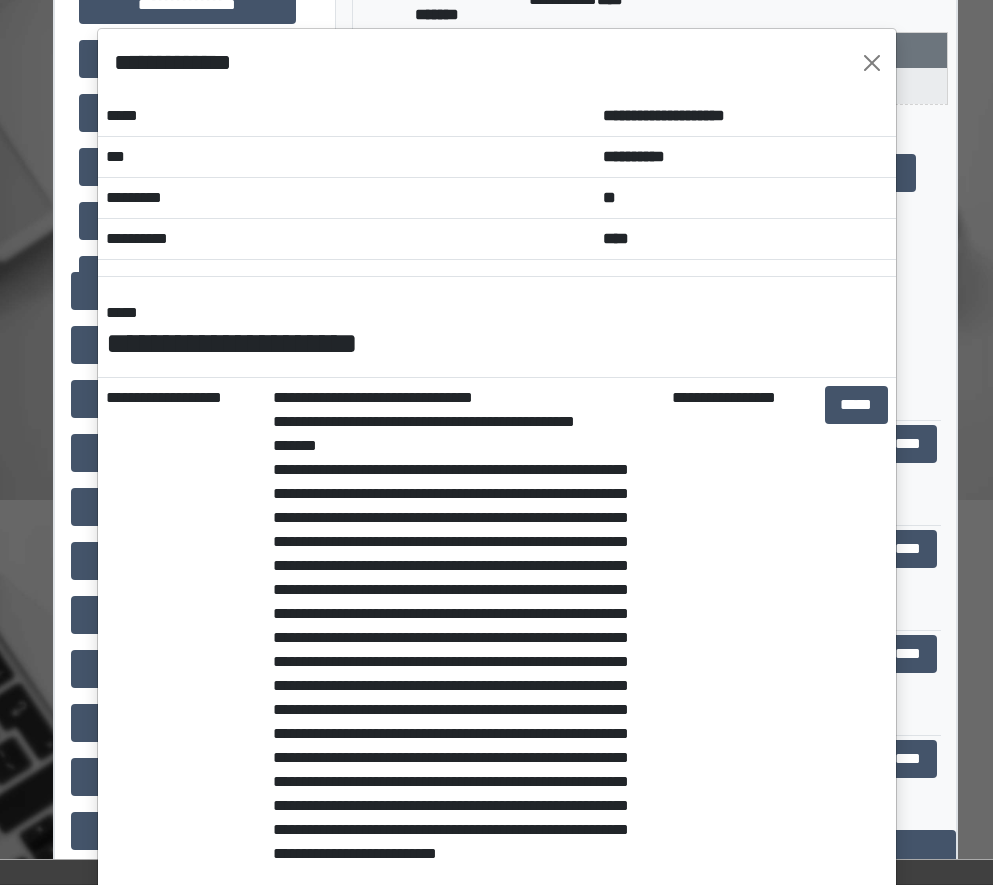 click on "**********" at bounding box center (464, 1166) 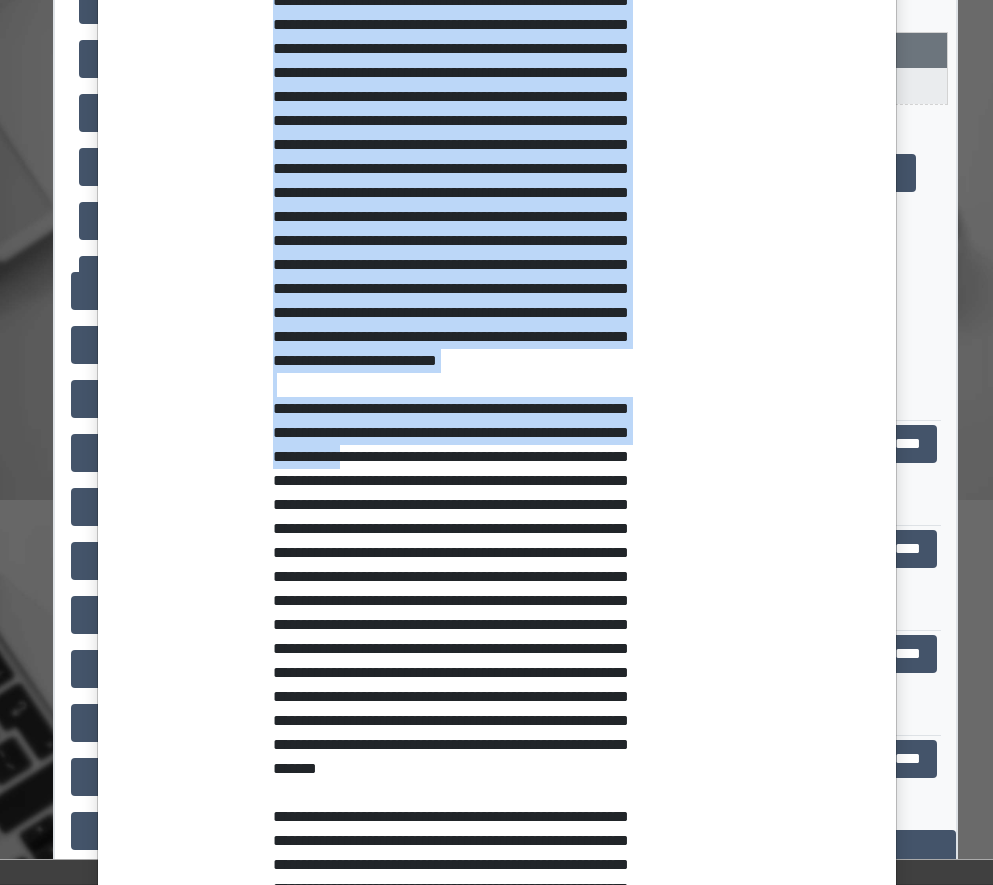 scroll, scrollTop: 500, scrollLeft: 0, axis: vertical 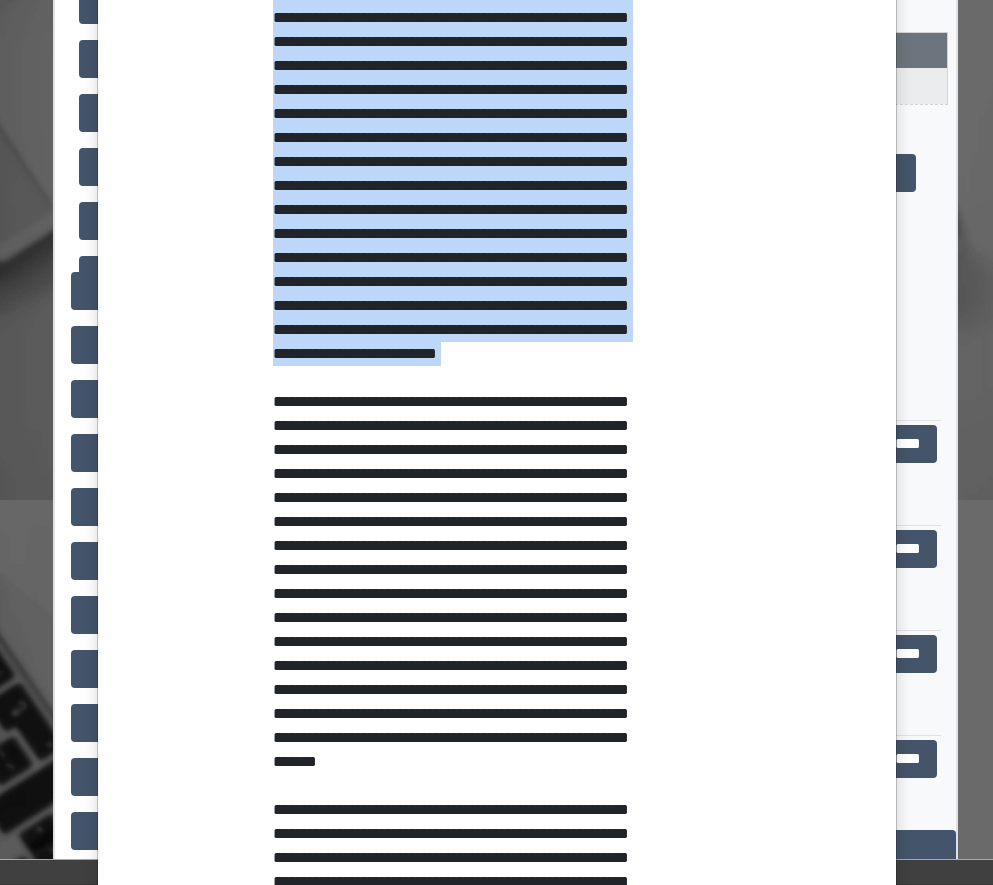 drag, startPoint x: 267, startPoint y: 493, endPoint x: 473, endPoint y: 472, distance: 207.06763 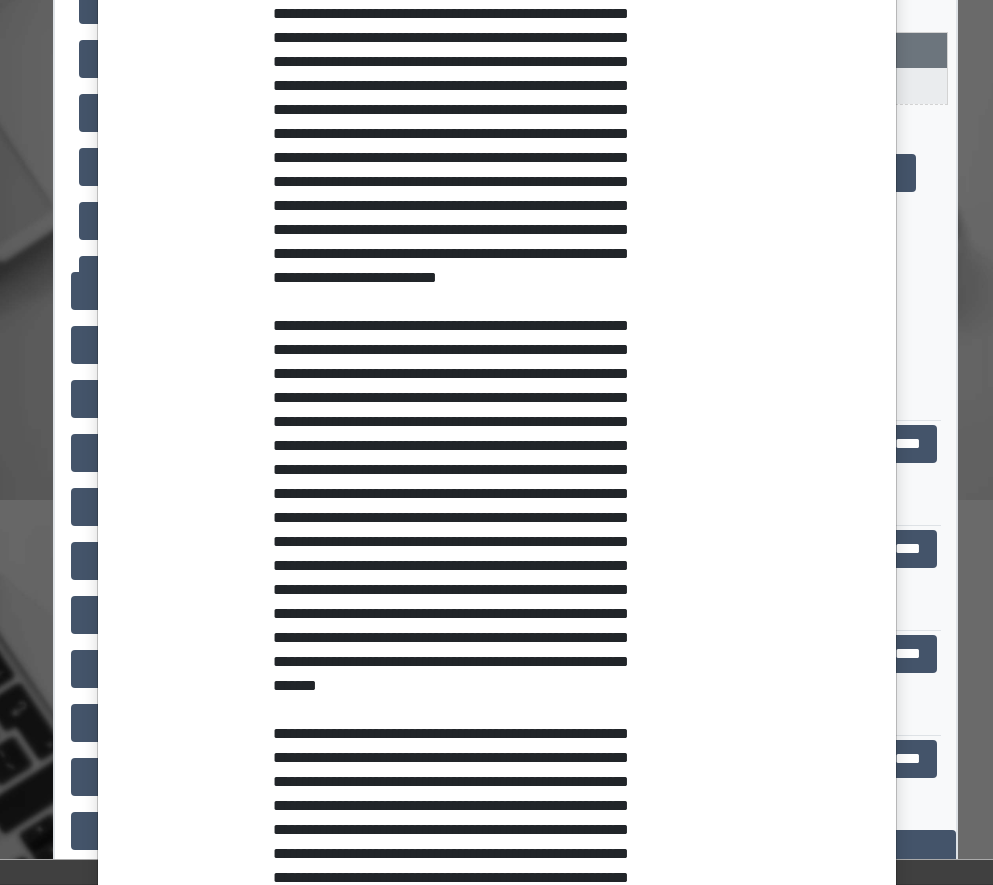 scroll, scrollTop: 900, scrollLeft: 0, axis: vertical 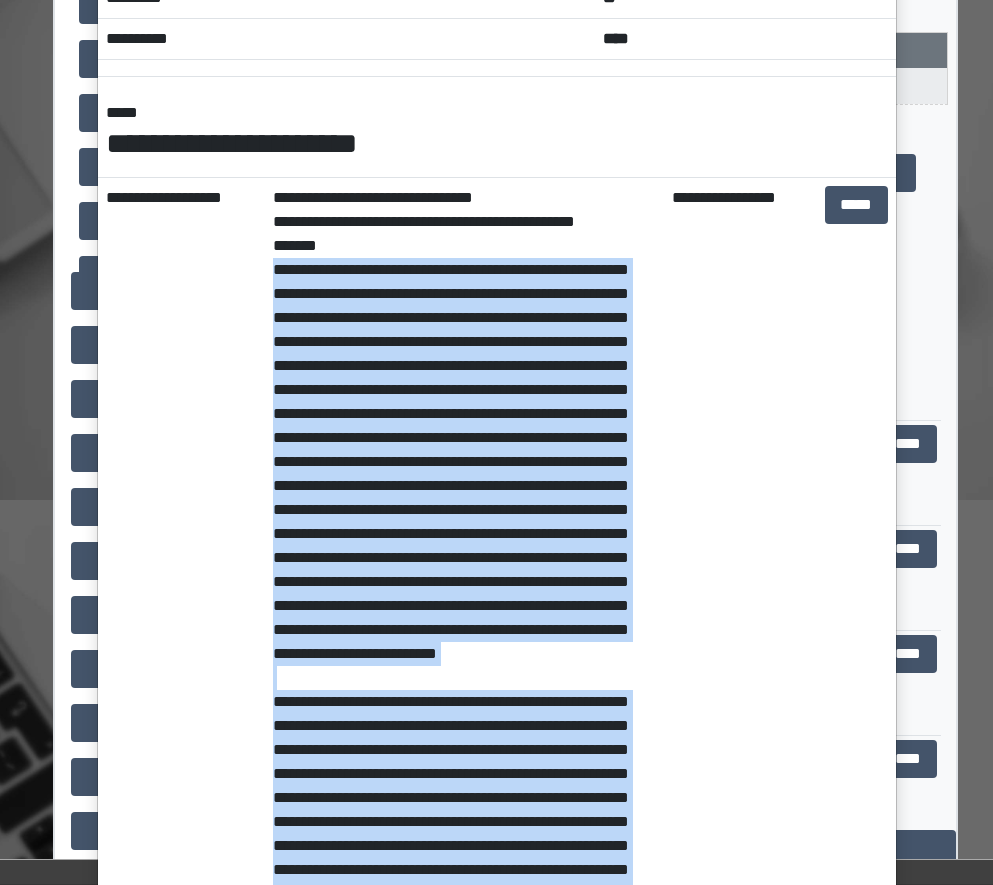 drag, startPoint x: 415, startPoint y: 510, endPoint x: 259, endPoint y: 304, distance: 258.4028 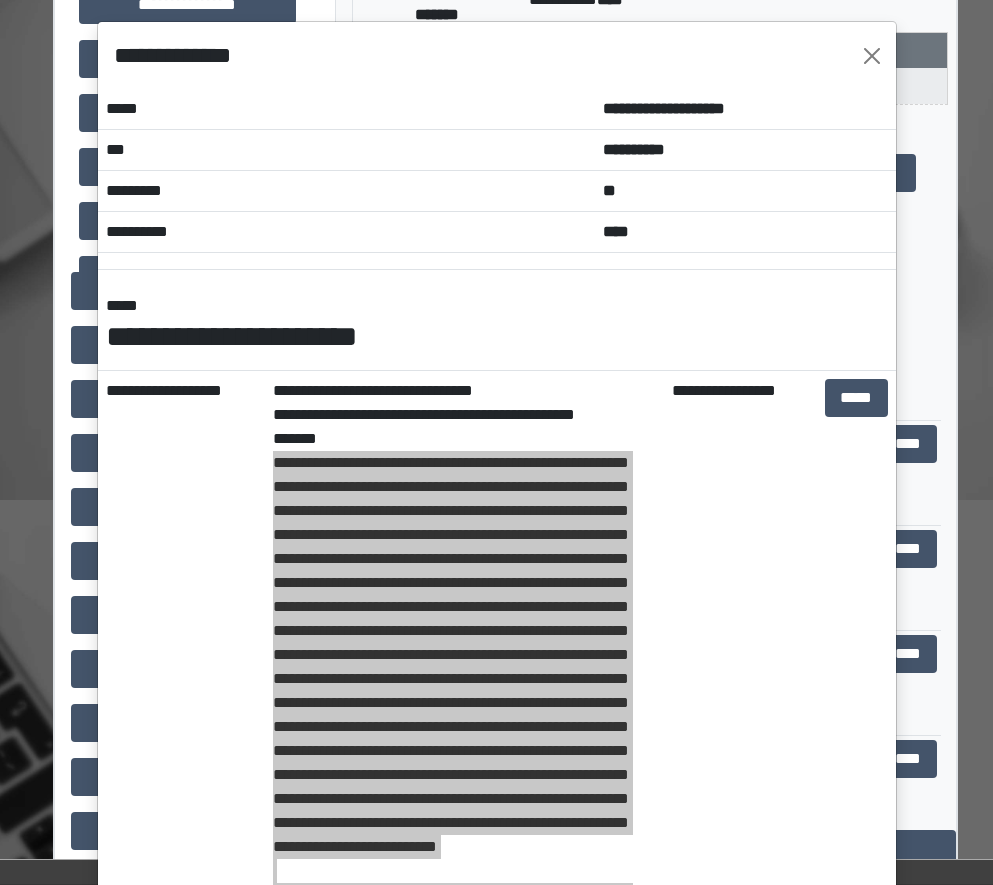 scroll, scrollTop: 0, scrollLeft: 0, axis: both 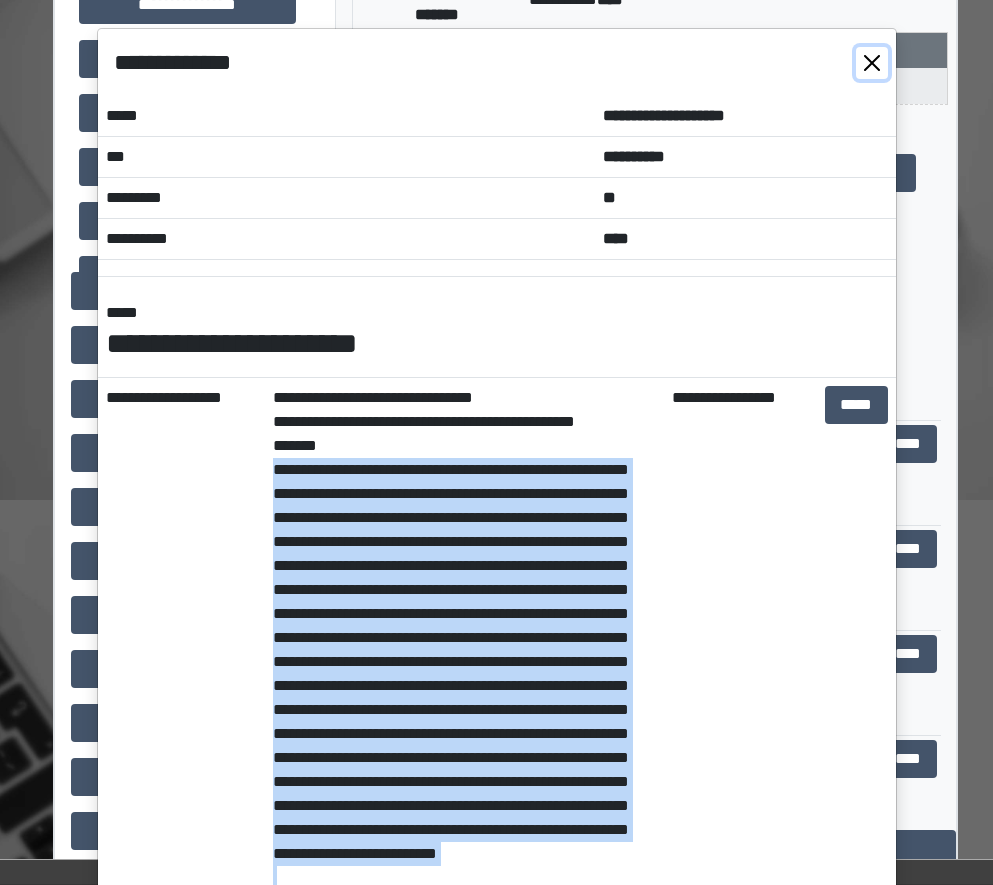 click at bounding box center [872, 63] 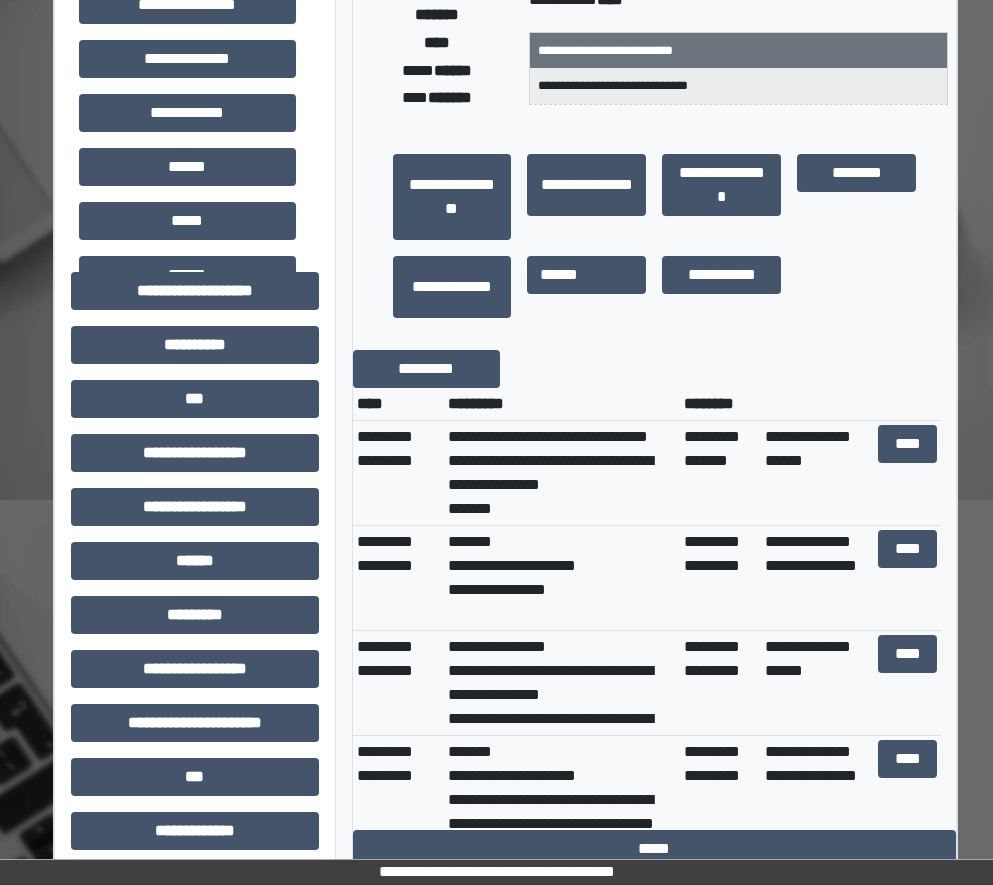 scroll, scrollTop: 0, scrollLeft: 0, axis: both 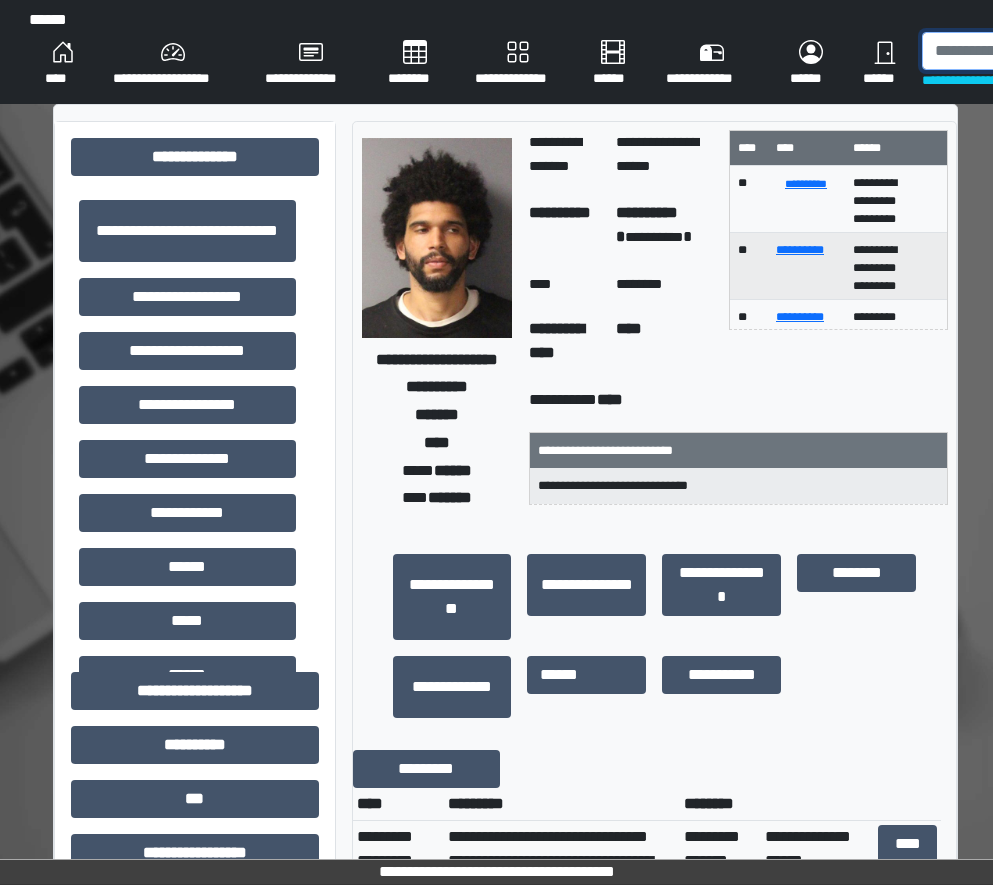 click at bounding box center [1025, 51] 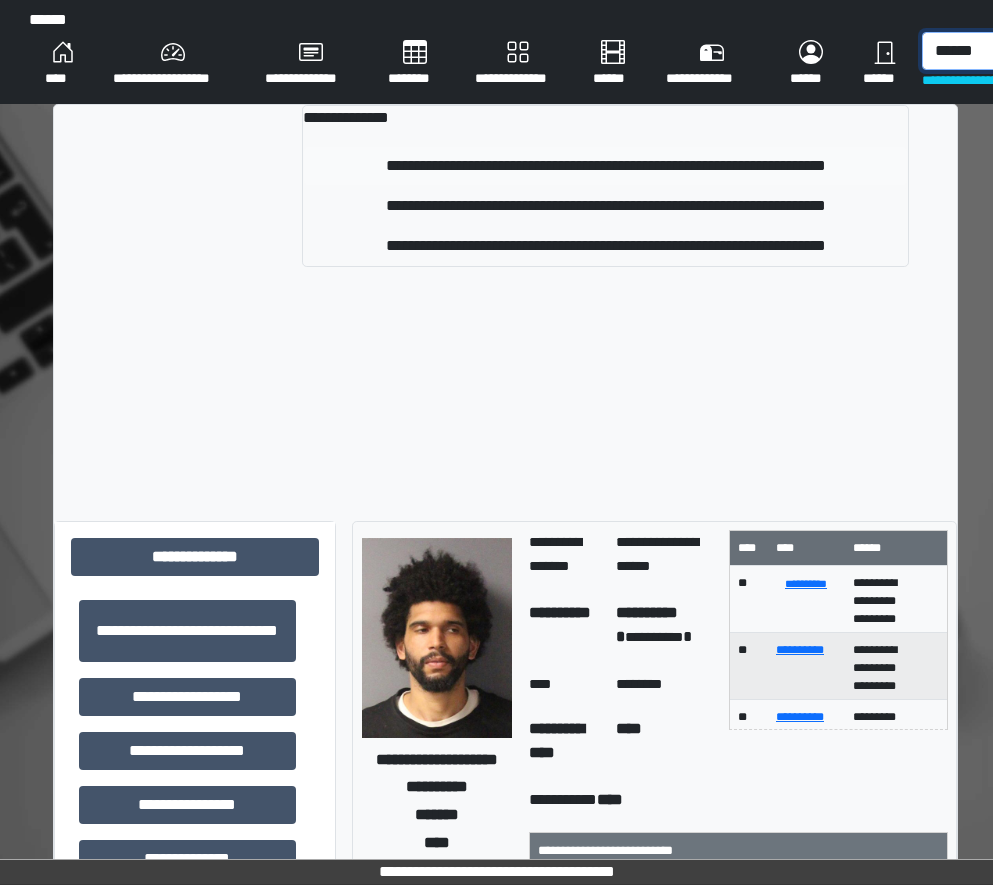 type on "******" 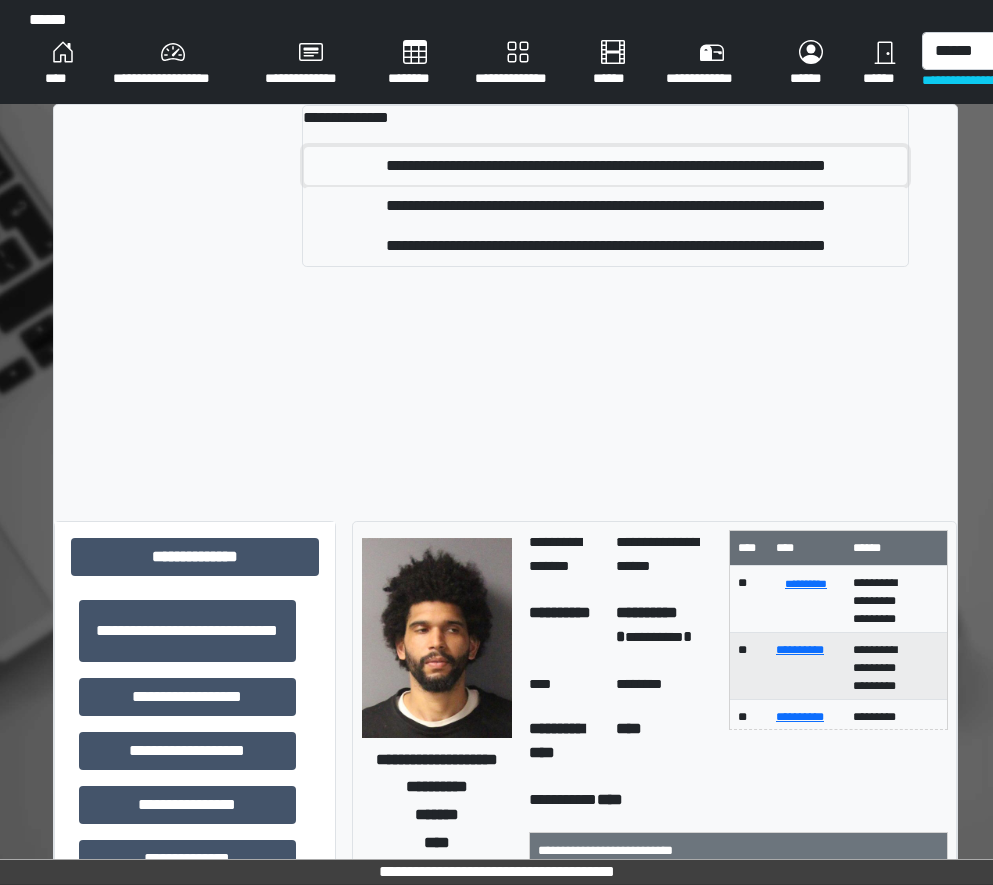 click on "**********" at bounding box center [606, 166] 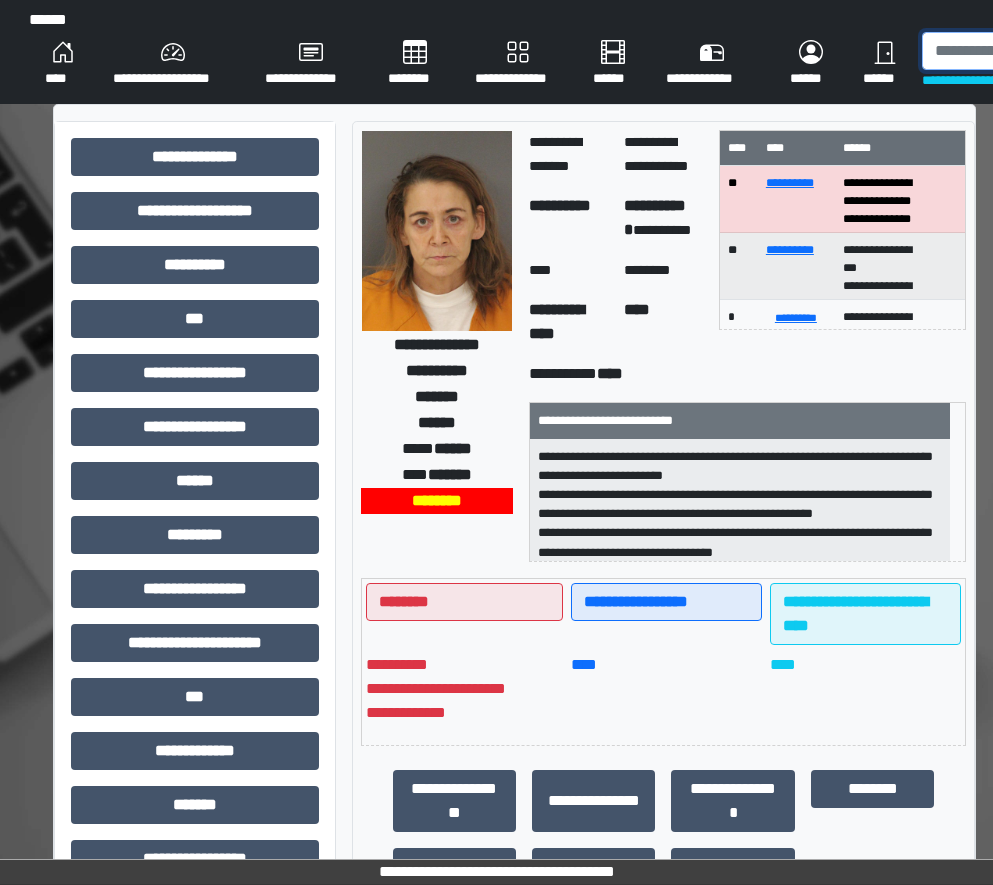 click at bounding box center [1025, 51] 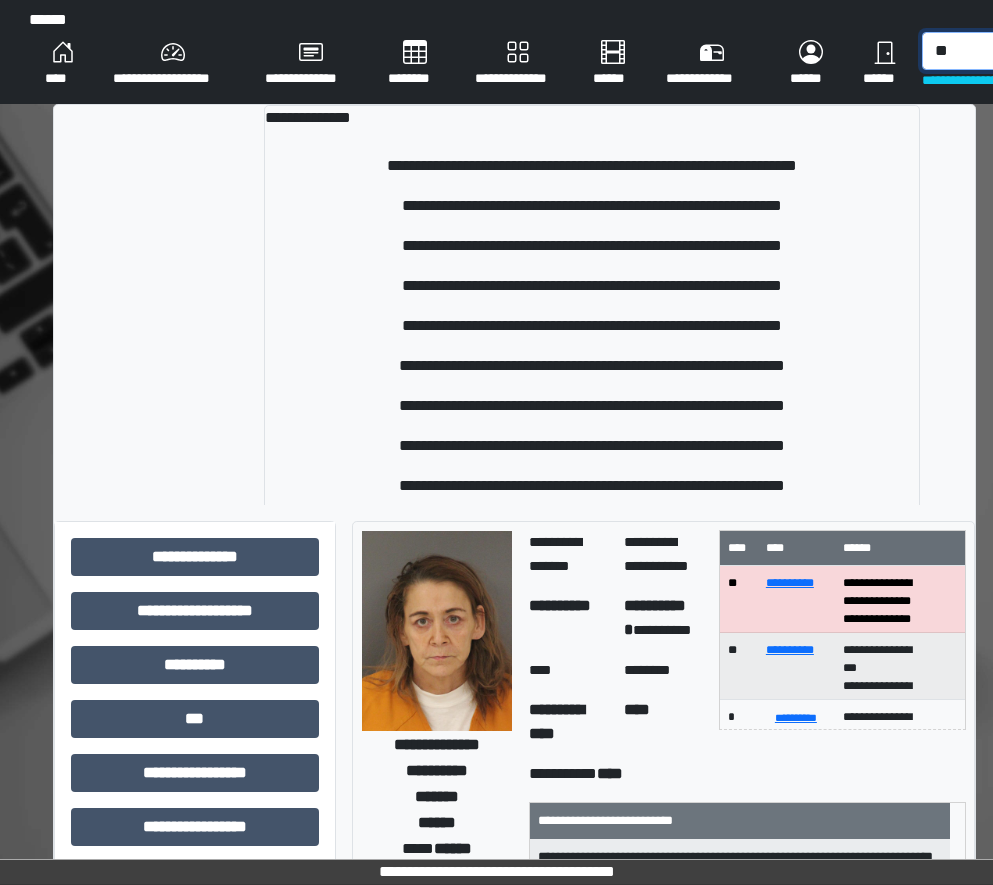 type on "*" 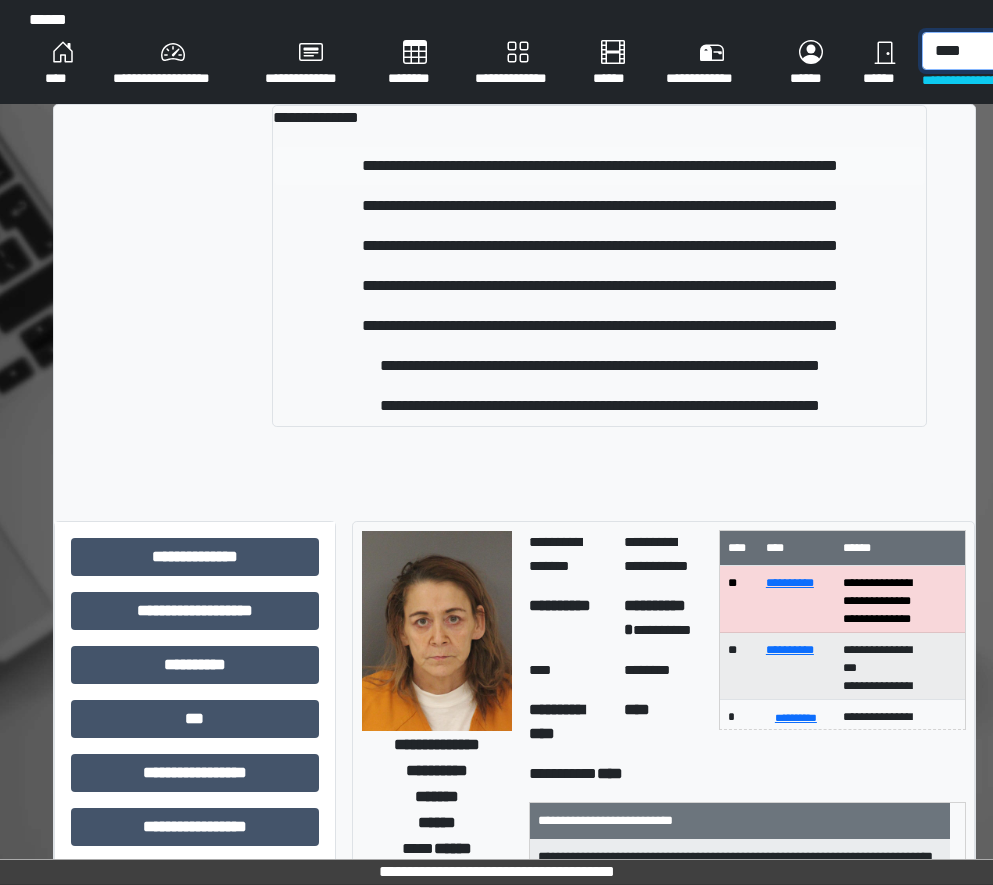 type on "****" 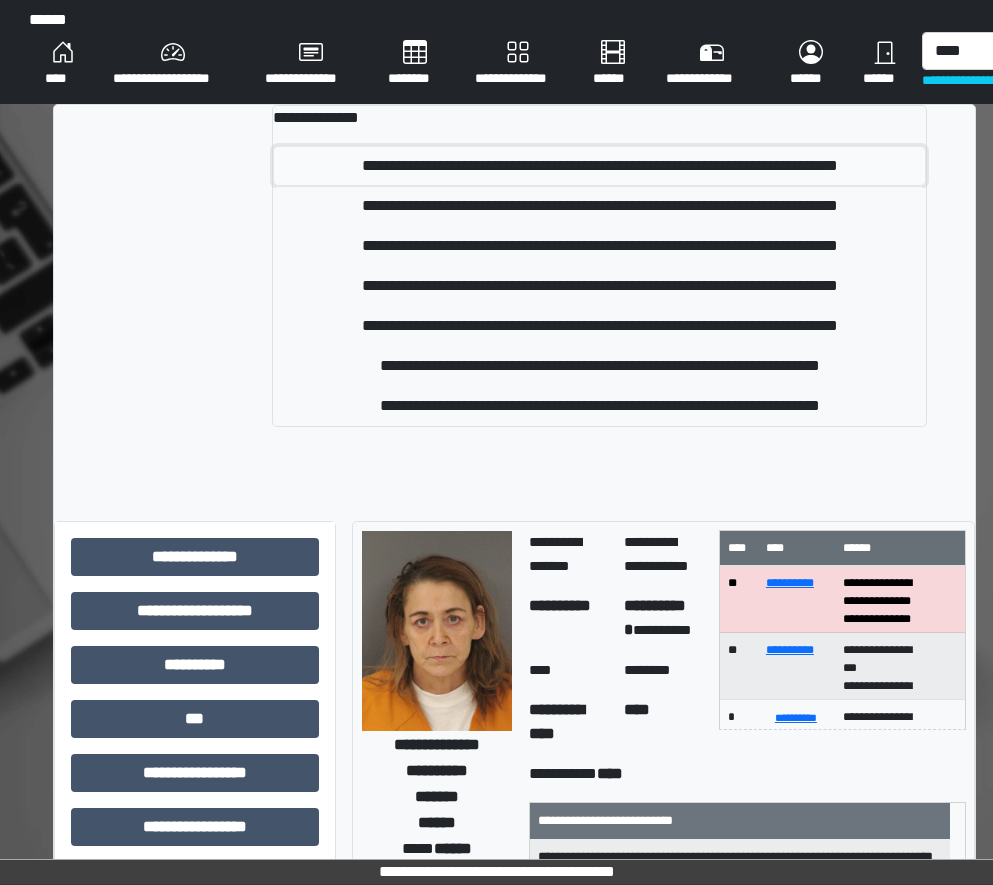 click on "**********" at bounding box center (600, 166) 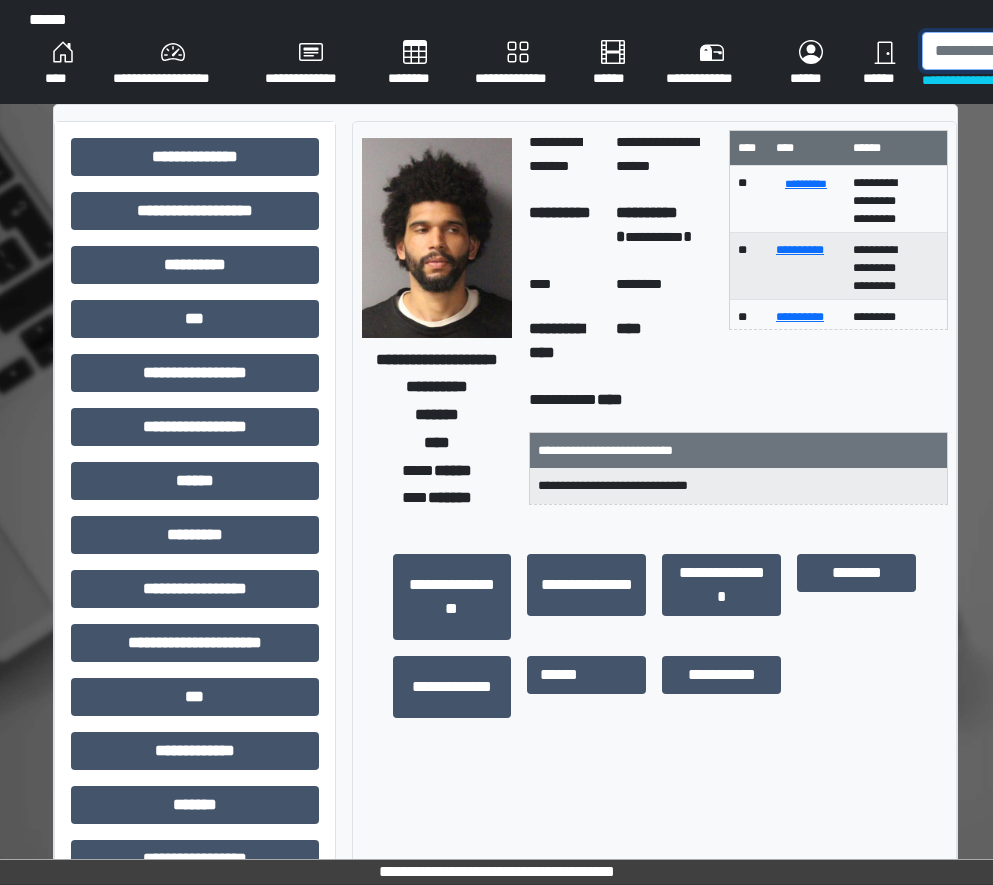 click at bounding box center (1025, 51) 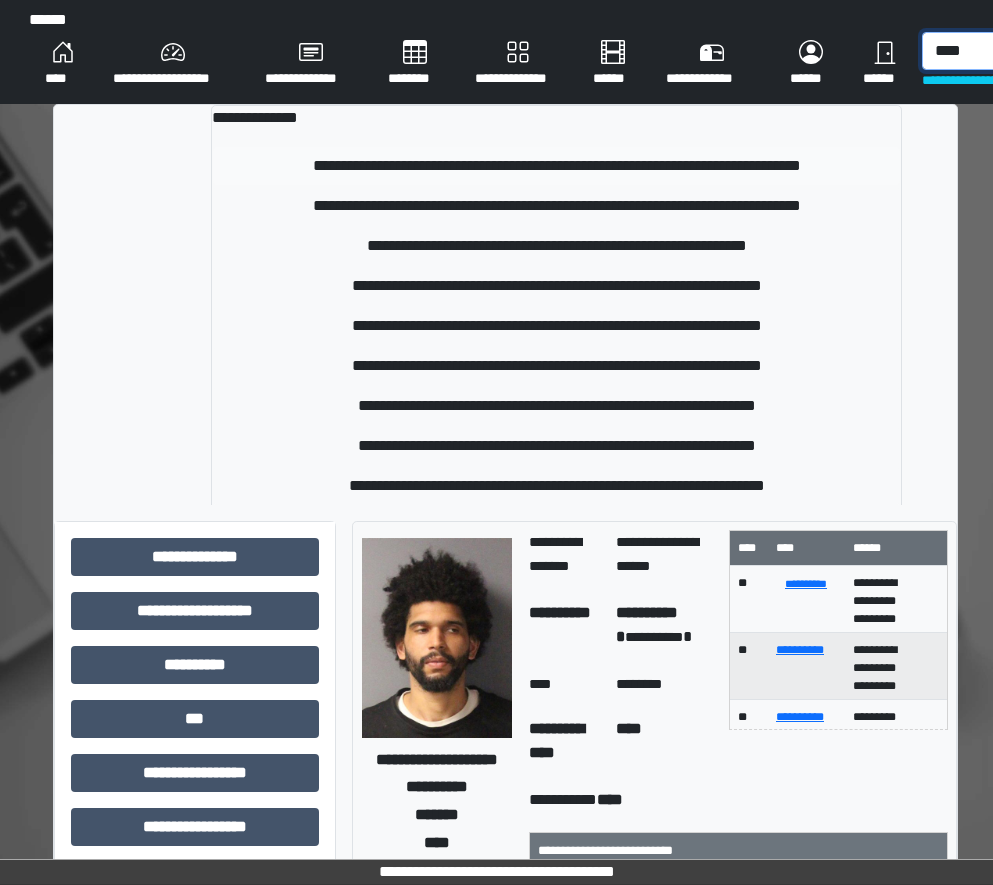 type on "****" 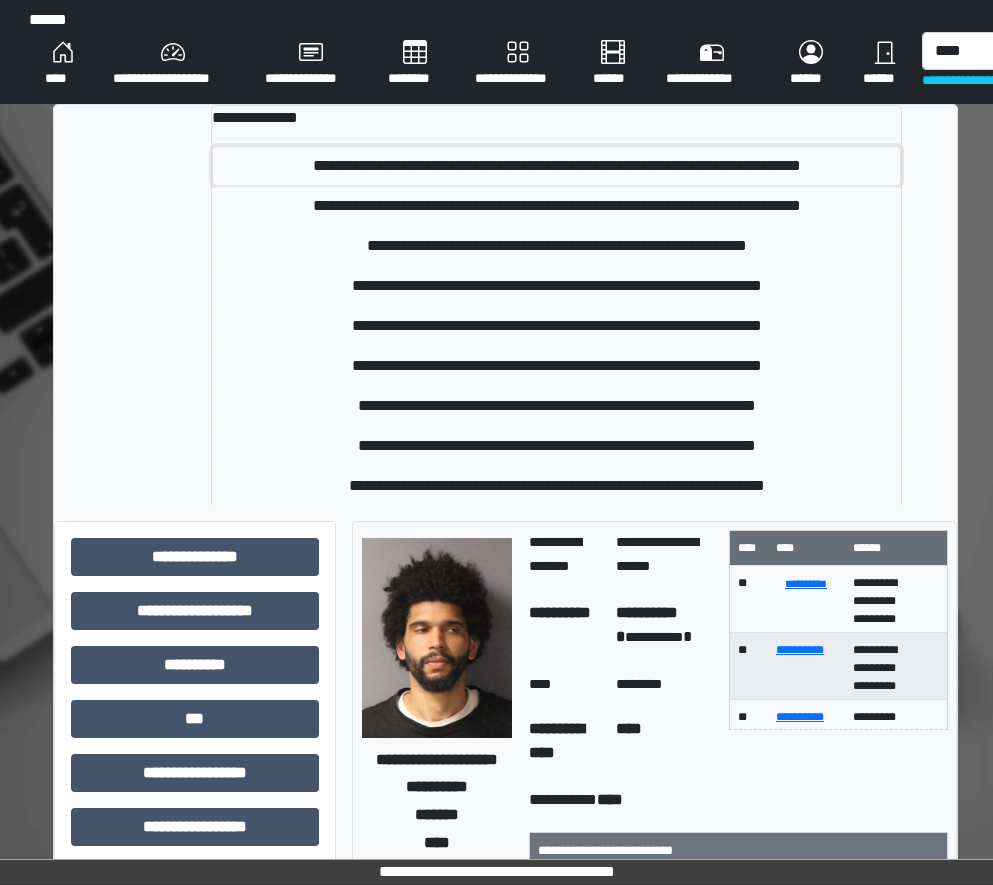 click on "**********" at bounding box center (556, 166) 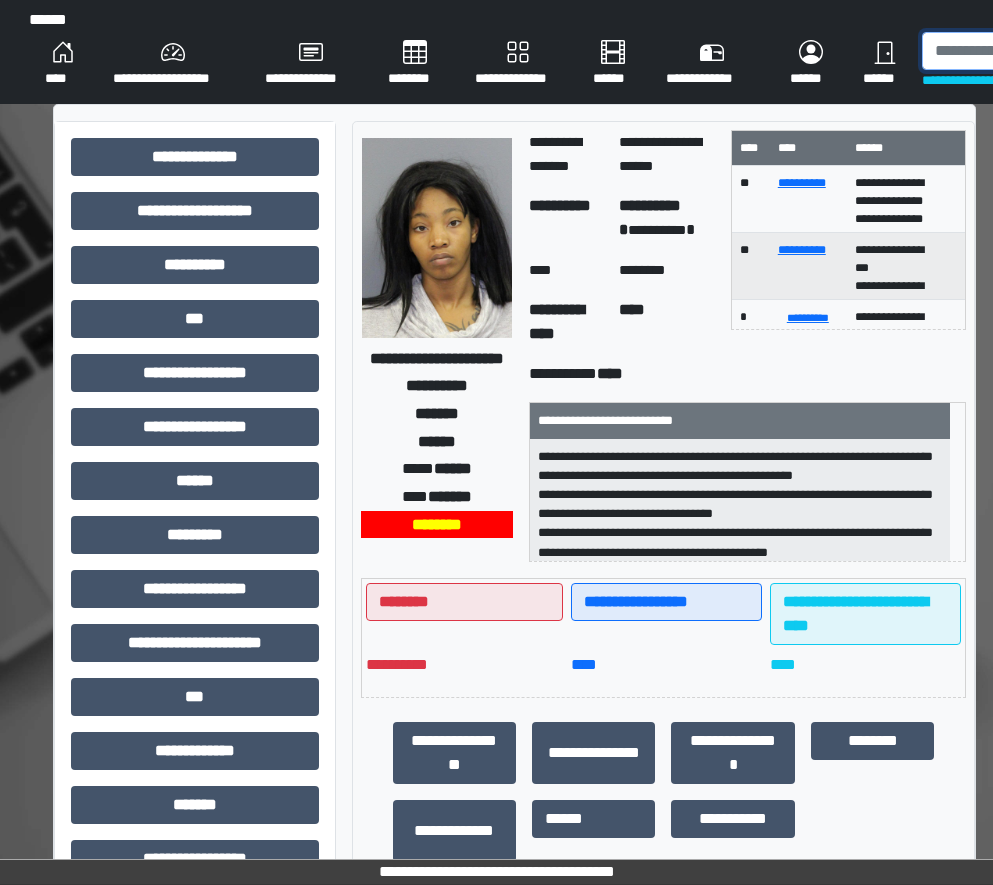 click at bounding box center (1025, 51) 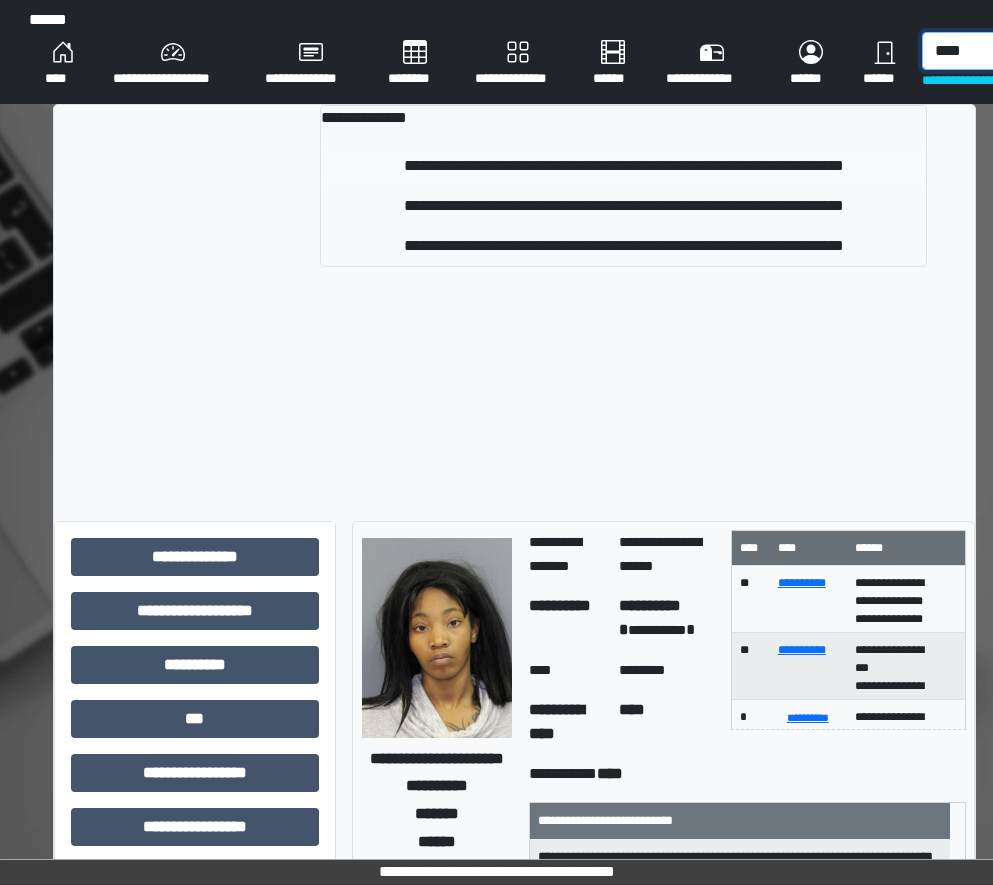 type on "****" 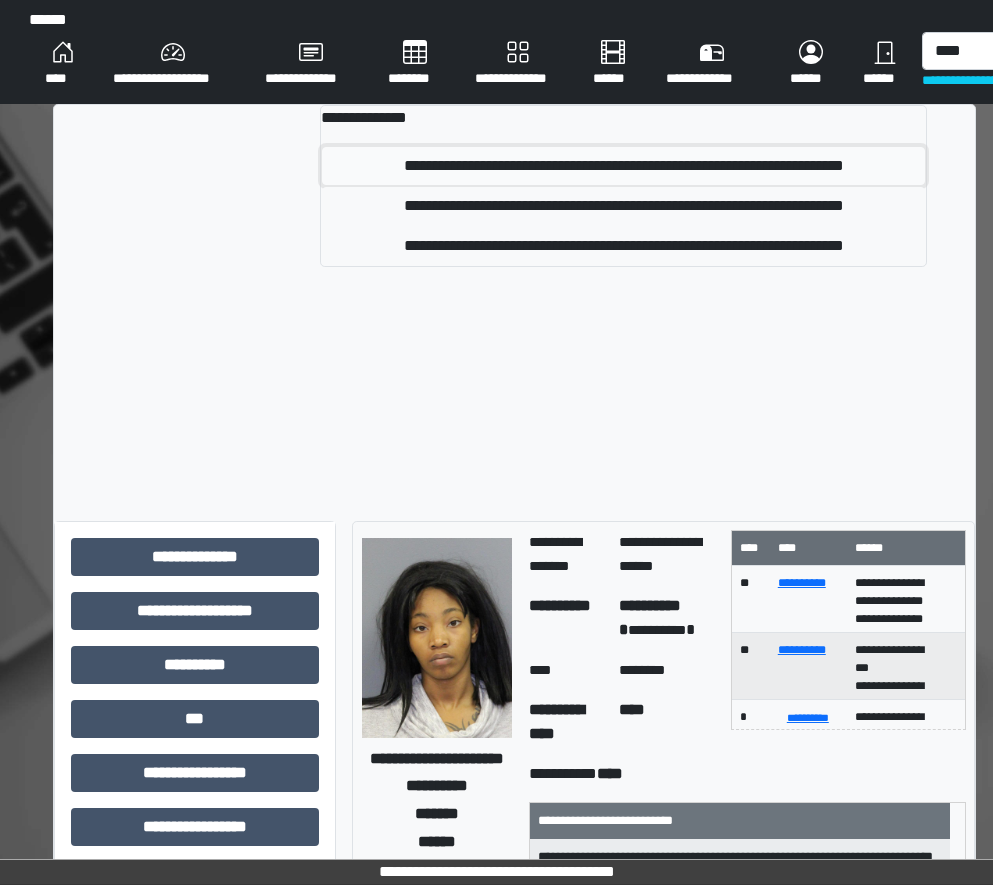 click on "**********" at bounding box center (624, 166) 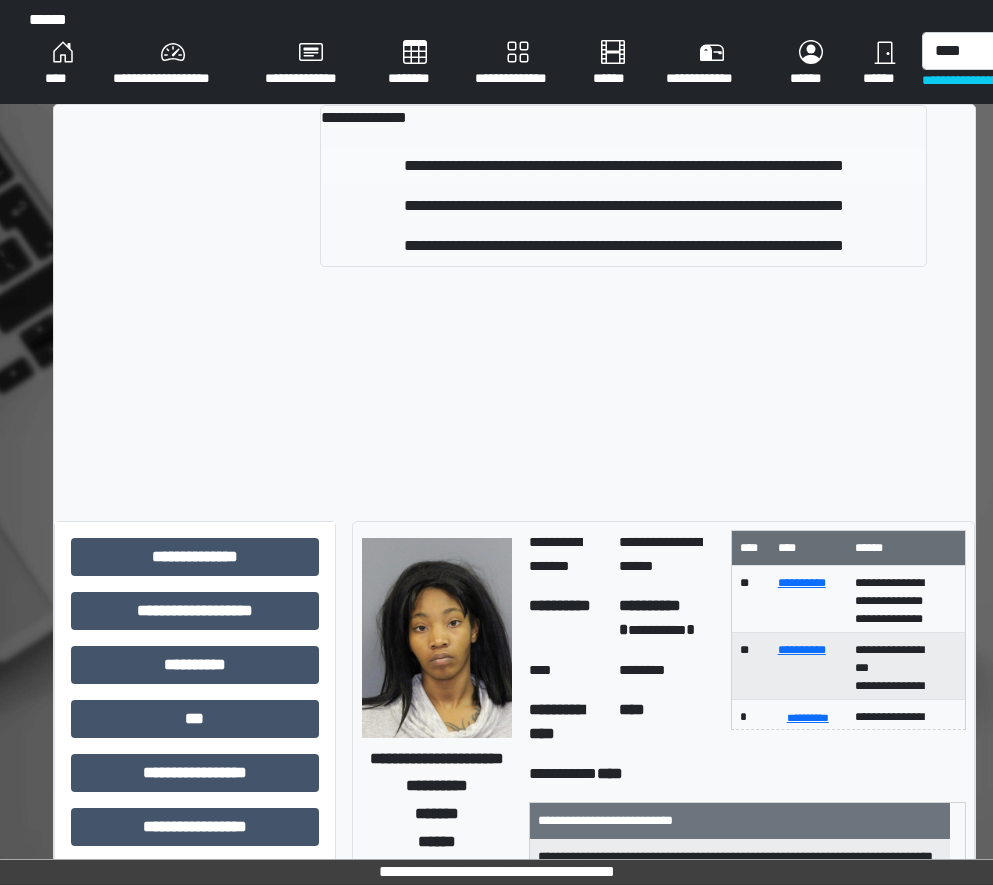type 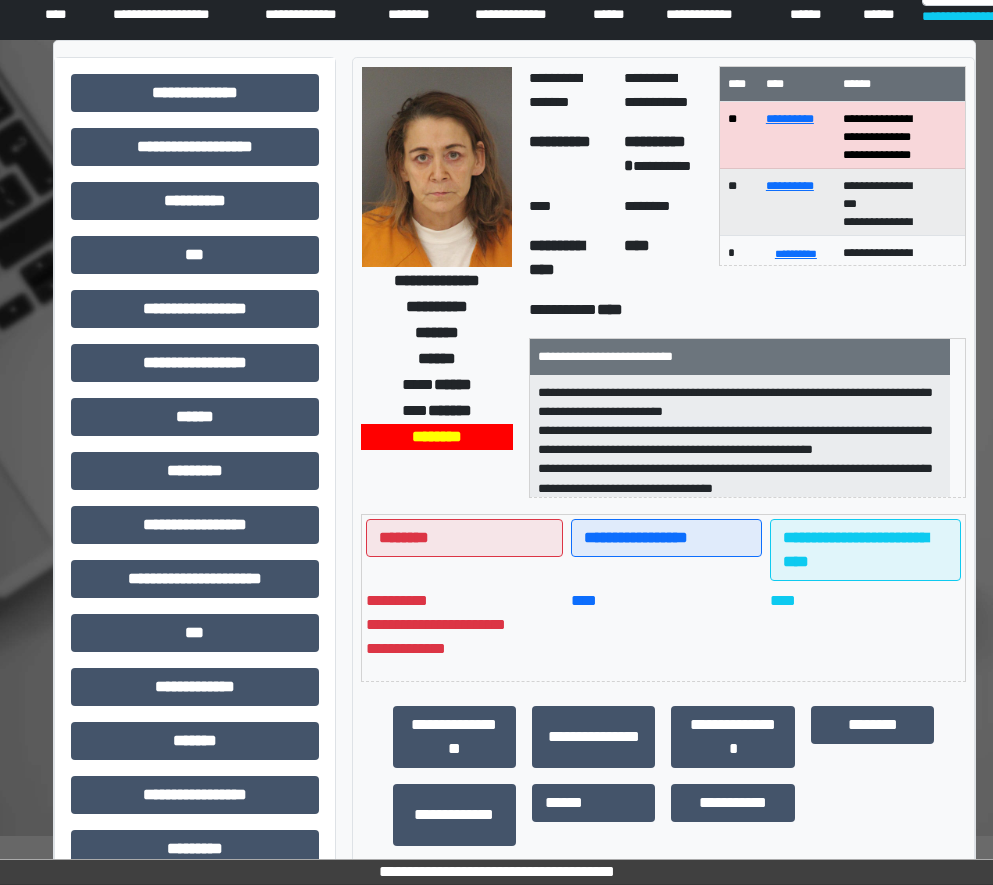 scroll, scrollTop: 100, scrollLeft: 0, axis: vertical 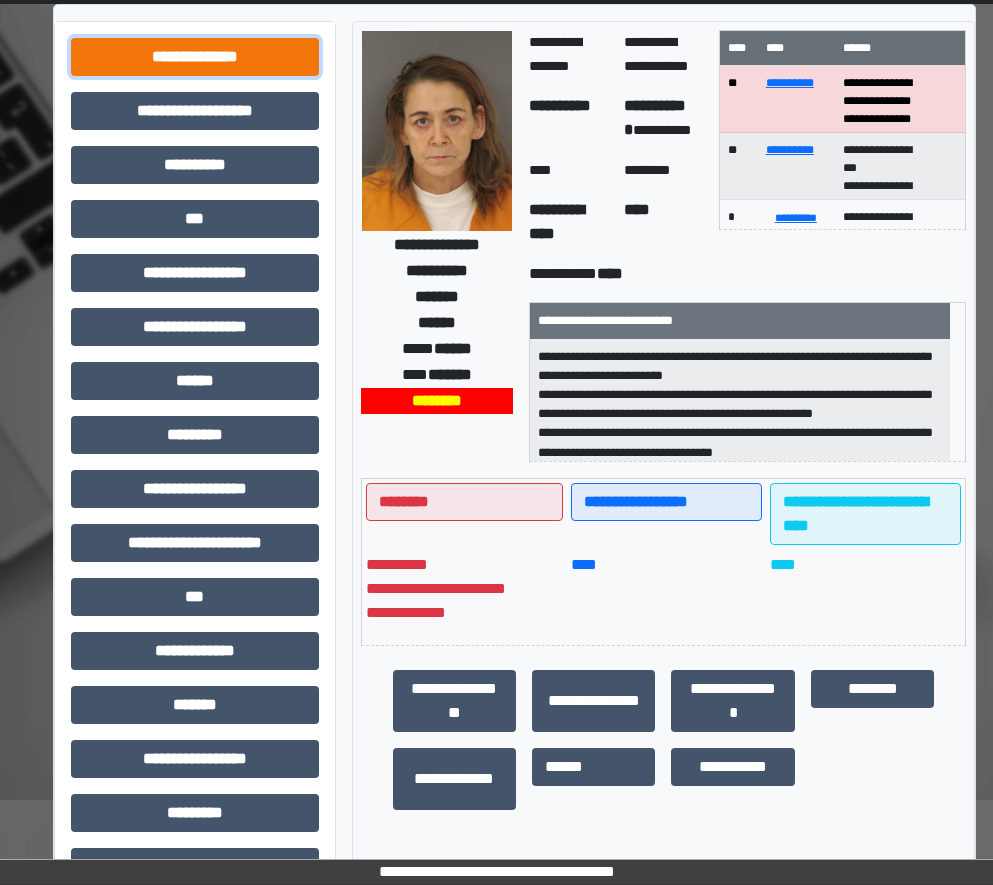 click on "**********" at bounding box center [195, 57] 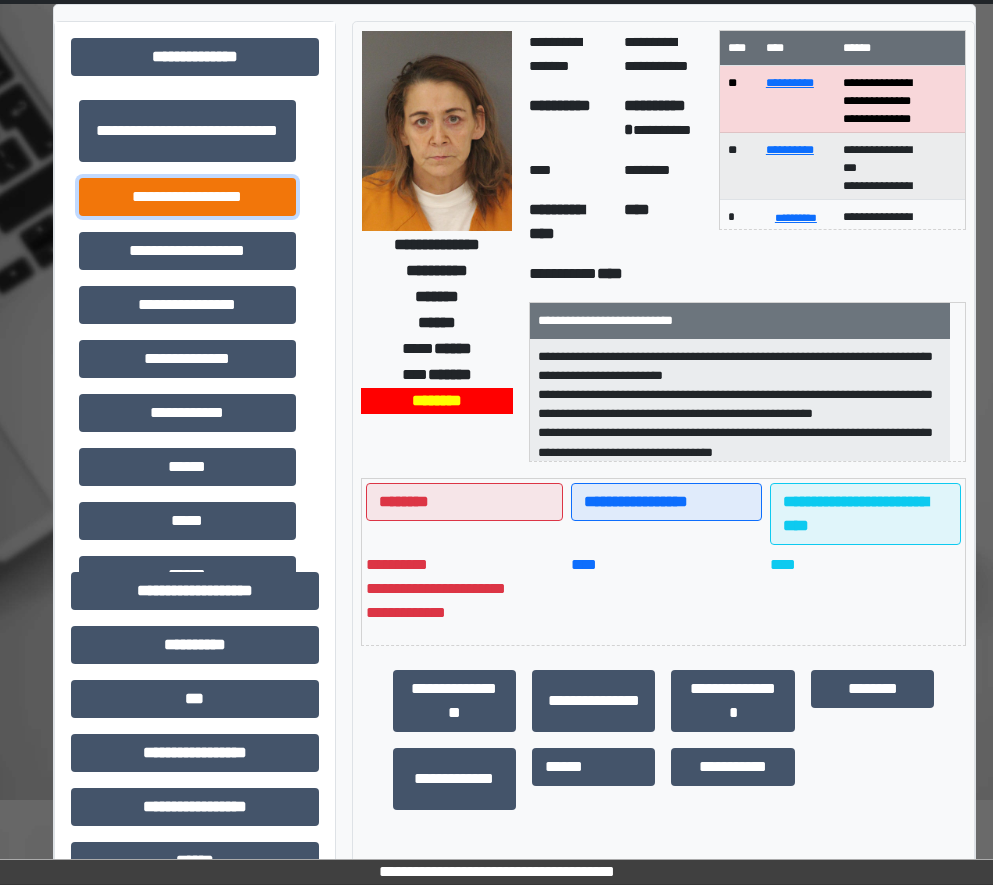 click on "**********" at bounding box center [187, 197] 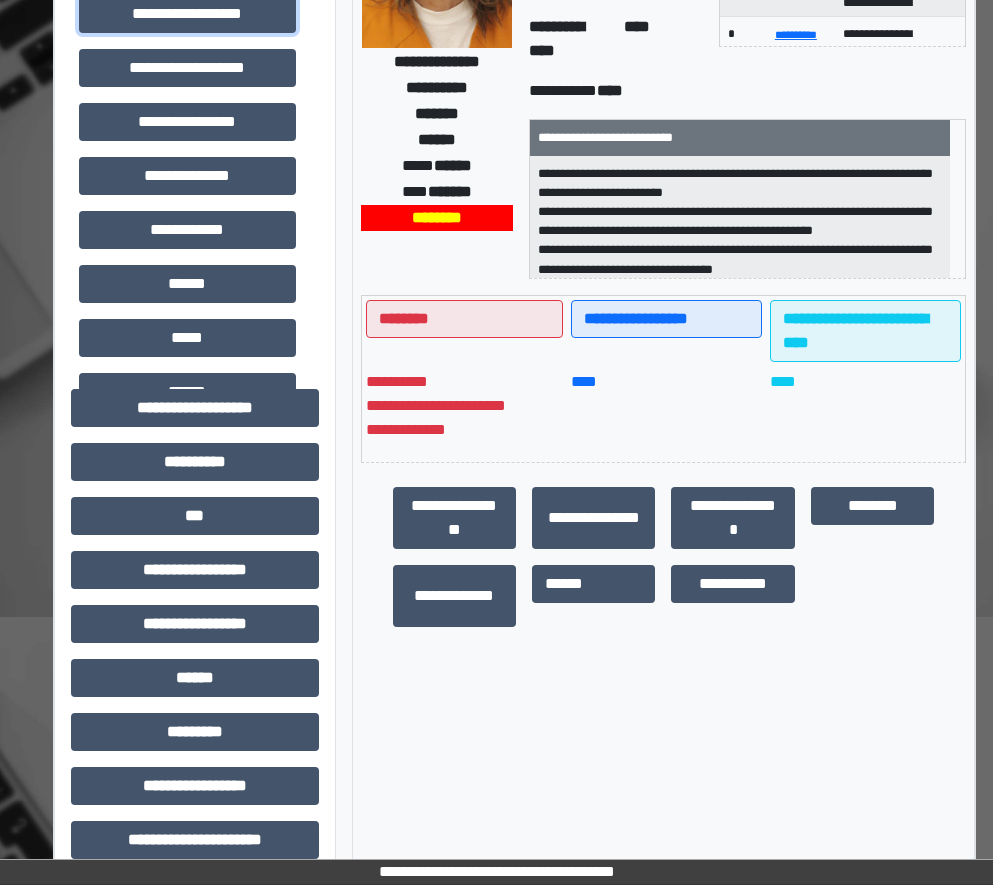 scroll, scrollTop: 600, scrollLeft: 0, axis: vertical 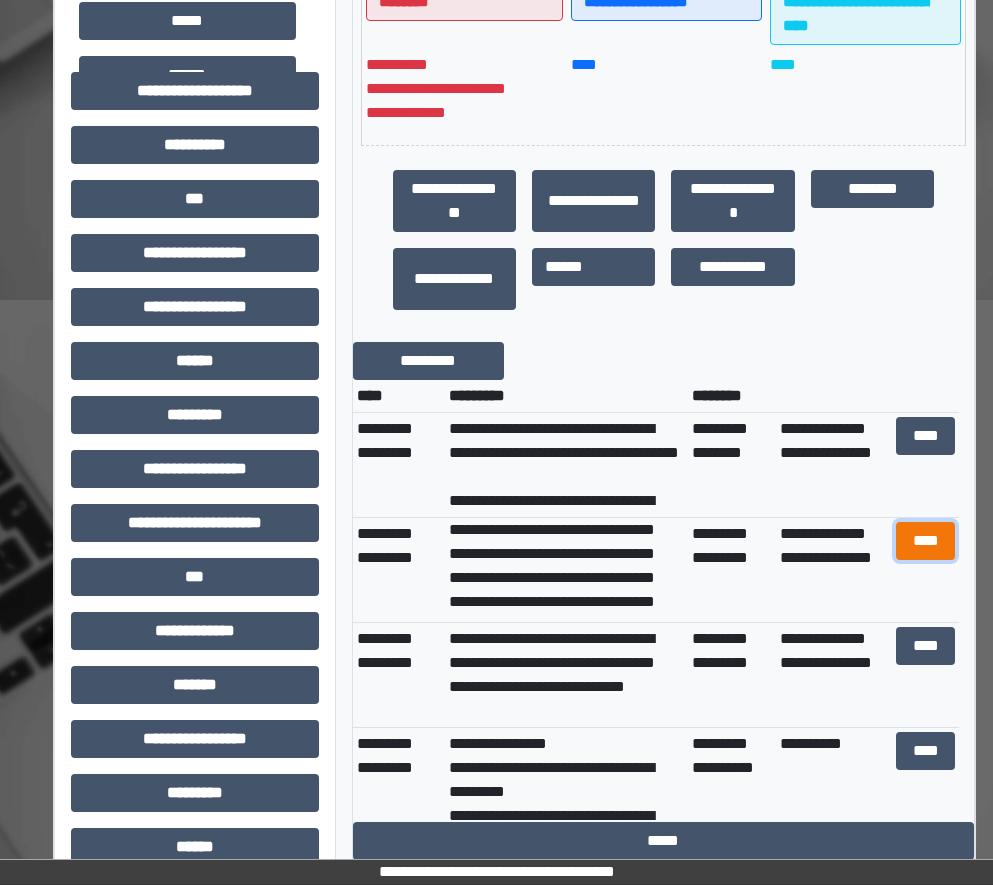 click on "****" at bounding box center (926, 541) 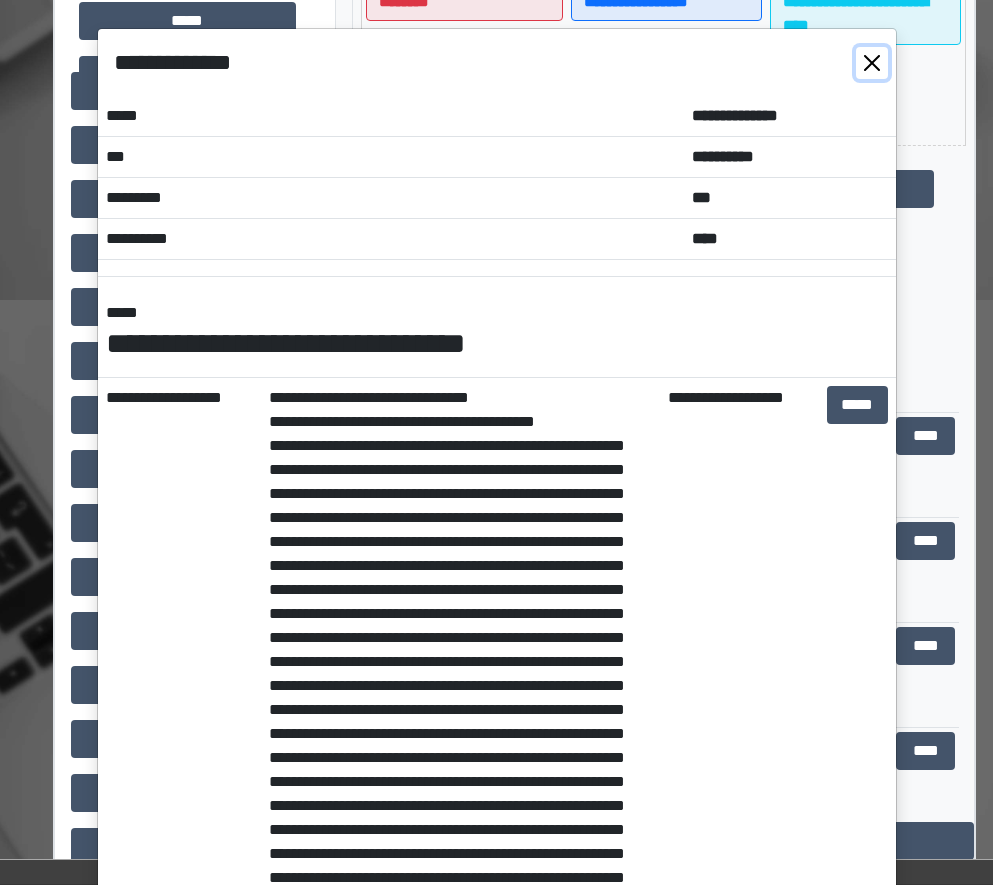 click at bounding box center [872, 63] 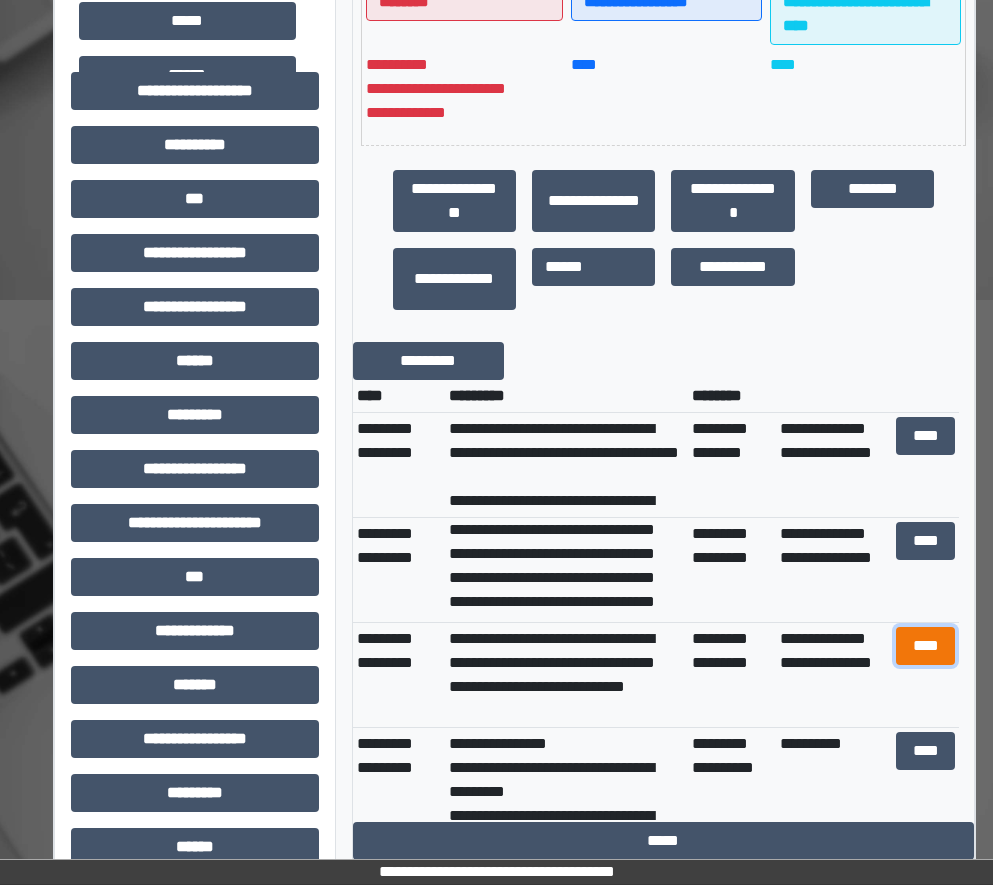 click on "****" at bounding box center [926, 646] 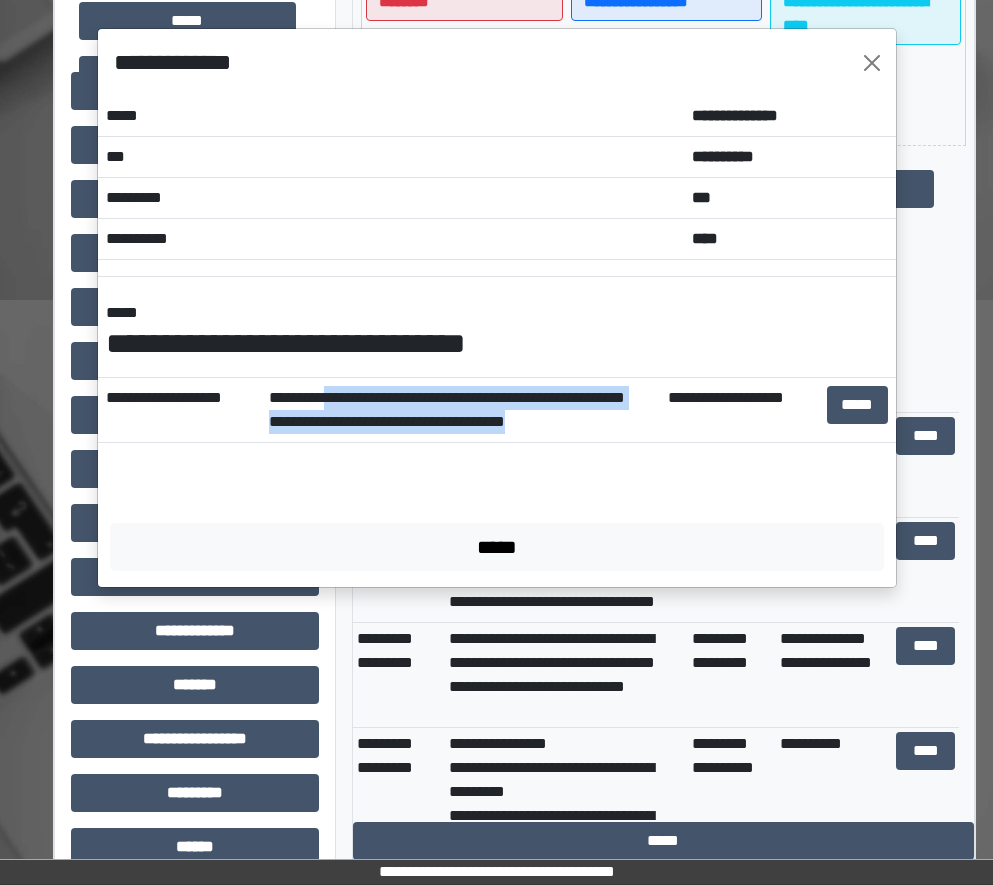 drag, startPoint x: 338, startPoint y: 398, endPoint x: 622, endPoint y: 434, distance: 286.27258 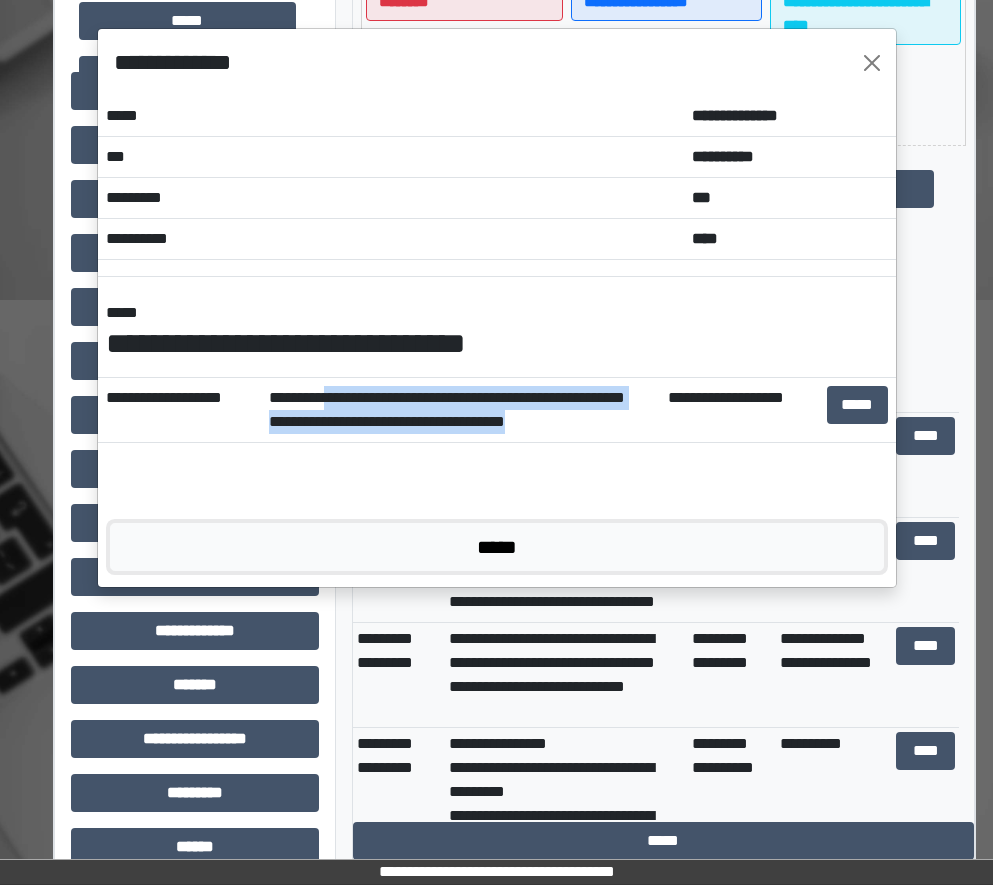 click on "*****" at bounding box center (497, 547) 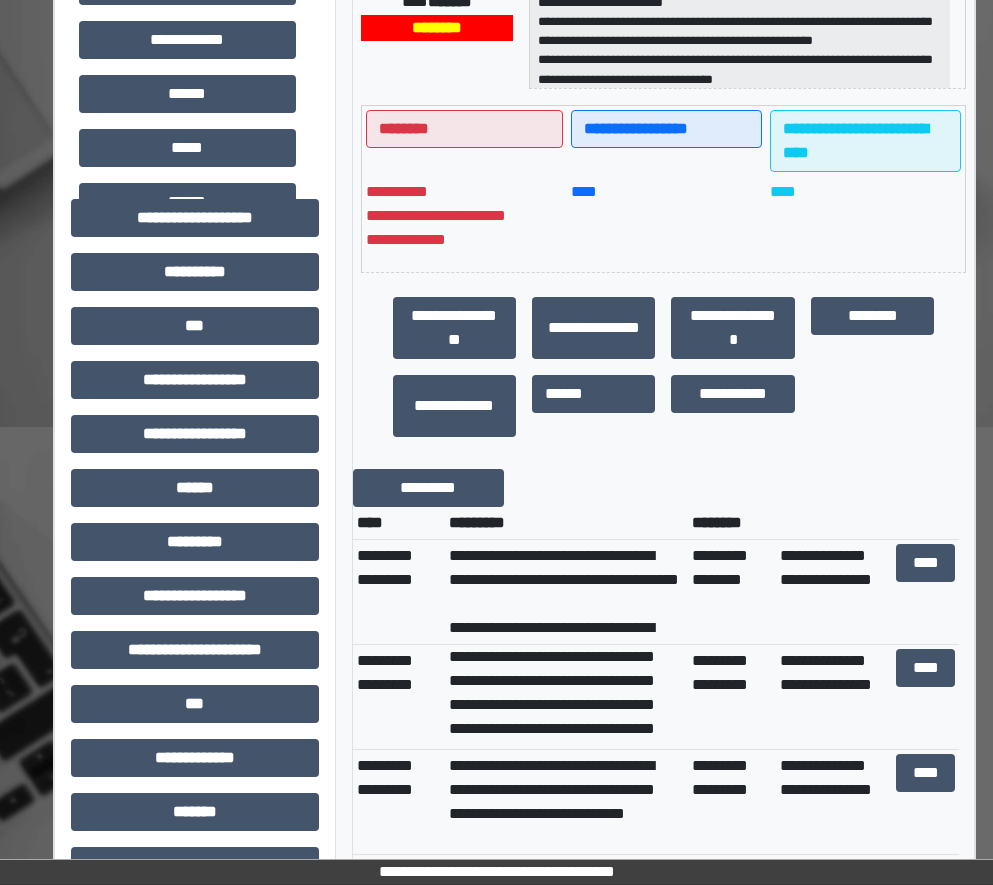 scroll, scrollTop: 300, scrollLeft: 0, axis: vertical 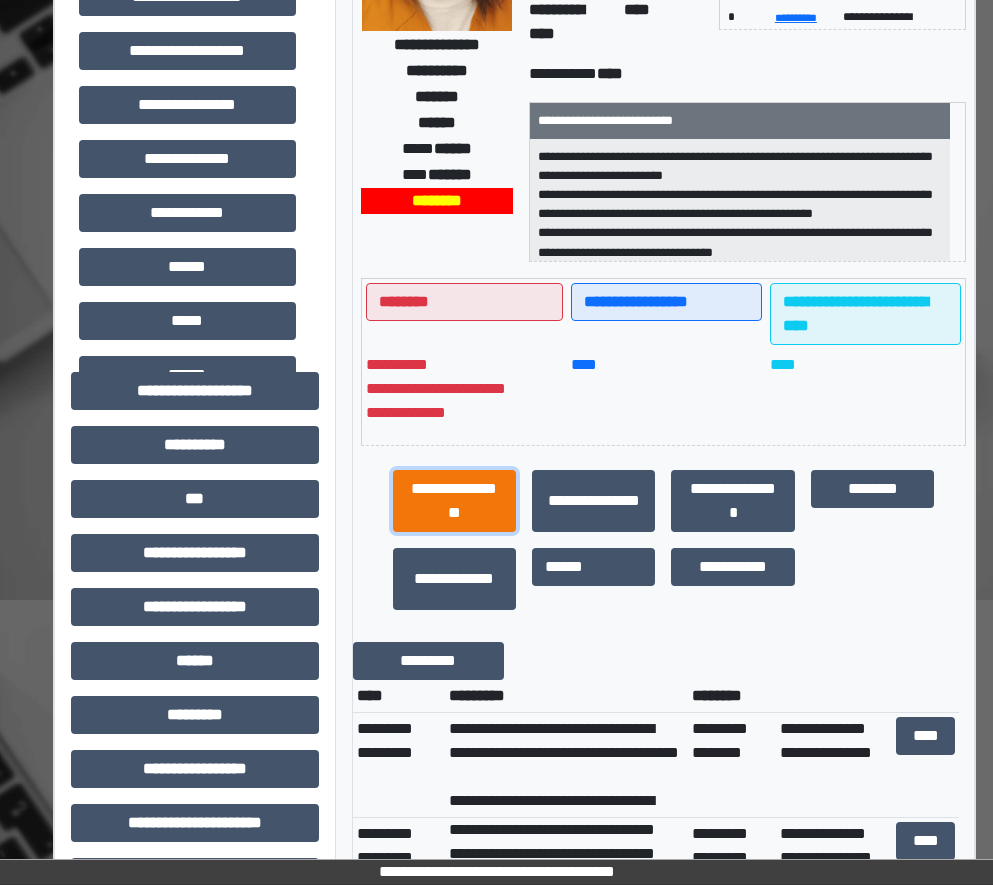 click on "**********" at bounding box center (454, 501) 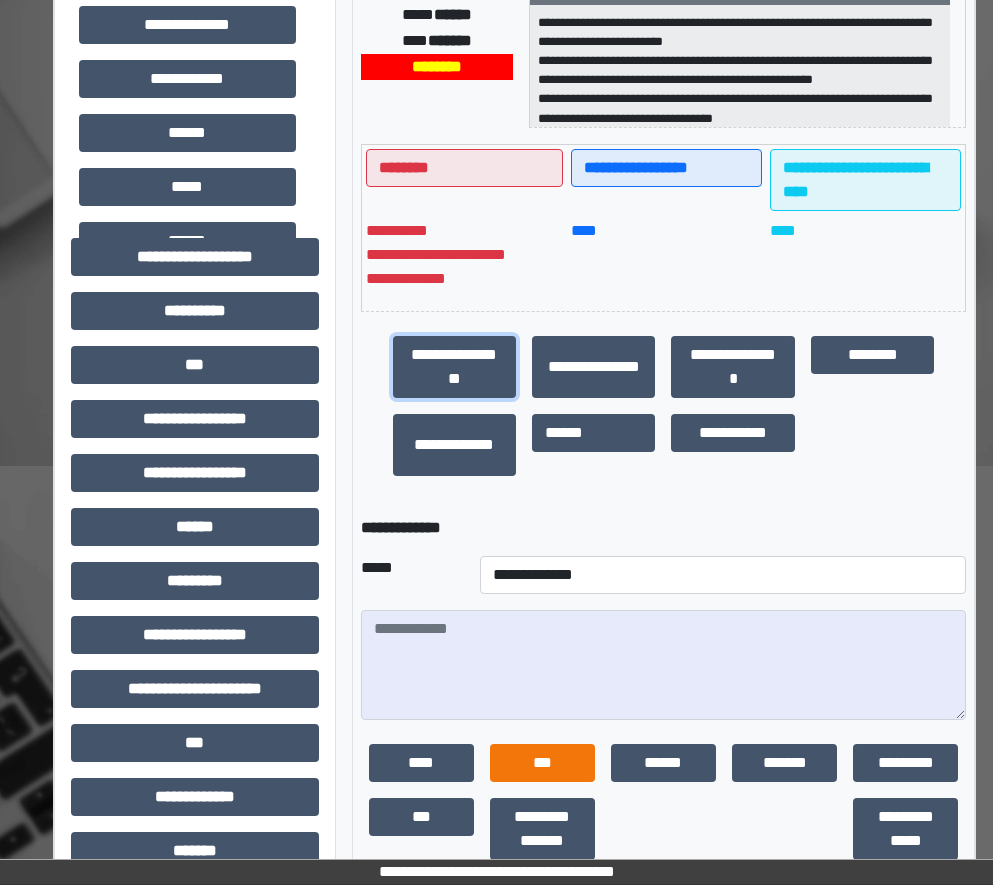 scroll, scrollTop: 600, scrollLeft: 0, axis: vertical 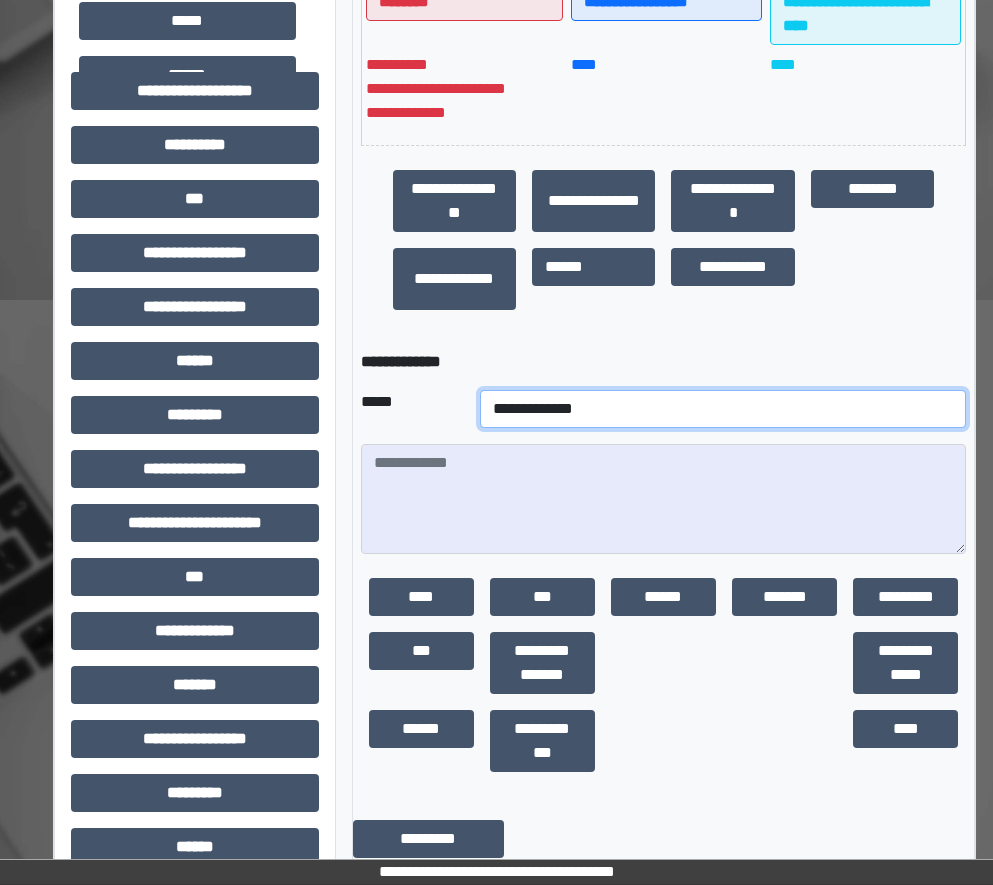 click on "**********" at bounding box center [723, 409] 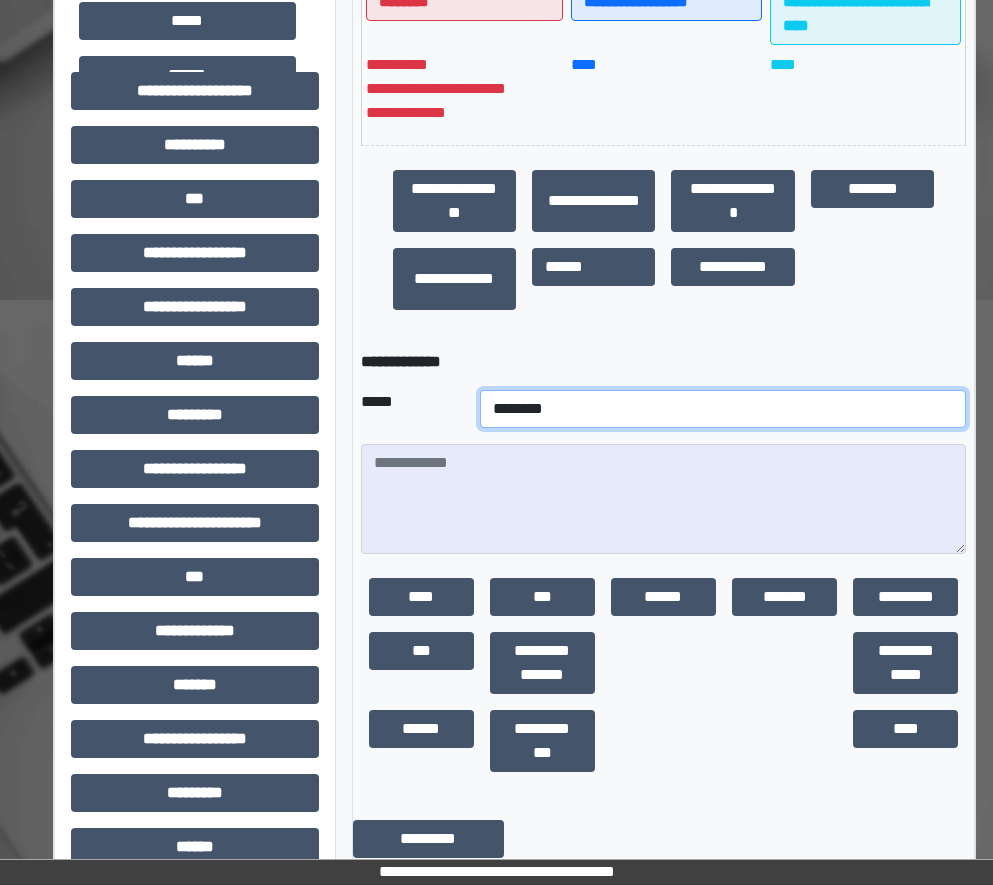 click on "**********" at bounding box center (723, 409) 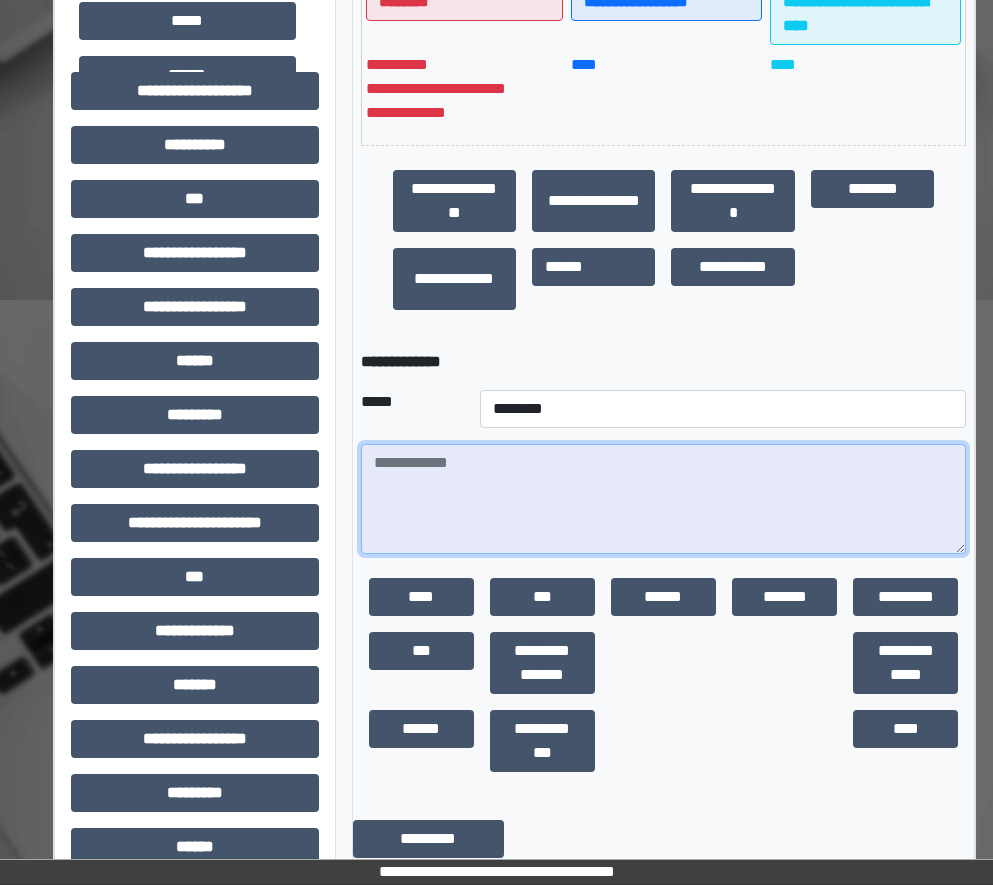 click at bounding box center (664, 499) 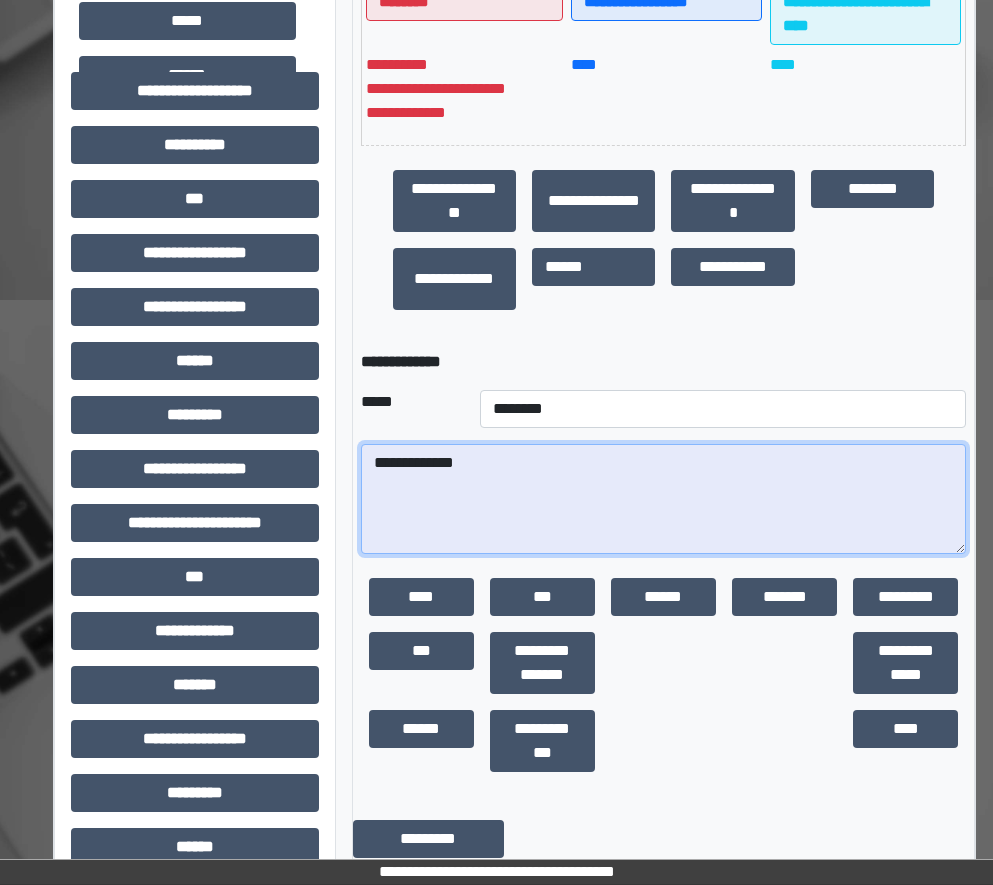 paste on "**********" 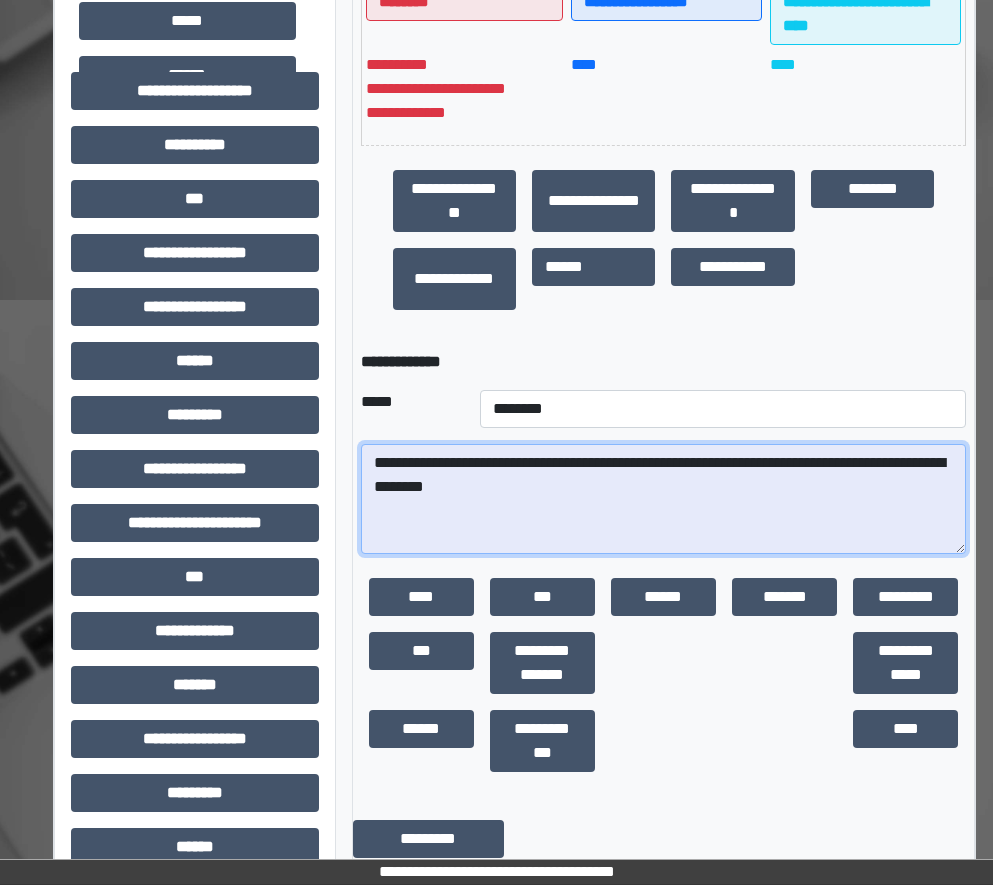click on "**********" at bounding box center (664, 499) 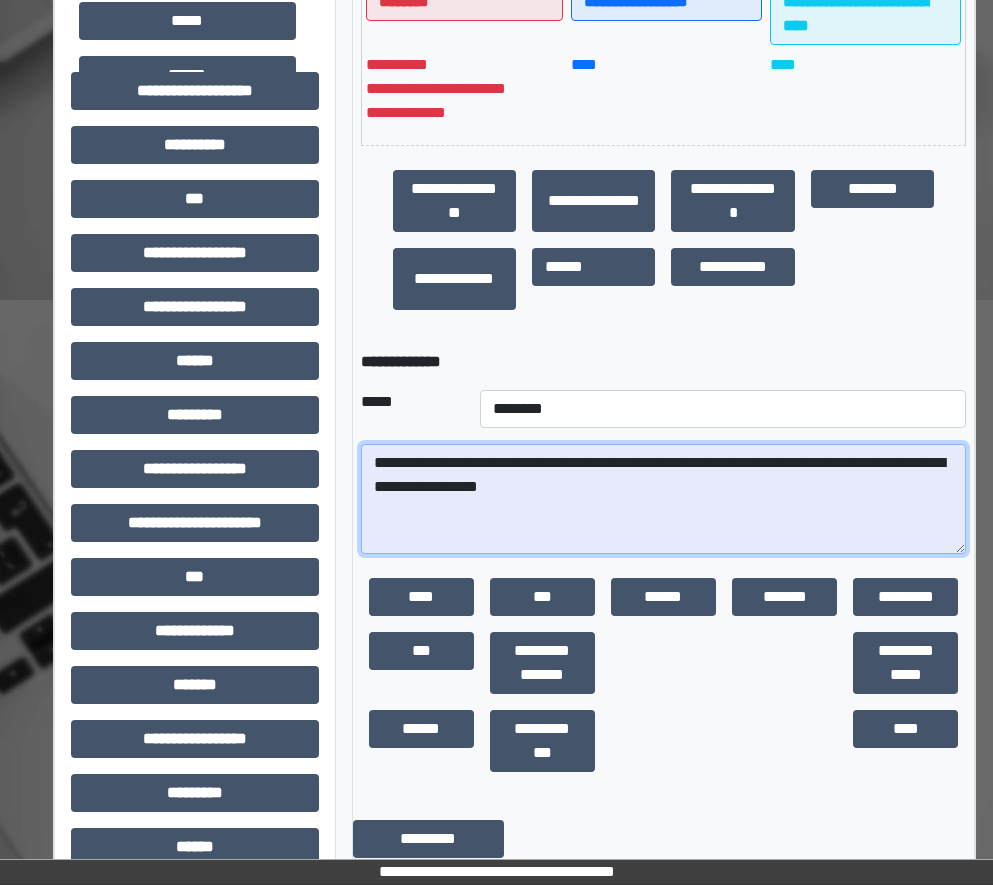 scroll, scrollTop: 700, scrollLeft: 0, axis: vertical 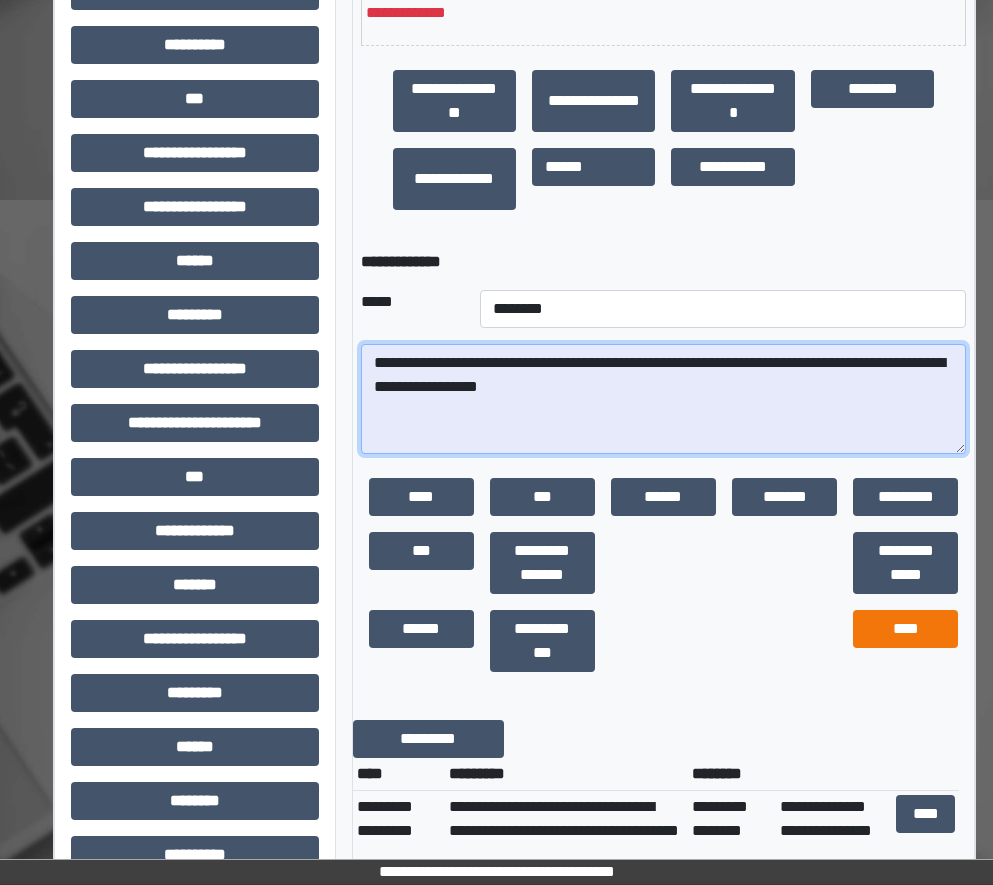 type on "**********" 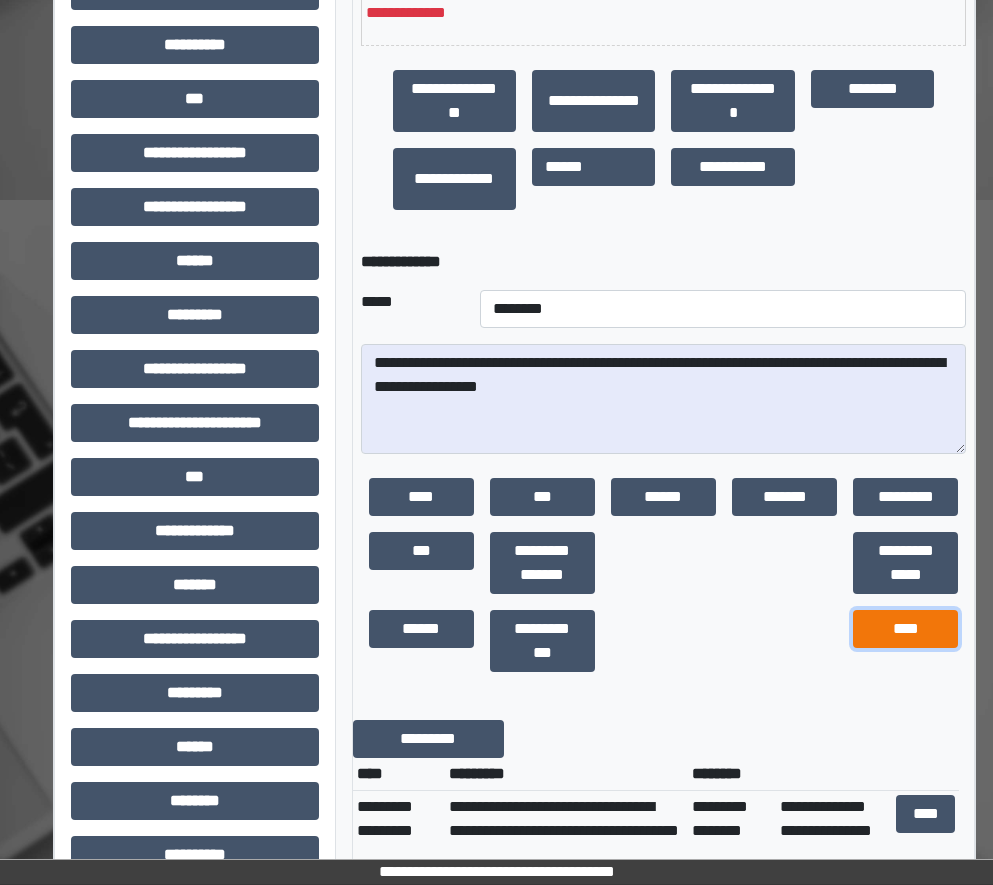 click on "****" at bounding box center [905, 629] 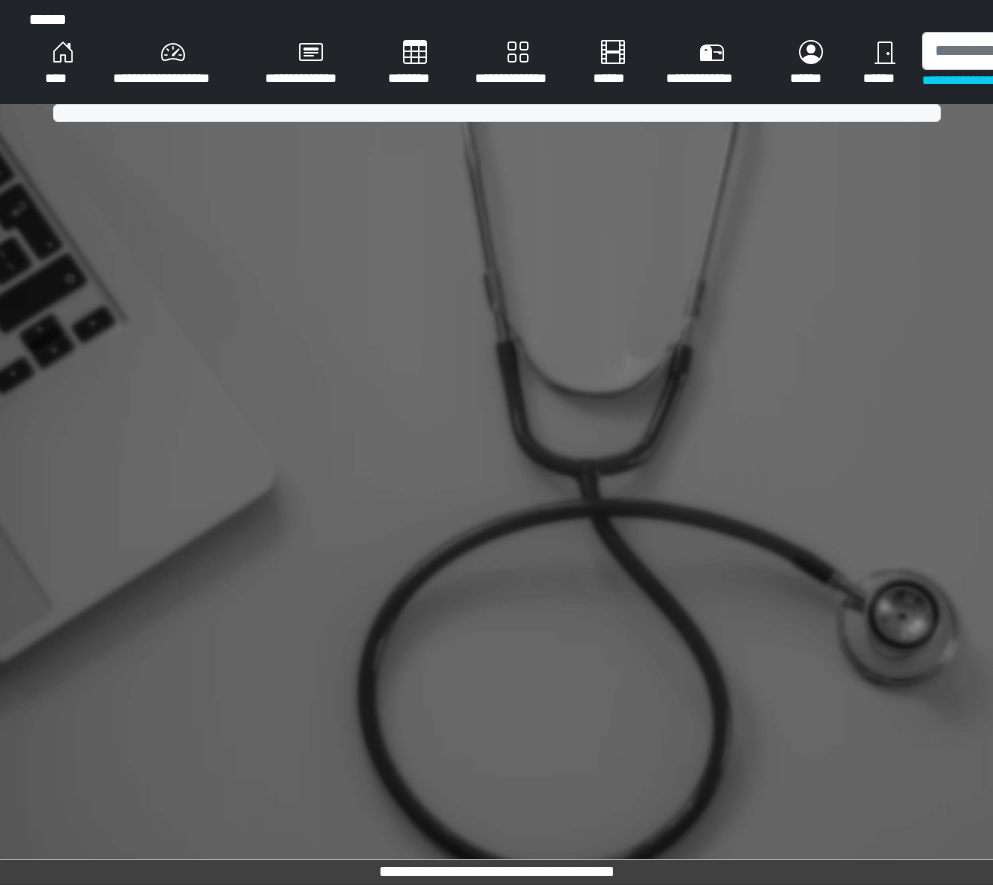 scroll, scrollTop: 0, scrollLeft: 0, axis: both 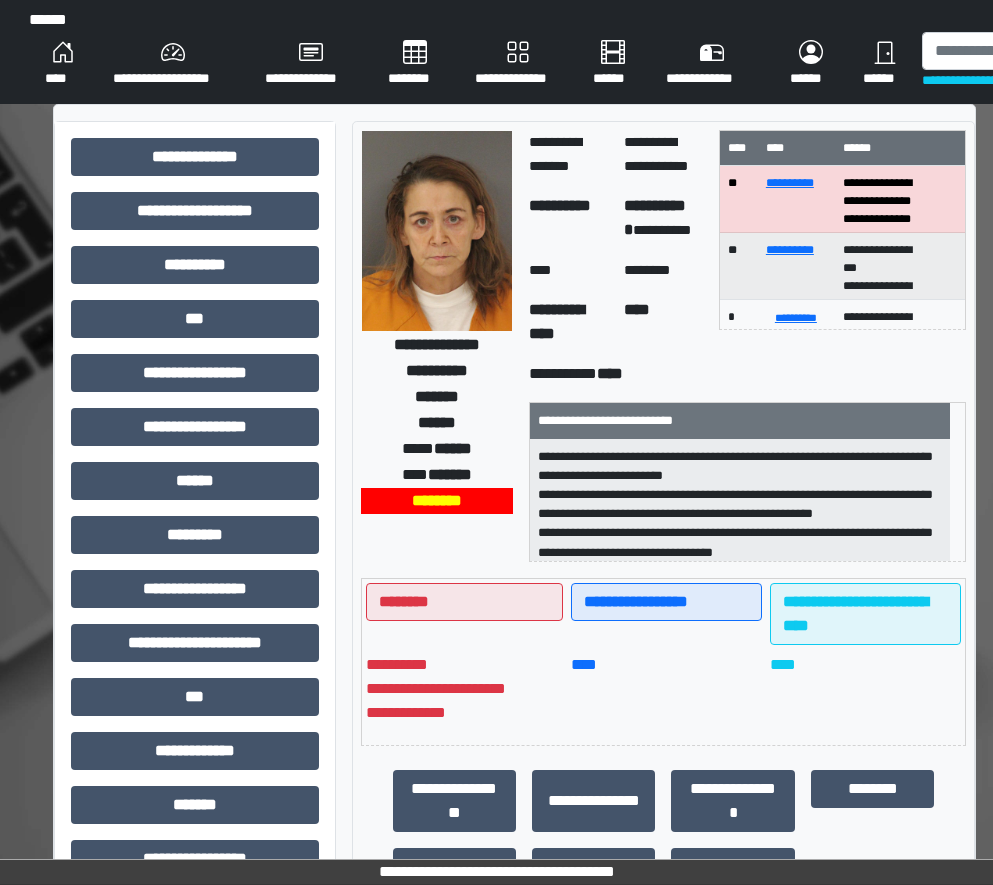 click on "******" at bounding box center [884, 64] 